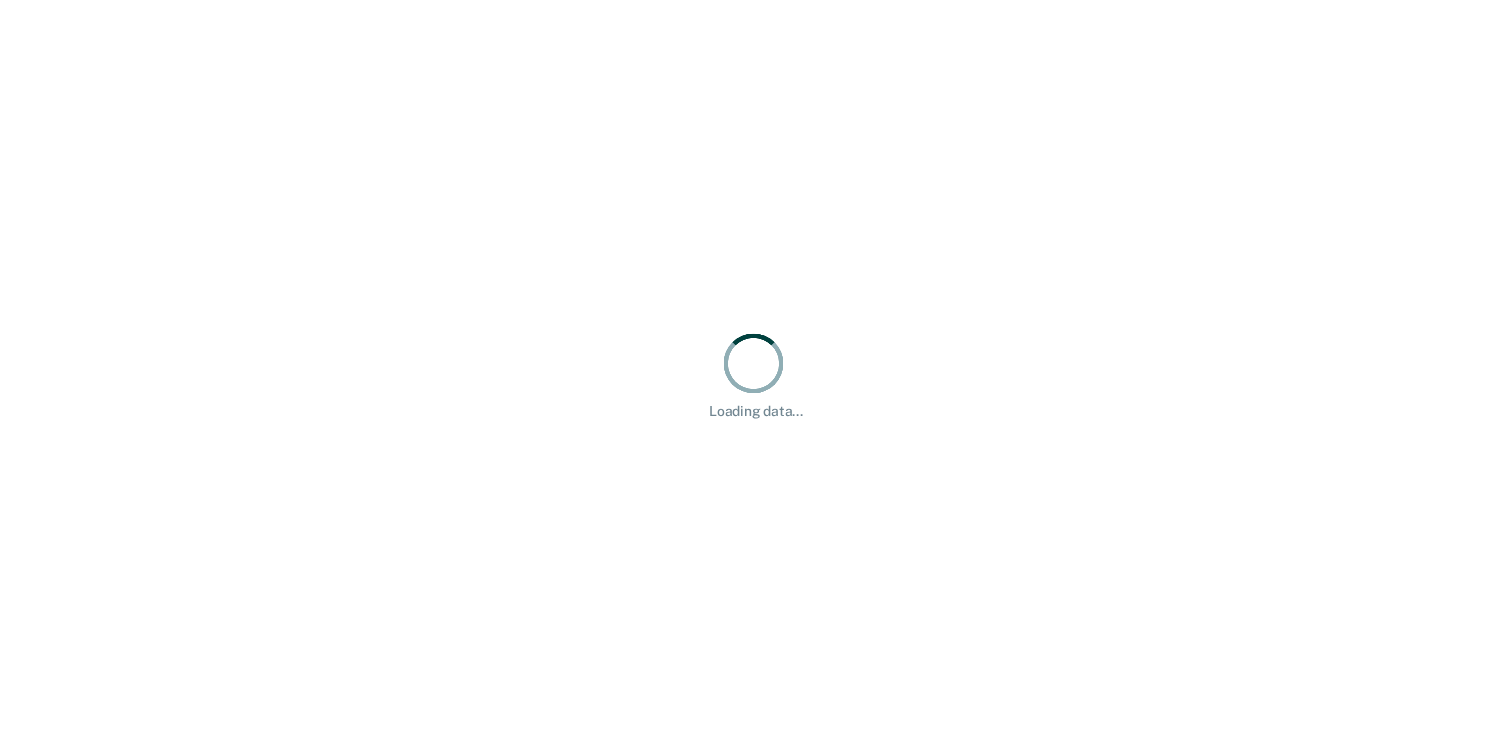 scroll, scrollTop: 0, scrollLeft: 0, axis: both 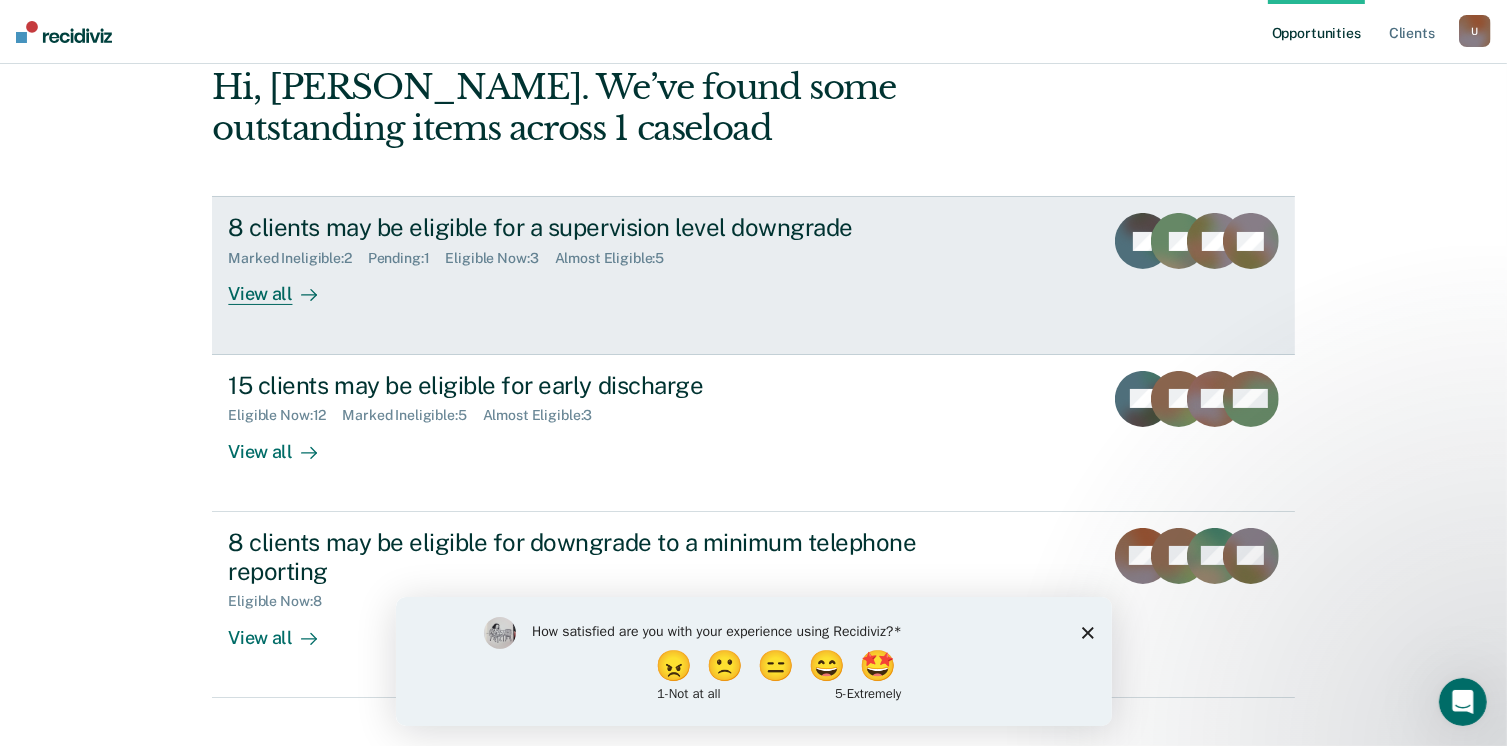 click on "View all" at bounding box center [284, 286] 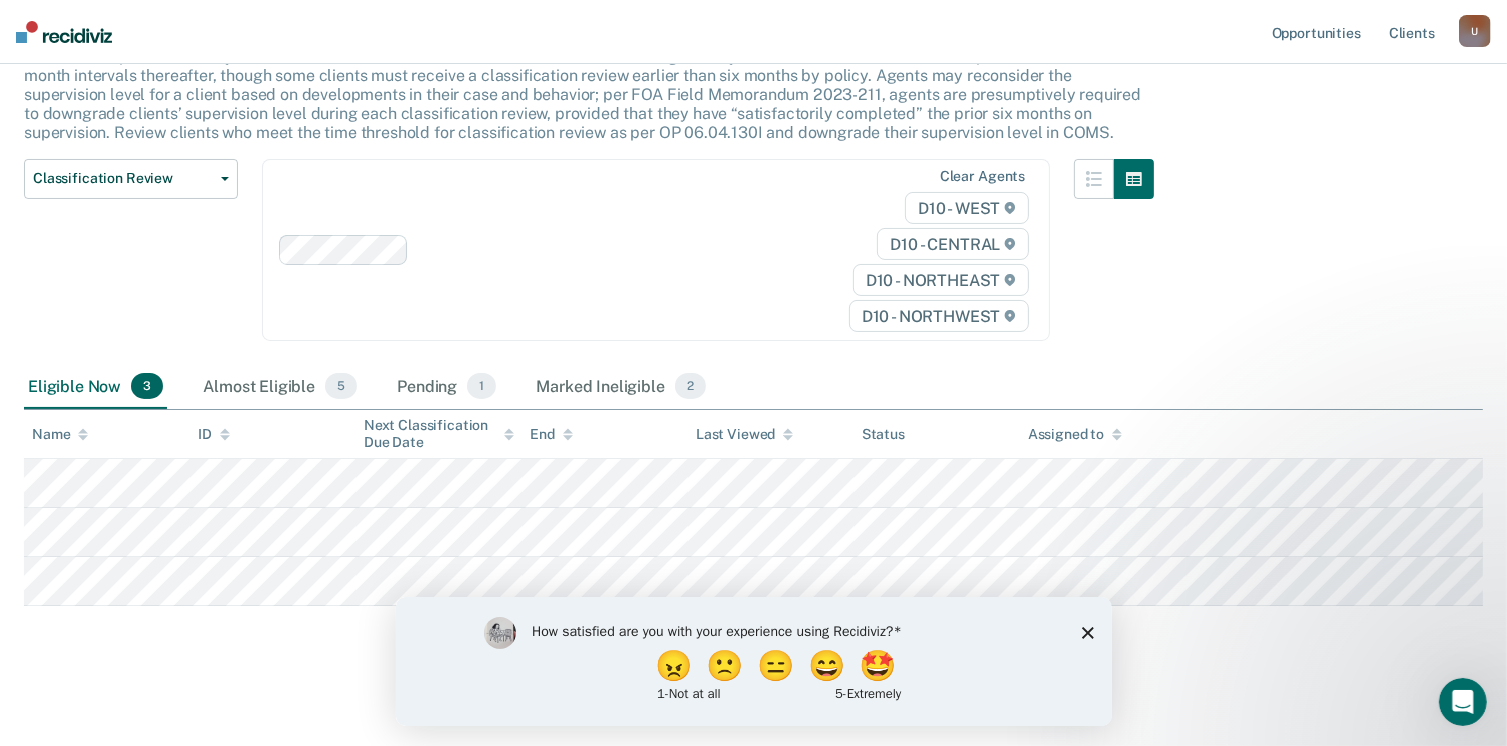 scroll, scrollTop: 149, scrollLeft: 0, axis: vertical 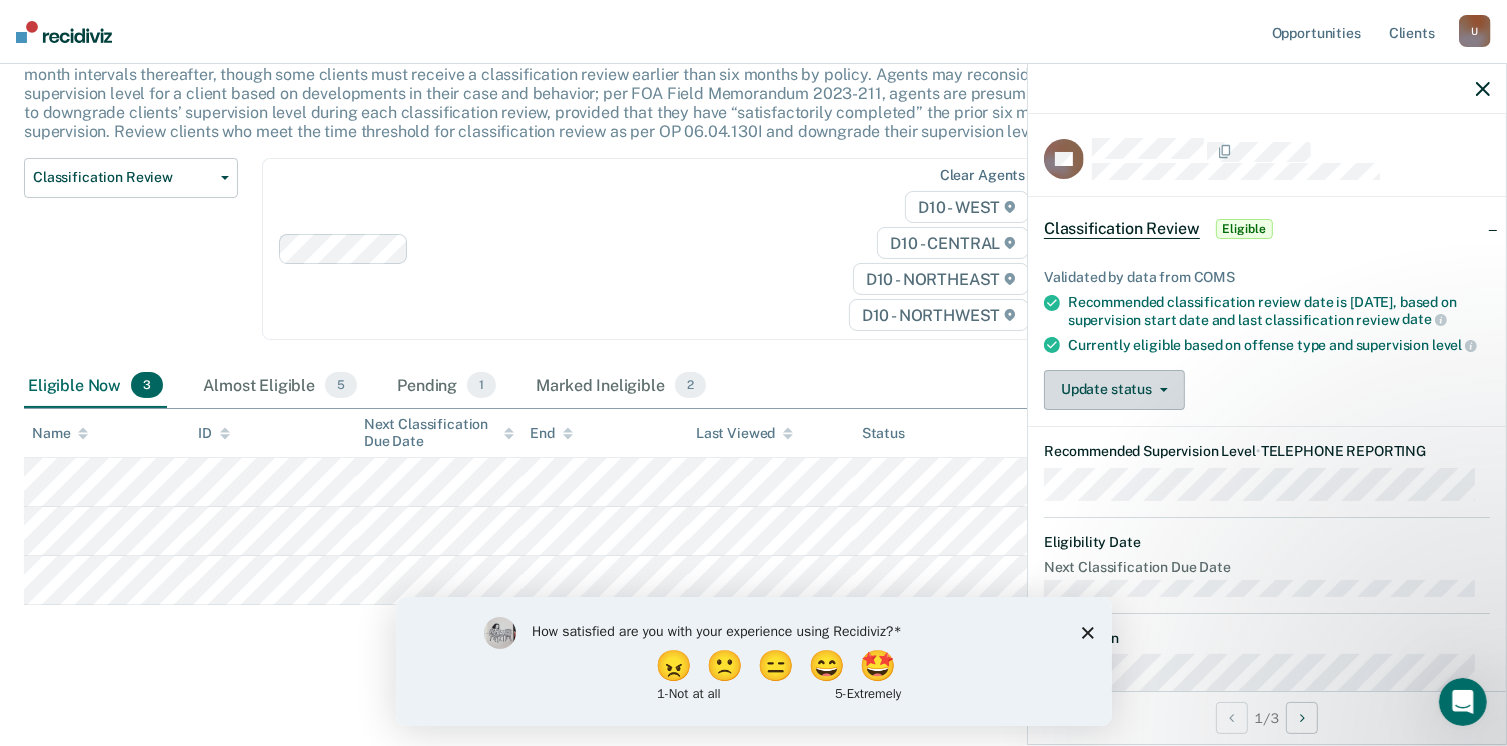 click at bounding box center (1160, 390) 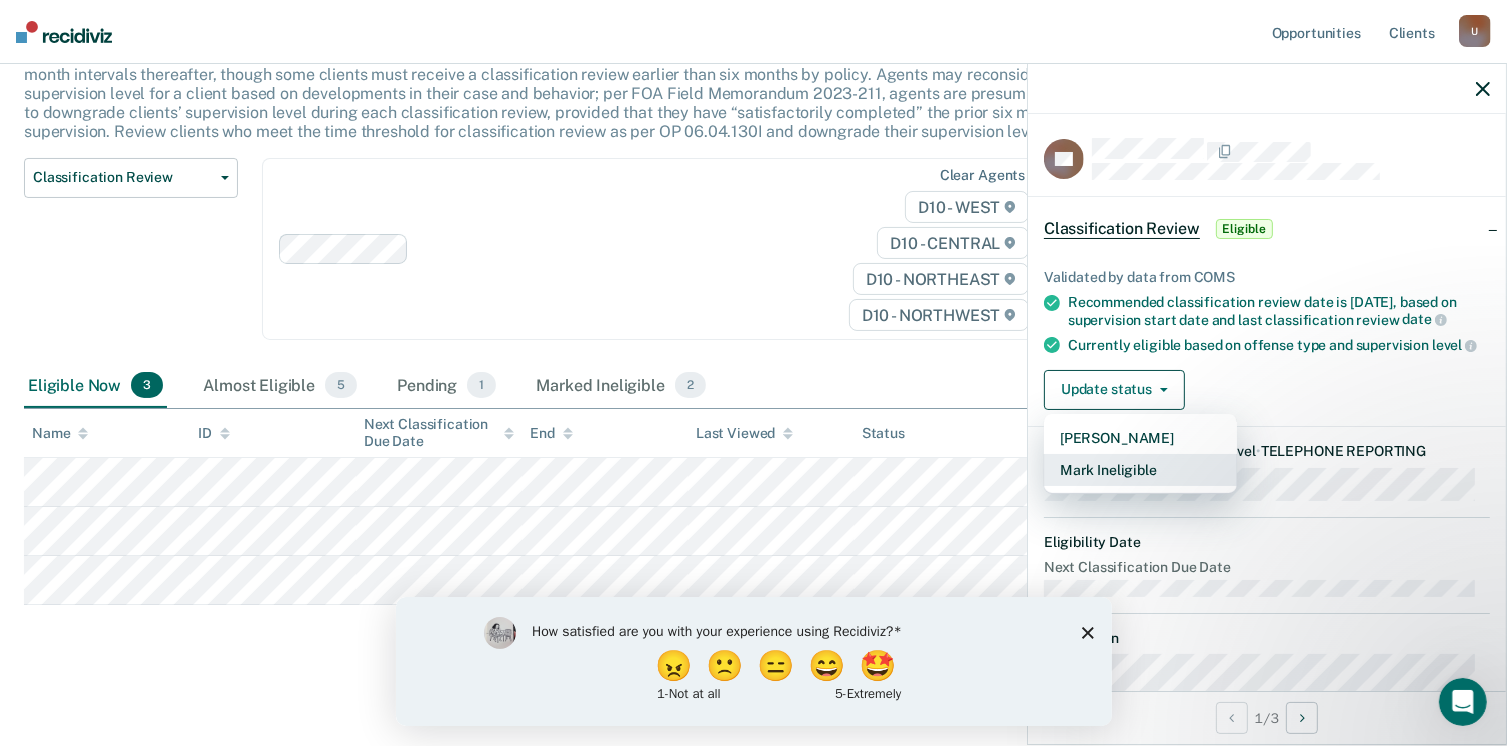 click on "Mark Ineligible" at bounding box center [1140, 470] 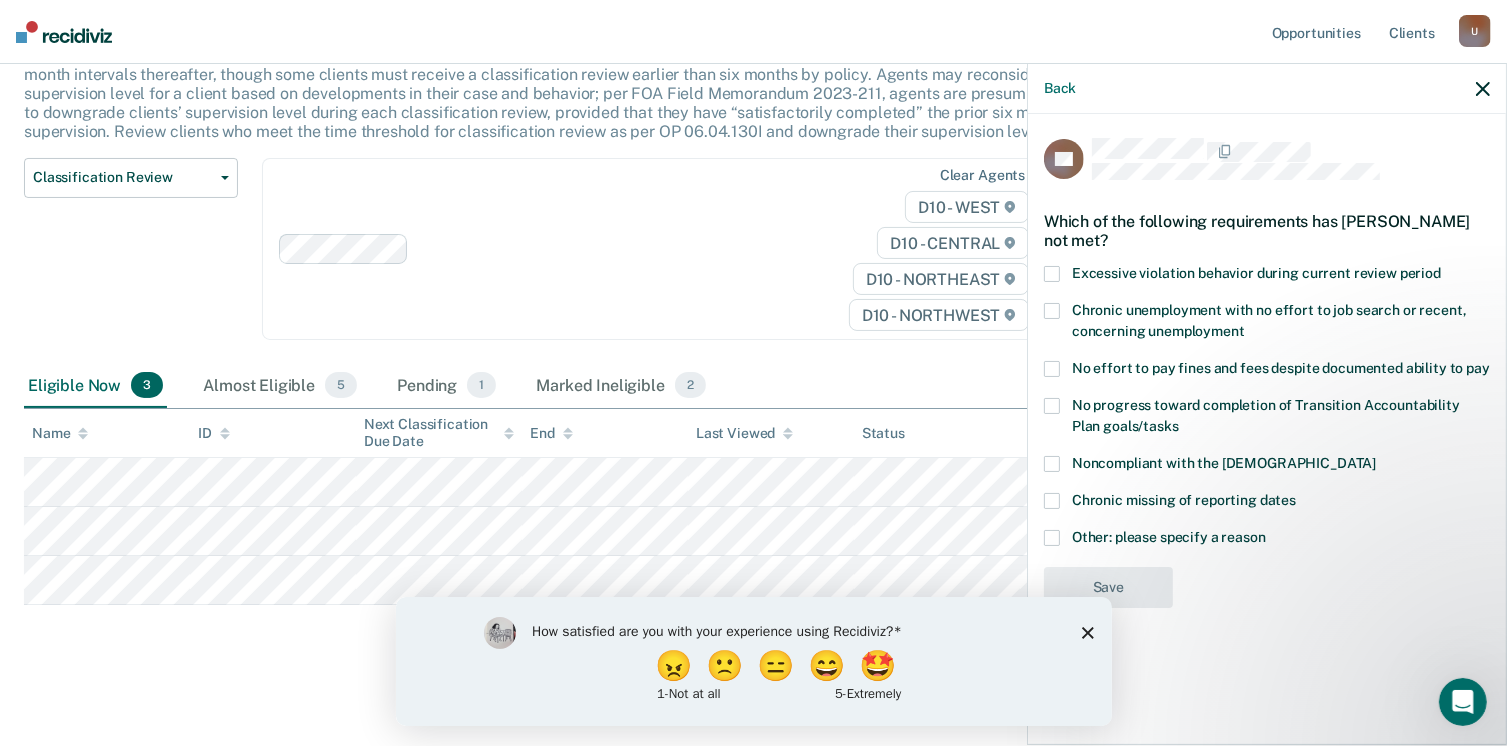 click at bounding box center (1052, 538) 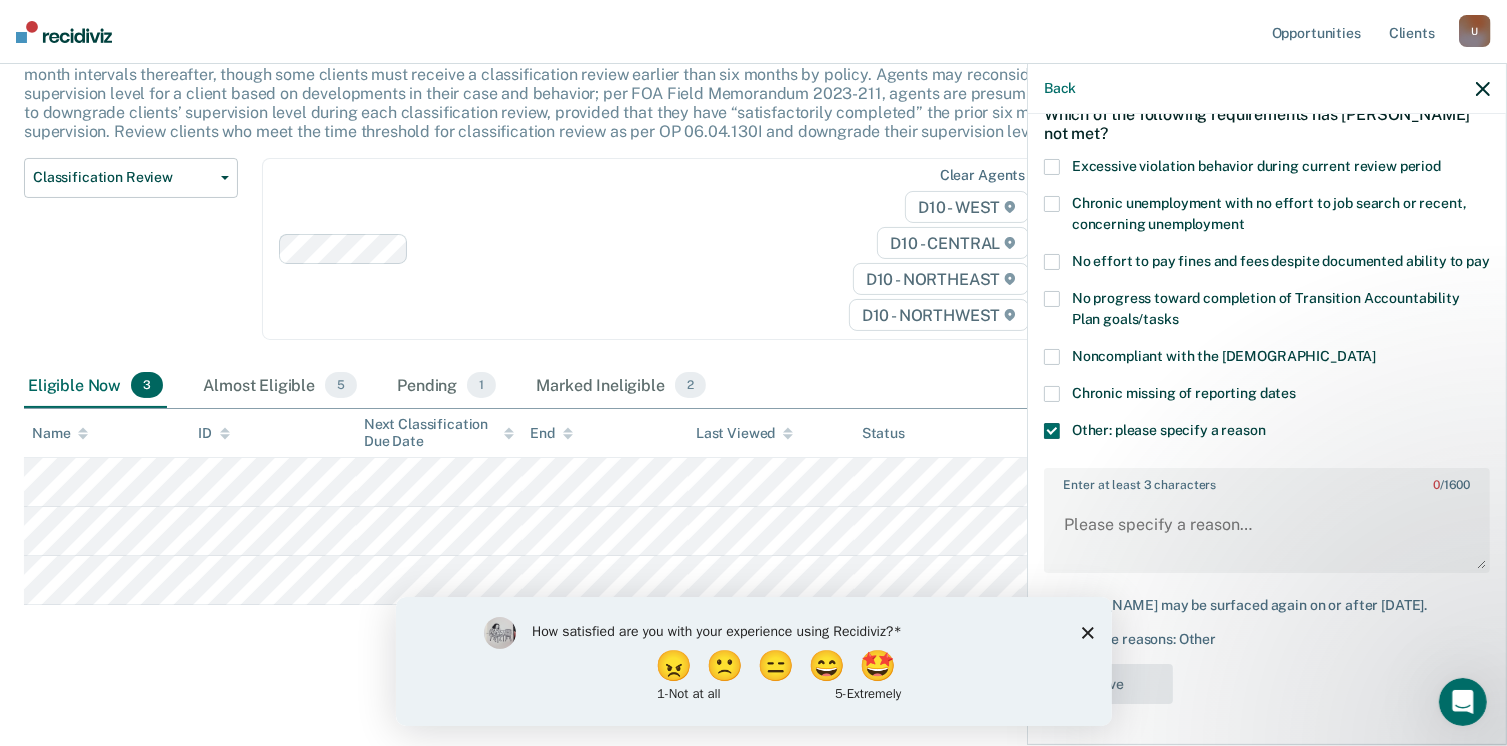 scroll, scrollTop: 123, scrollLeft: 0, axis: vertical 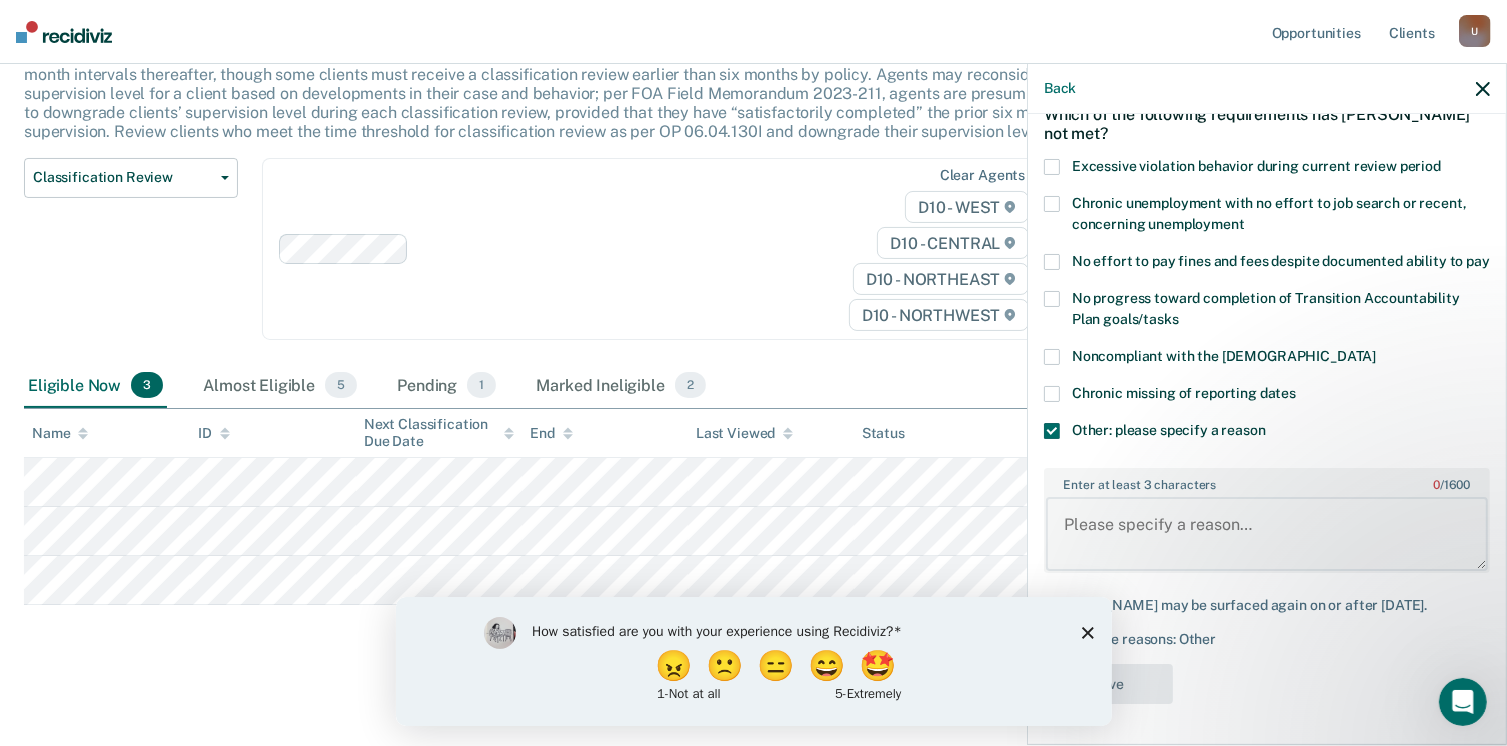 click on "Enter at least 3 characters 0  /  1600" at bounding box center [1267, 534] 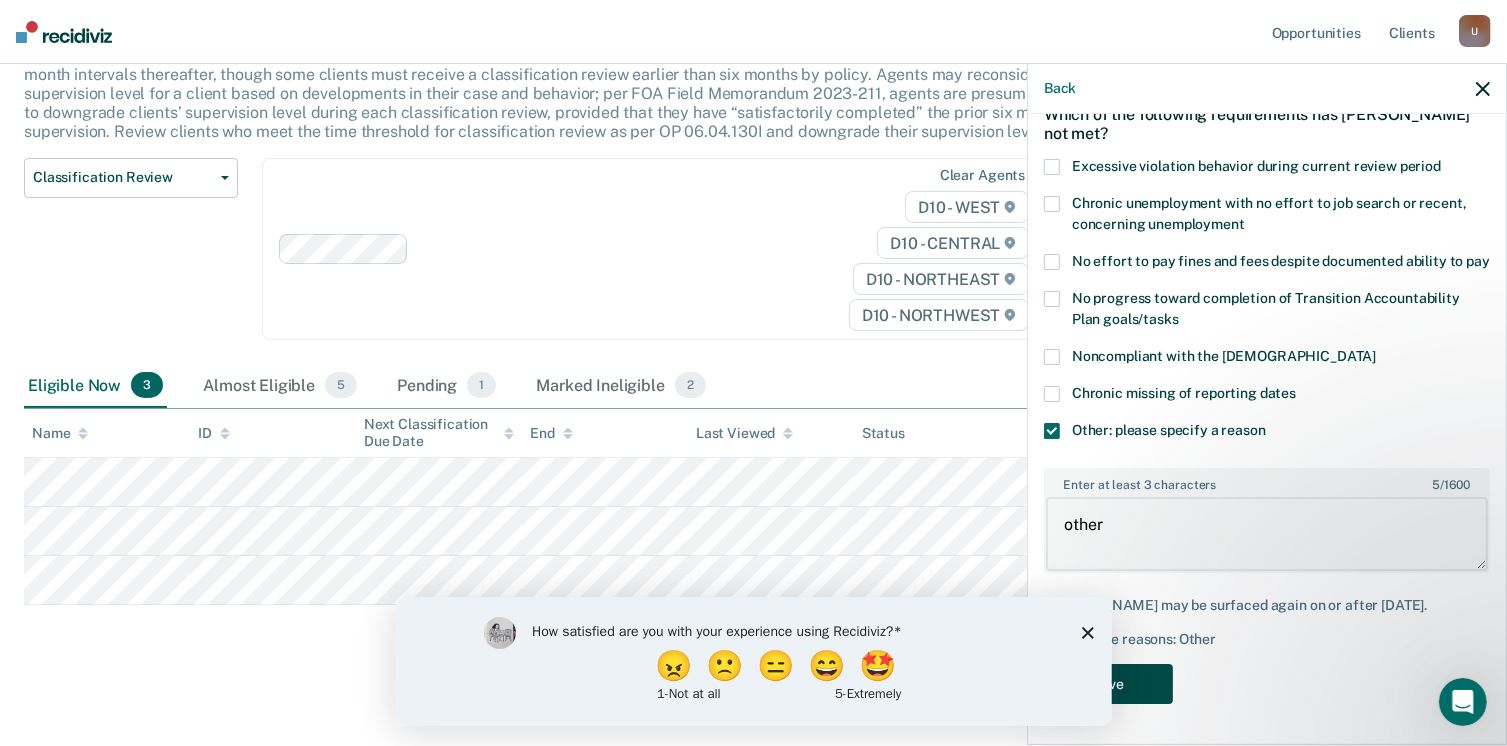 type on "other" 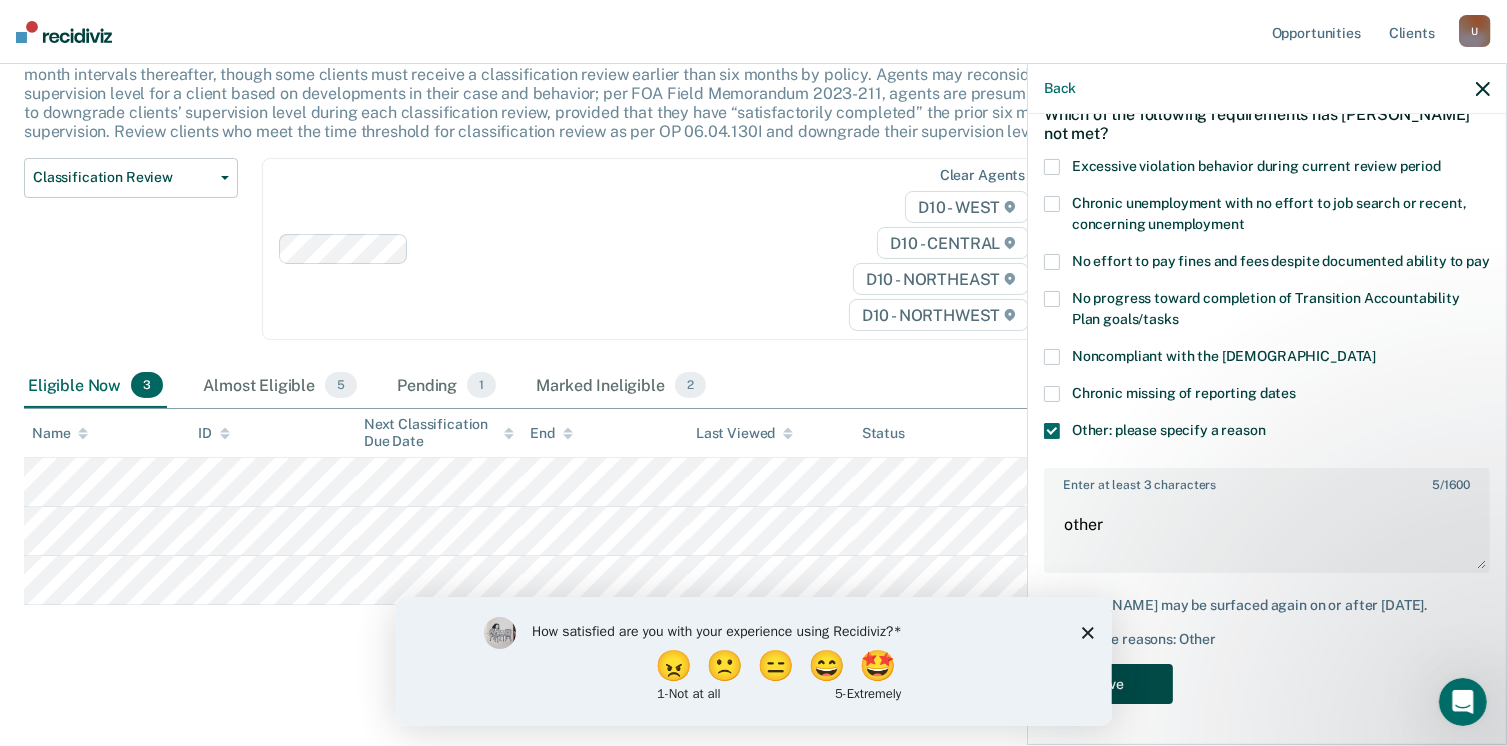 click on "Save" at bounding box center [1108, 684] 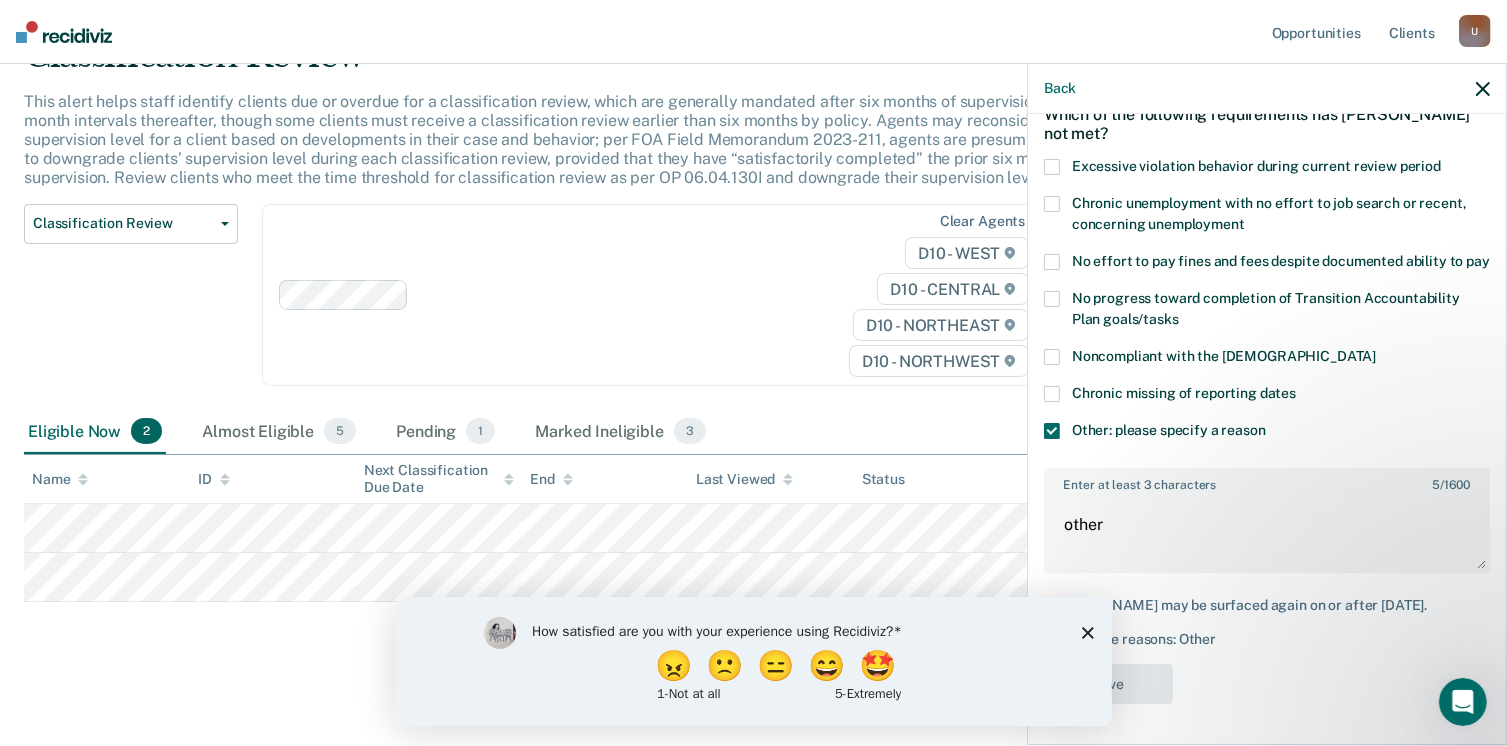 scroll, scrollTop: 100, scrollLeft: 0, axis: vertical 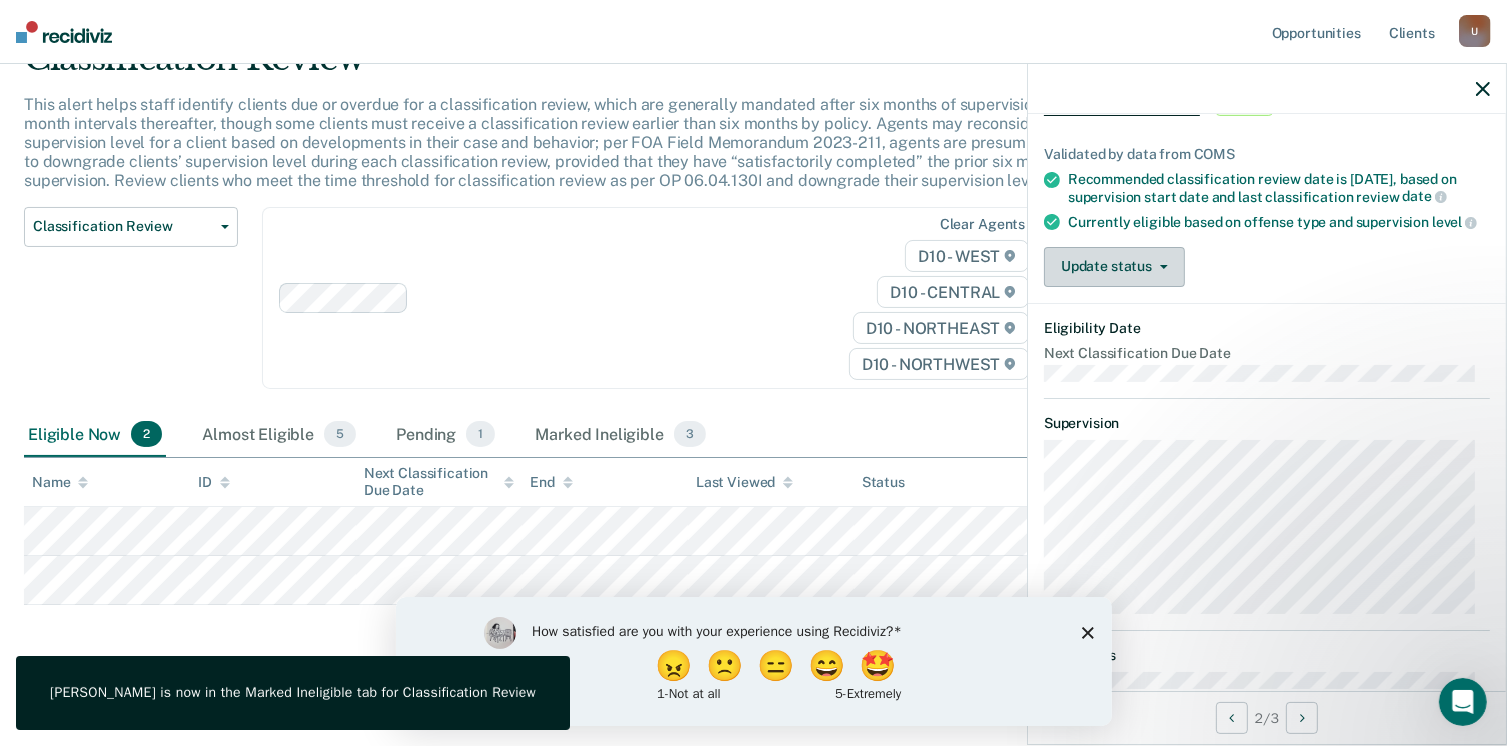 click on "Update status" at bounding box center (1114, 267) 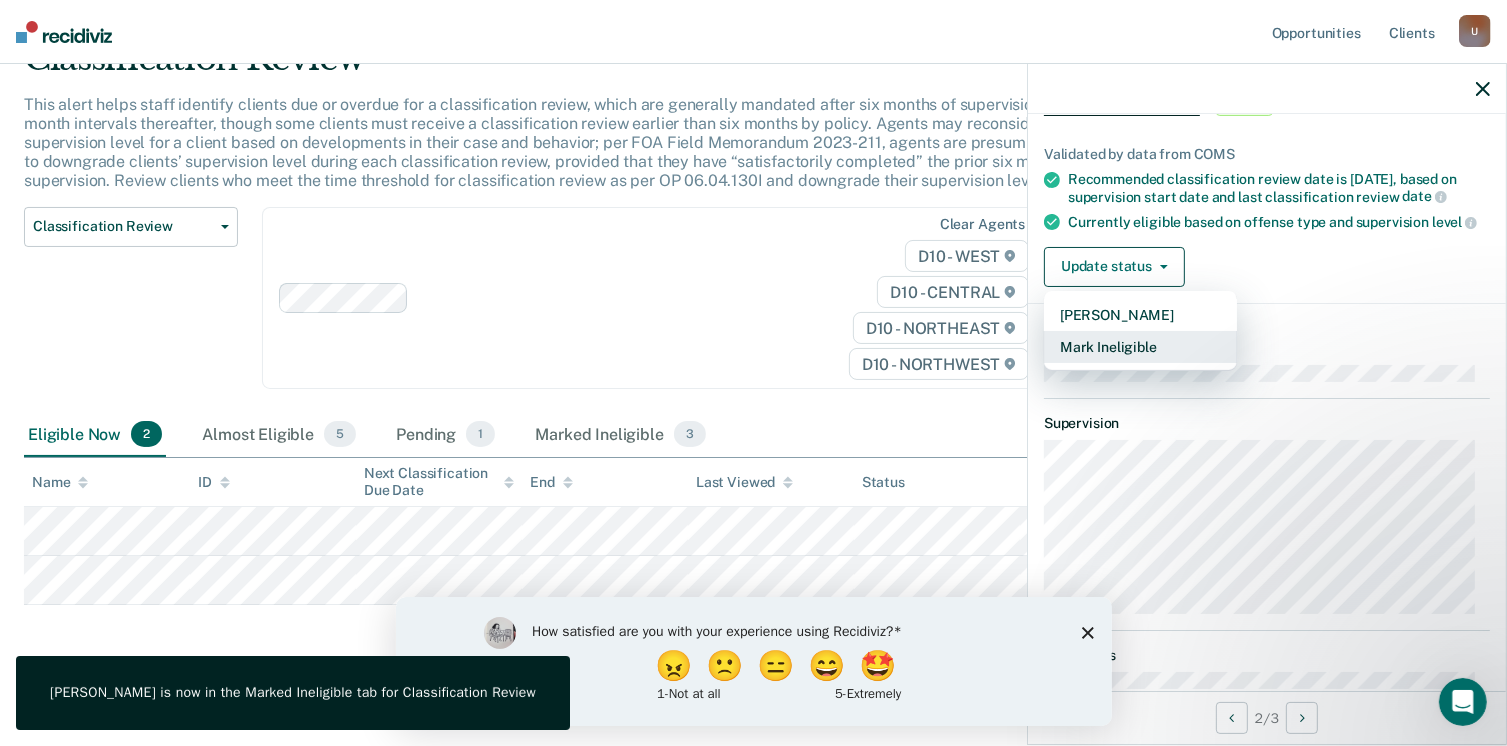 click on "Mark Ineligible" at bounding box center [1140, 347] 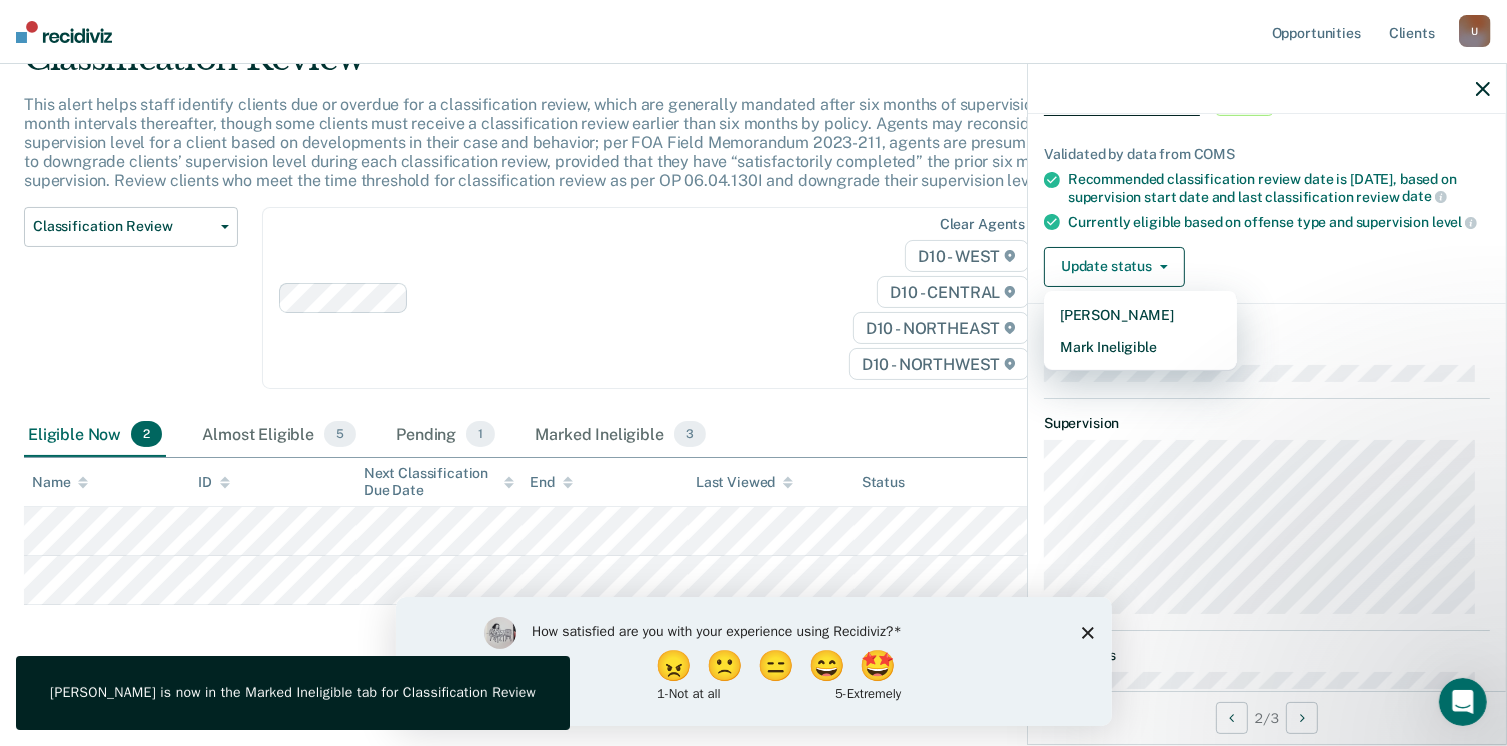 scroll, scrollTop: 0, scrollLeft: 0, axis: both 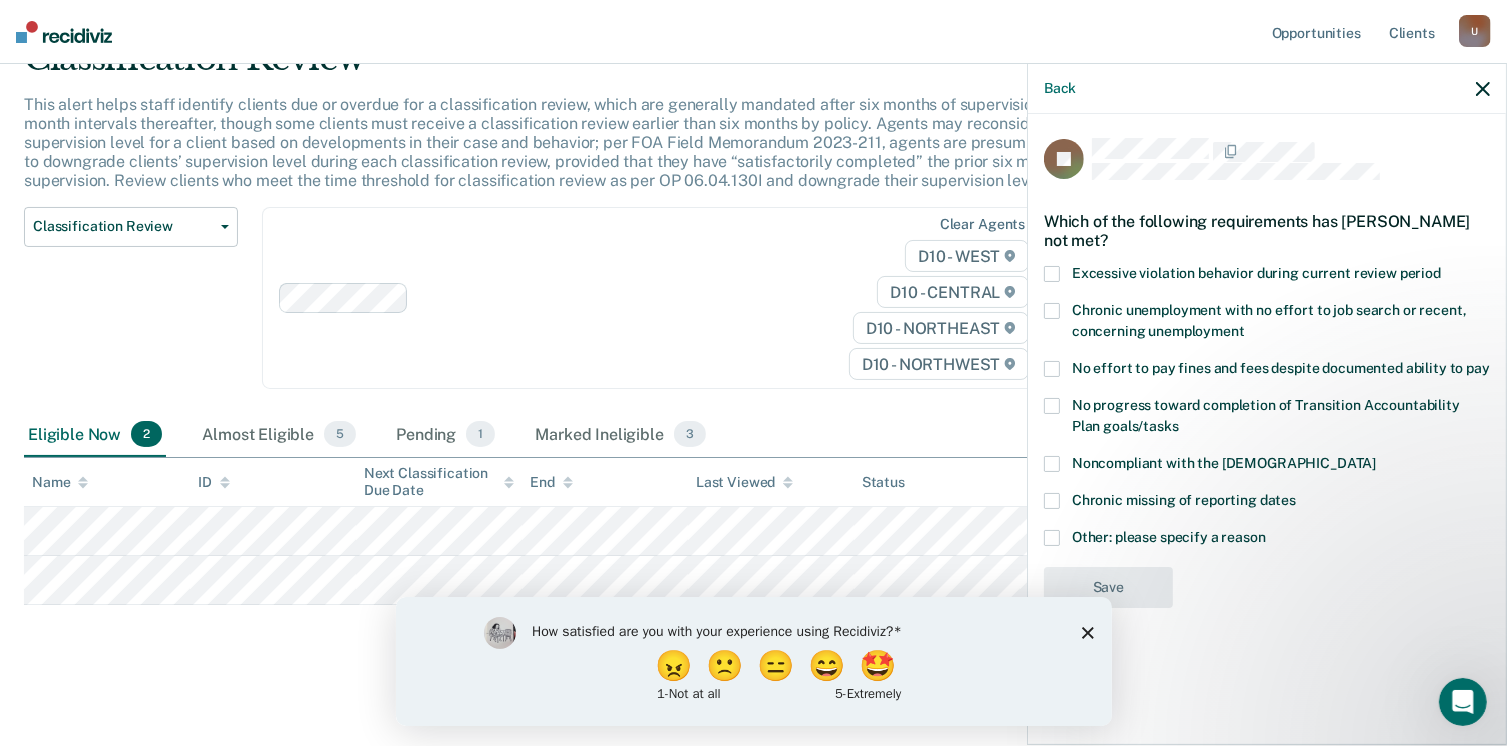 click at bounding box center [1052, 538] 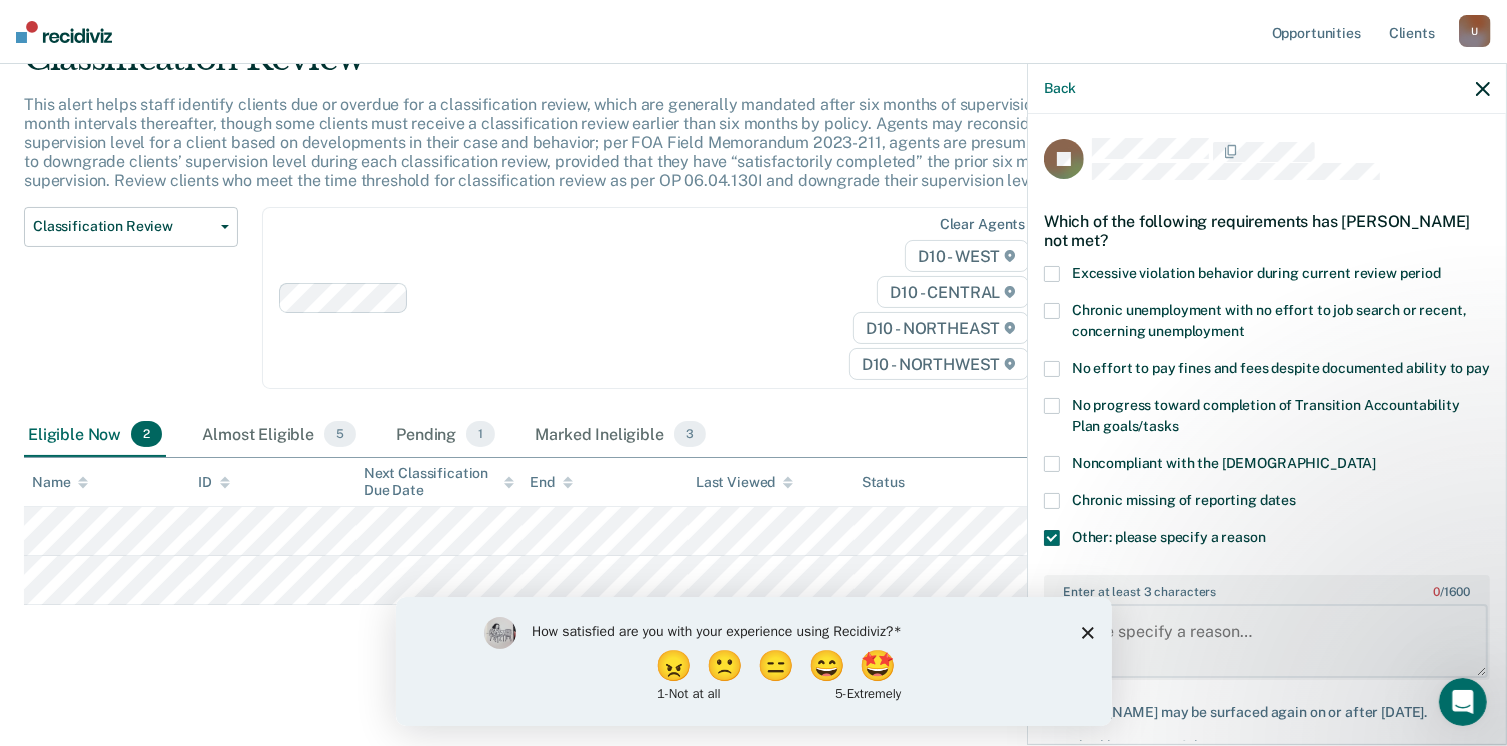 click on "Enter at least 3 characters 0  /  1600" at bounding box center [1267, 641] 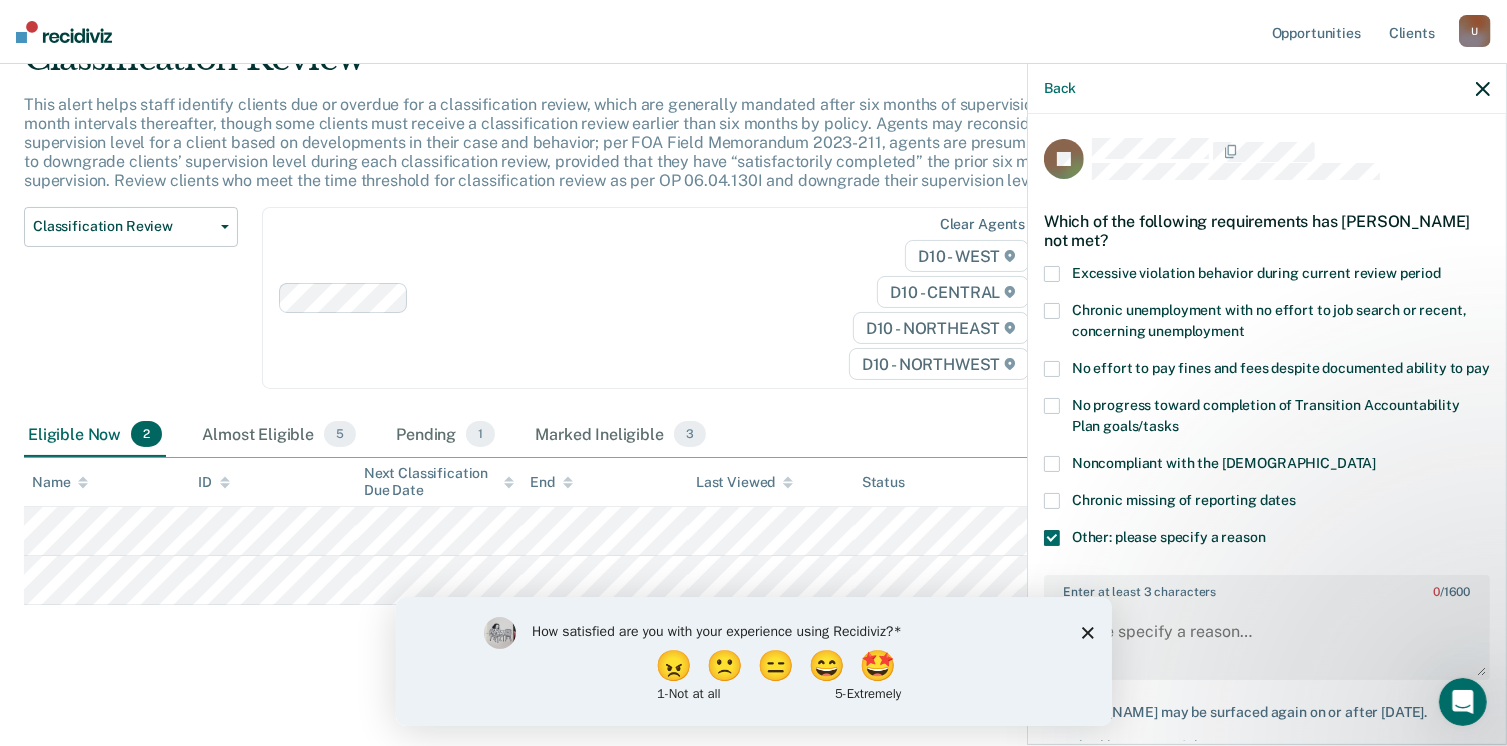 click 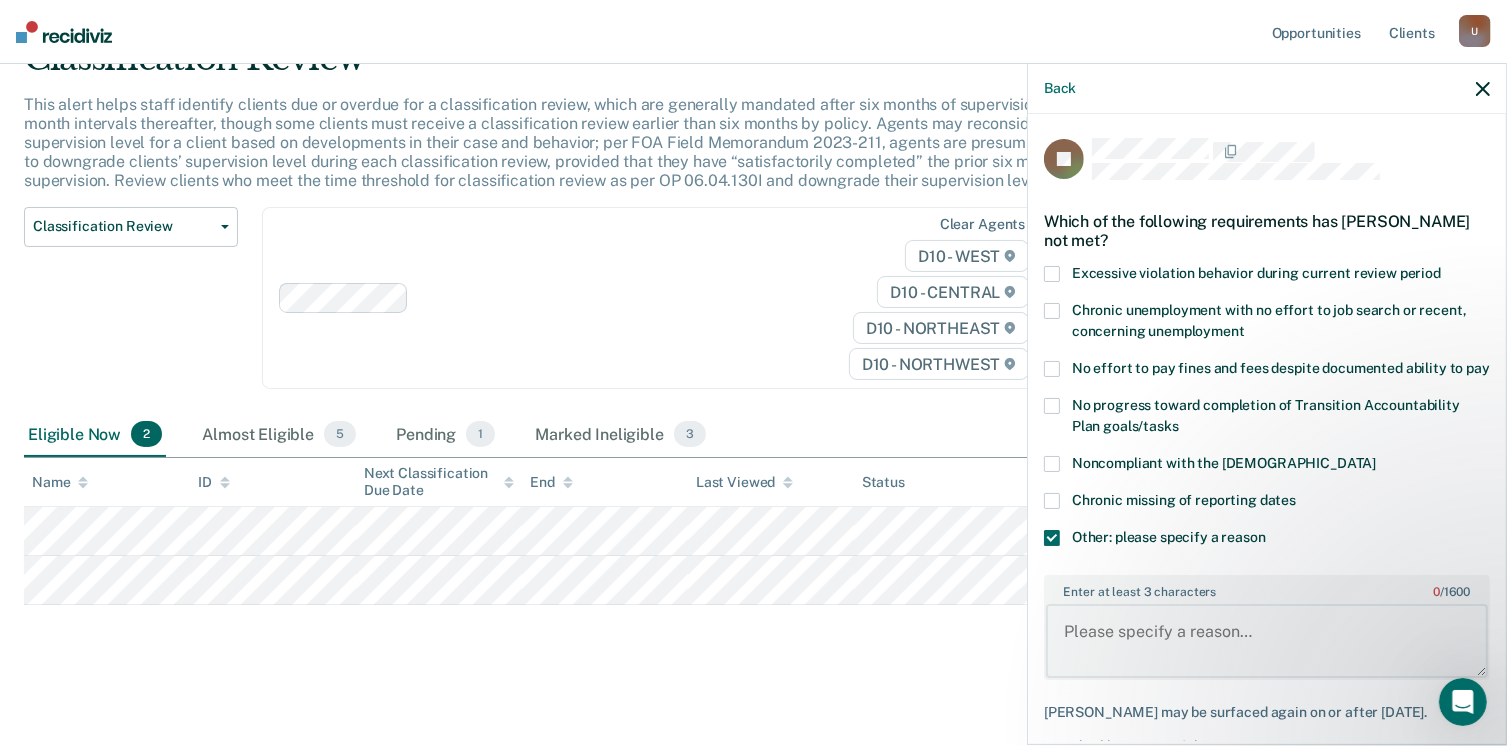 click on "Enter at least 3 characters 0  /  1600" at bounding box center [1267, 641] 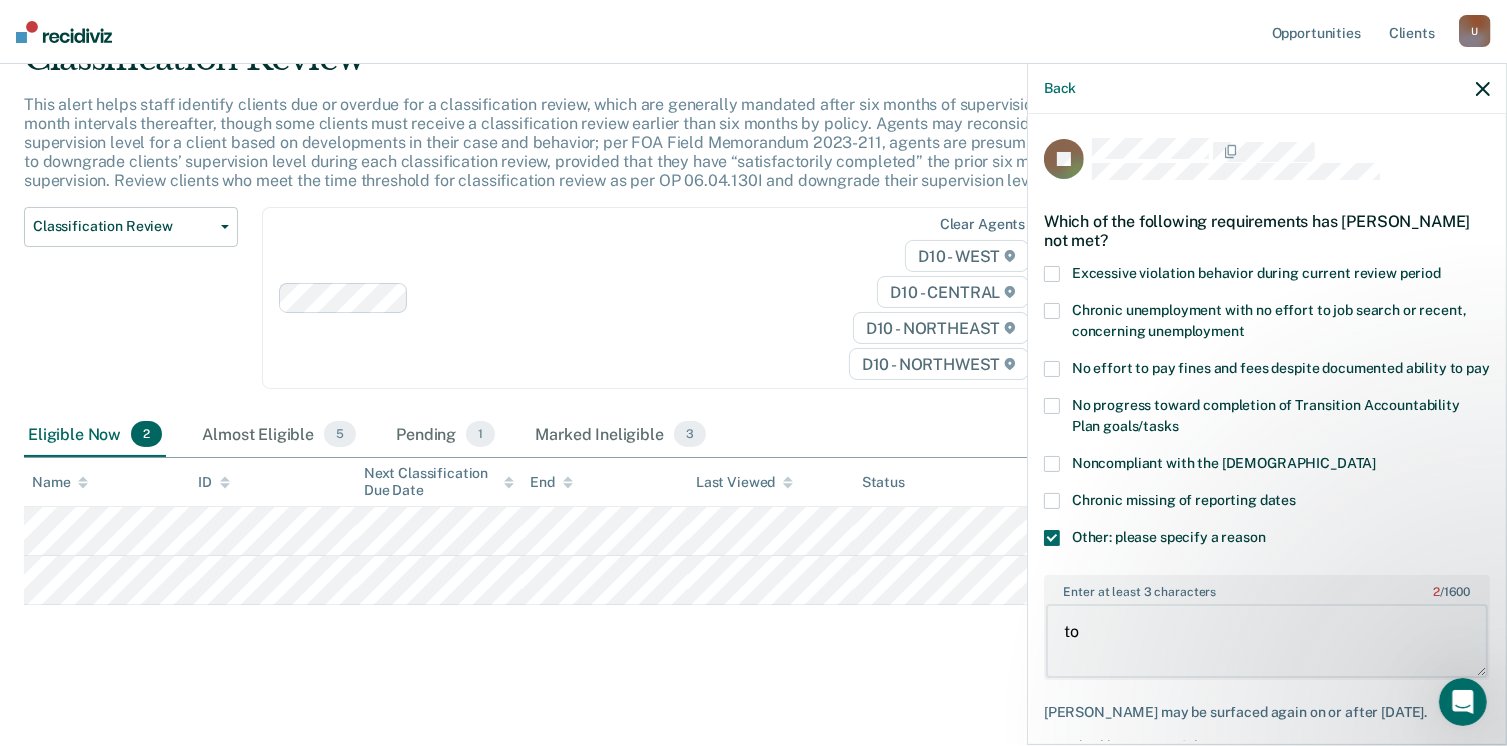 type on "t" 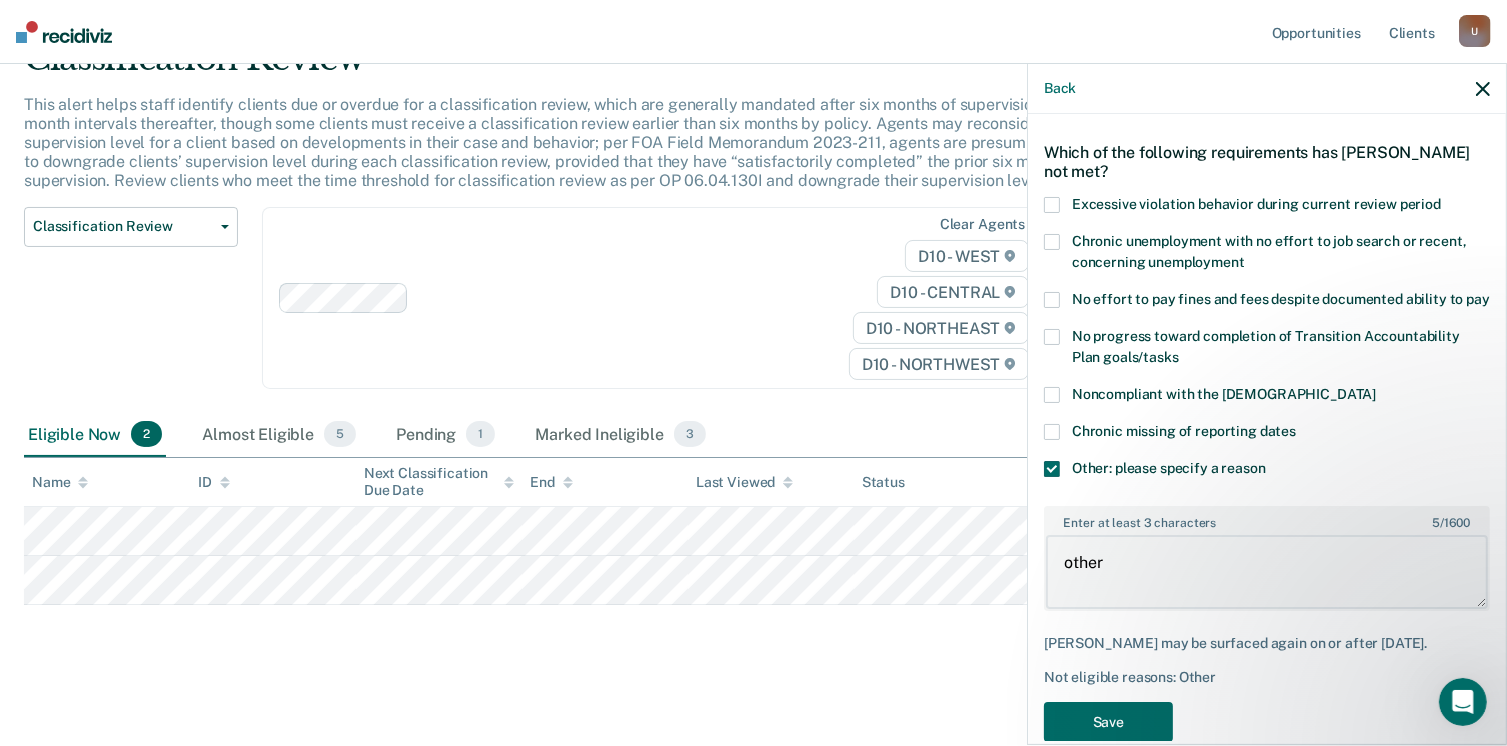scroll, scrollTop: 123, scrollLeft: 0, axis: vertical 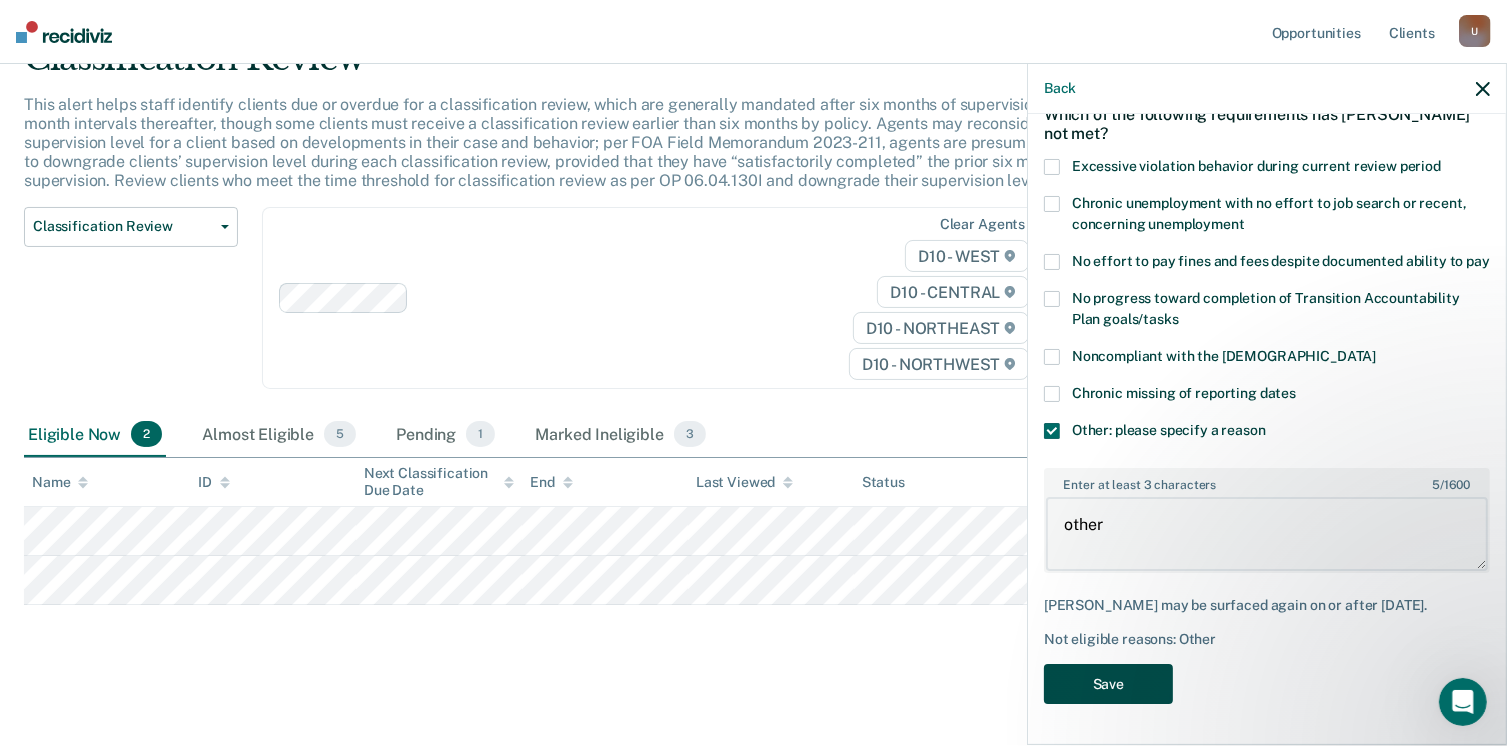 type on "other" 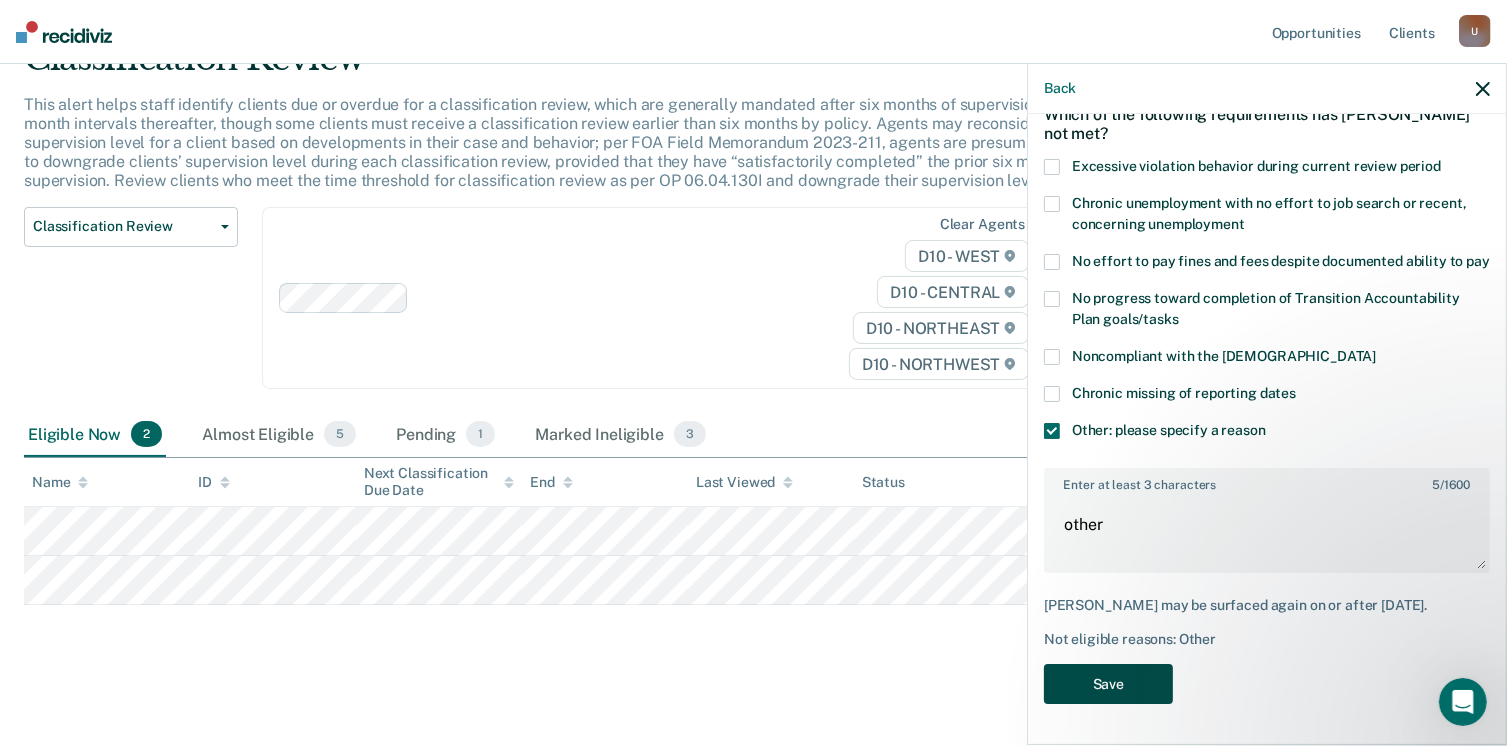 click on "Save" at bounding box center (1108, 684) 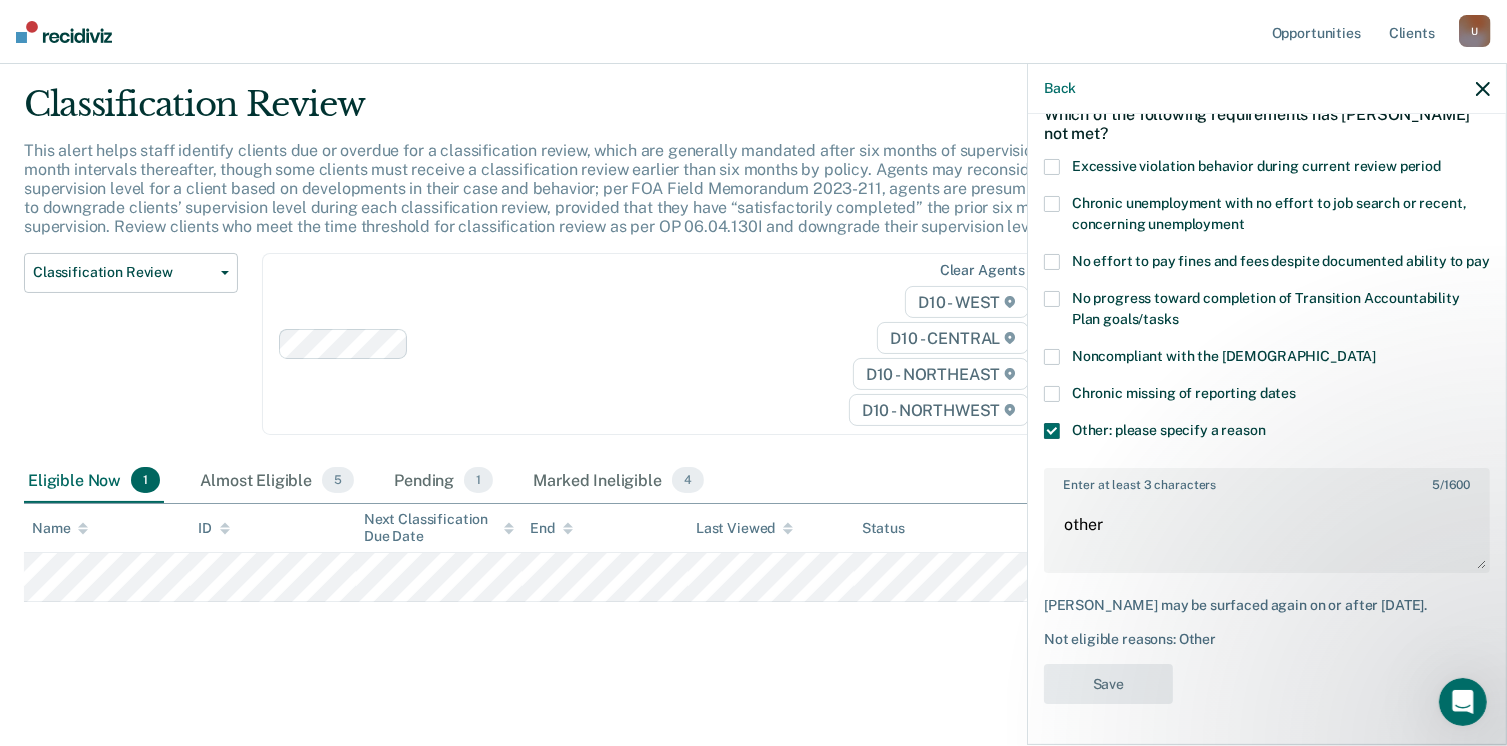 scroll, scrollTop: 52, scrollLeft: 0, axis: vertical 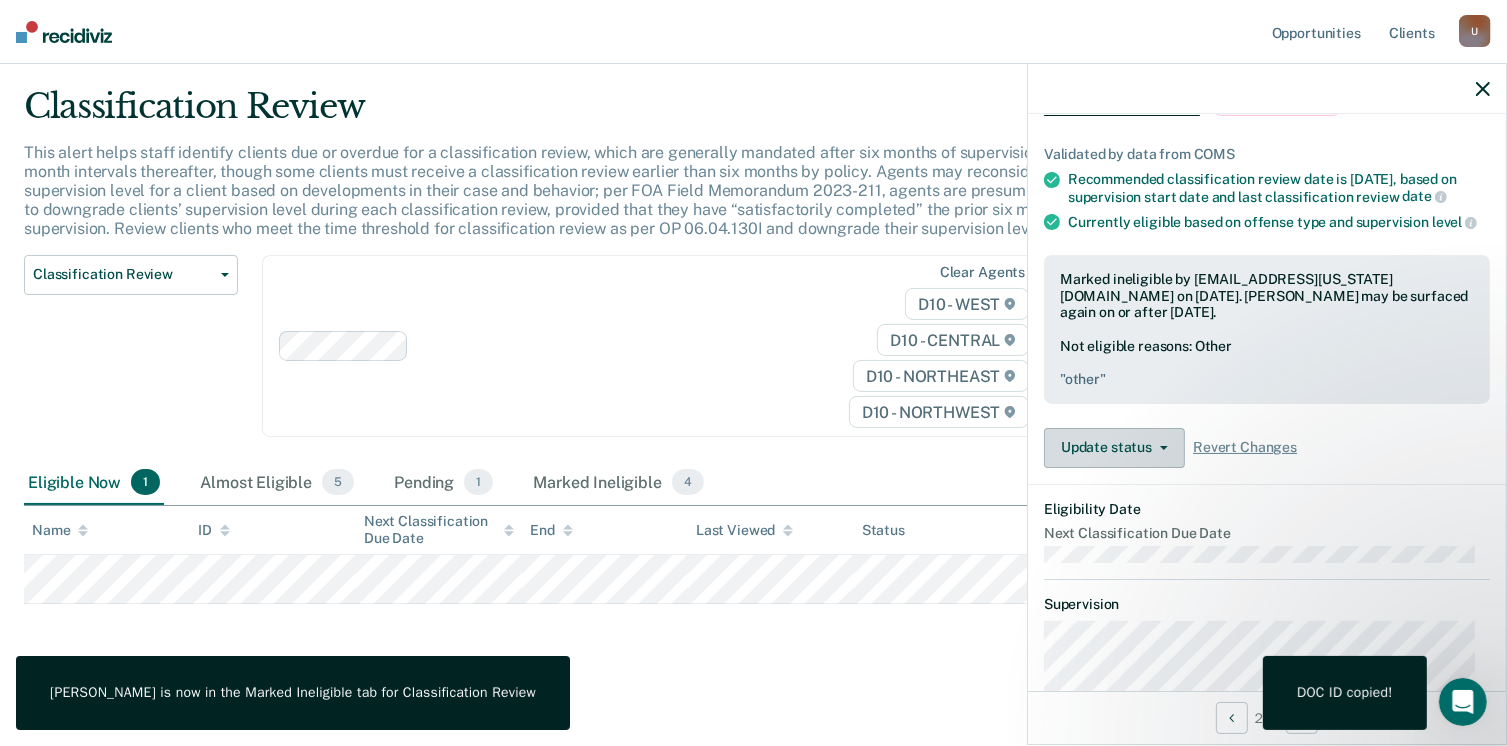 click on "Update status" at bounding box center (1114, 448) 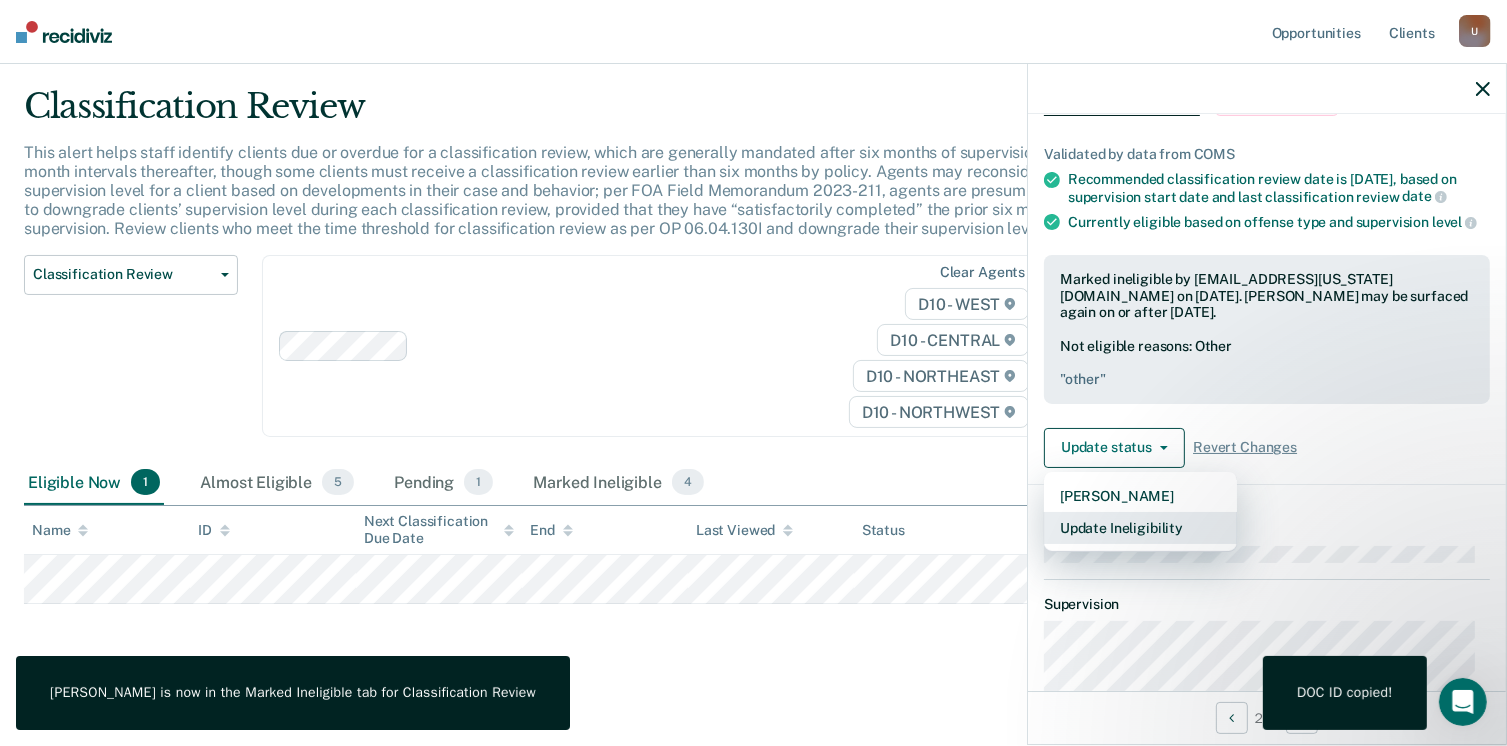 click on "Update Ineligibility" at bounding box center (1140, 528) 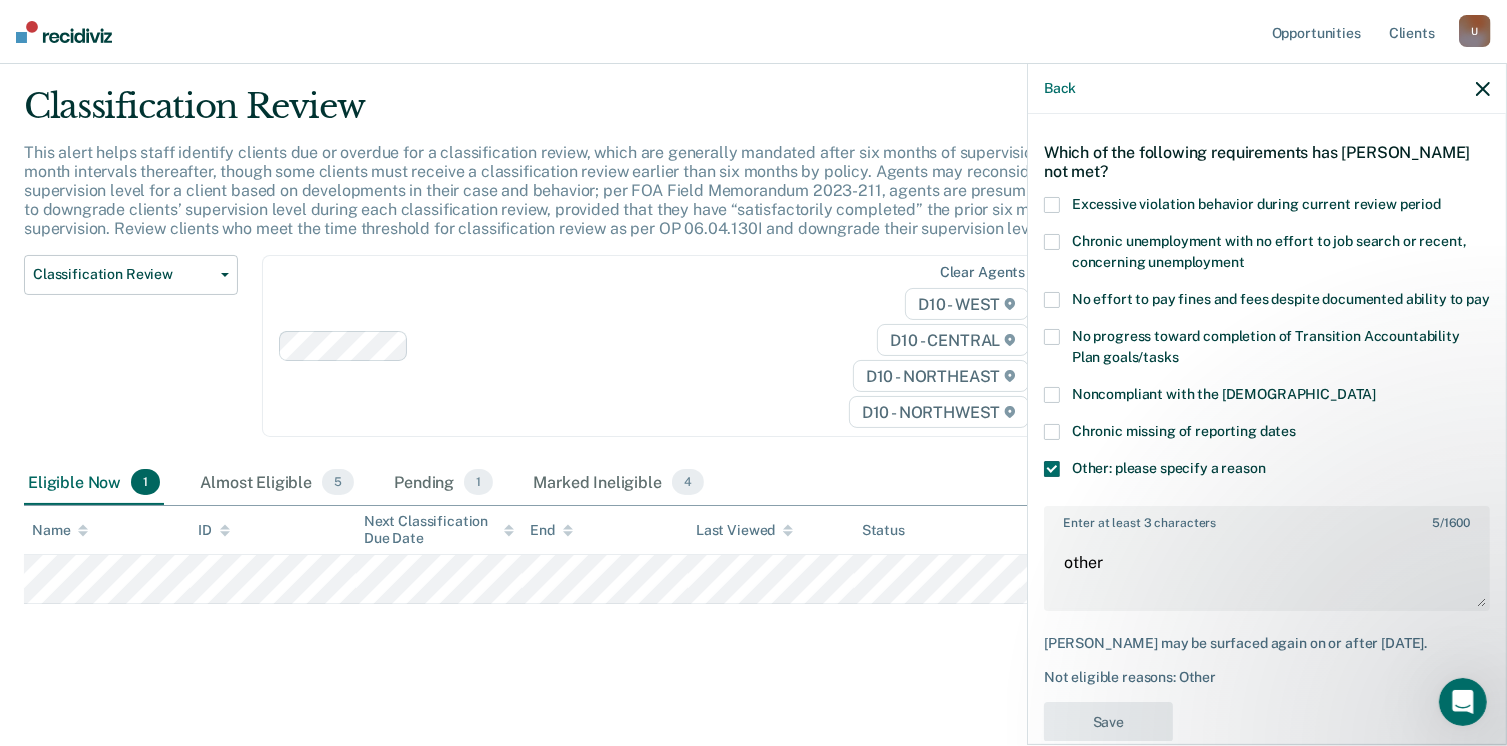 scroll, scrollTop: 0, scrollLeft: 0, axis: both 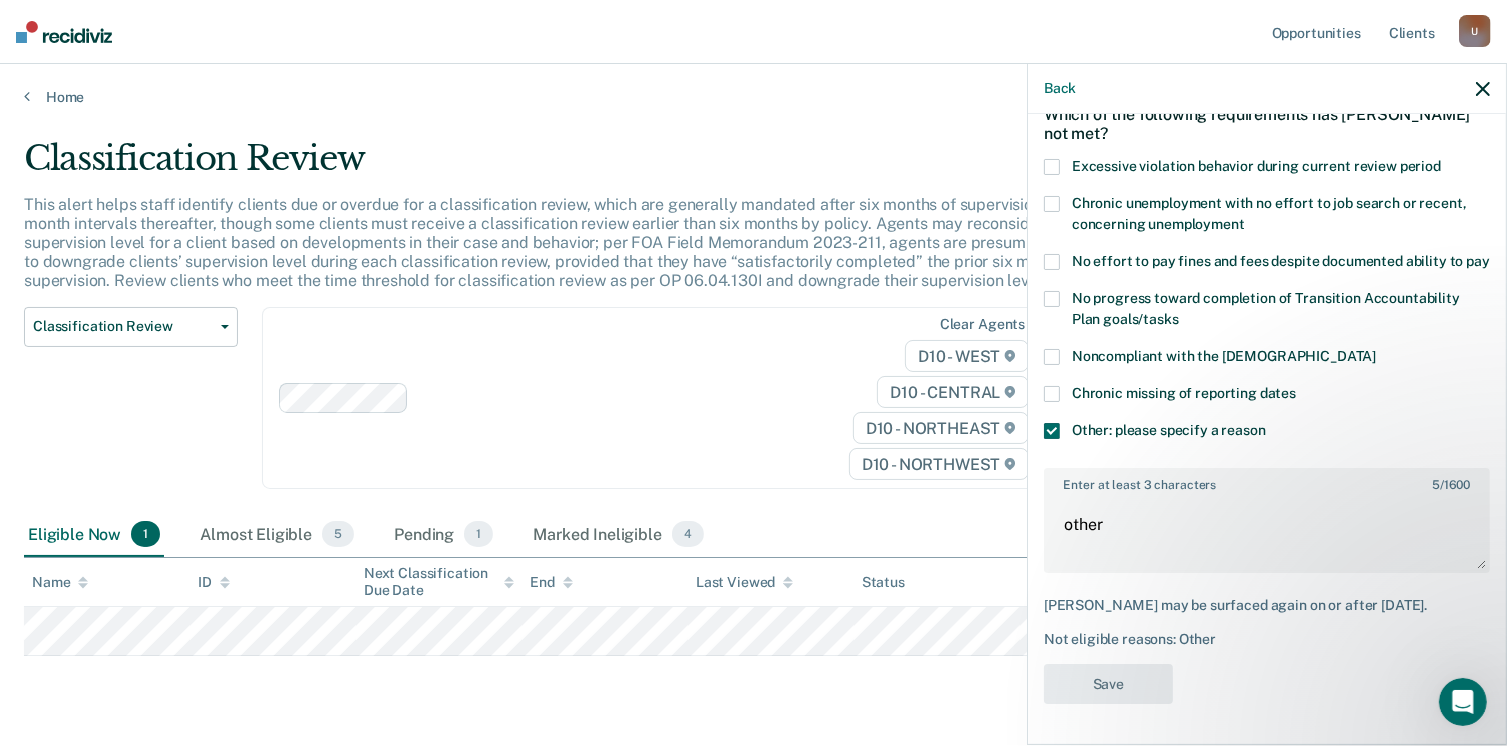 click 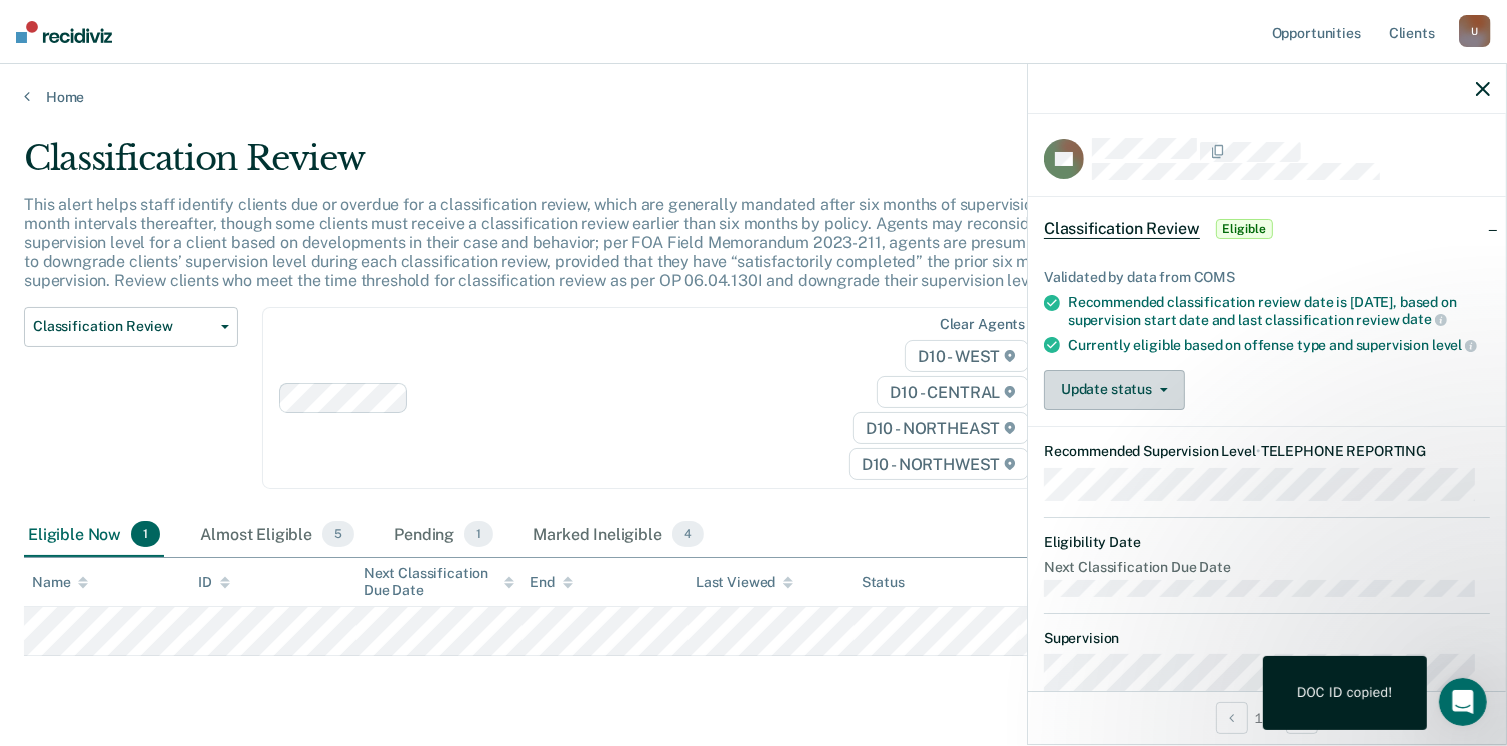 click on "Update status" at bounding box center [1114, 390] 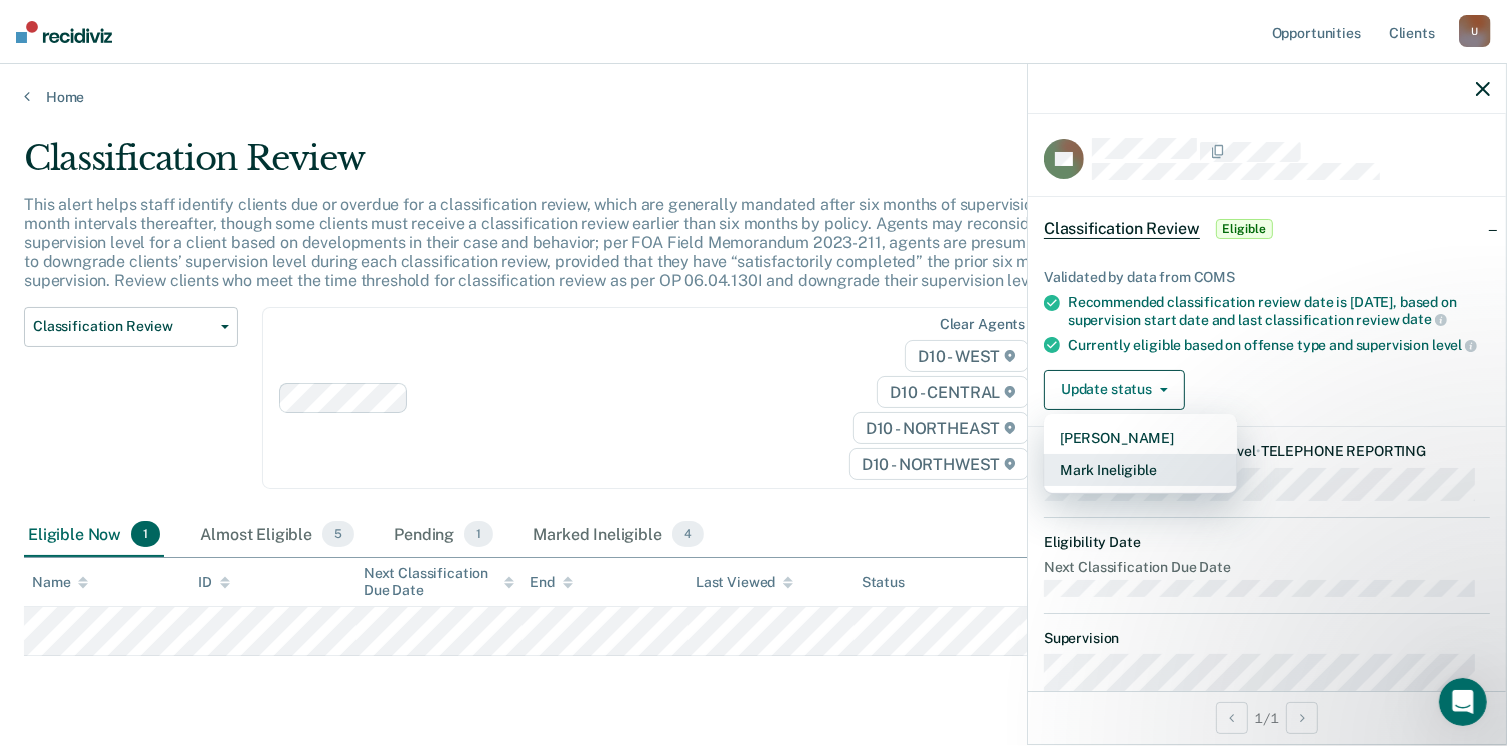 click on "Mark Ineligible" at bounding box center [1140, 470] 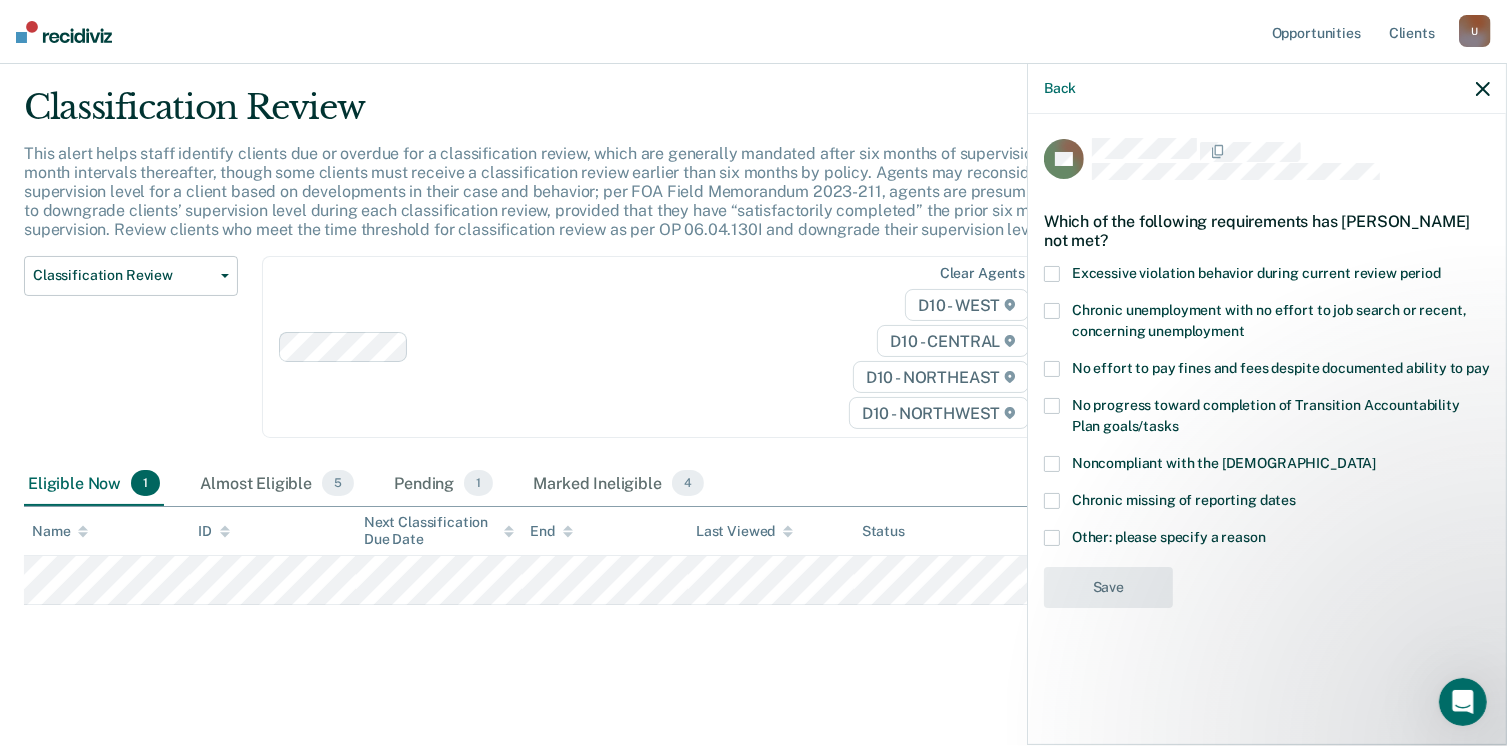 scroll, scrollTop: 52, scrollLeft: 0, axis: vertical 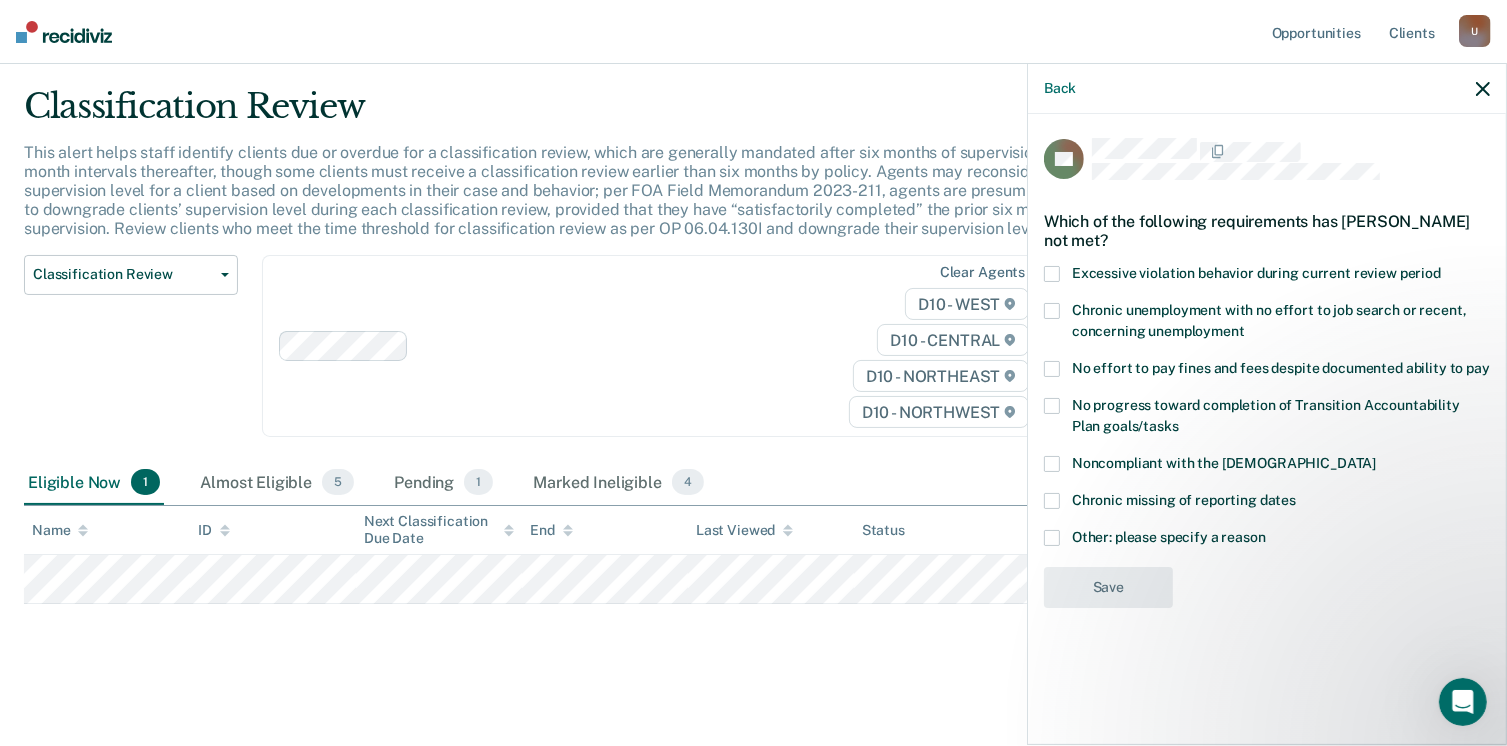 click at bounding box center (1052, 538) 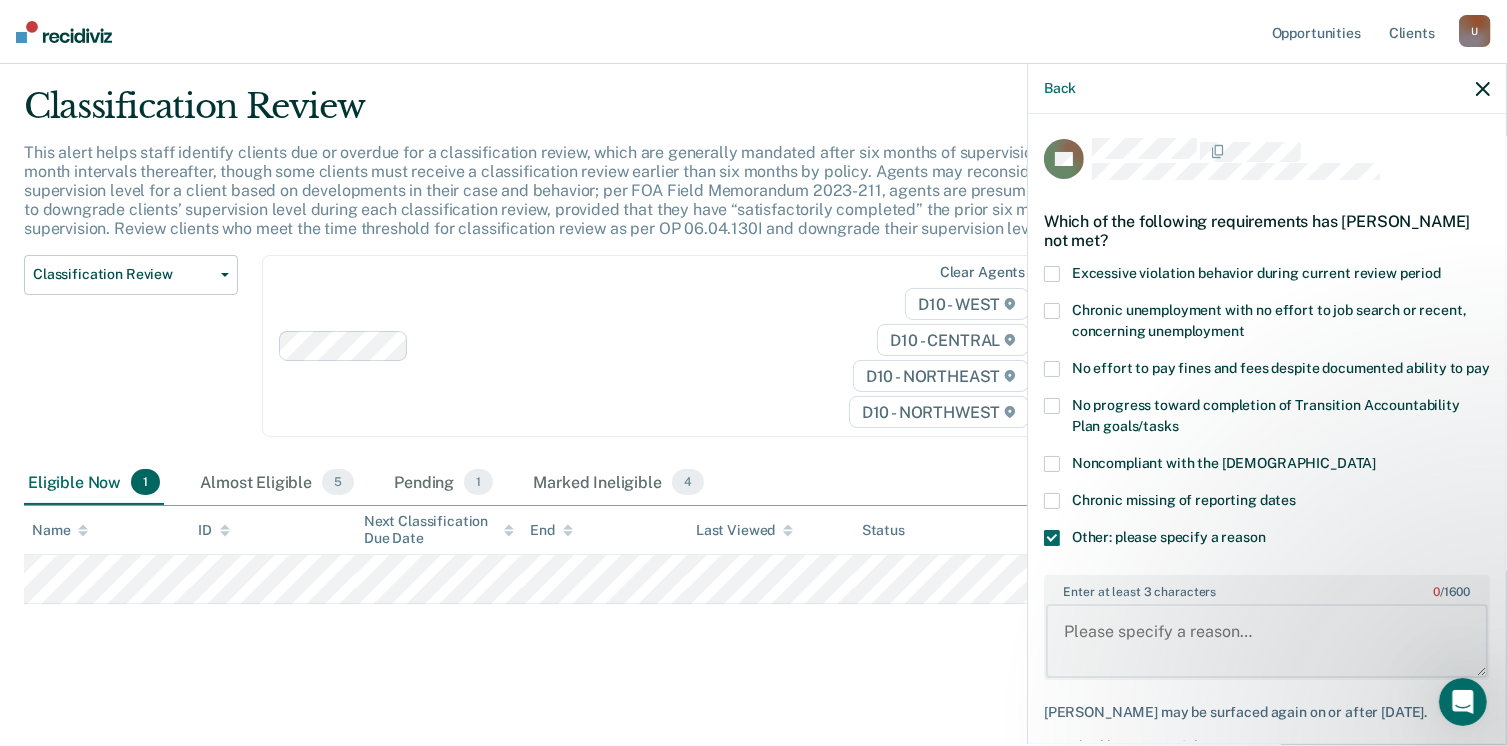 click on "Enter at least 3 characters 0  /  1600" at bounding box center (1267, 641) 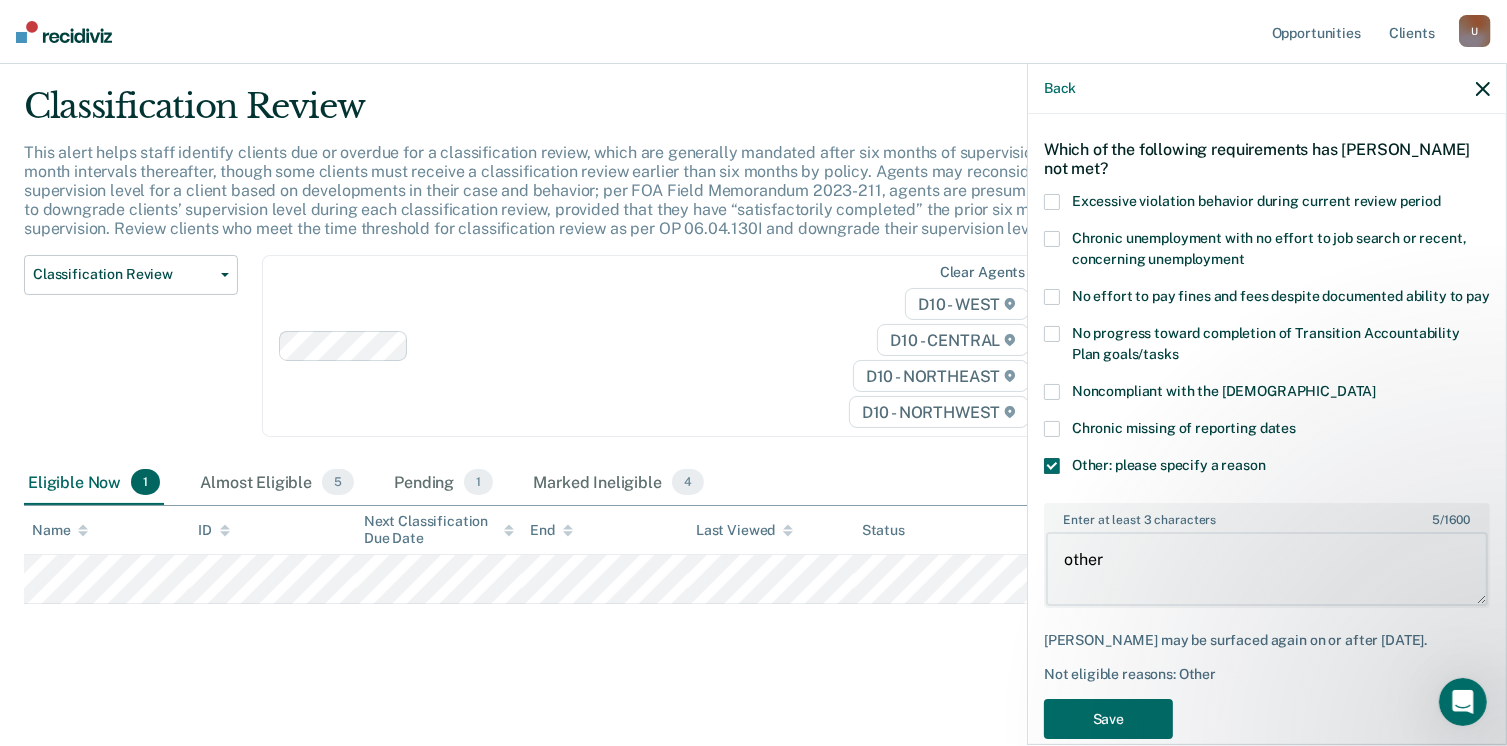 scroll, scrollTop: 123, scrollLeft: 0, axis: vertical 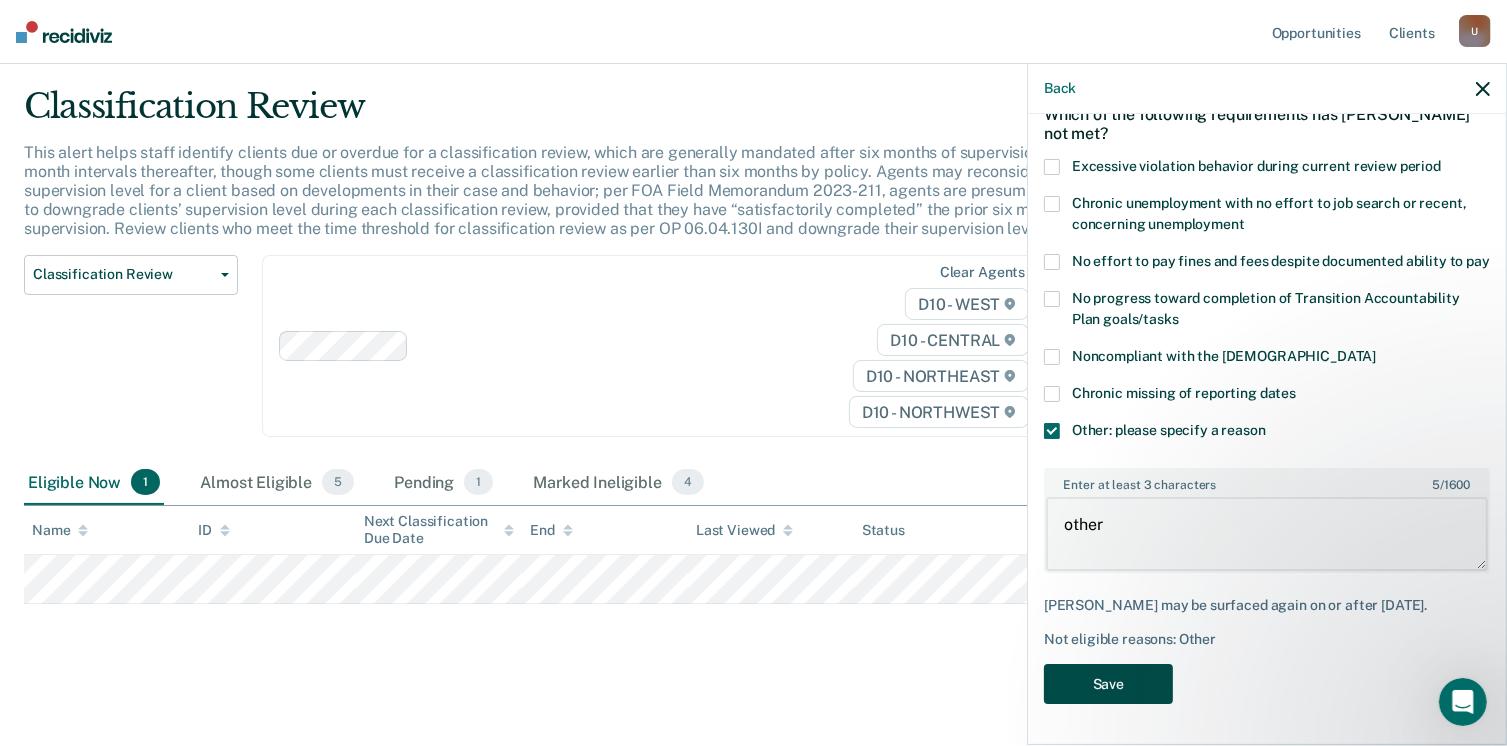 type on "other" 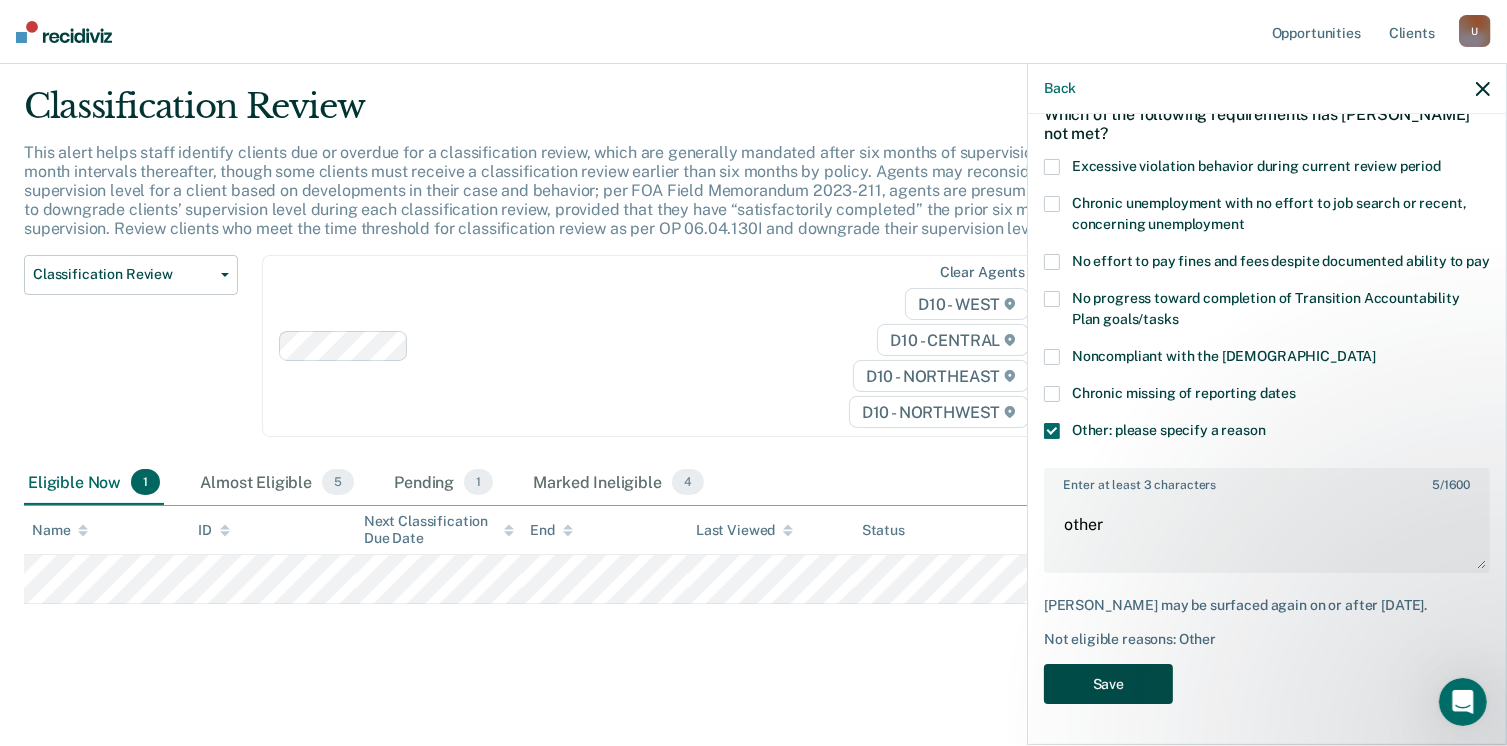 click on "Save" at bounding box center (1108, 684) 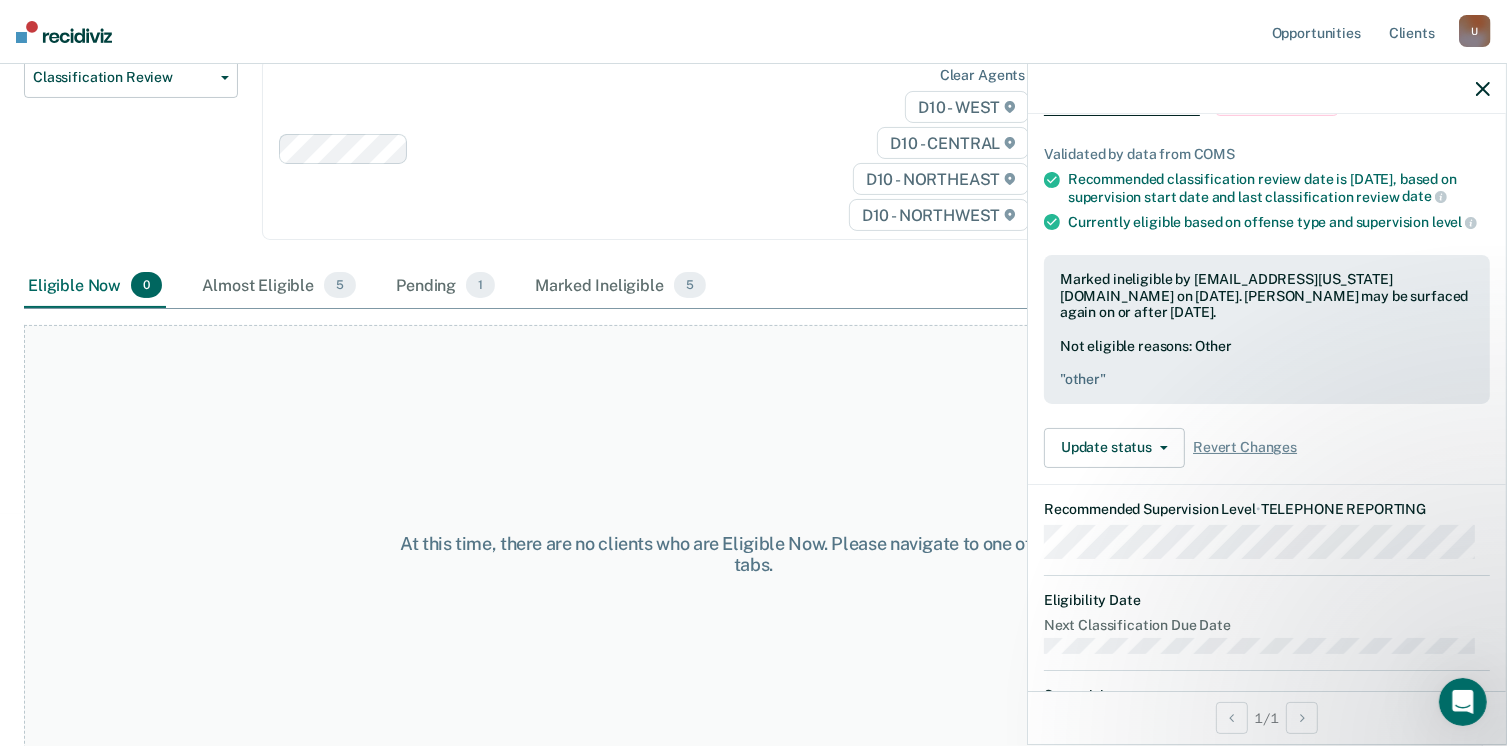 scroll, scrollTop: 252, scrollLeft: 0, axis: vertical 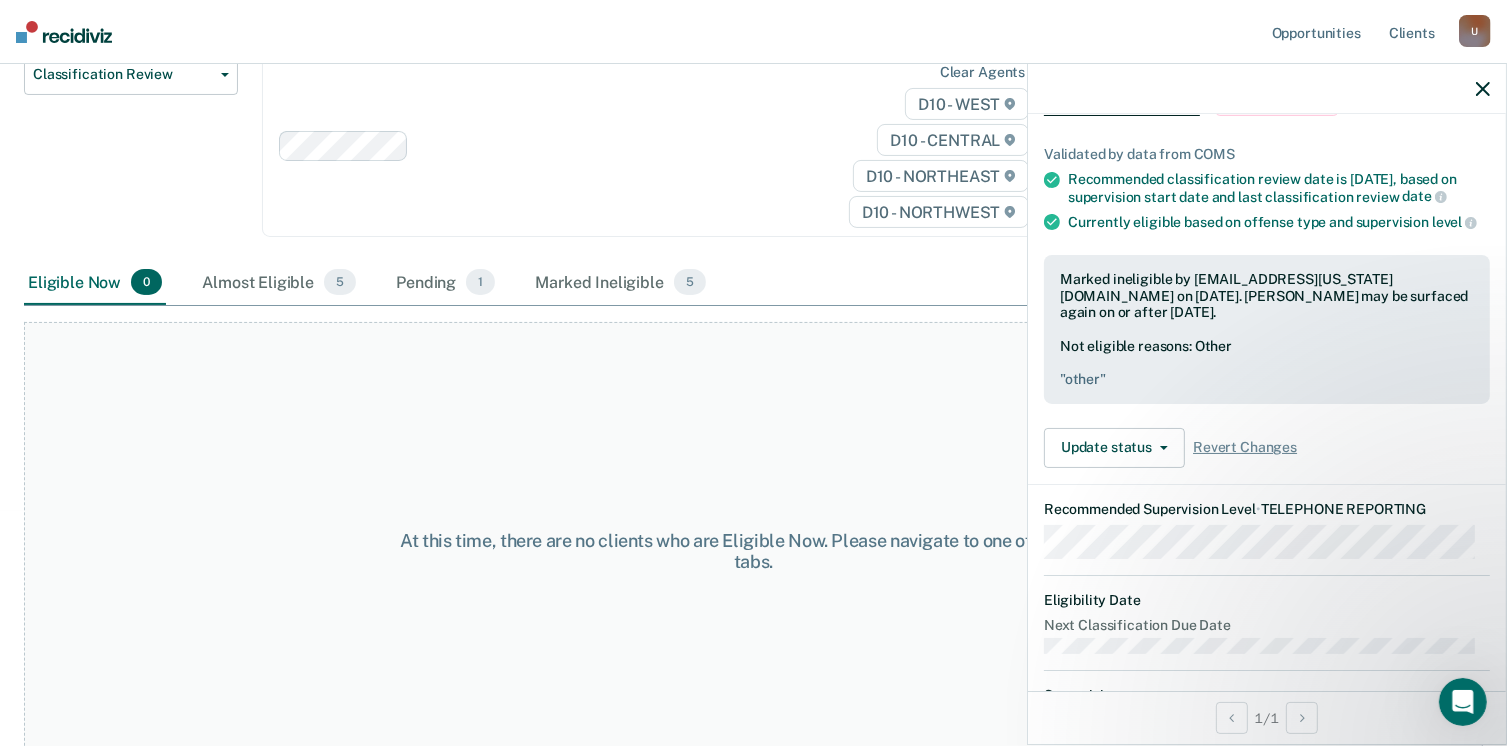 click at bounding box center [1267, 89] 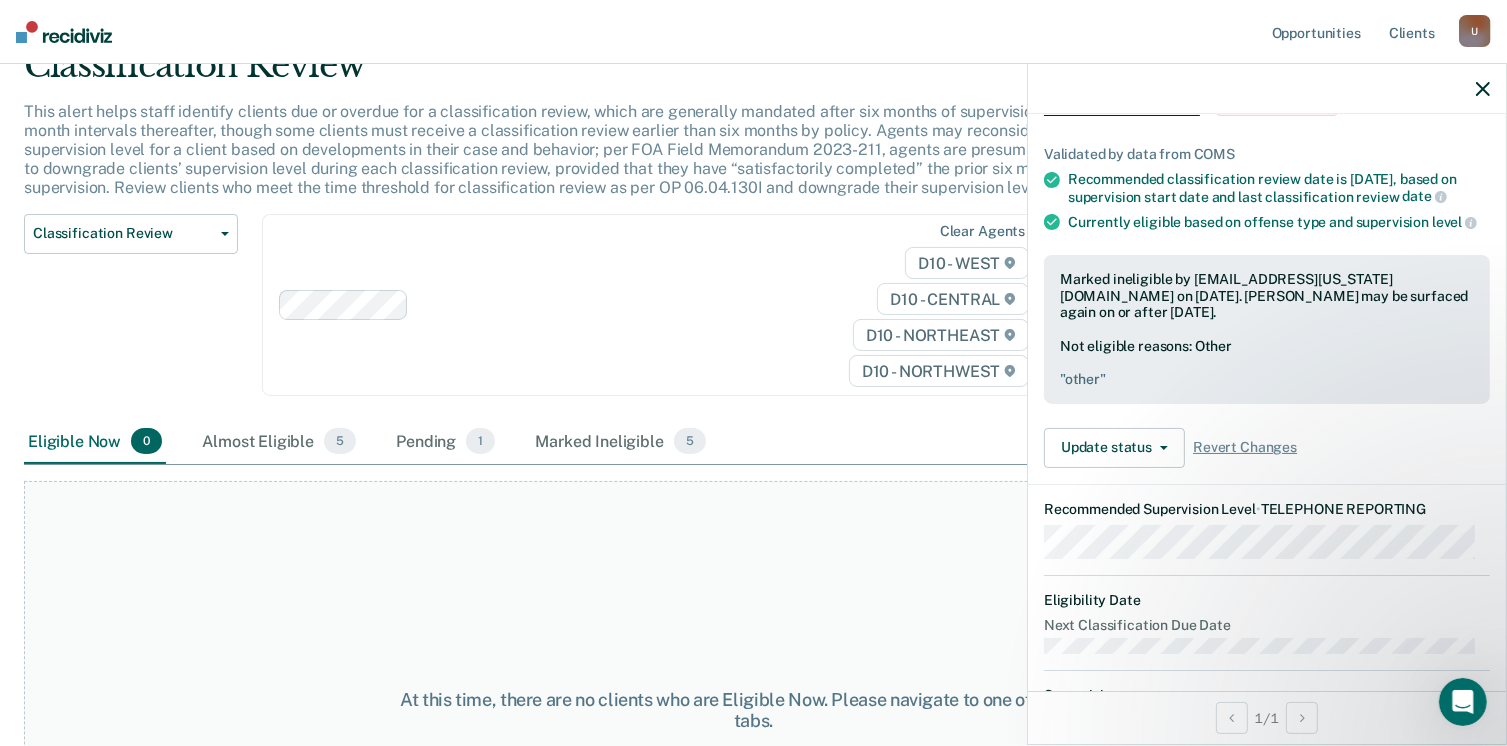 scroll, scrollTop: 0, scrollLeft: 0, axis: both 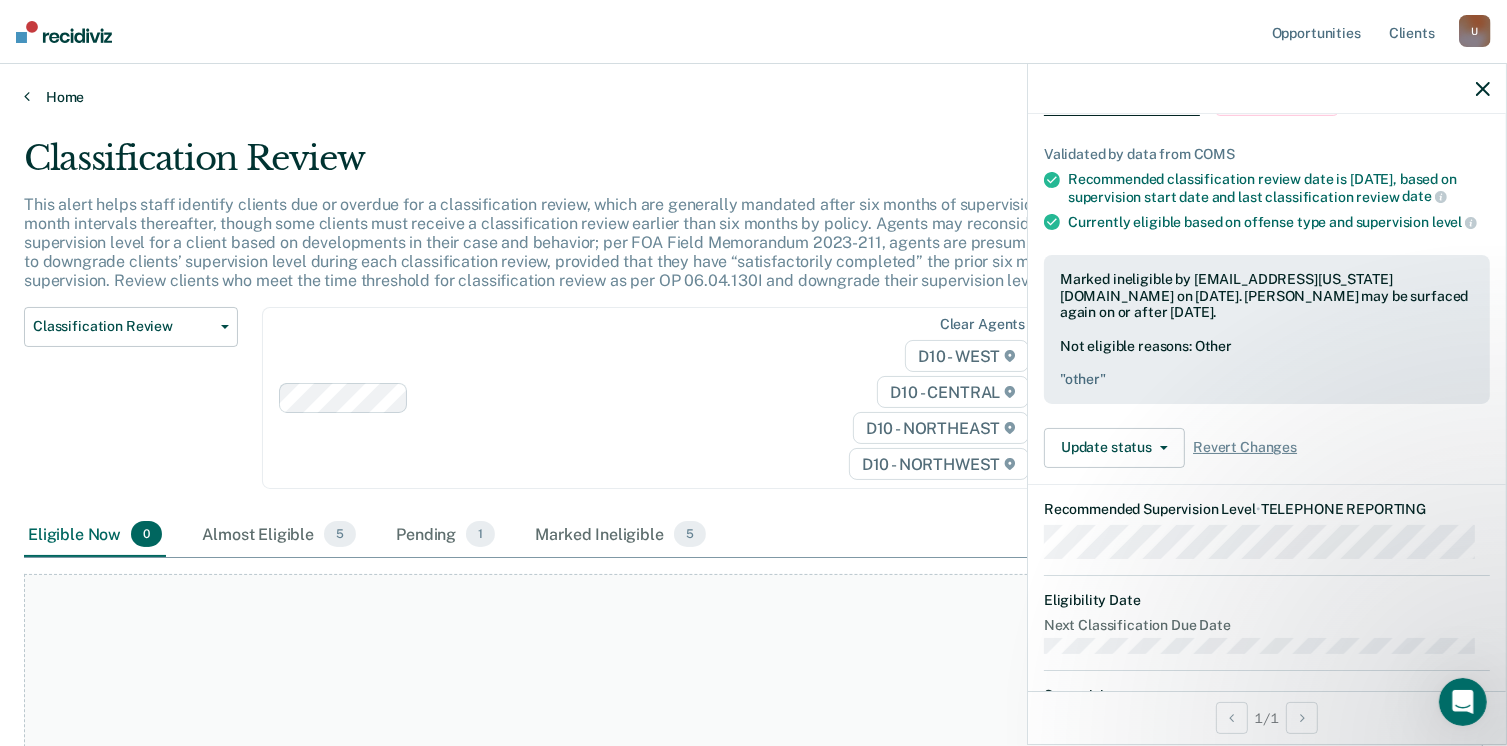 click on "Home" at bounding box center [753, 97] 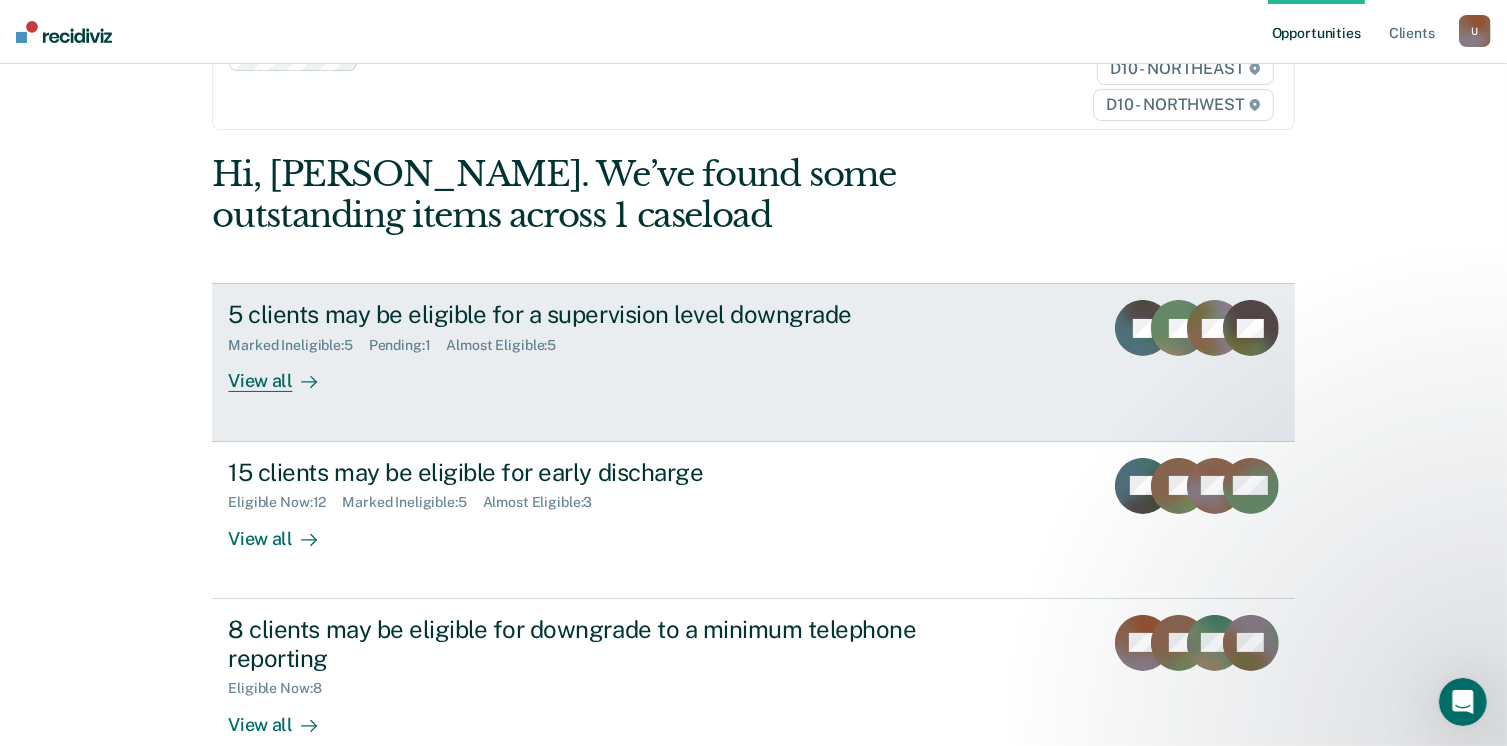 scroll, scrollTop: 200, scrollLeft: 0, axis: vertical 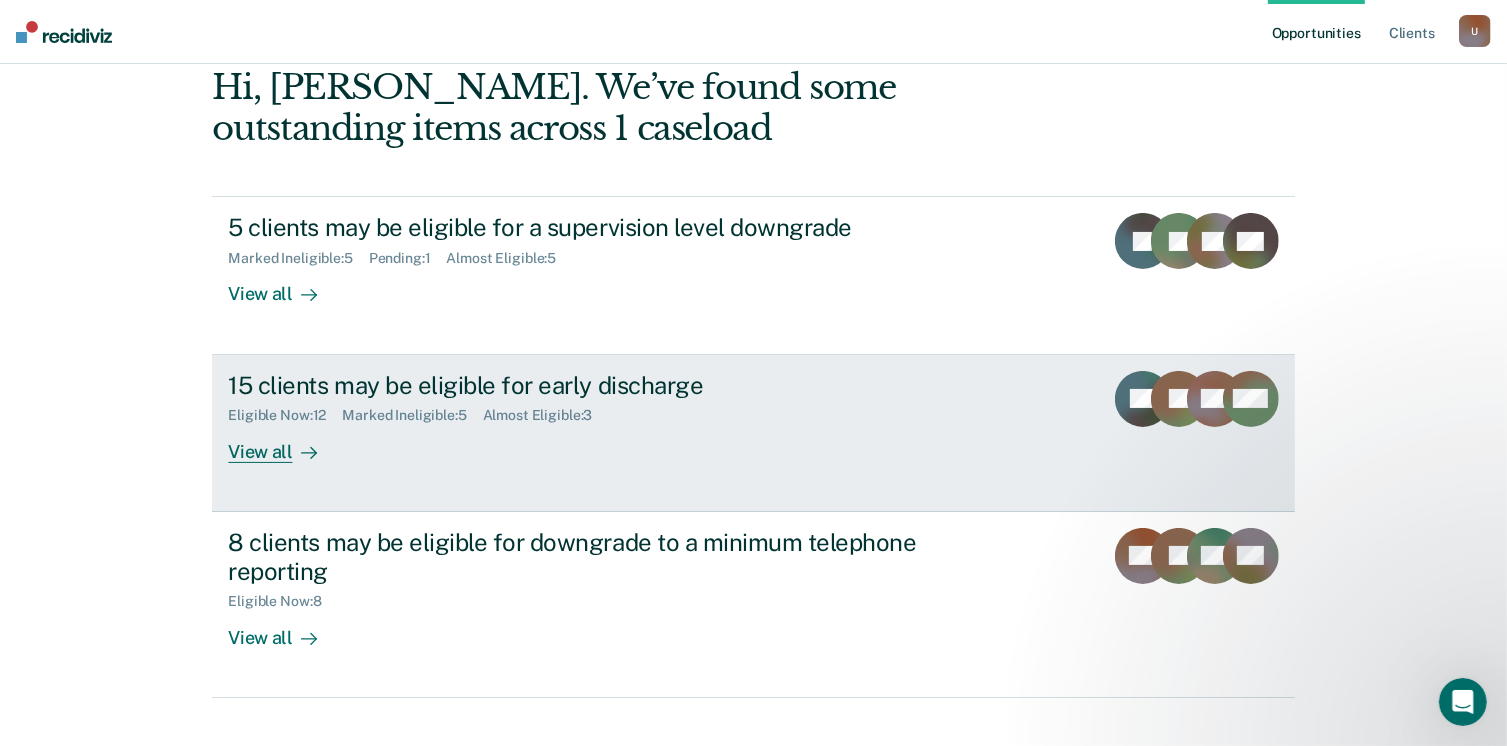 click at bounding box center [305, 451] 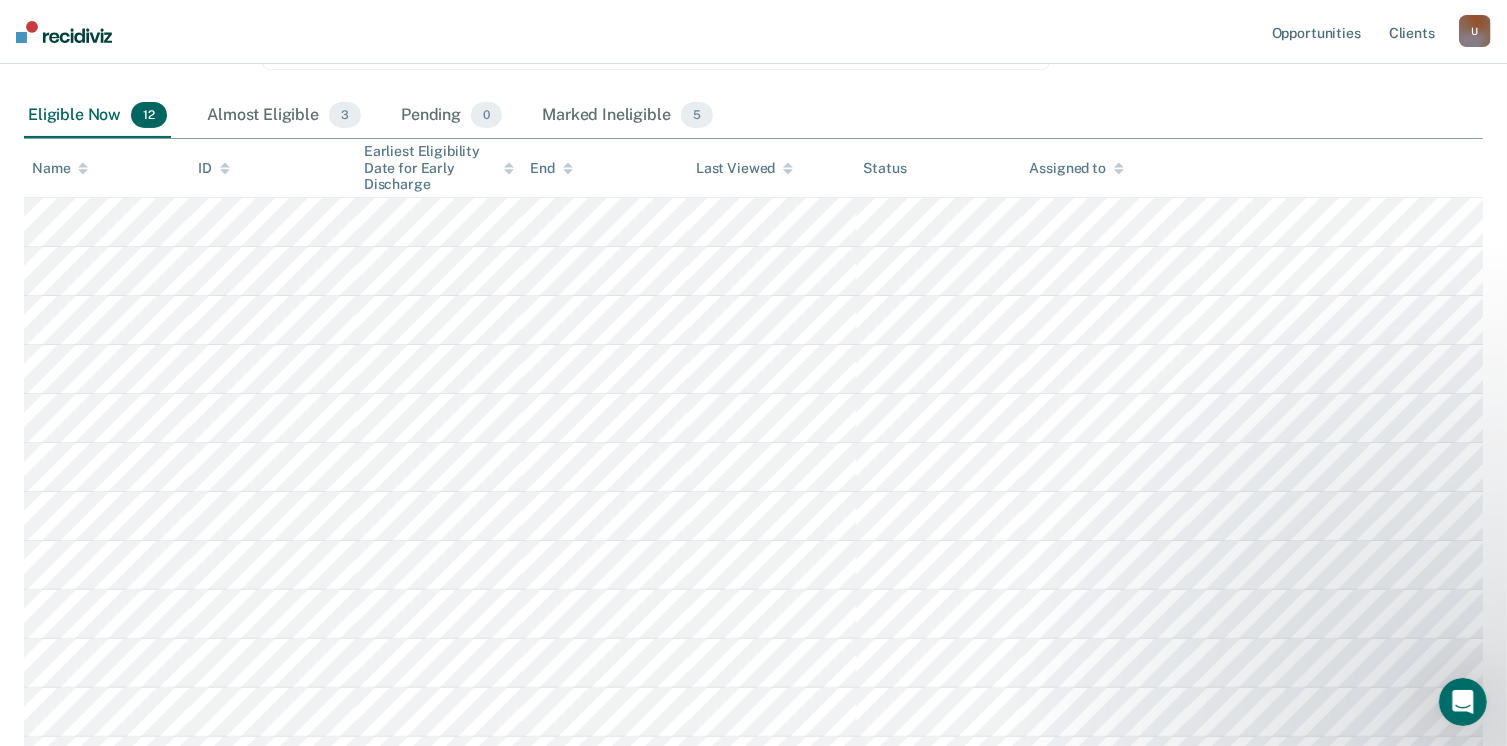 scroll, scrollTop: 581, scrollLeft: 0, axis: vertical 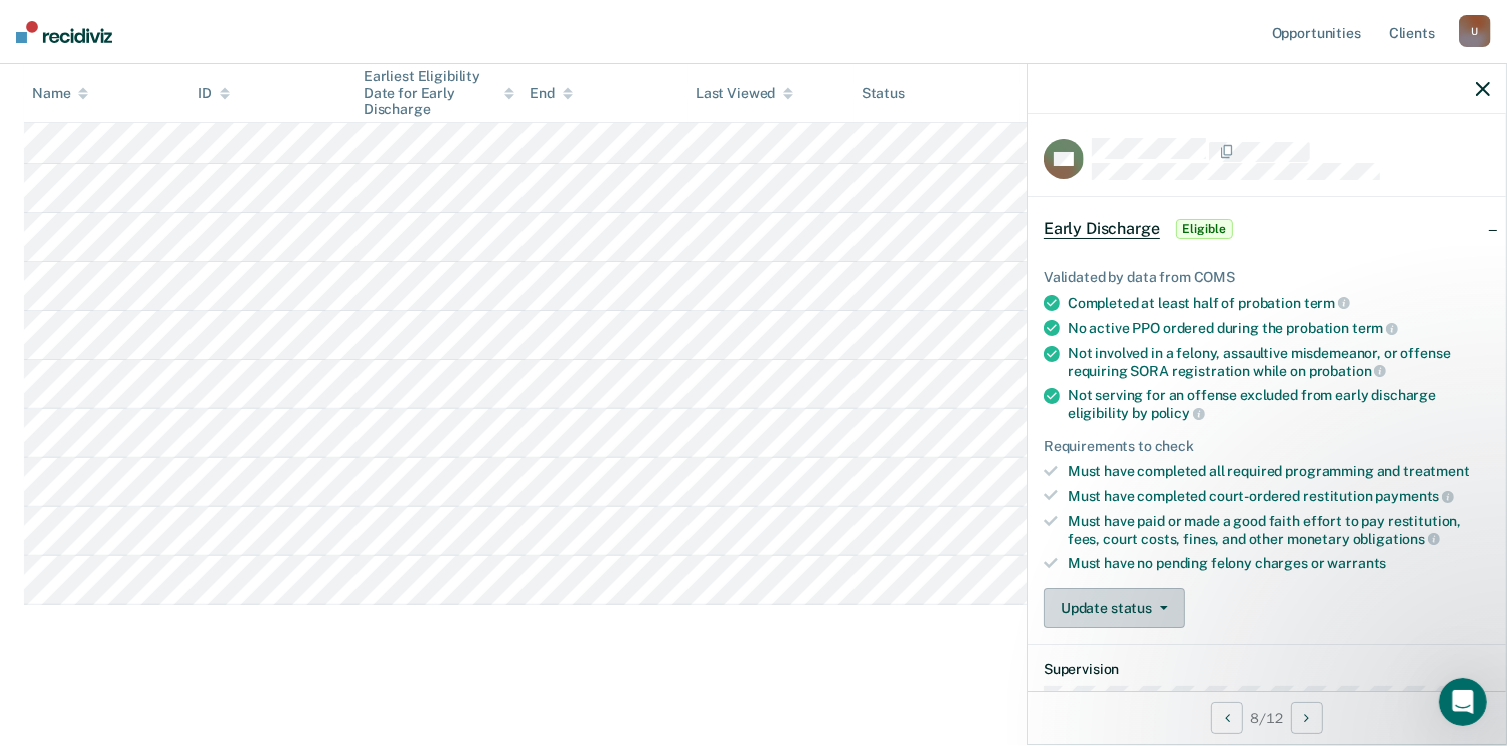click on "Update status" at bounding box center [1114, 608] 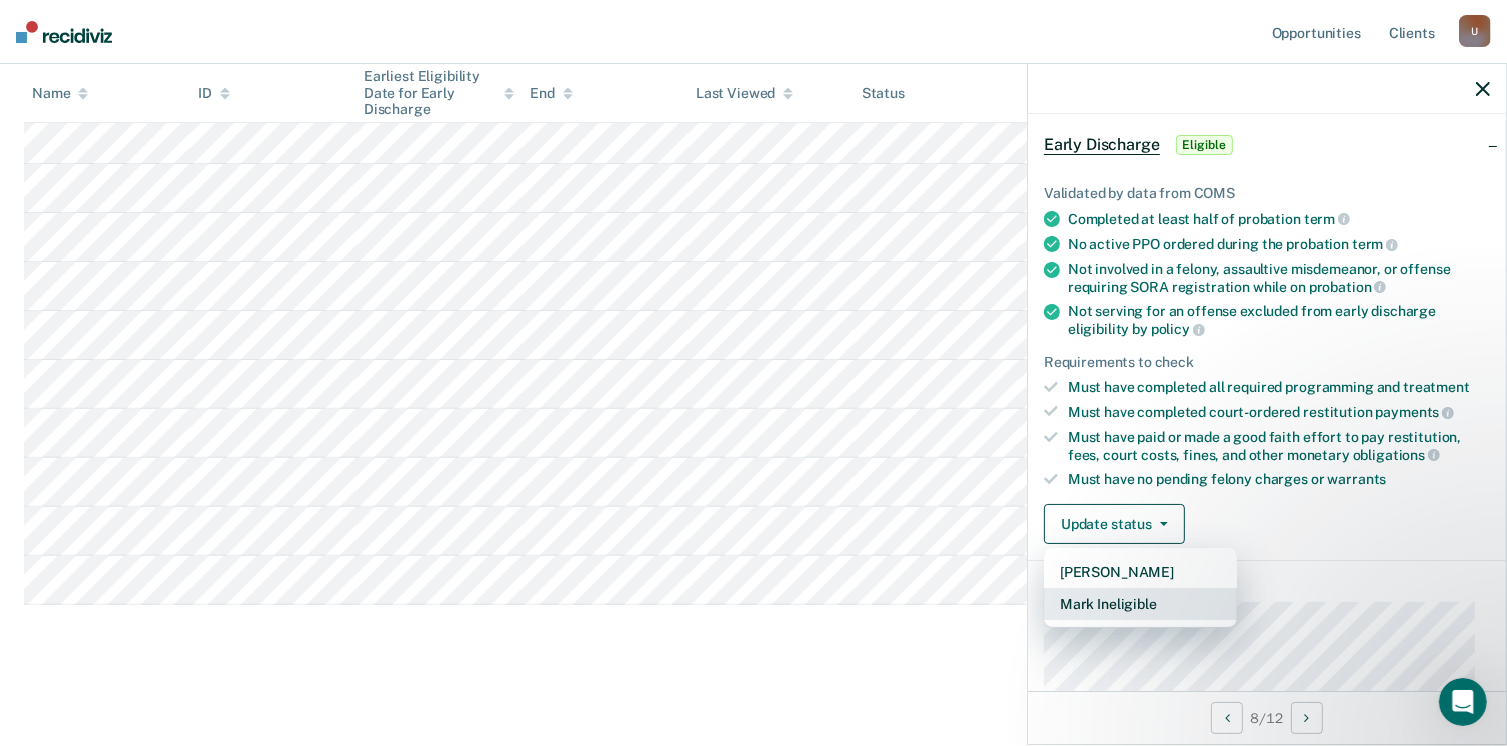 scroll, scrollTop: 105, scrollLeft: 0, axis: vertical 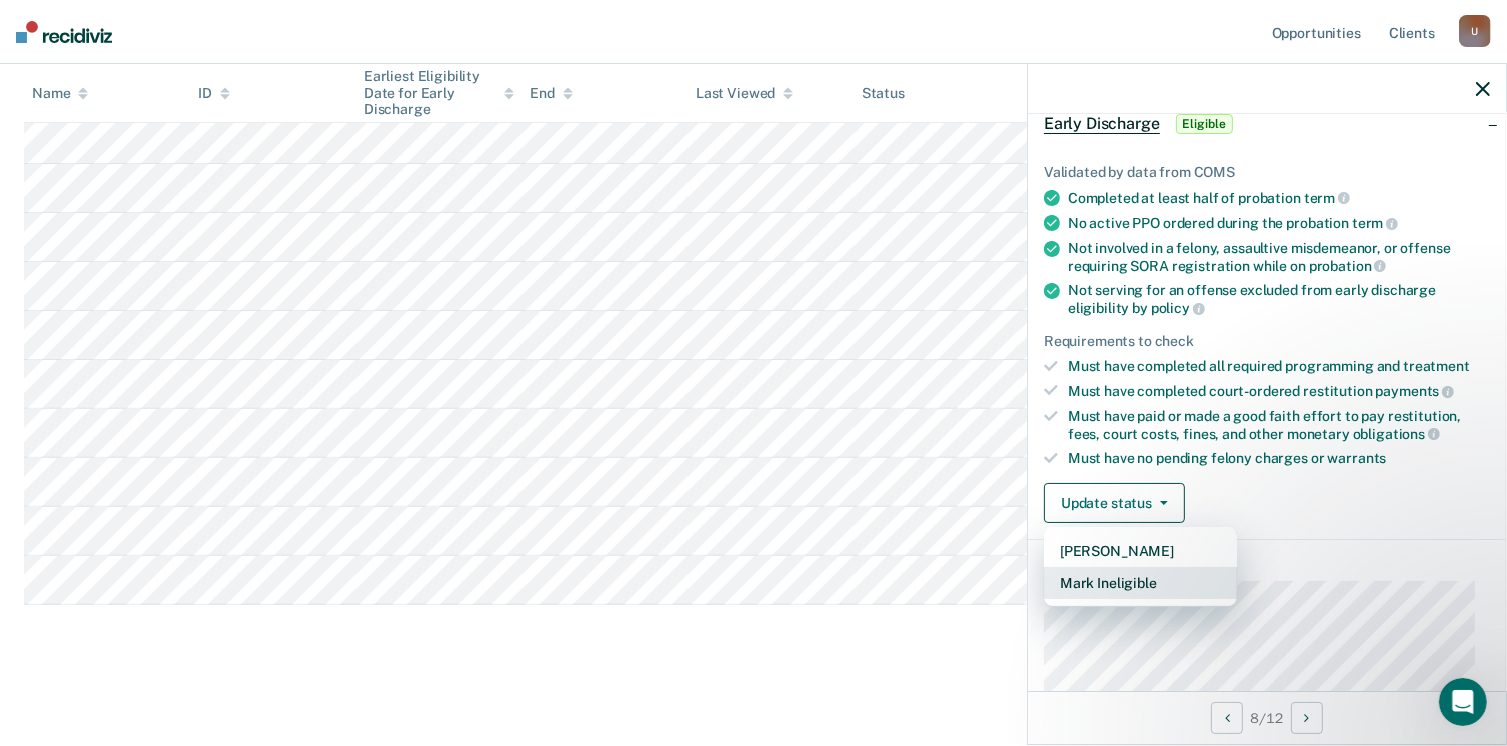 click on "Mark Ineligible" at bounding box center [1140, 583] 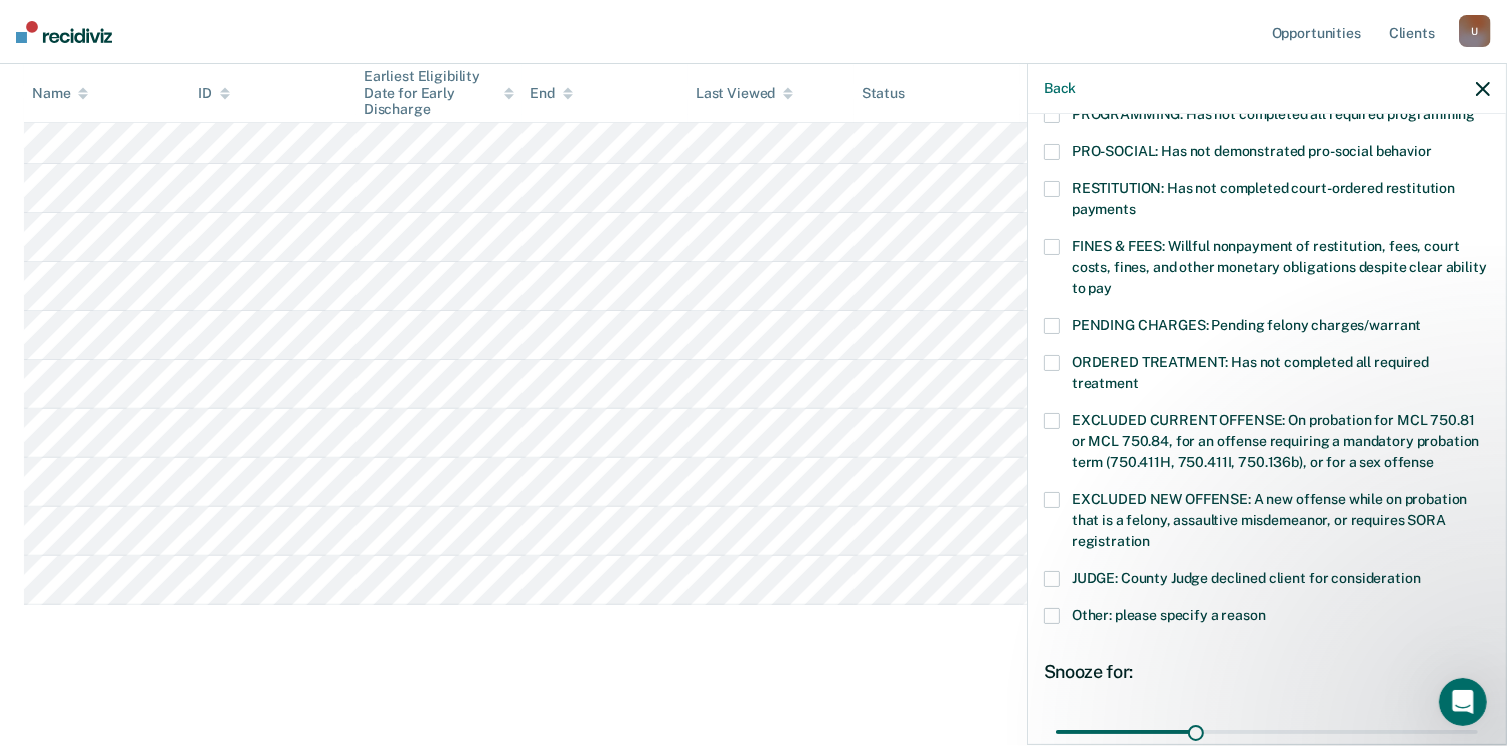 scroll, scrollTop: 505, scrollLeft: 0, axis: vertical 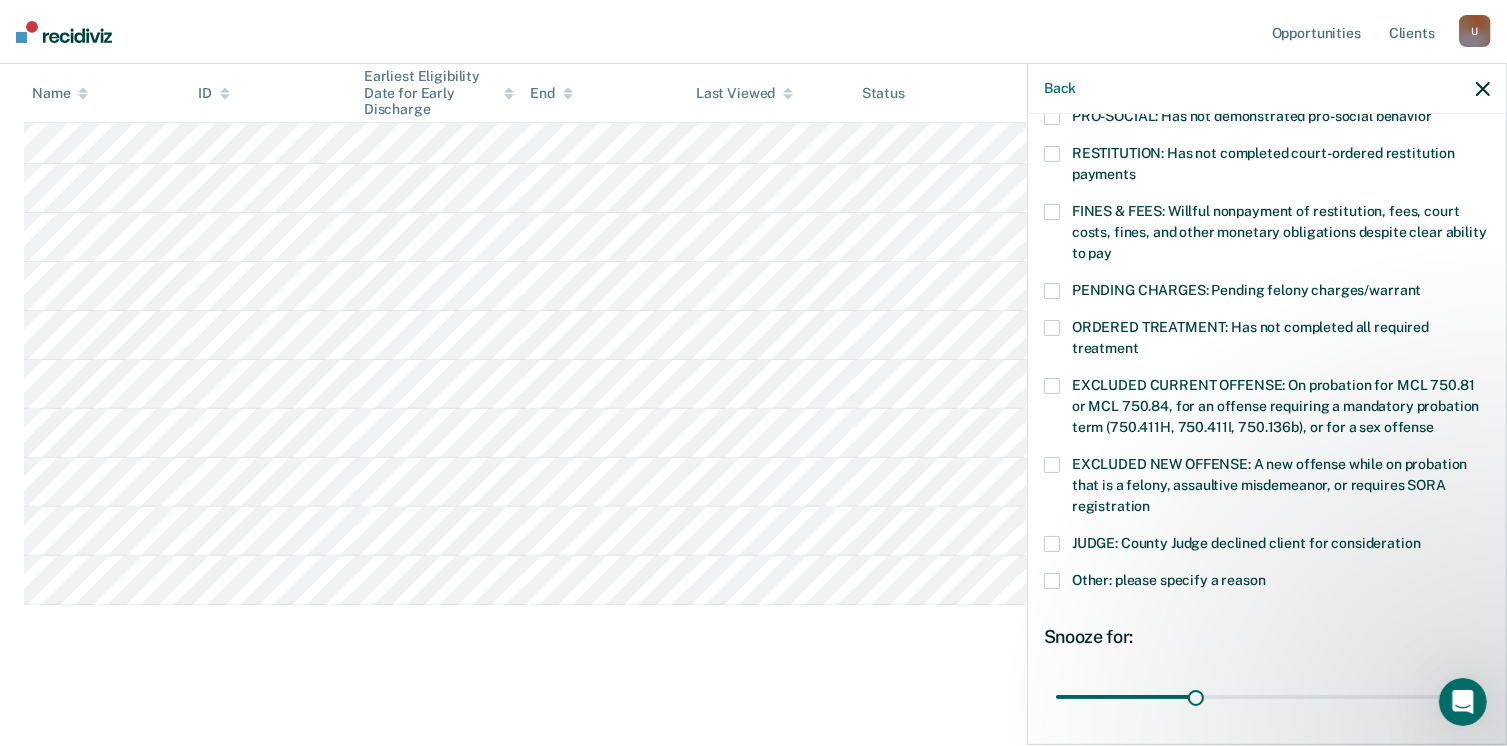 click at bounding box center (1052, 328) 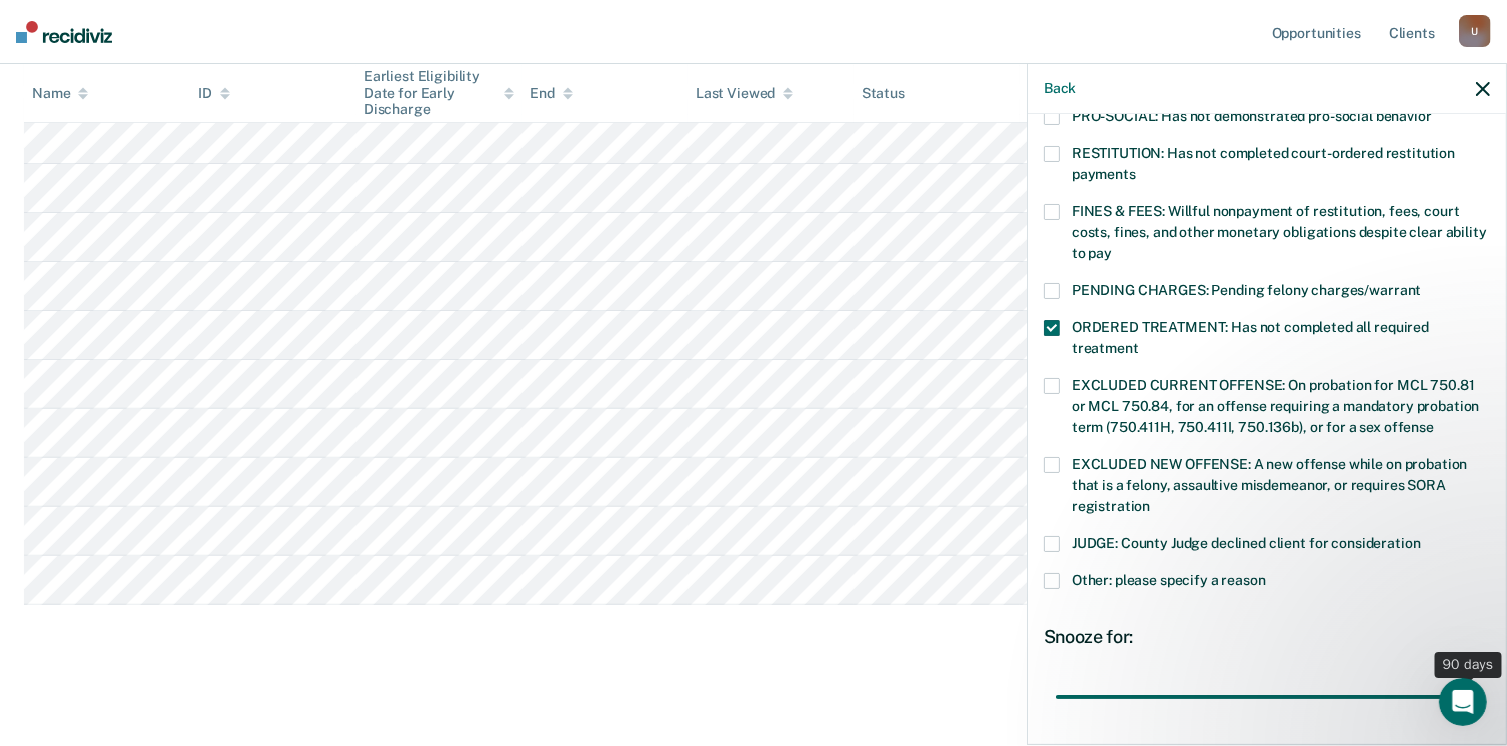 drag, startPoint x: 1188, startPoint y: 672, endPoint x: 37, endPoint y: 9, distance: 1328.2959 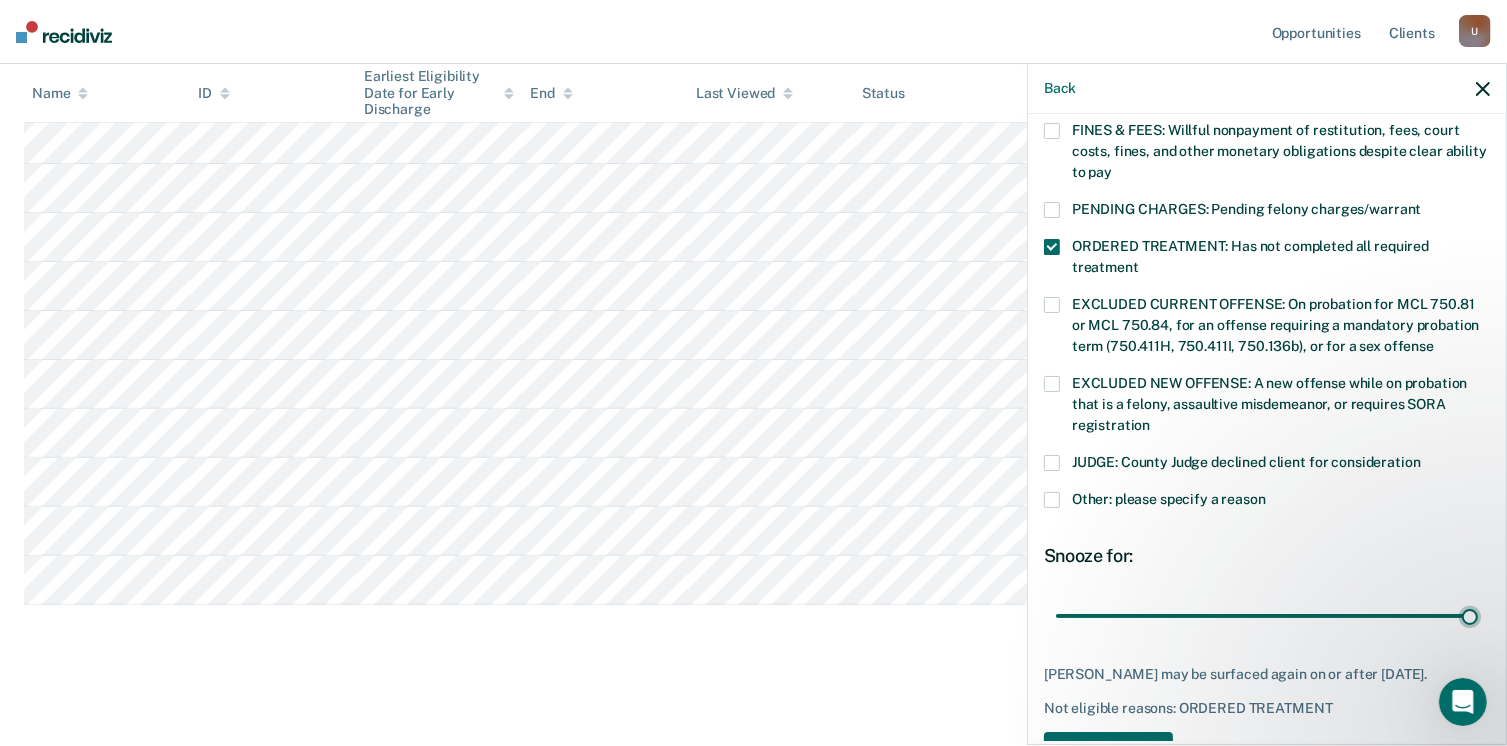 scroll, scrollTop: 630, scrollLeft: 0, axis: vertical 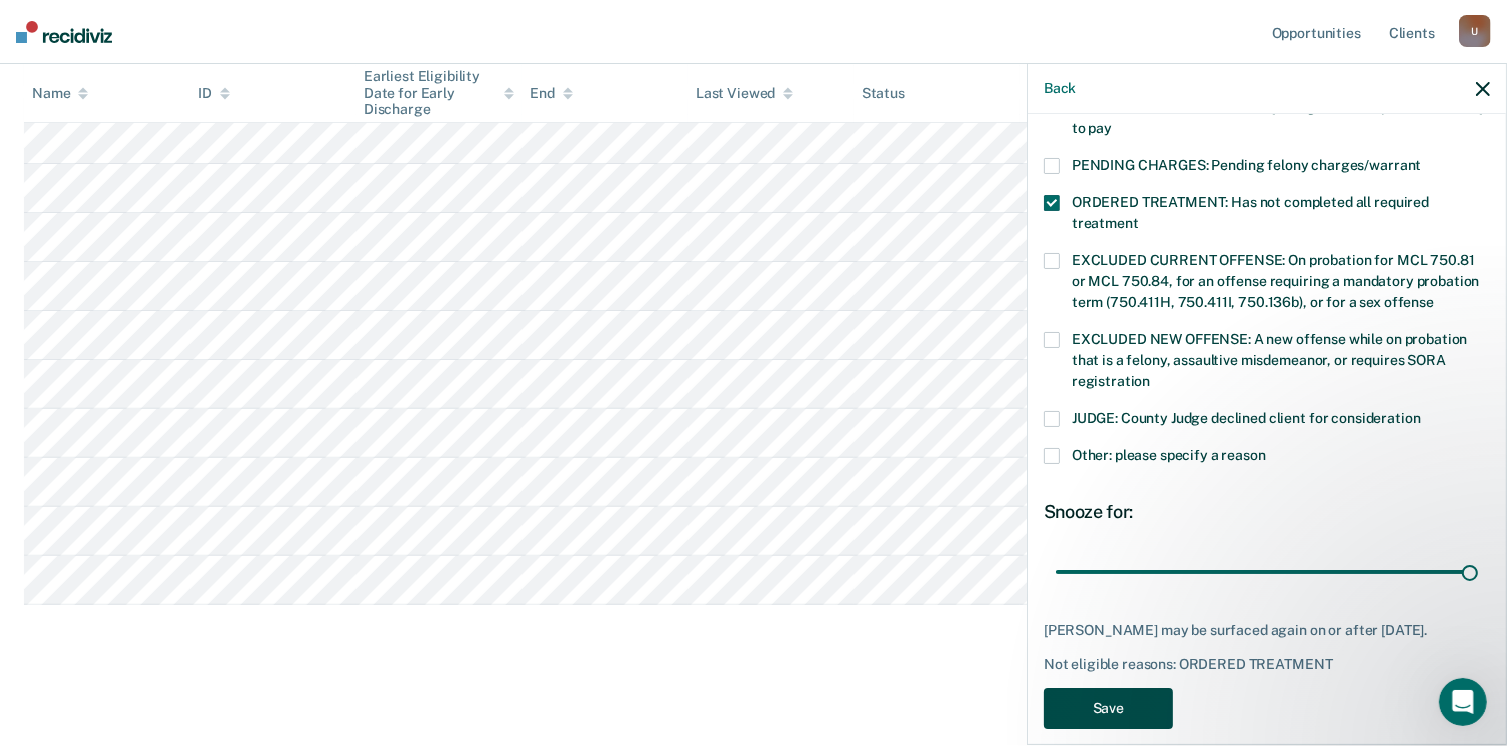 click on "Save" at bounding box center (1108, 708) 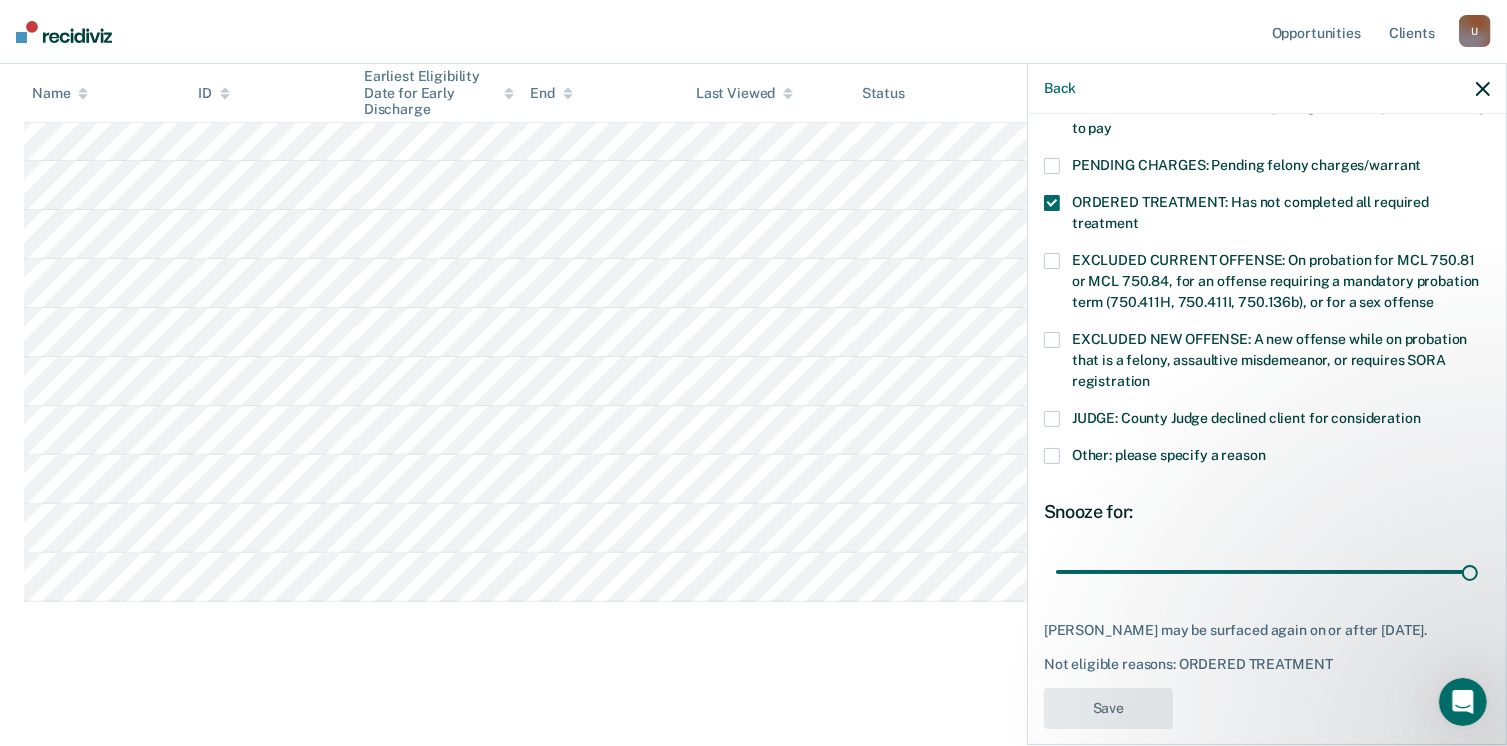 scroll, scrollTop: 532, scrollLeft: 0, axis: vertical 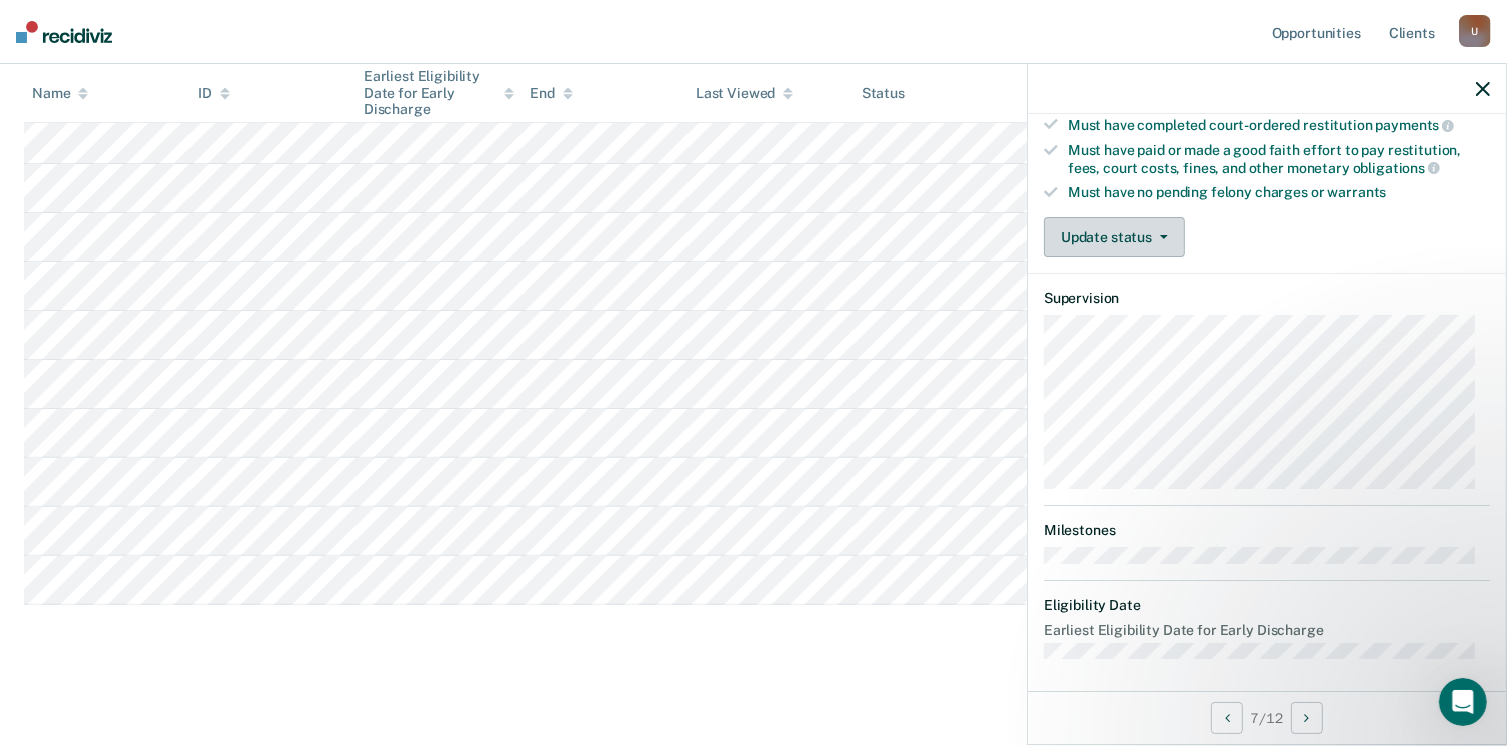 click on "Update status" at bounding box center (1114, 237) 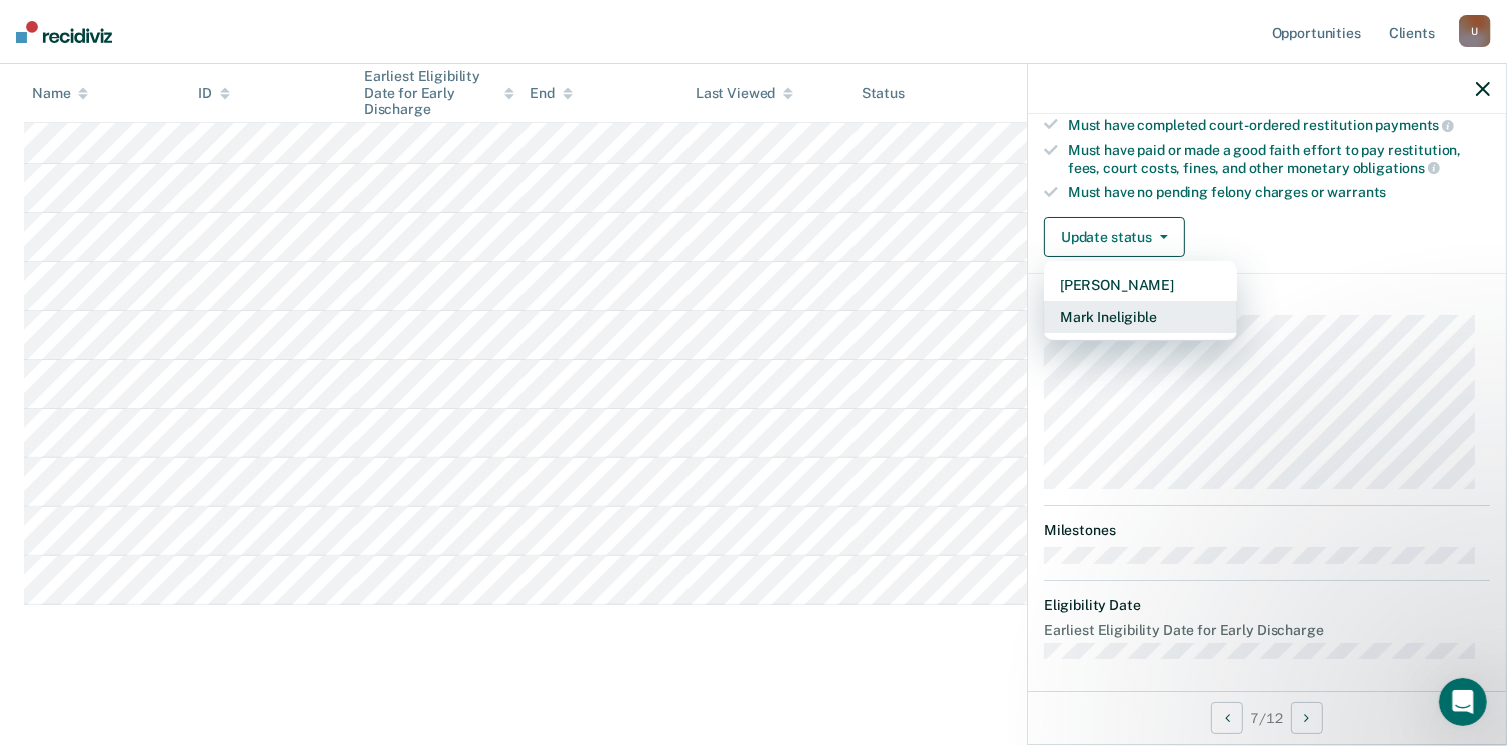 click on "Mark Ineligible" at bounding box center [1140, 317] 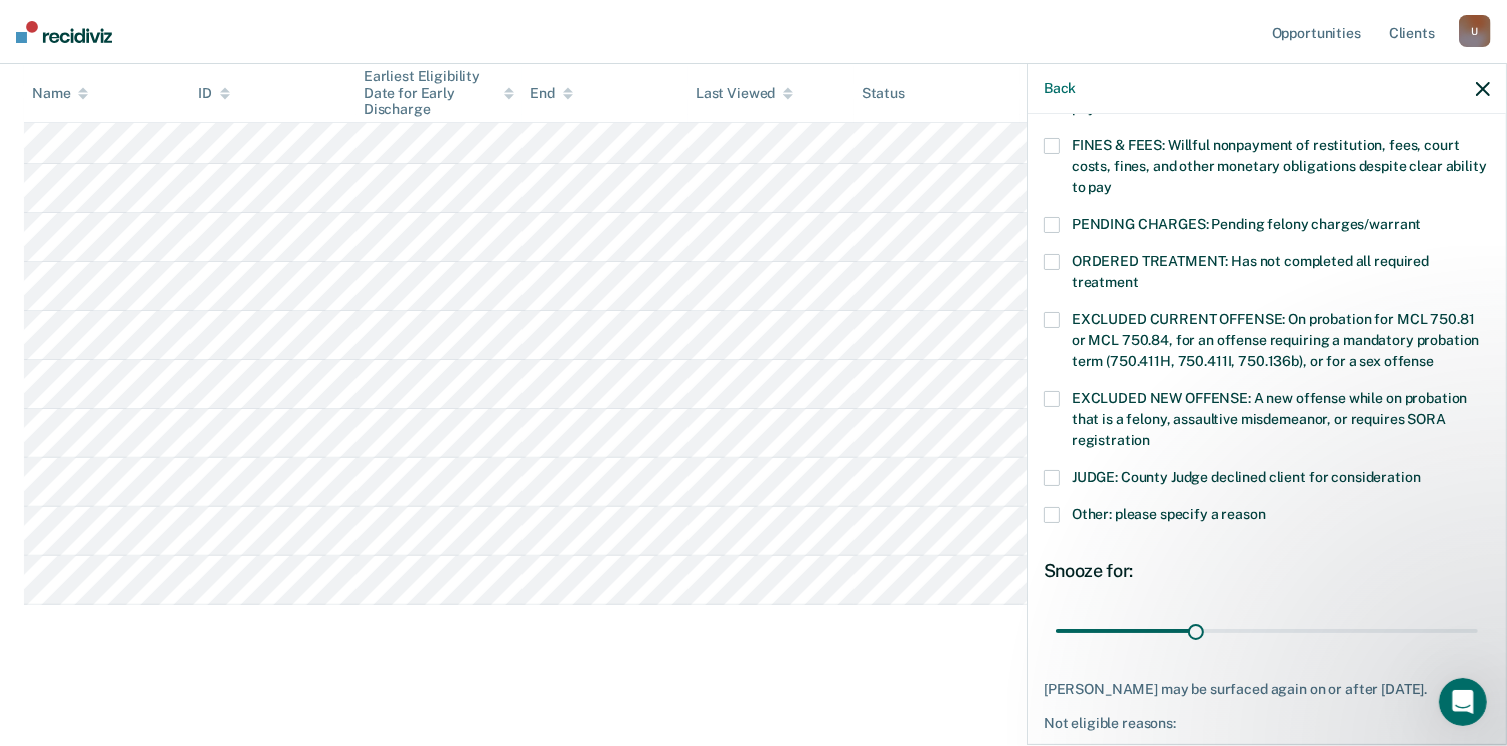 scroll, scrollTop: 471, scrollLeft: 0, axis: vertical 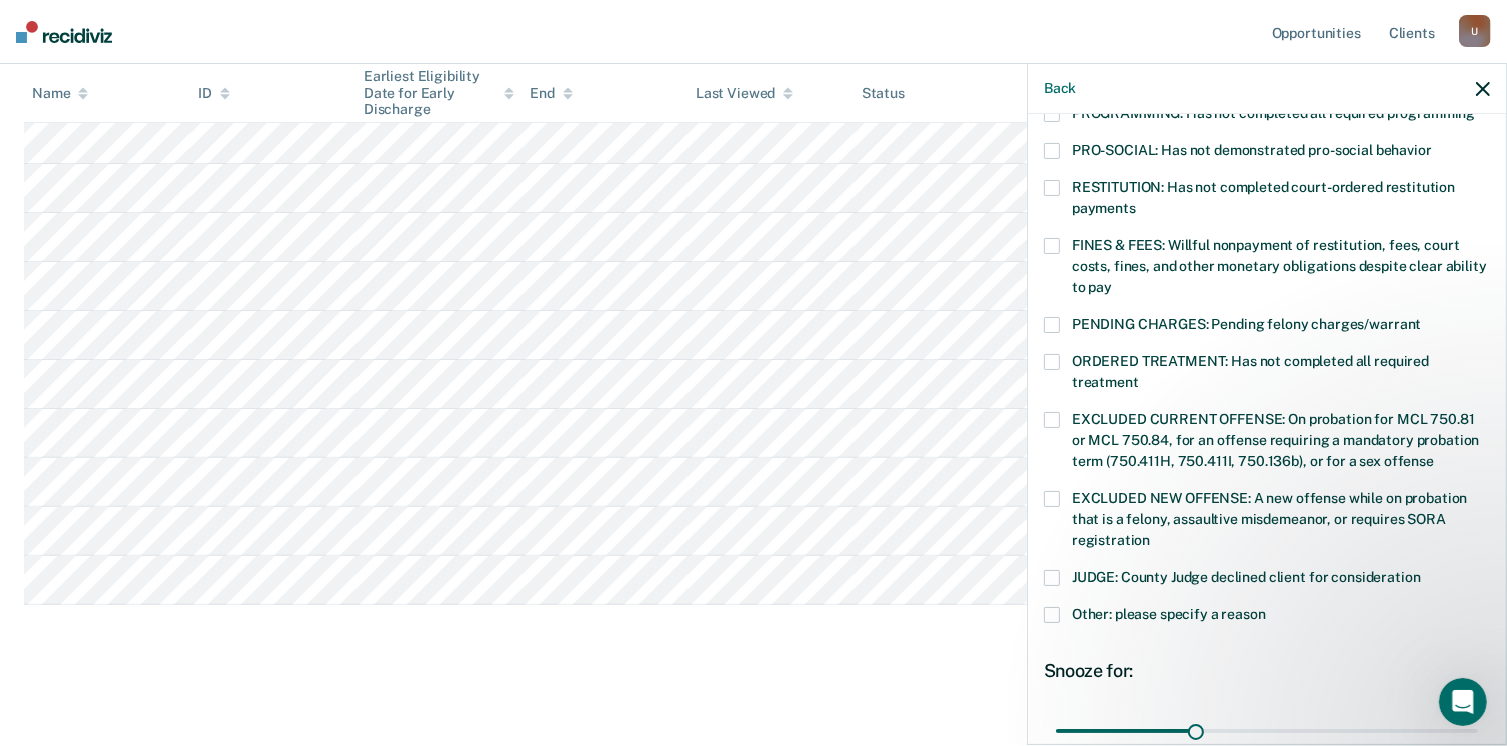 click at bounding box center [1052, 188] 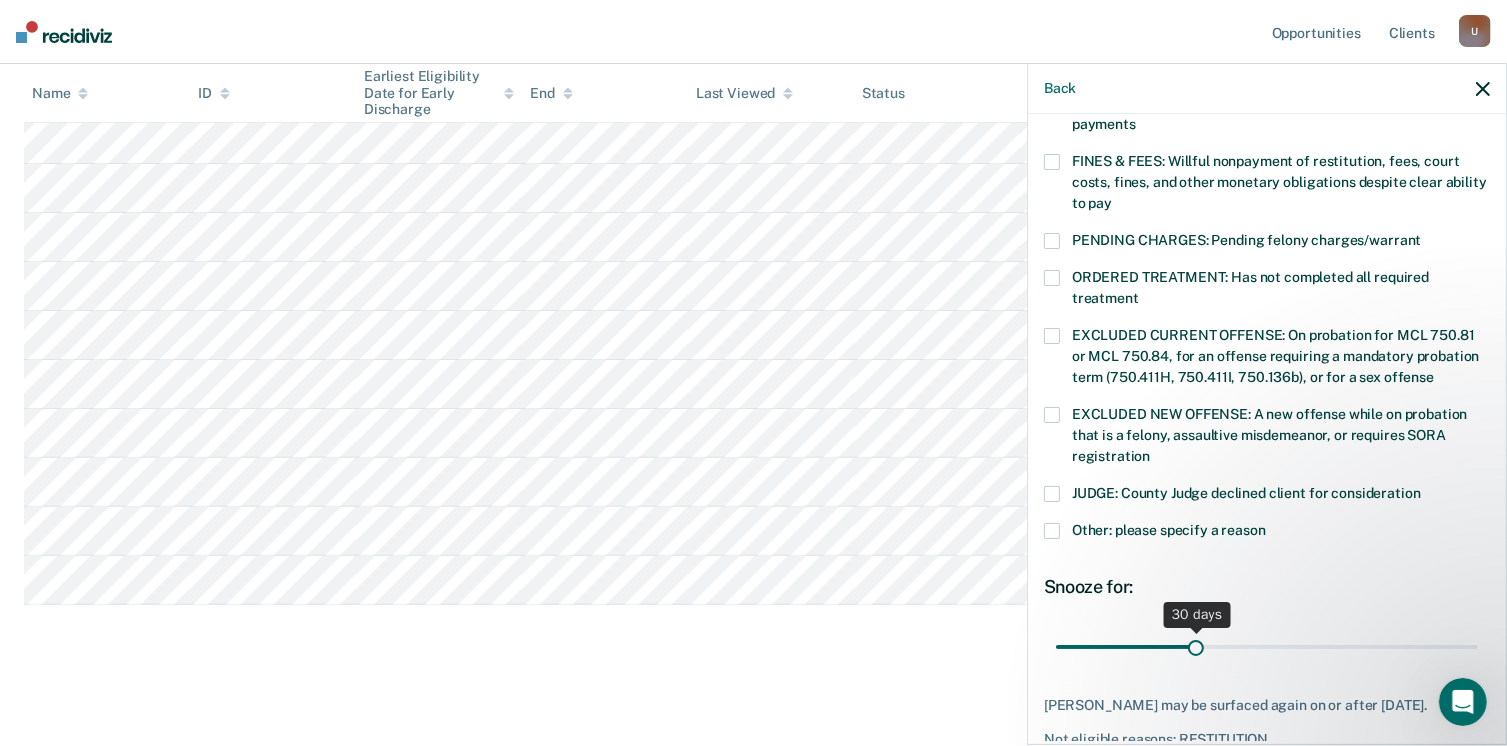scroll, scrollTop: 630, scrollLeft: 0, axis: vertical 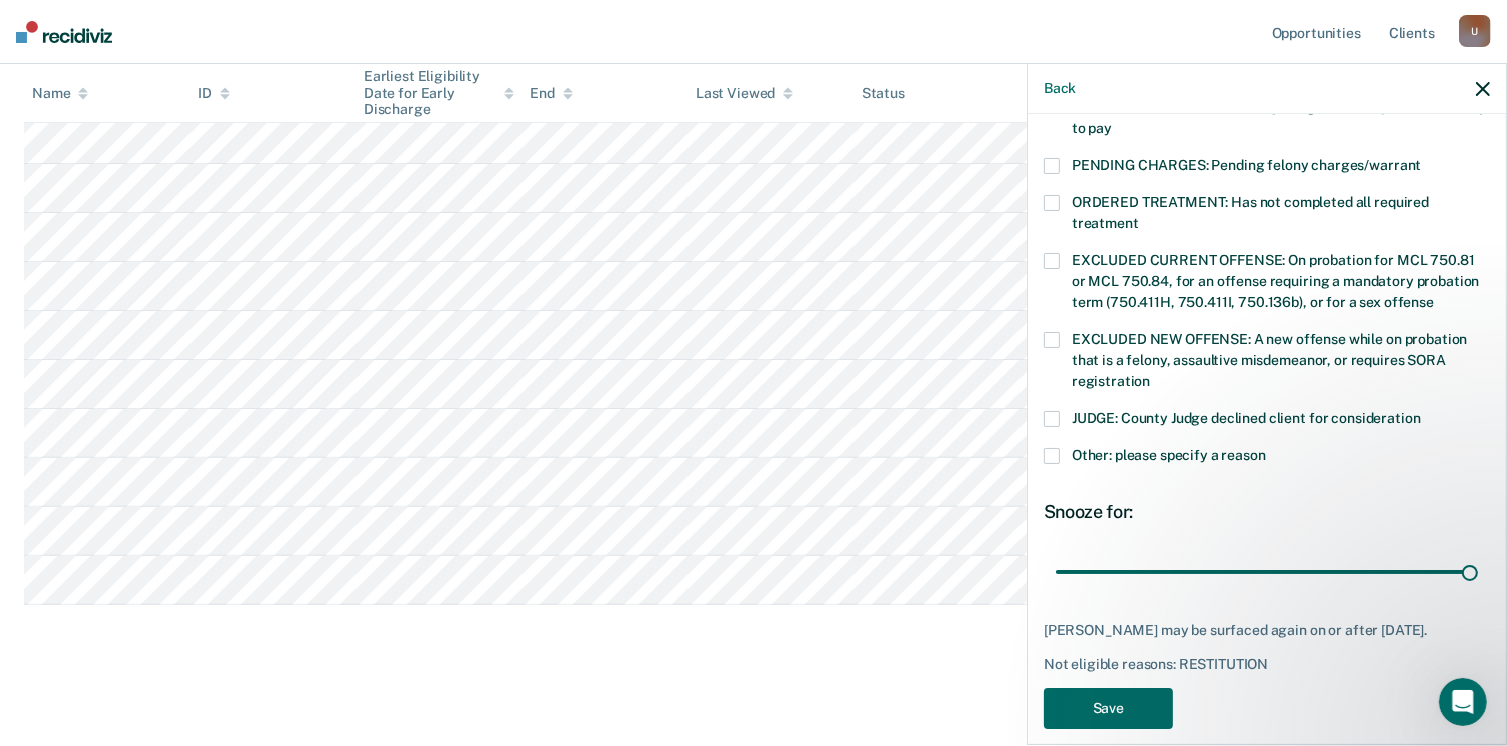 drag, startPoint x: 1221, startPoint y: 545, endPoint x: 1478, endPoint y: 553, distance: 257.12448 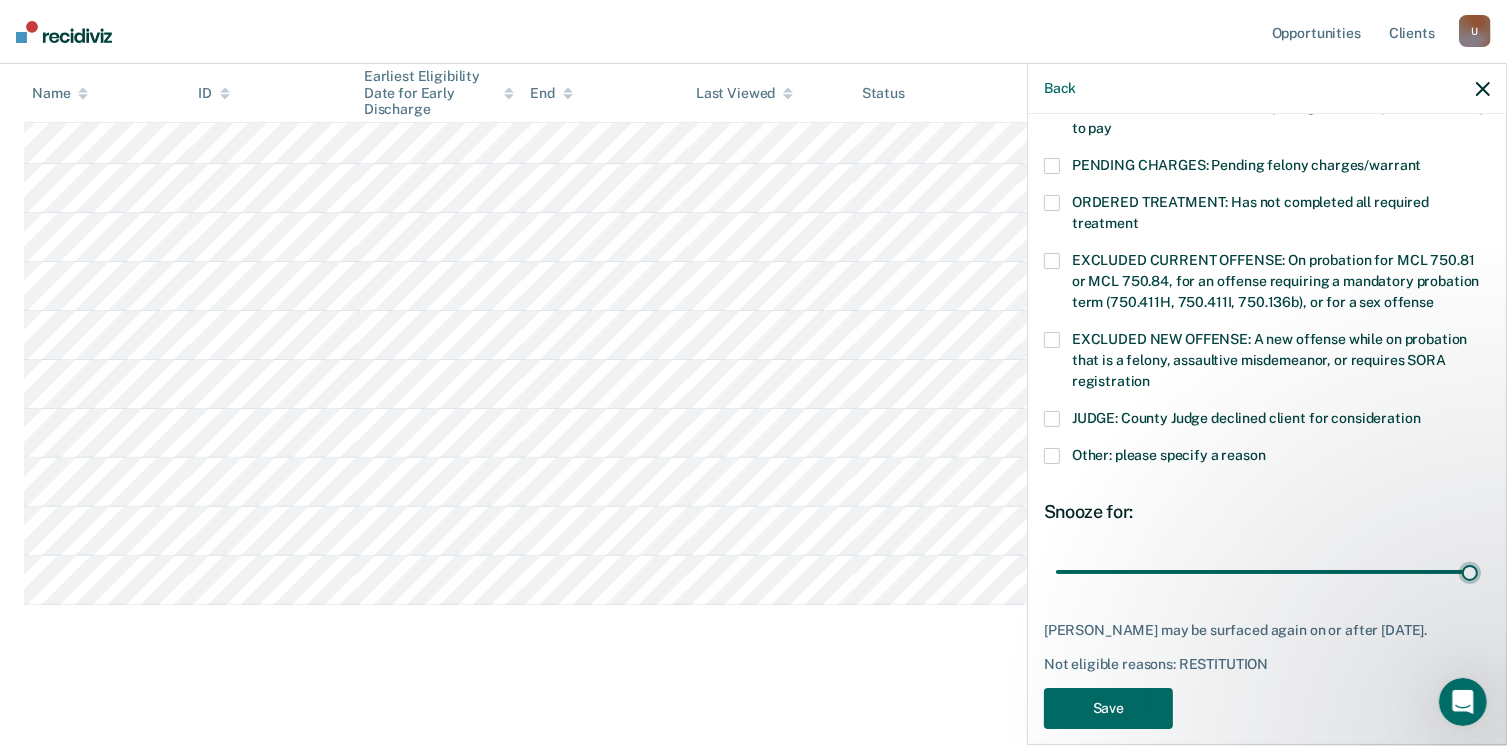 type on "90" 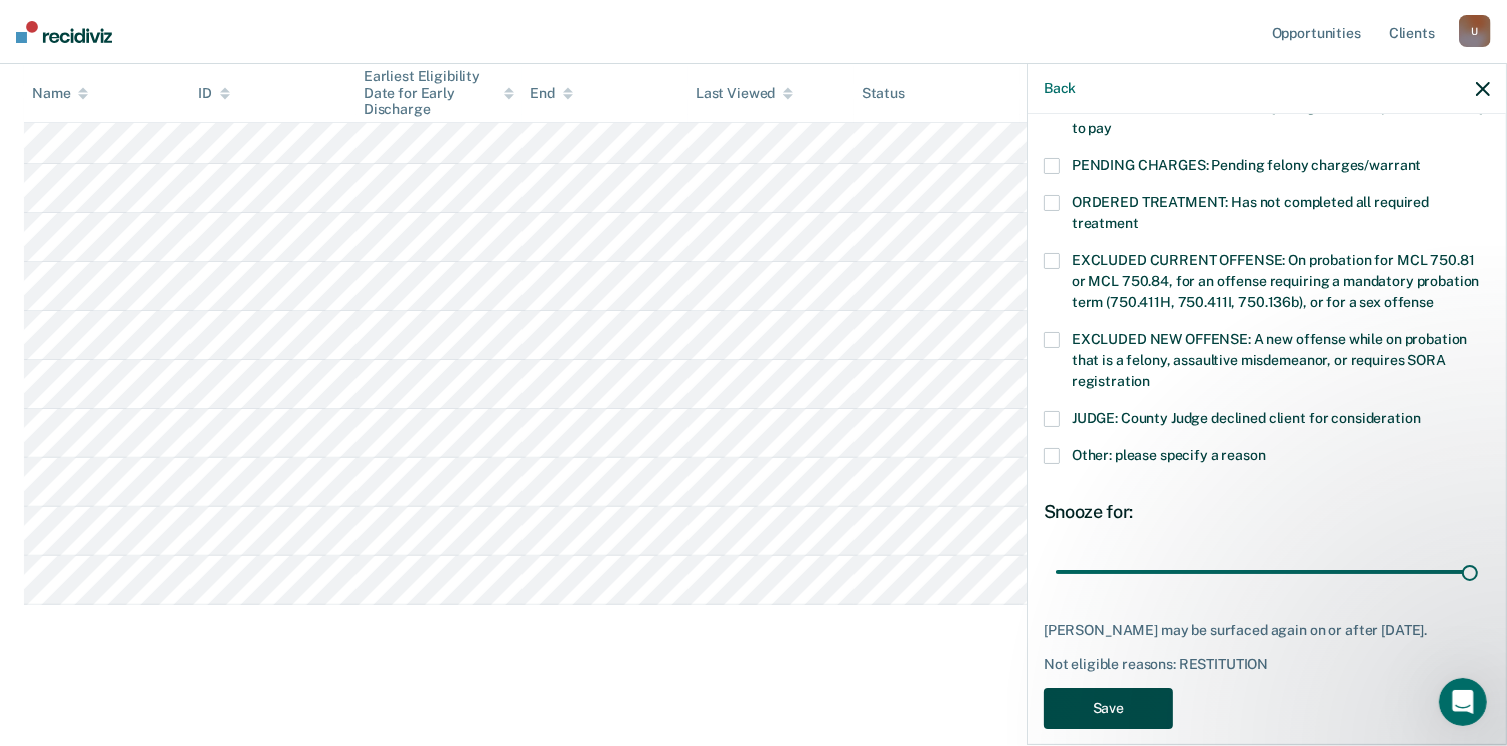 click on "Save" at bounding box center [1108, 708] 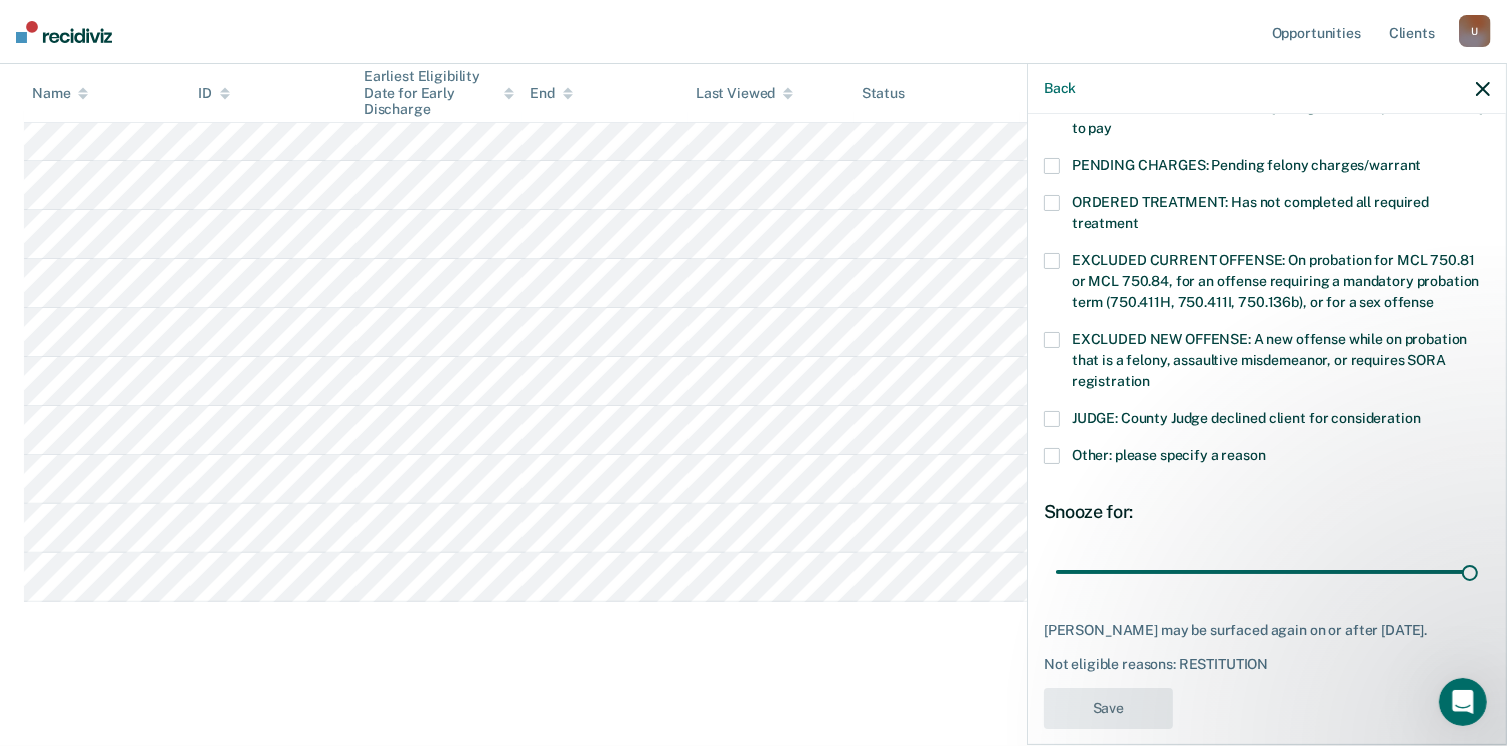 scroll, scrollTop: 484, scrollLeft: 0, axis: vertical 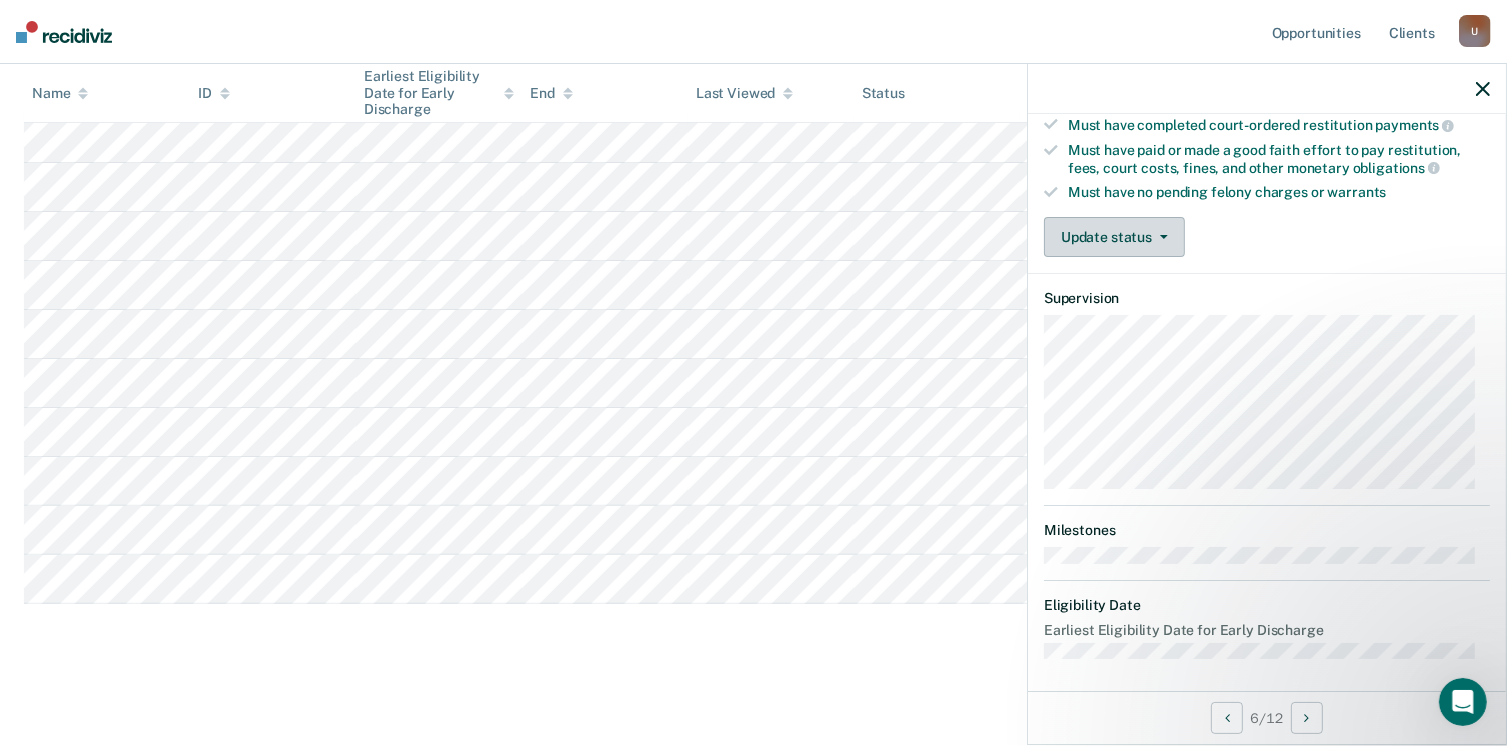 click on "Update status" at bounding box center [1114, 237] 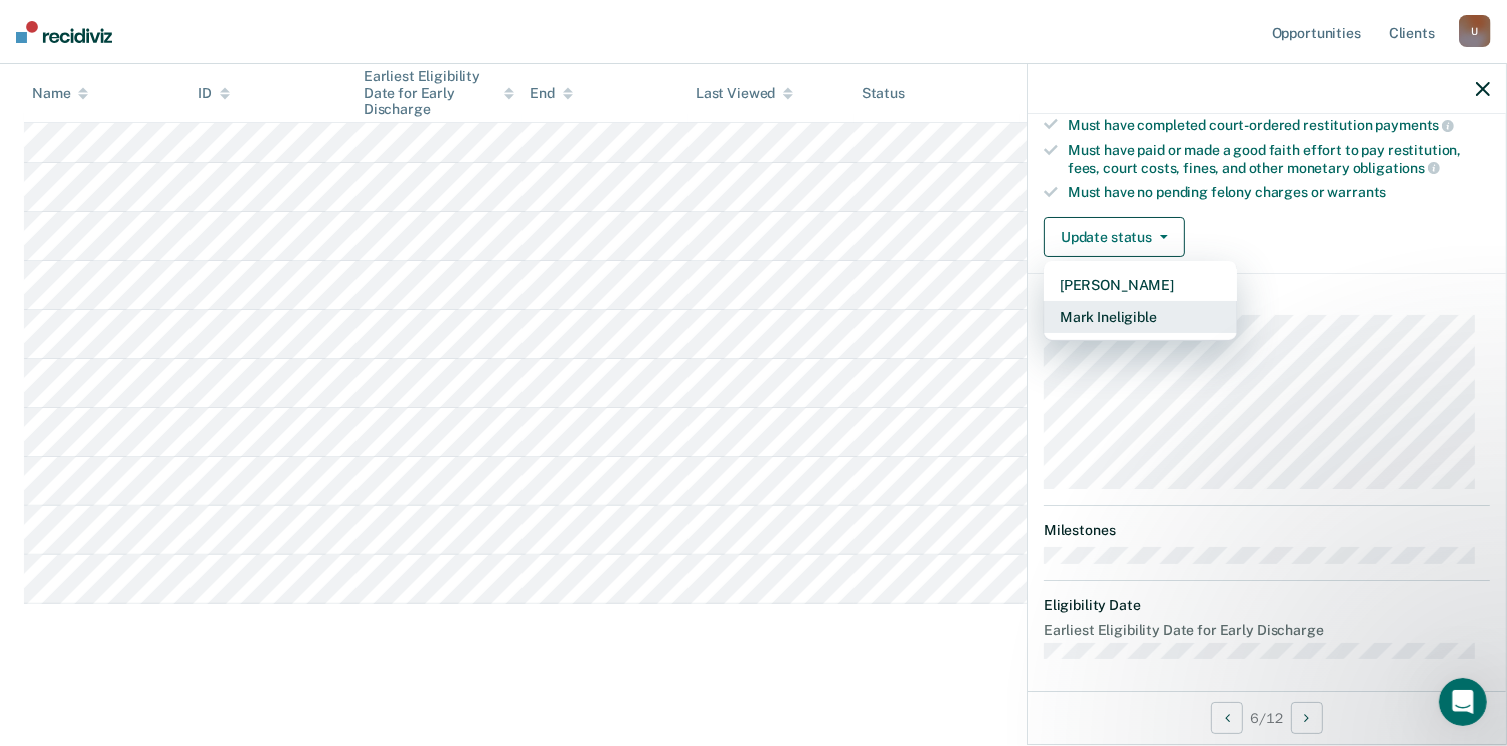 click on "Mark Ineligible" at bounding box center [1140, 317] 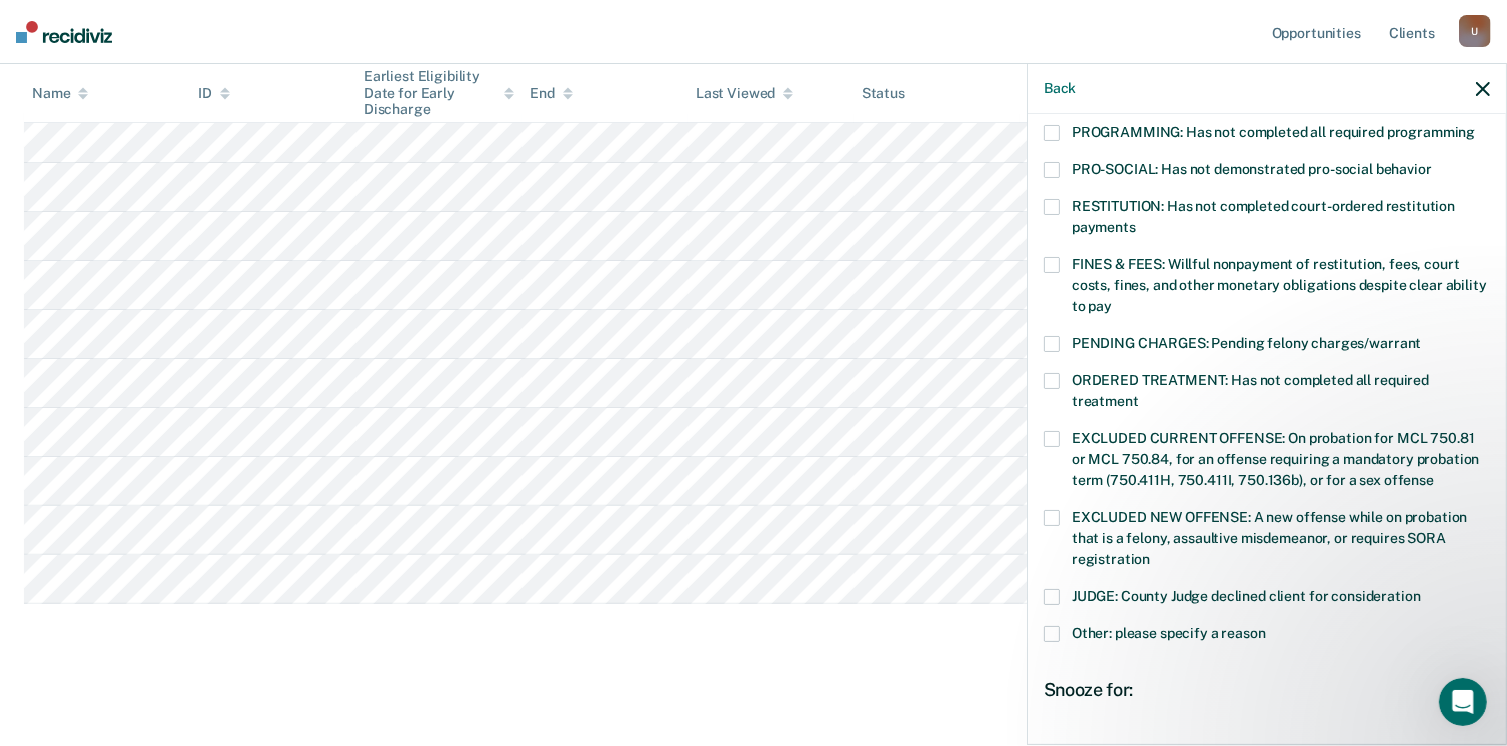 scroll, scrollTop: 571, scrollLeft: 0, axis: vertical 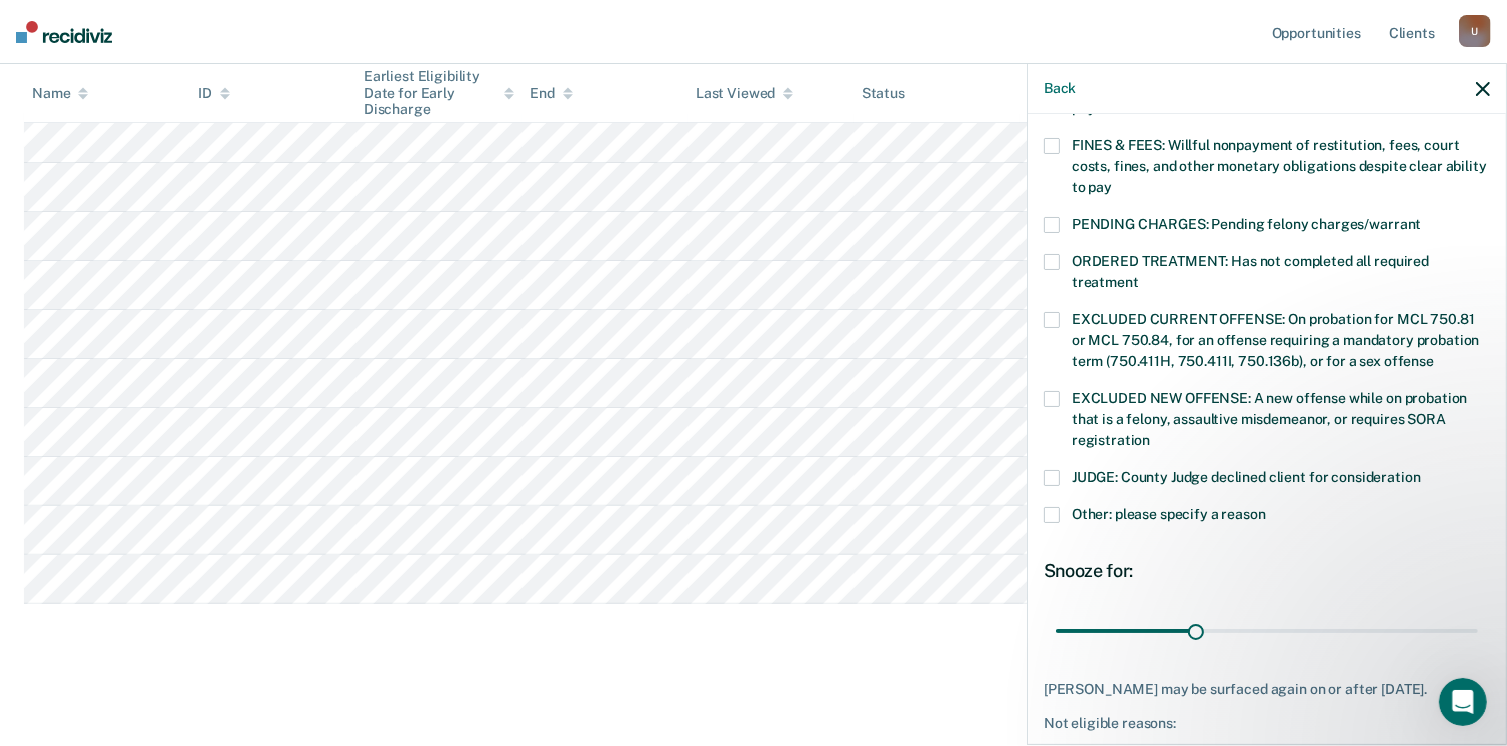 click on "FINES & FEES: Willful nonpayment of restitution, fees, court costs, fines, and other monetary obligations despite clear ability to pay" at bounding box center (1267, 169) 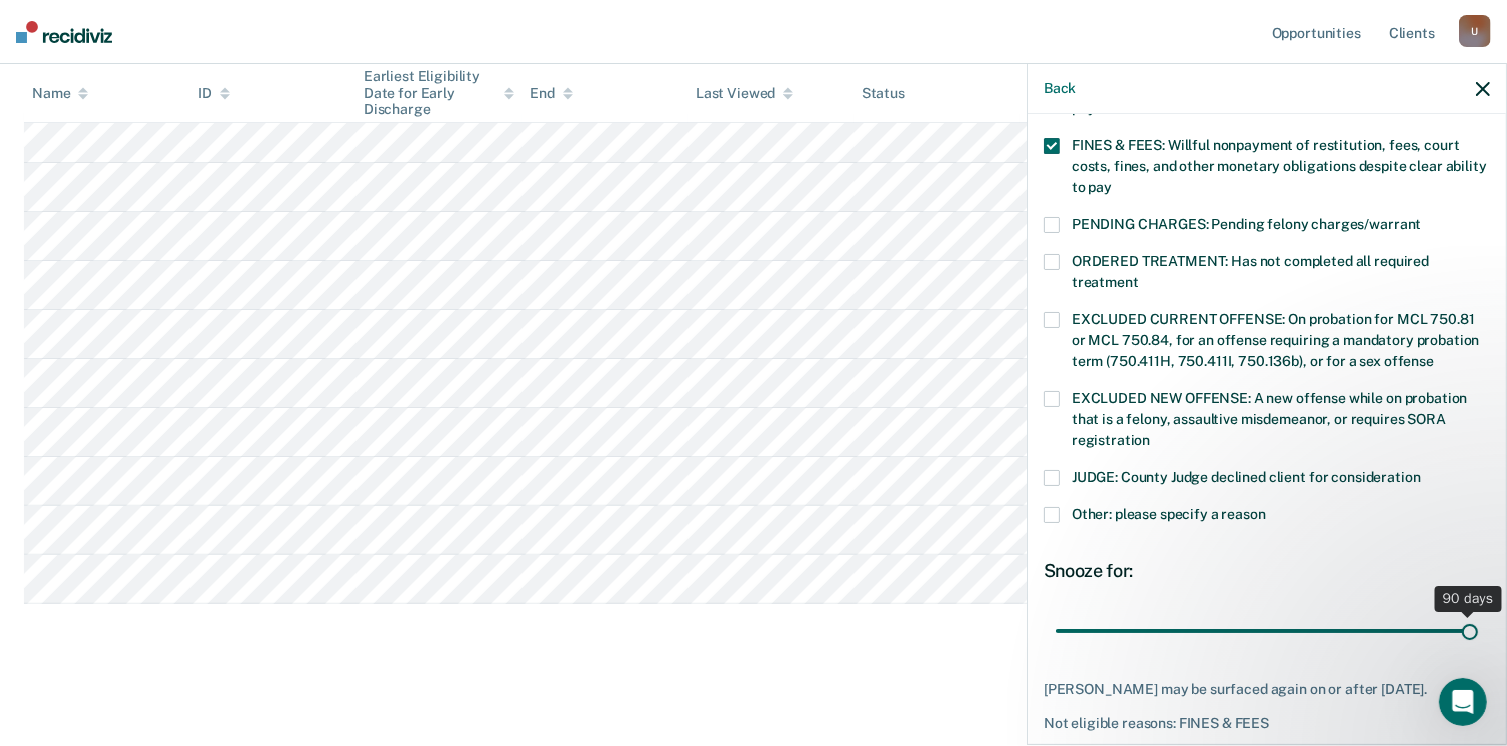 drag, startPoint x: 1191, startPoint y: 609, endPoint x: 1464, endPoint y: 601, distance: 273.1172 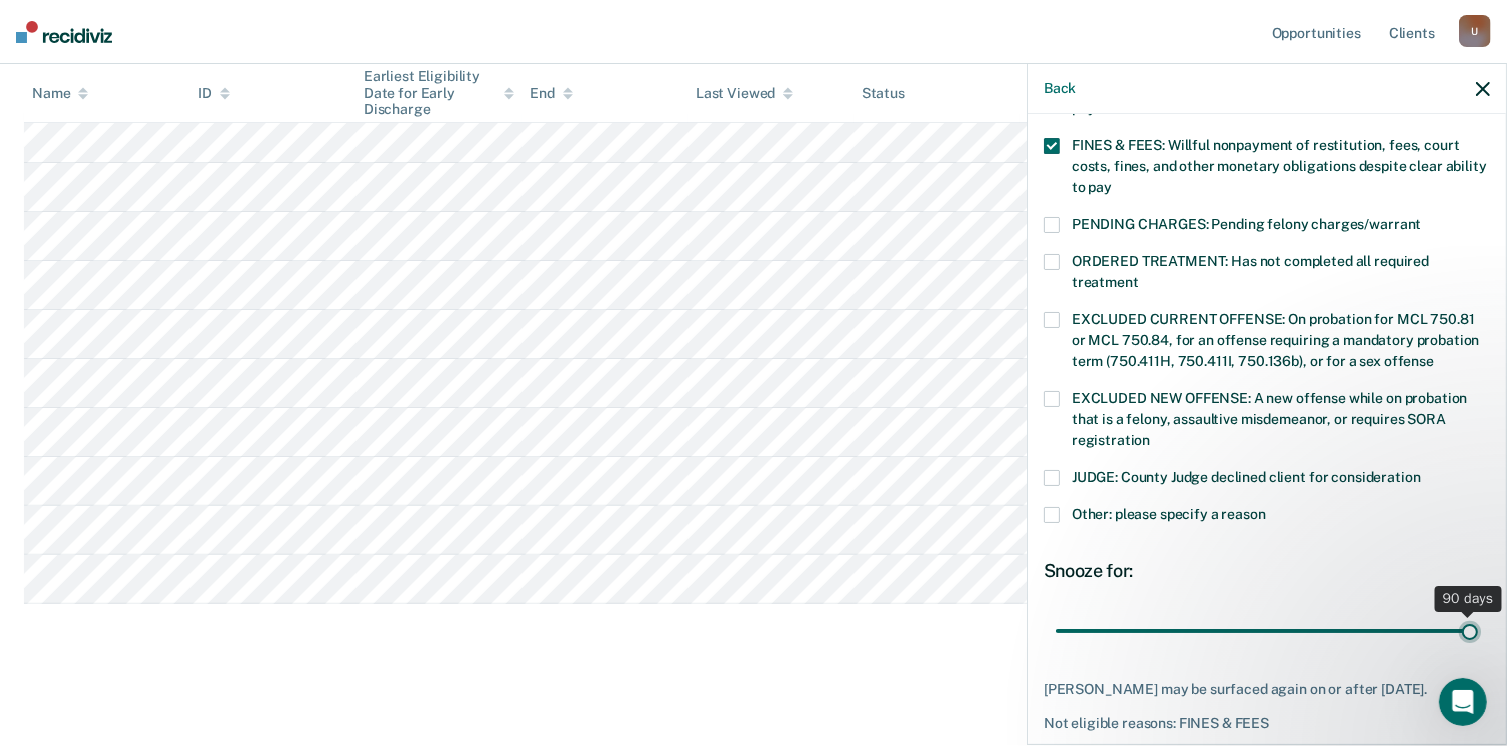 type on "90" 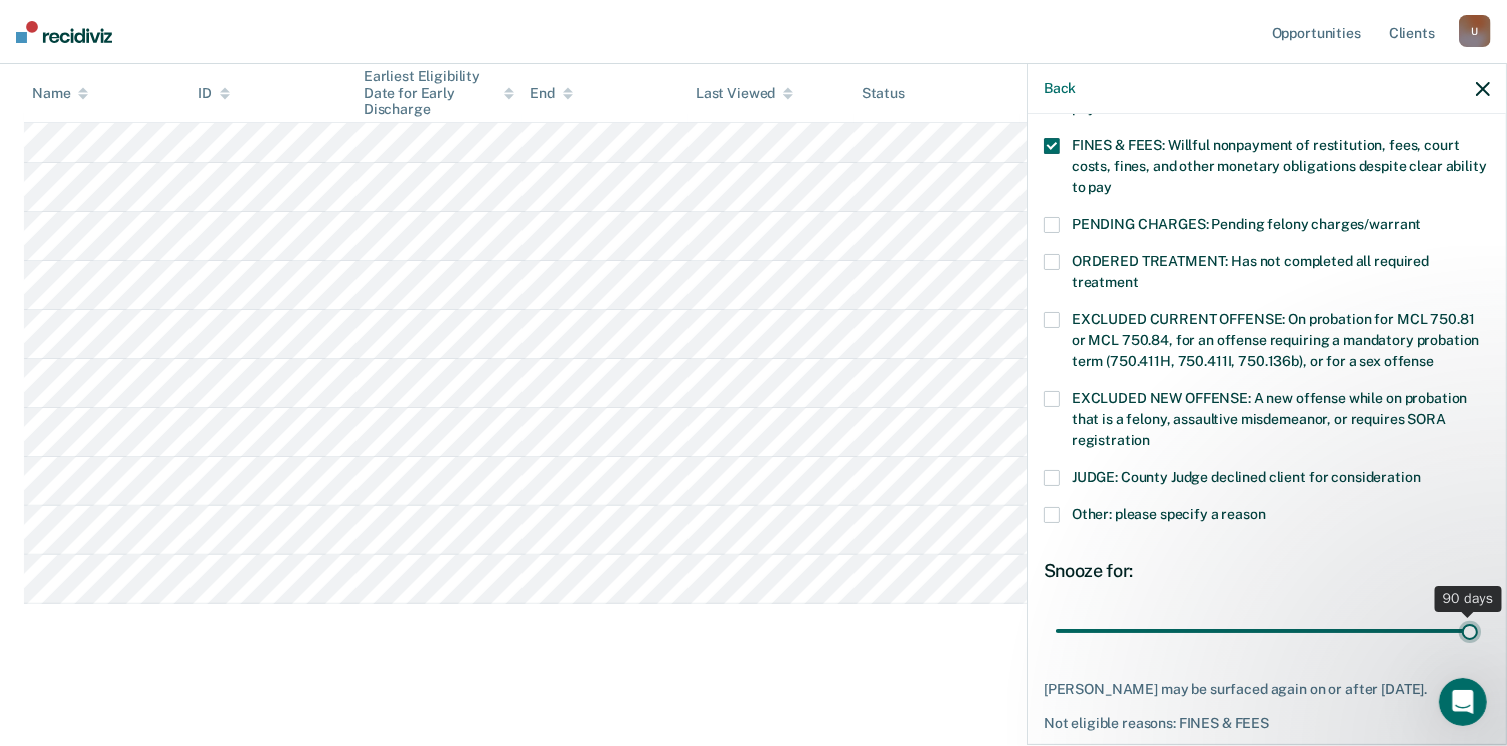 click at bounding box center [1267, 631] 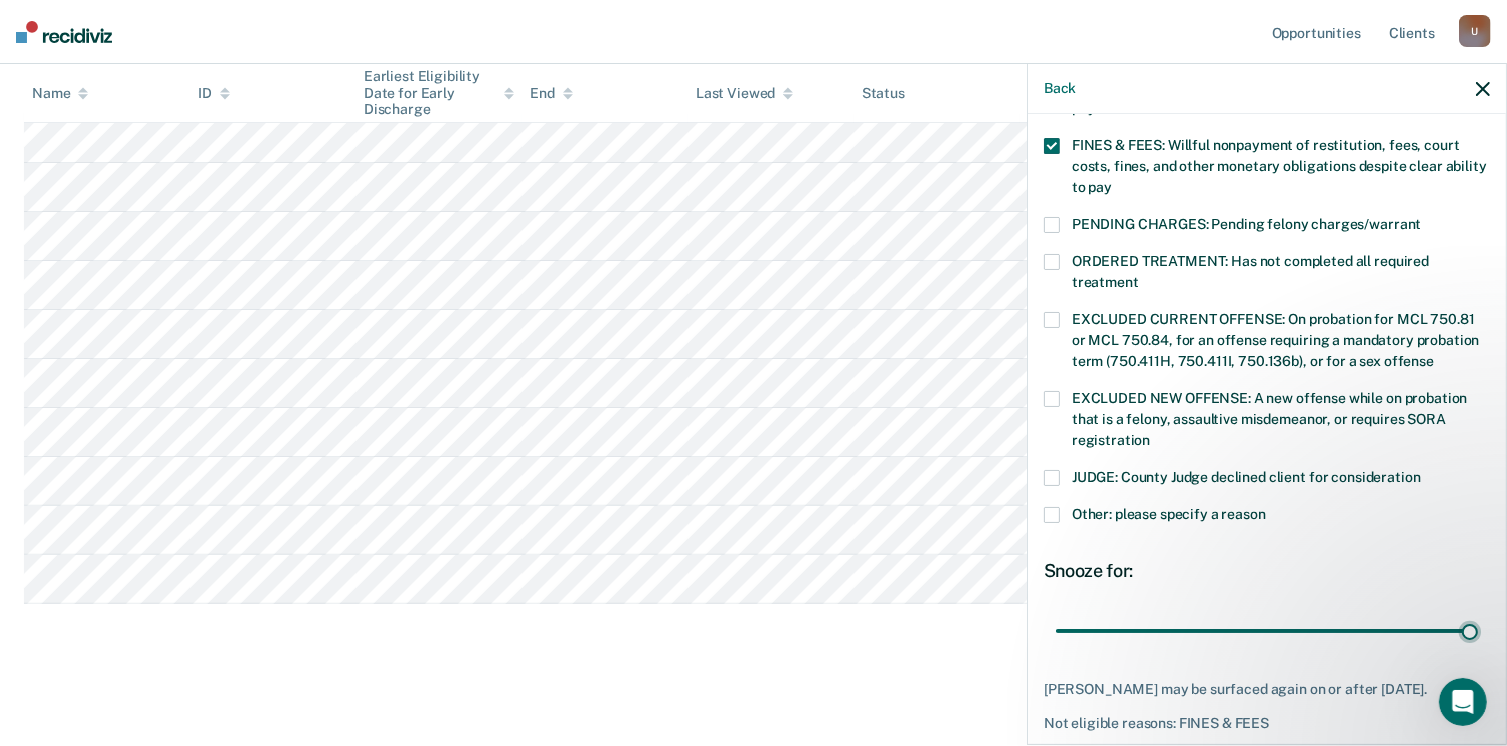 scroll, scrollTop: 647, scrollLeft: 0, axis: vertical 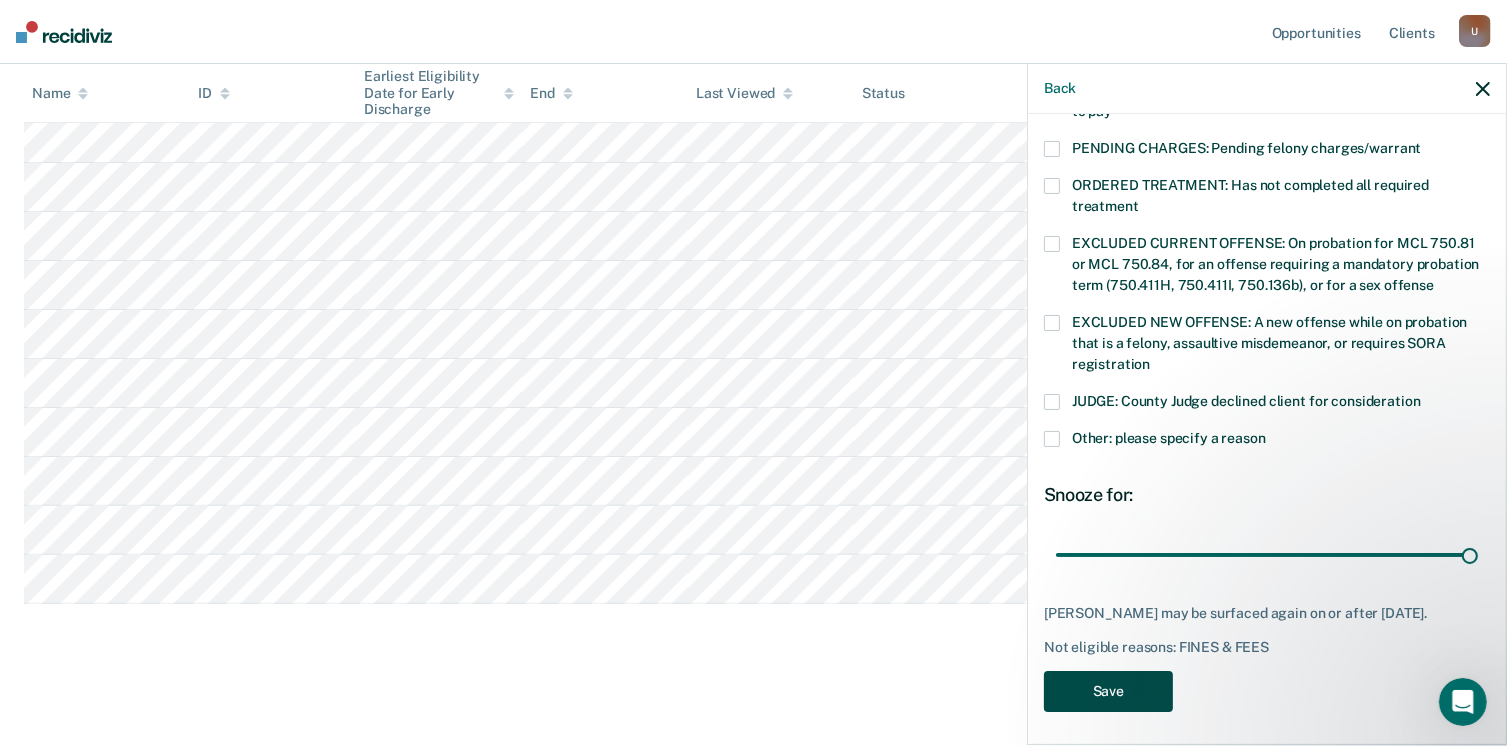 click on "Save" at bounding box center (1108, 691) 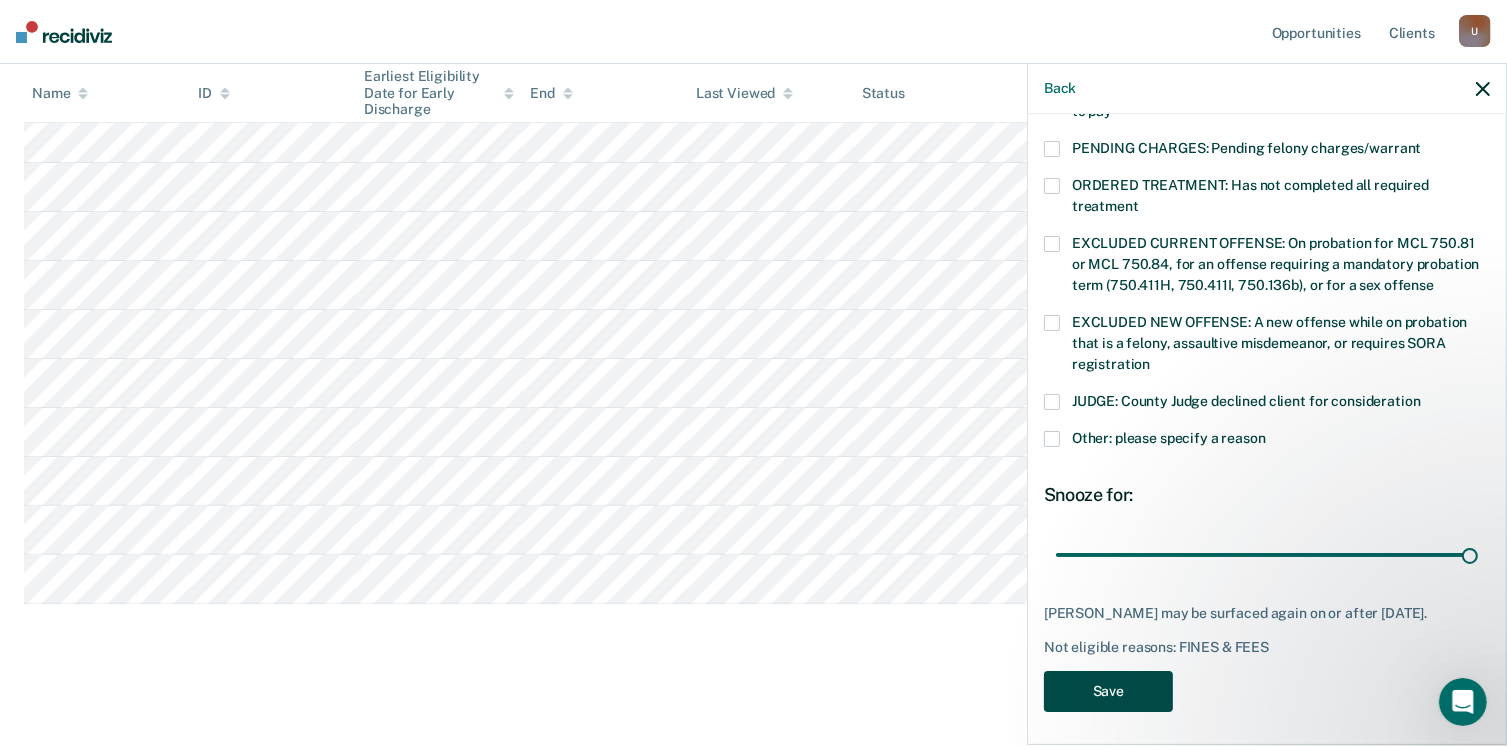 scroll, scrollTop: 434, scrollLeft: 0, axis: vertical 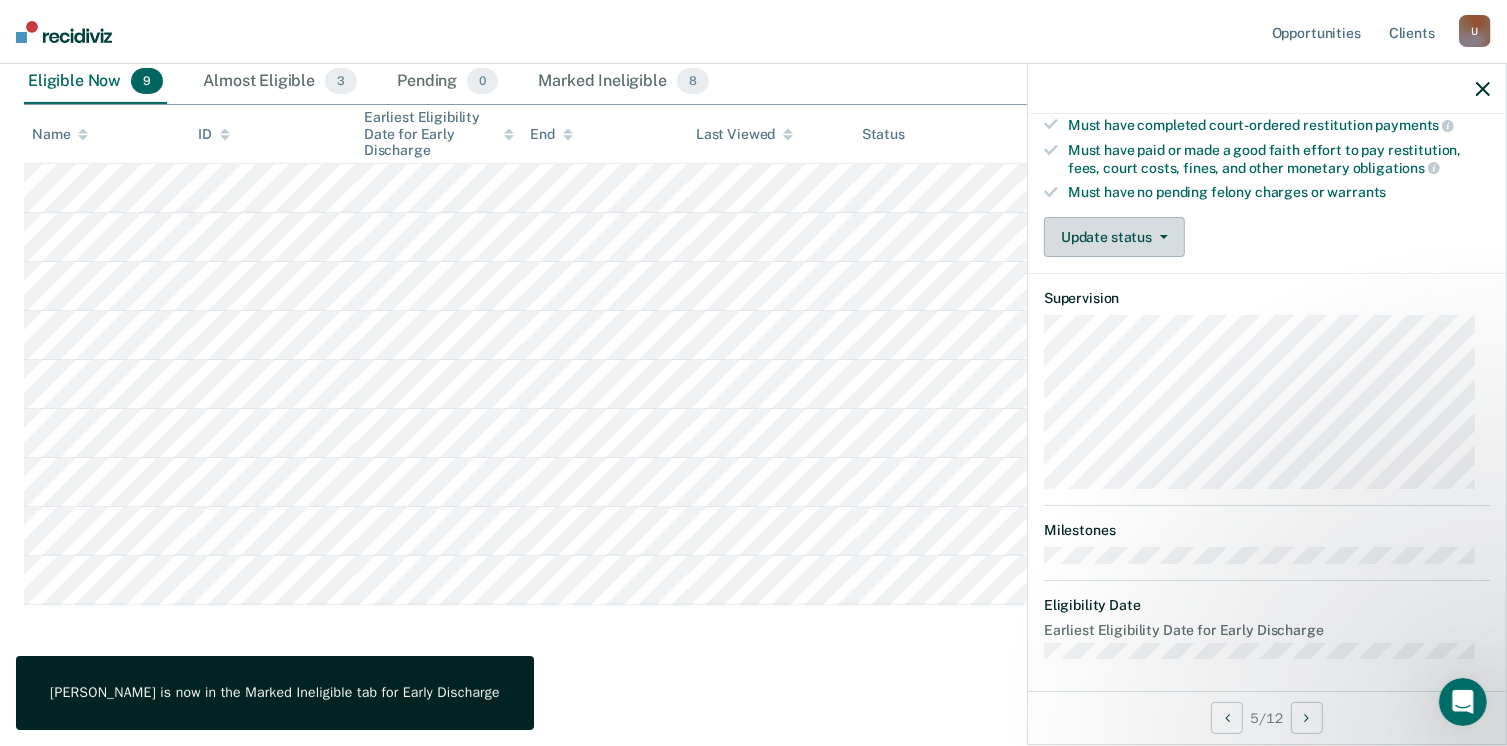 click 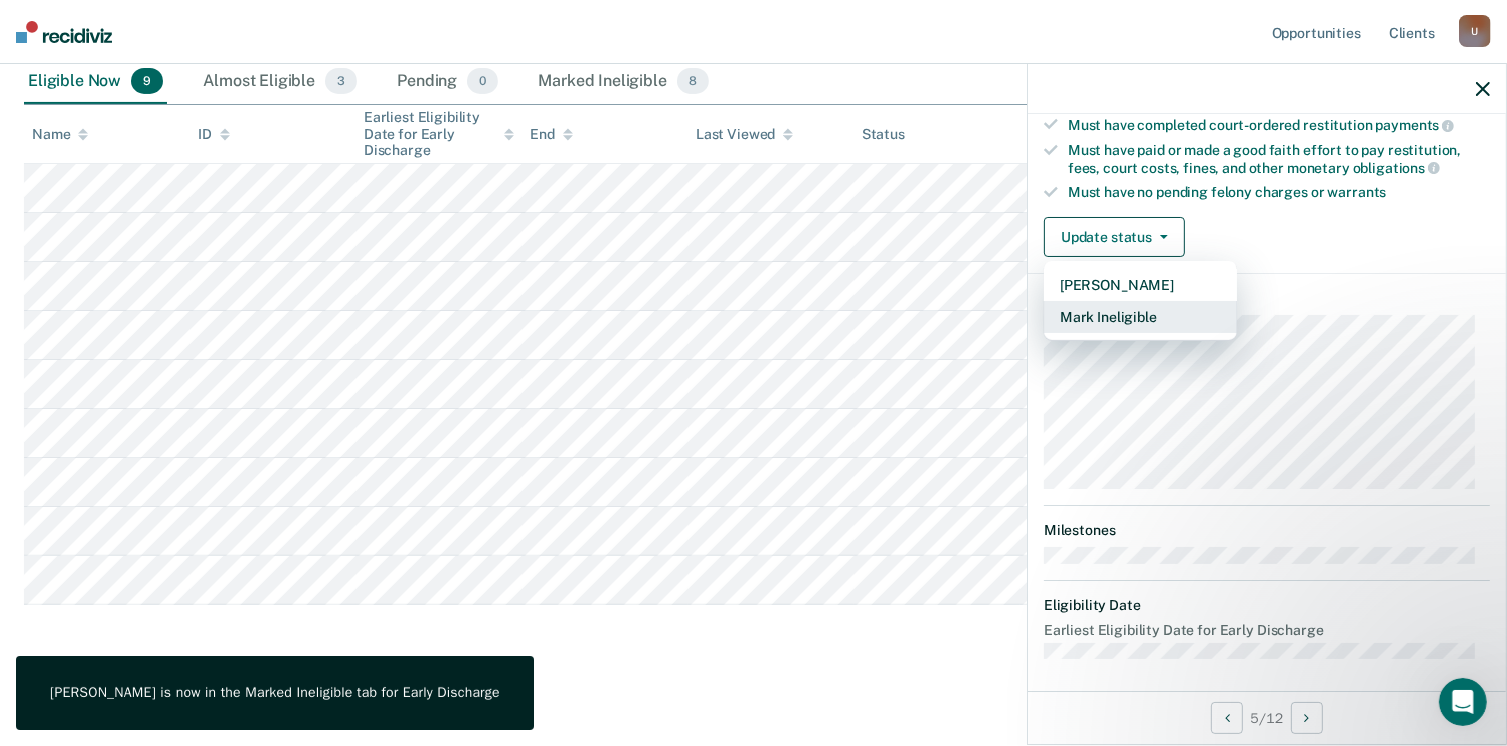 click on "Mark Ineligible" at bounding box center [1140, 317] 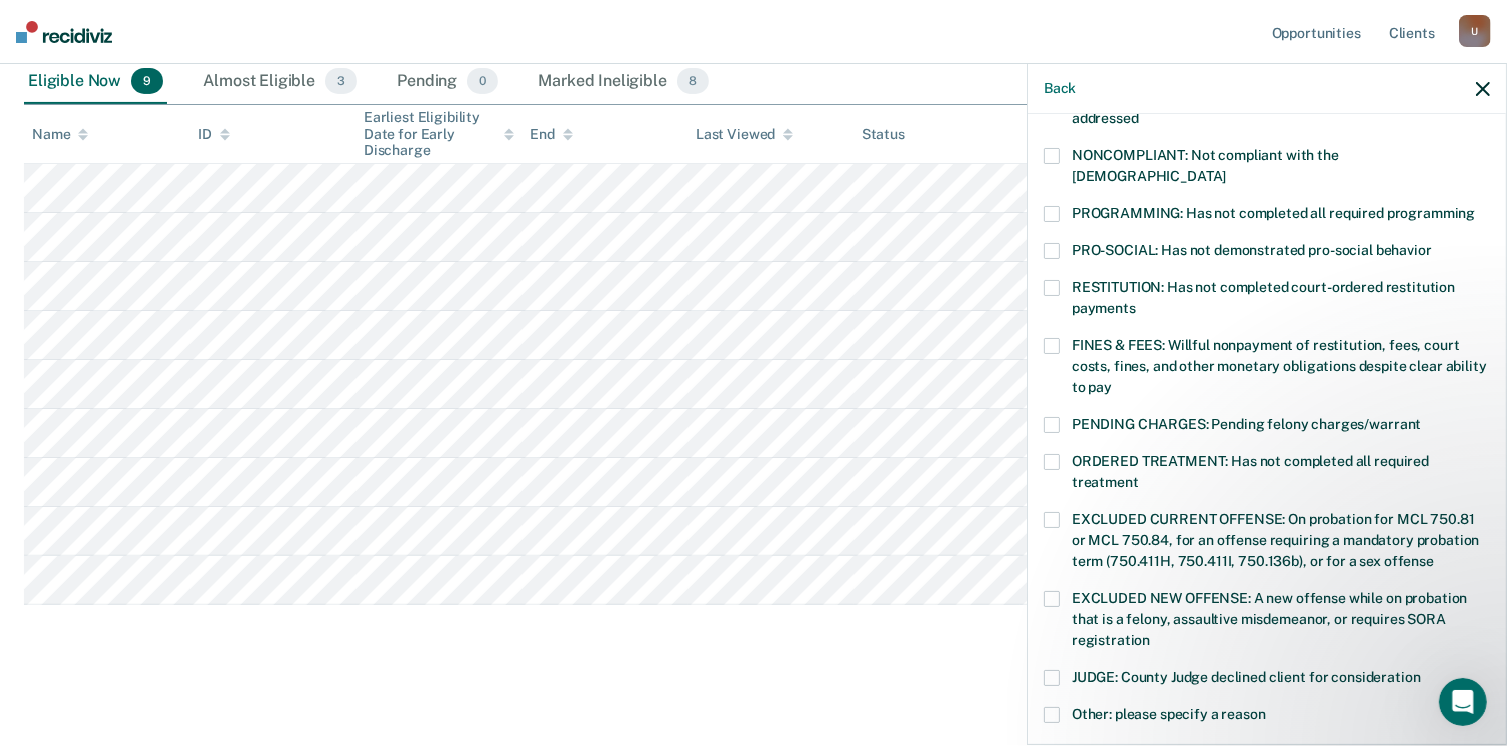 click at bounding box center (1052, 346) 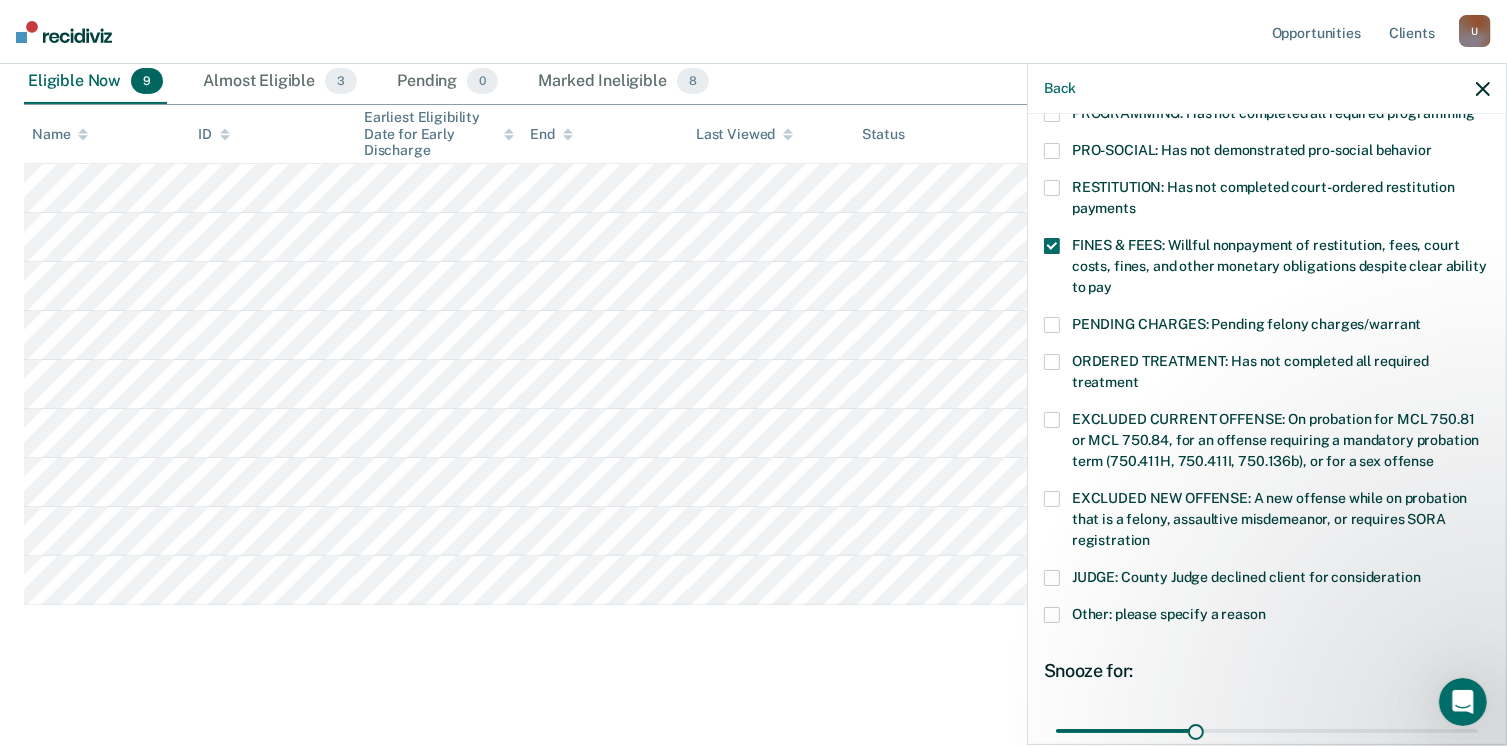 scroll, scrollTop: 571, scrollLeft: 0, axis: vertical 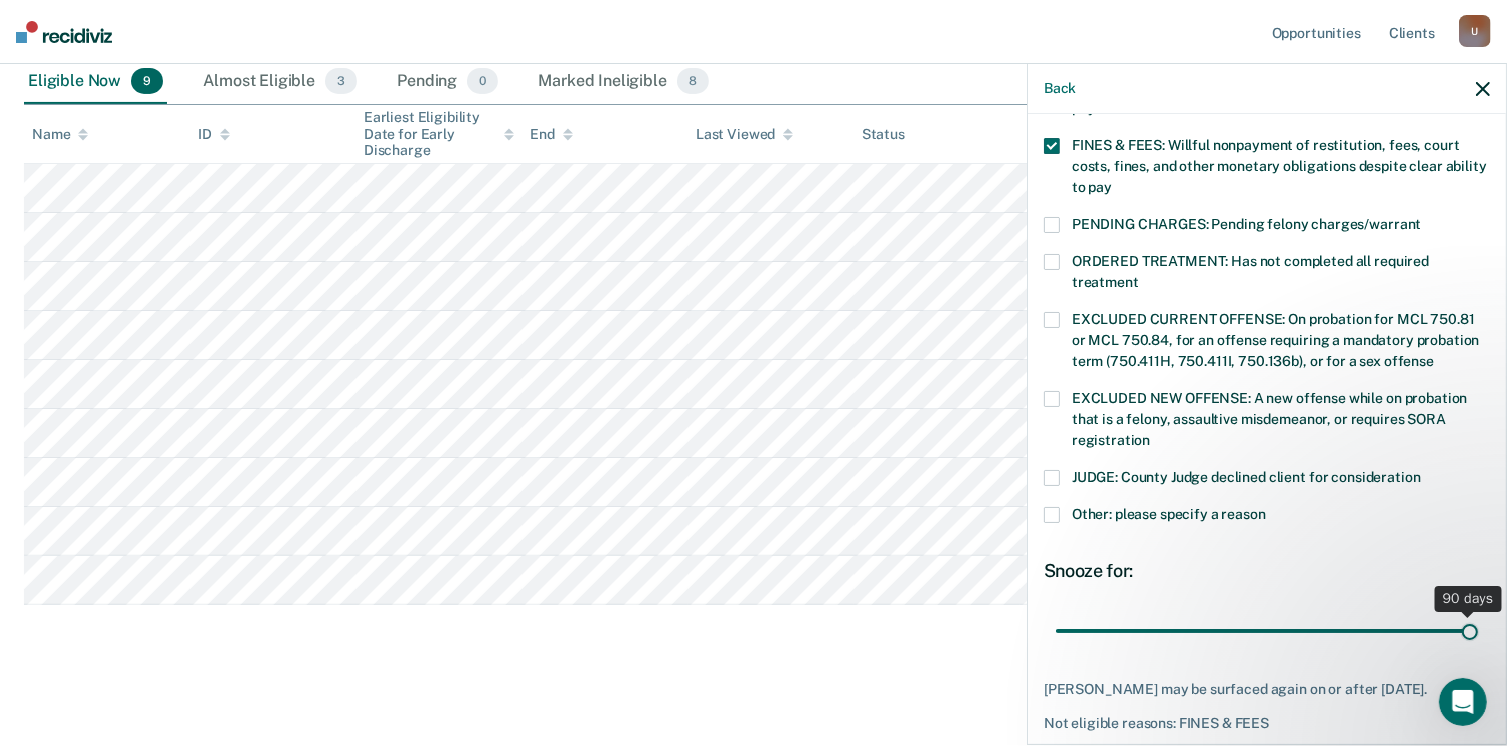 drag, startPoint x: 1194, startPoint y: 605, endPoint x: 1463, endPoint y: 604, distance: 269.00186 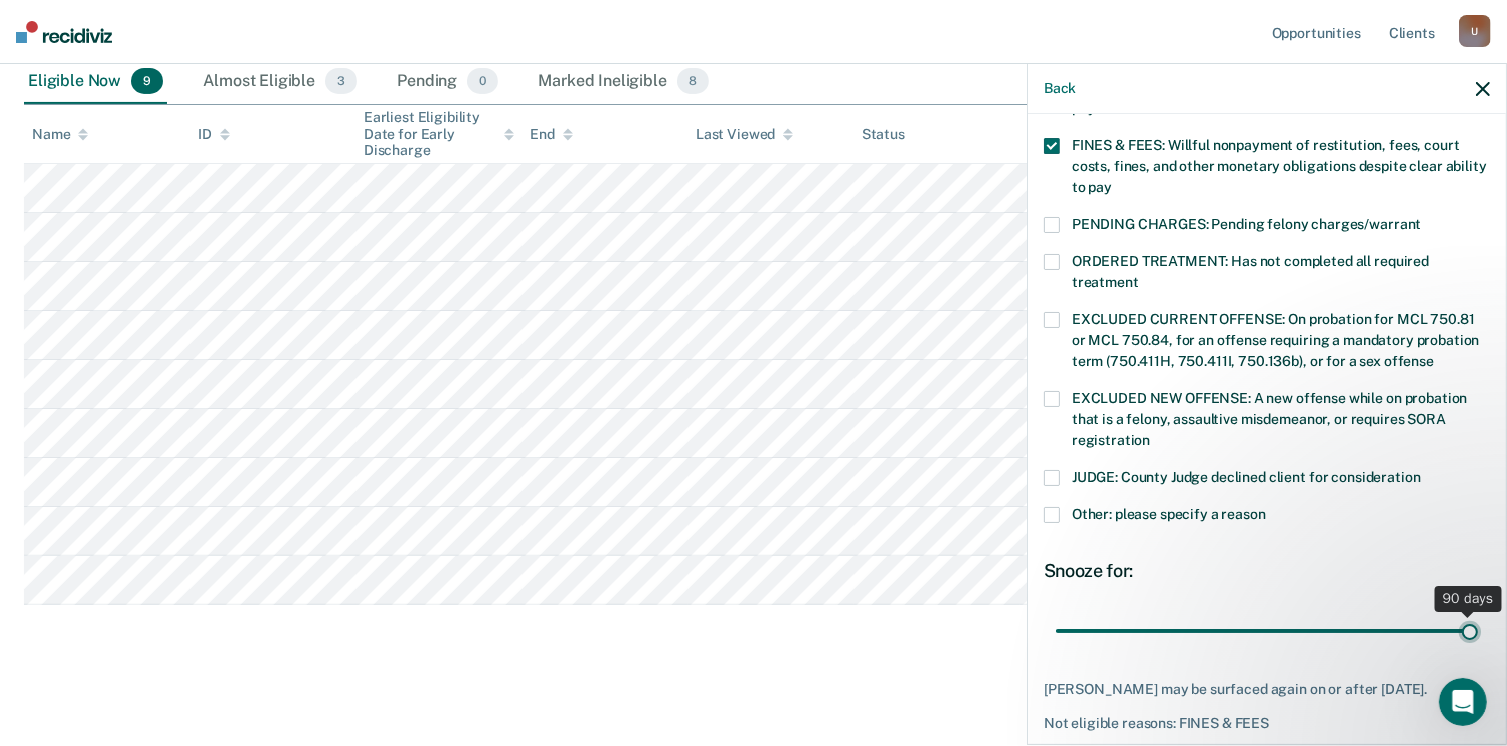 type on "90" 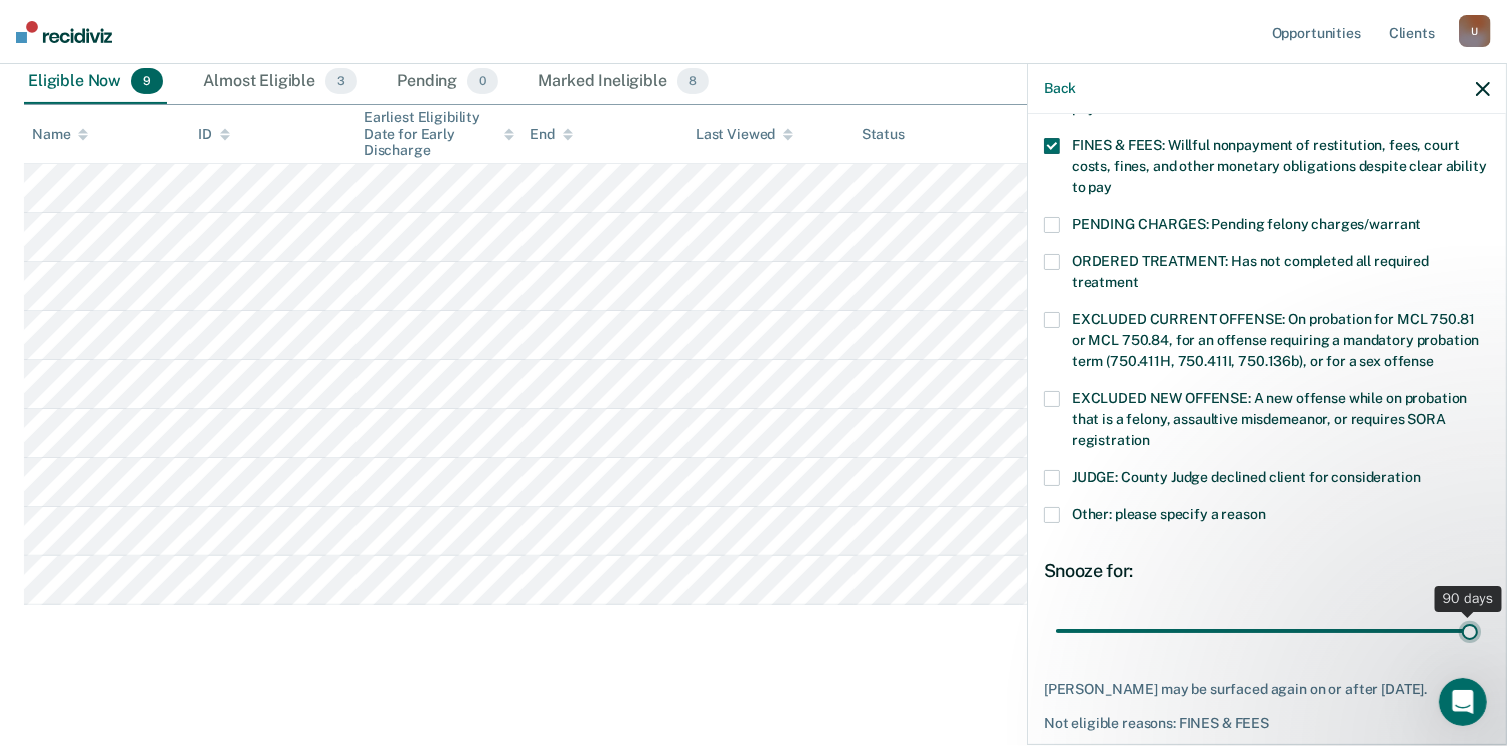 click at bounding box center (1267, 631) 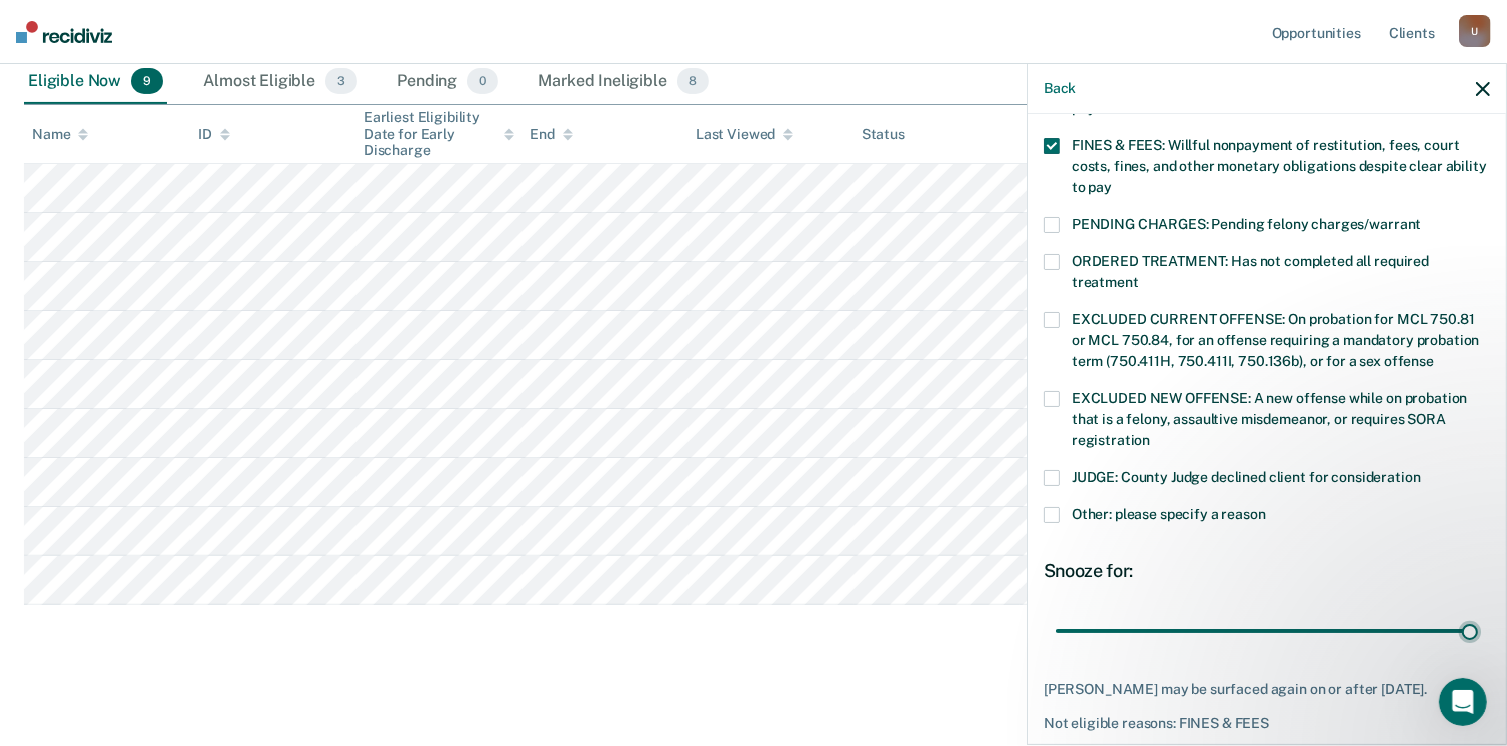 scroll, scrollTop: 630, scrollLeft: 0, axis: vertical 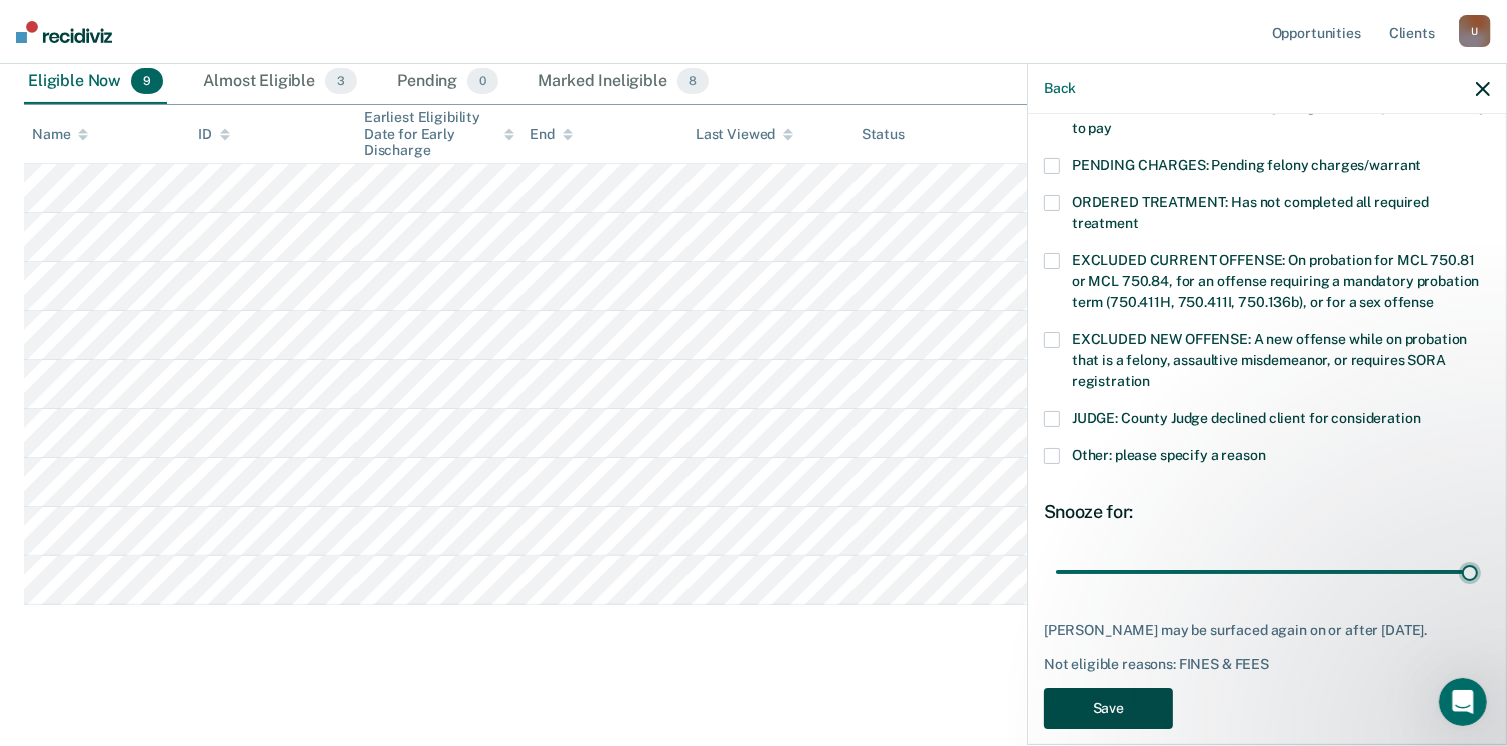 click on "Save" at bounding box center (1108, 708) 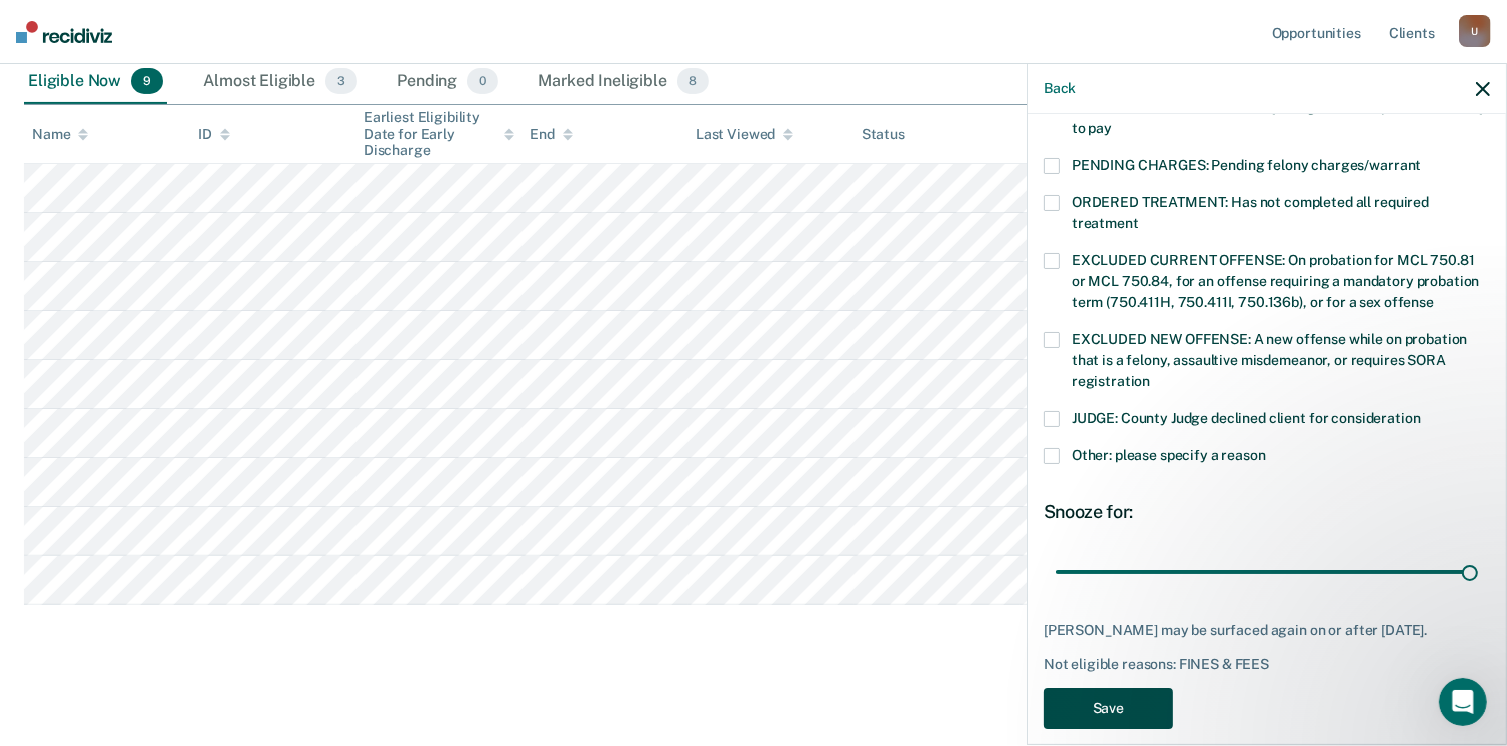 scroll, scrollTop: 385, scrollLeft: 0, axis: vertical 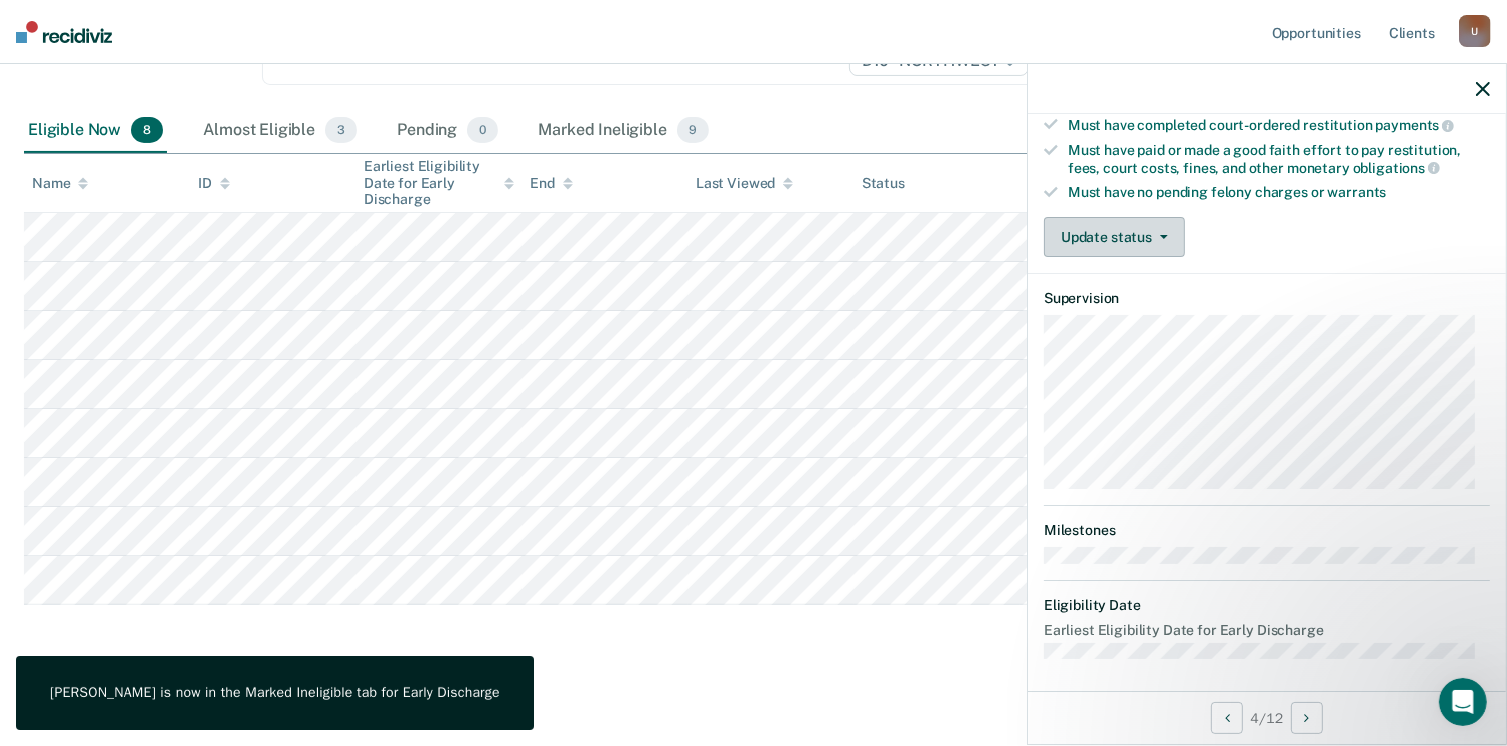 click 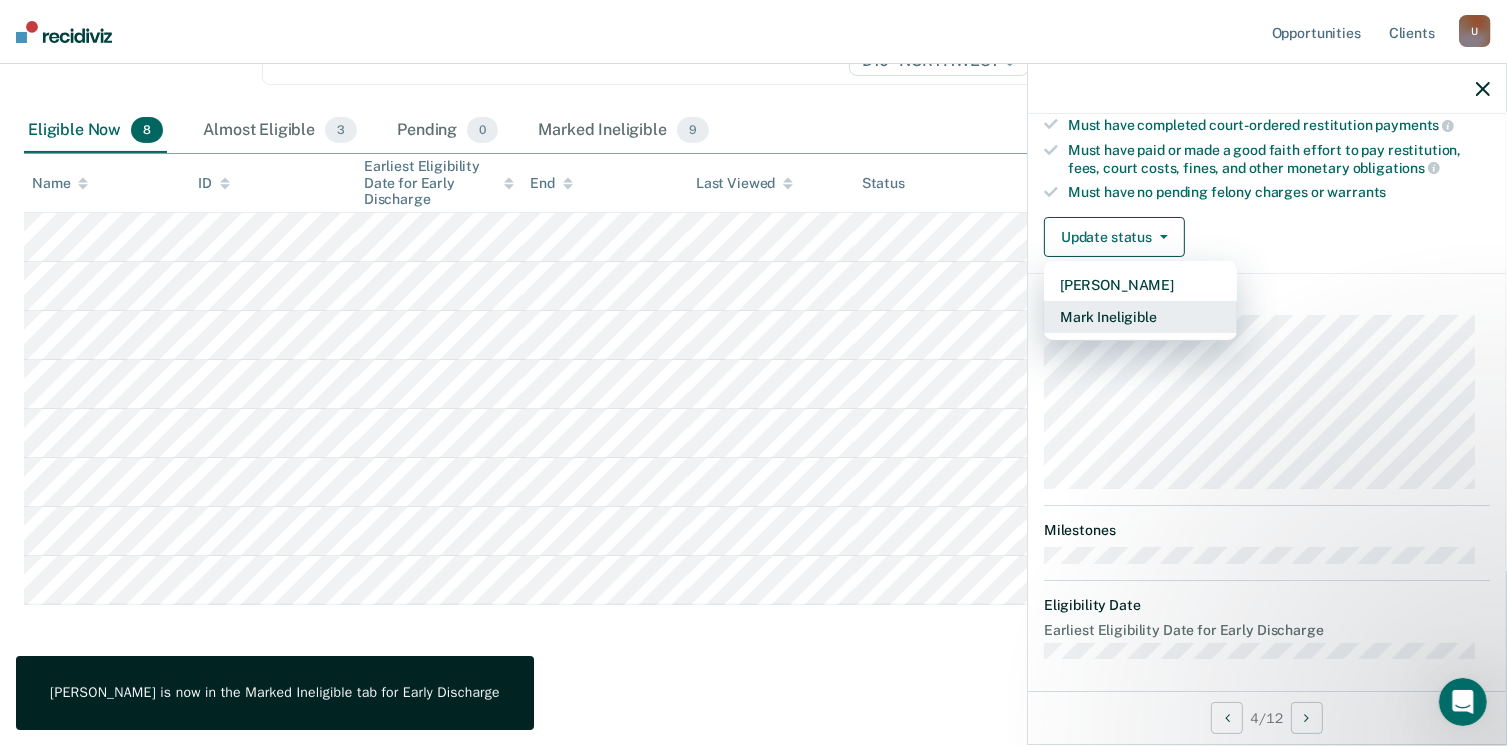 click on "Mark Ineligible" at bounding box center (1140, 317) 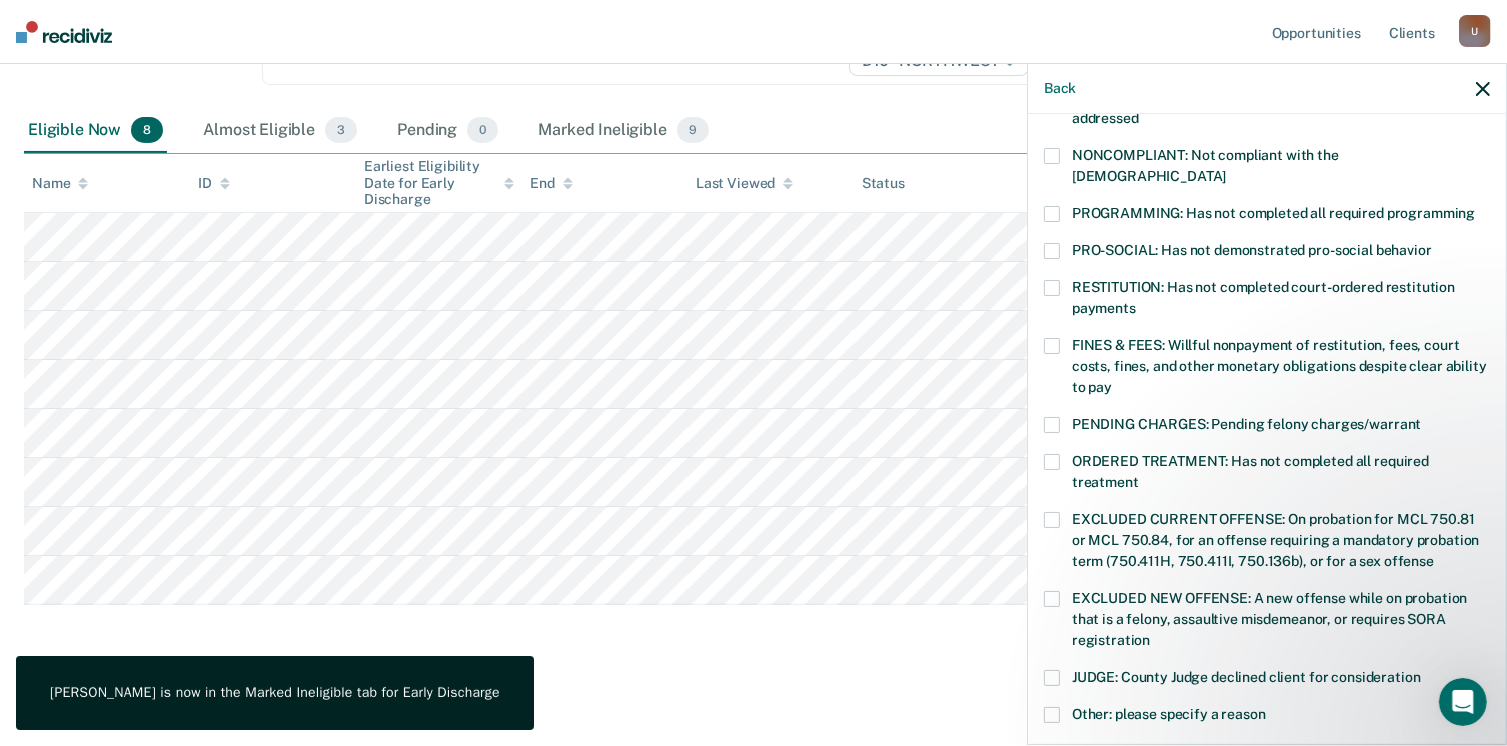 click at bounding box center [1052, 346] 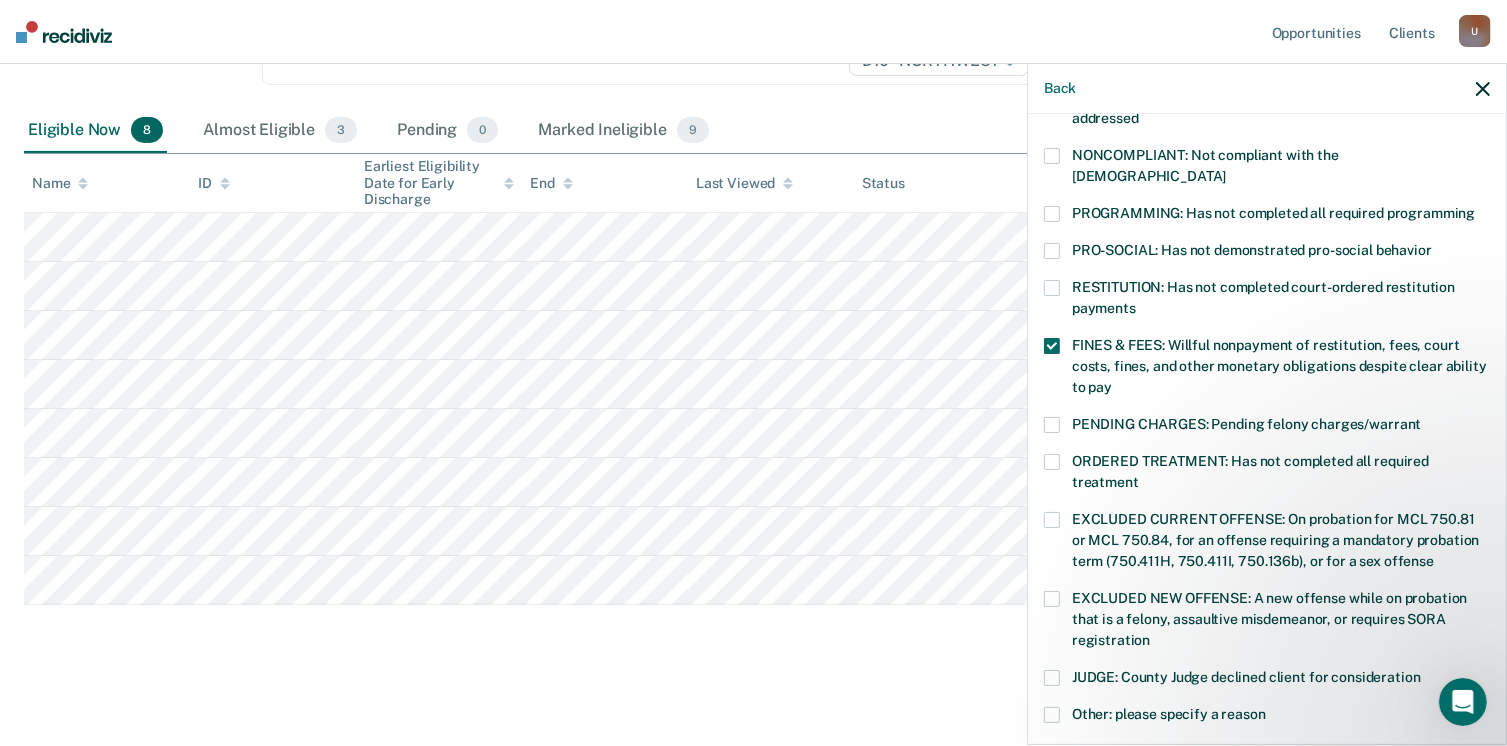 drag, startPoint x: 1050, startPoint y: 246, endPoint x: 1063, endPoint y: 253, distance: 14.764823 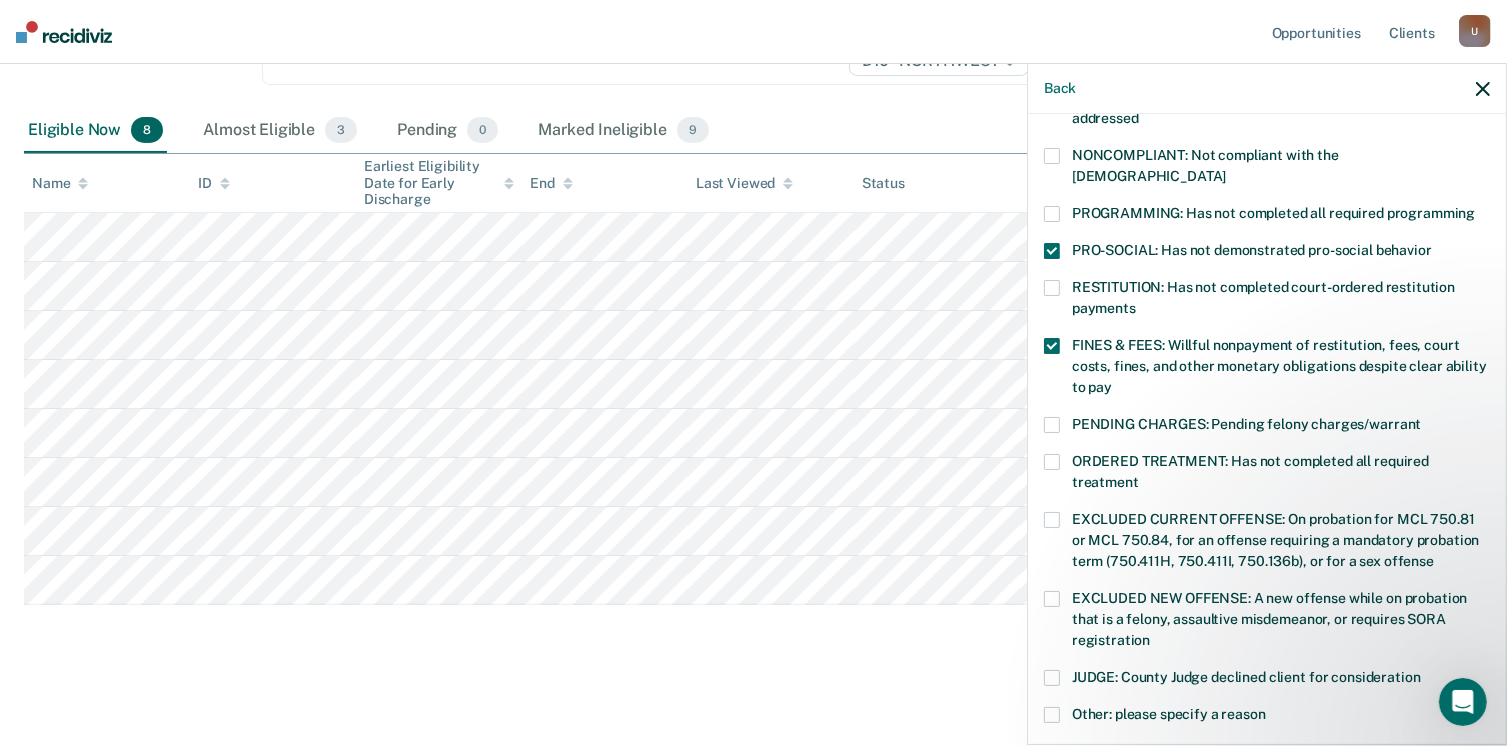 drag, startPoint x: 1054, startPoint y: 230, endPoint x: 1050, endPoint y: 246, distance: 16.492422 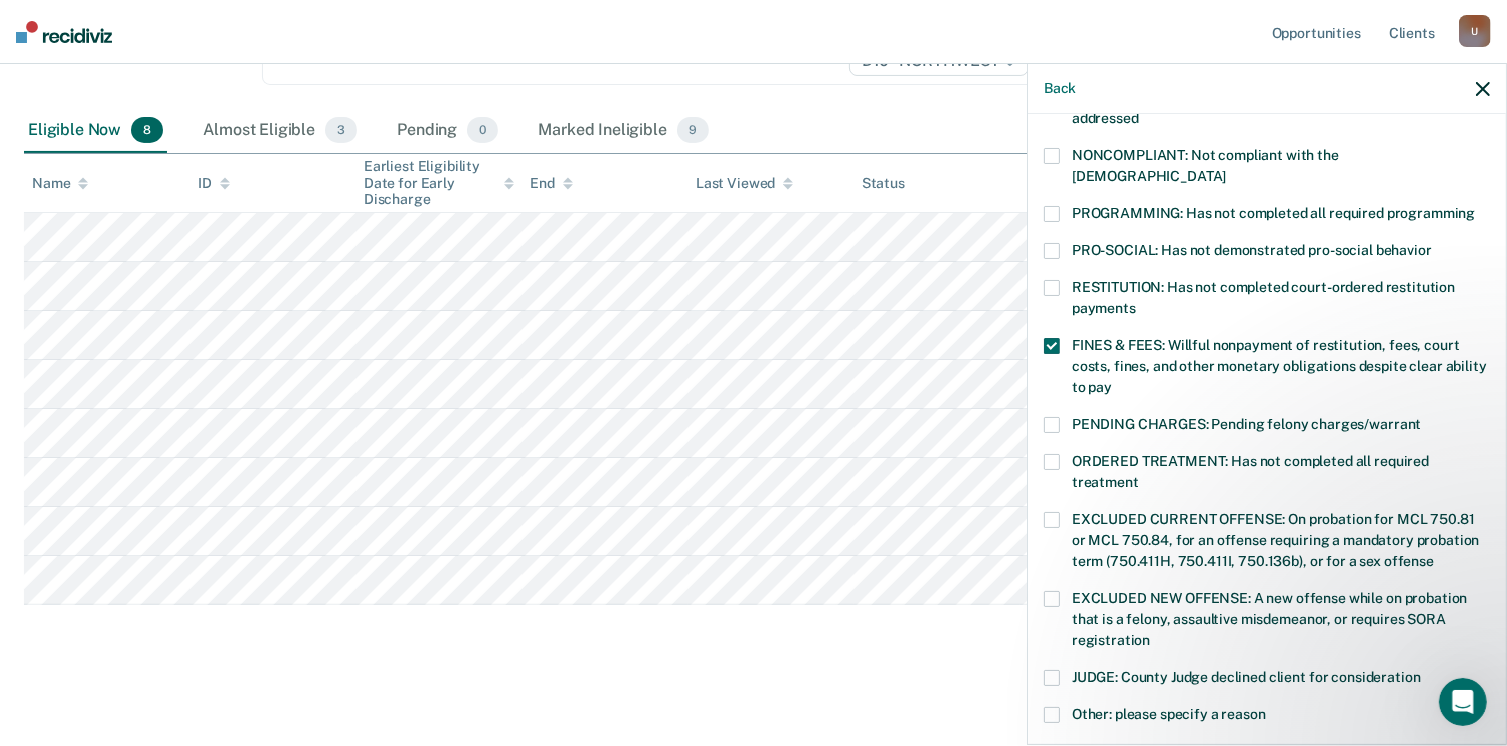 drag, startPoint x: 1049, startPoint y: 264, endPoint x: 1091, endPoint y: 302, distance: 56.63921 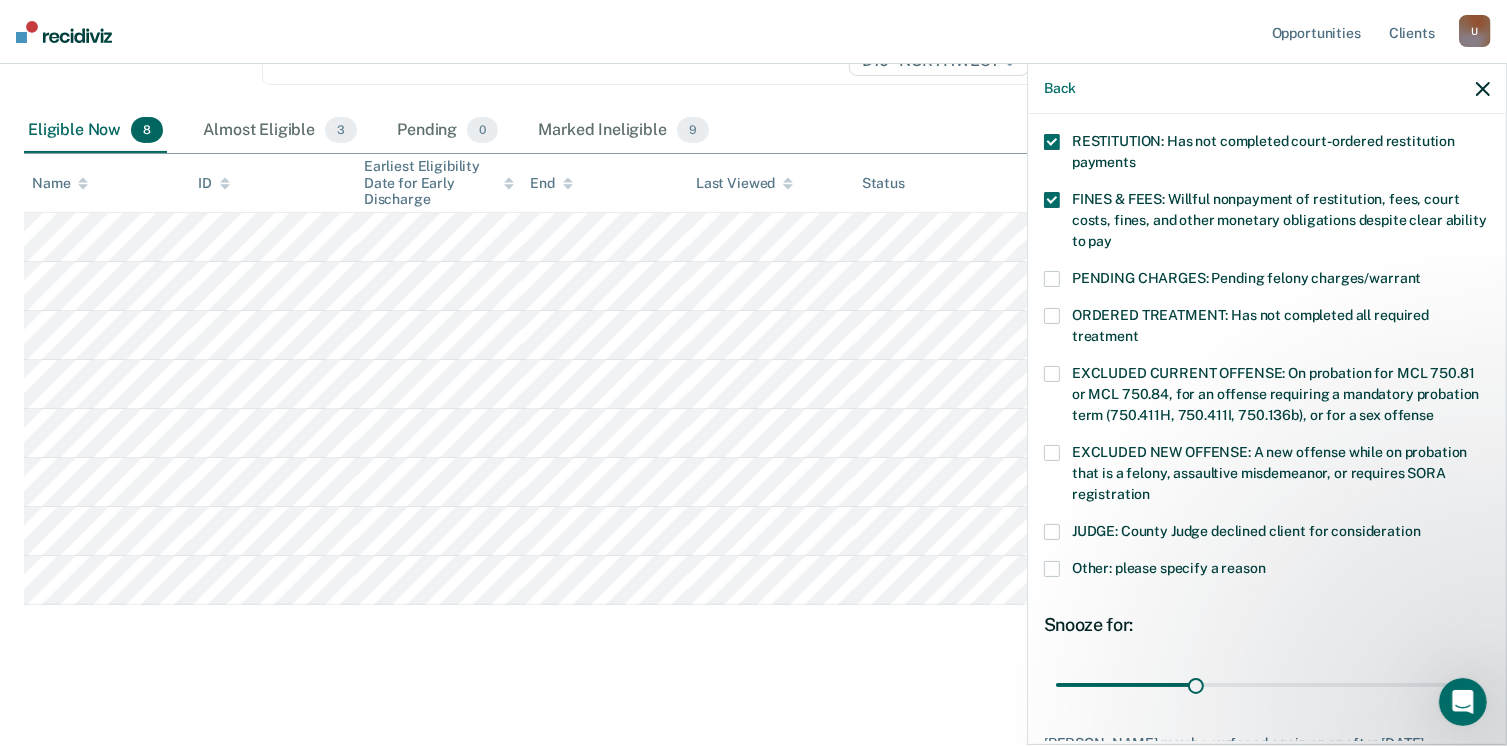 scroll, scrollTop: 647, scrollLeft: 0, axis: vertical 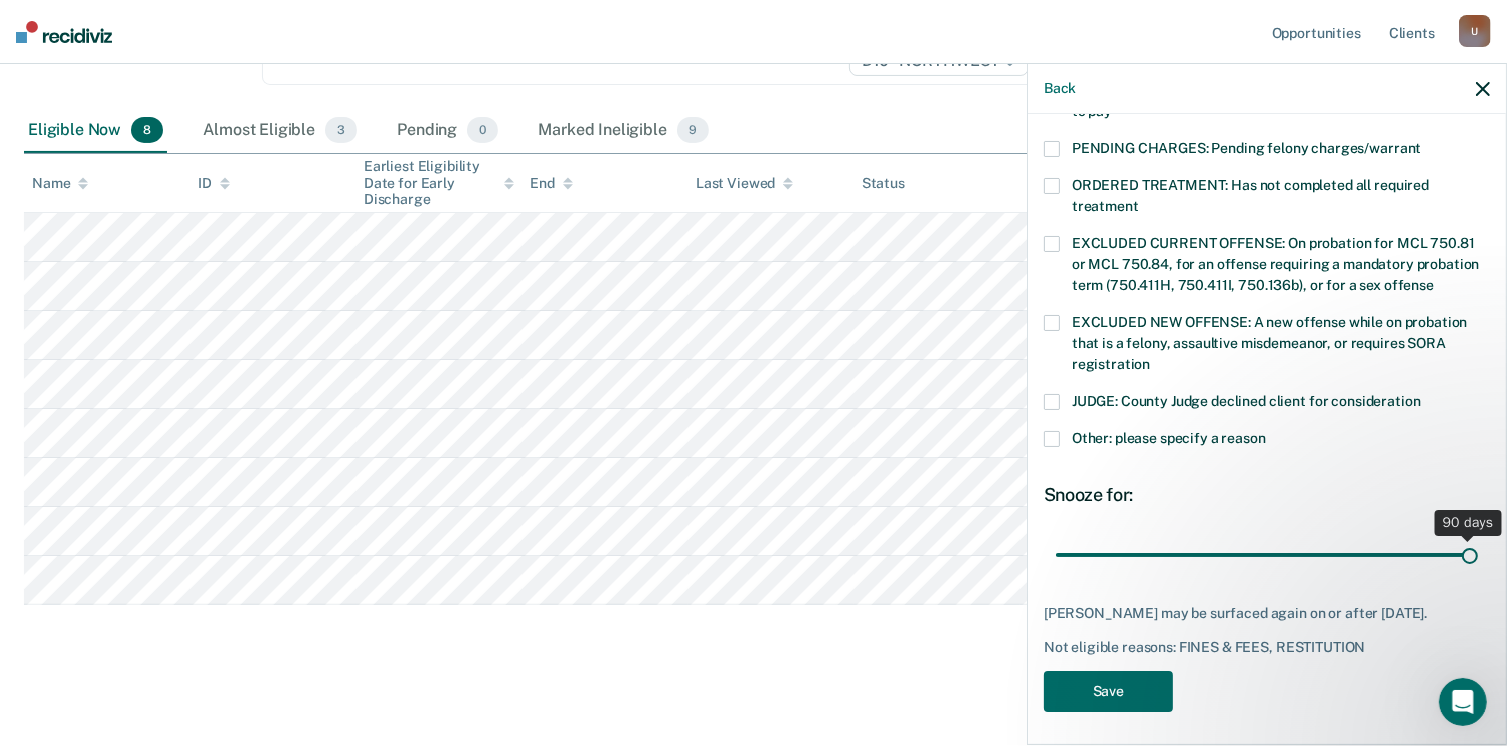 drag, startPoint x: 1201, startPoint y: 533, endPoint x: 1477, endPoint y: 558, distance: 277.12994 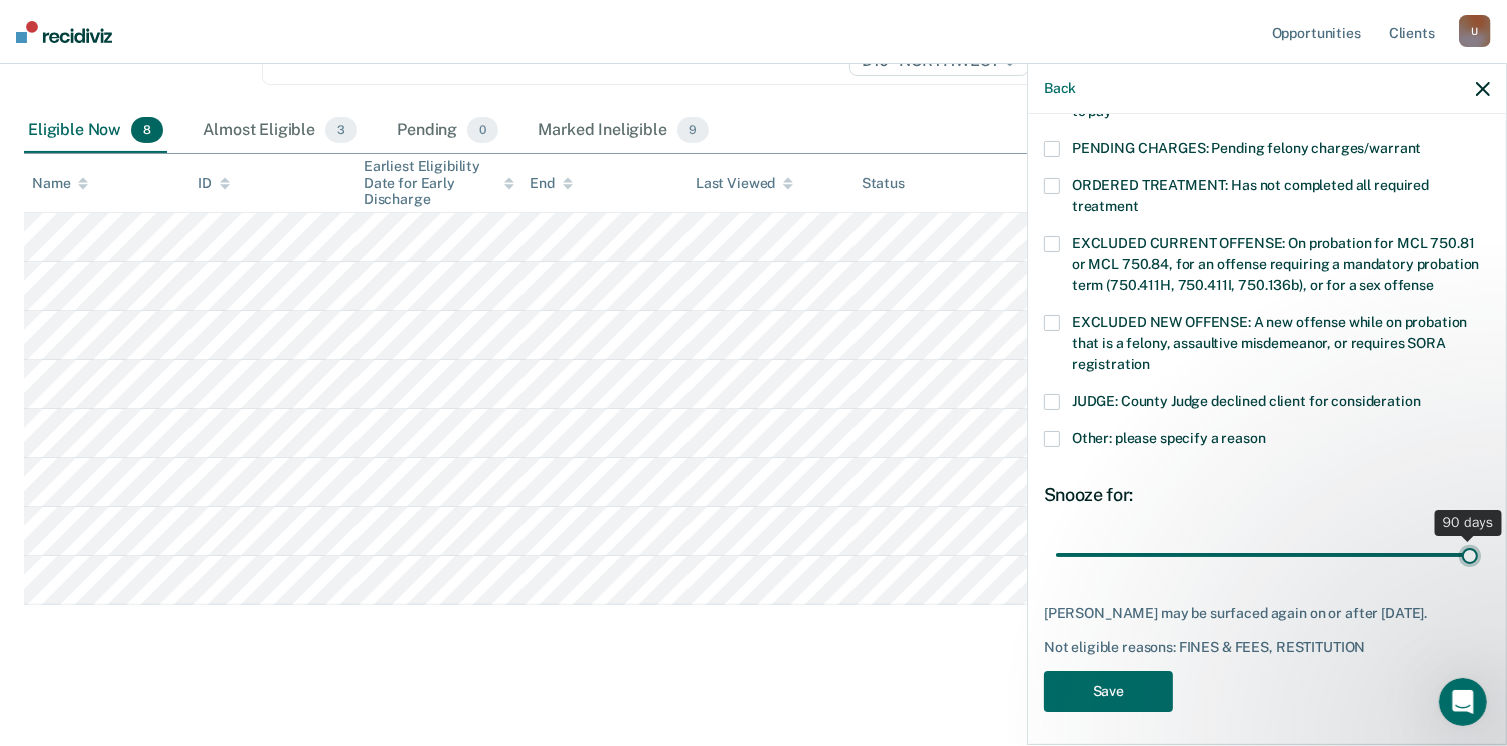 type on "90" 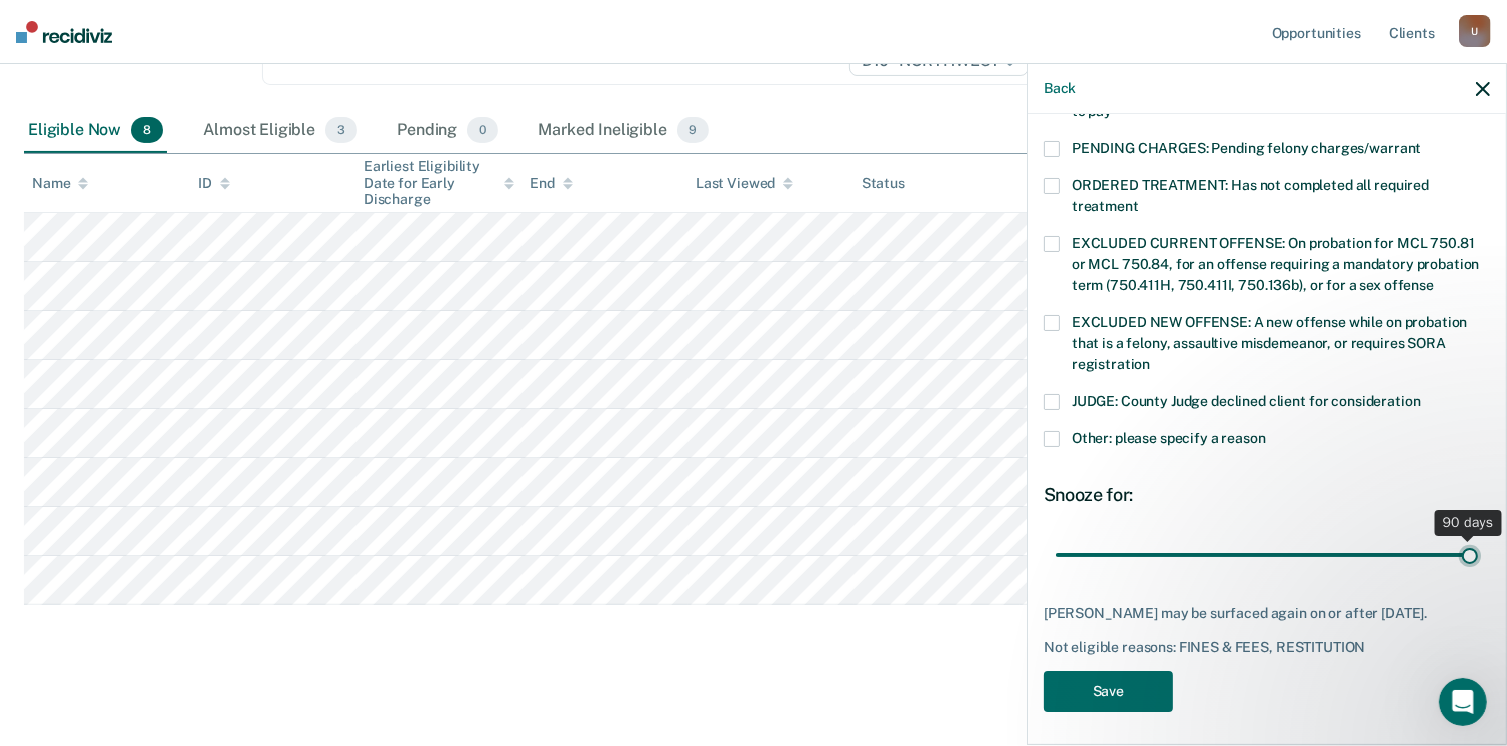 click at bounding box center (1267, 555) 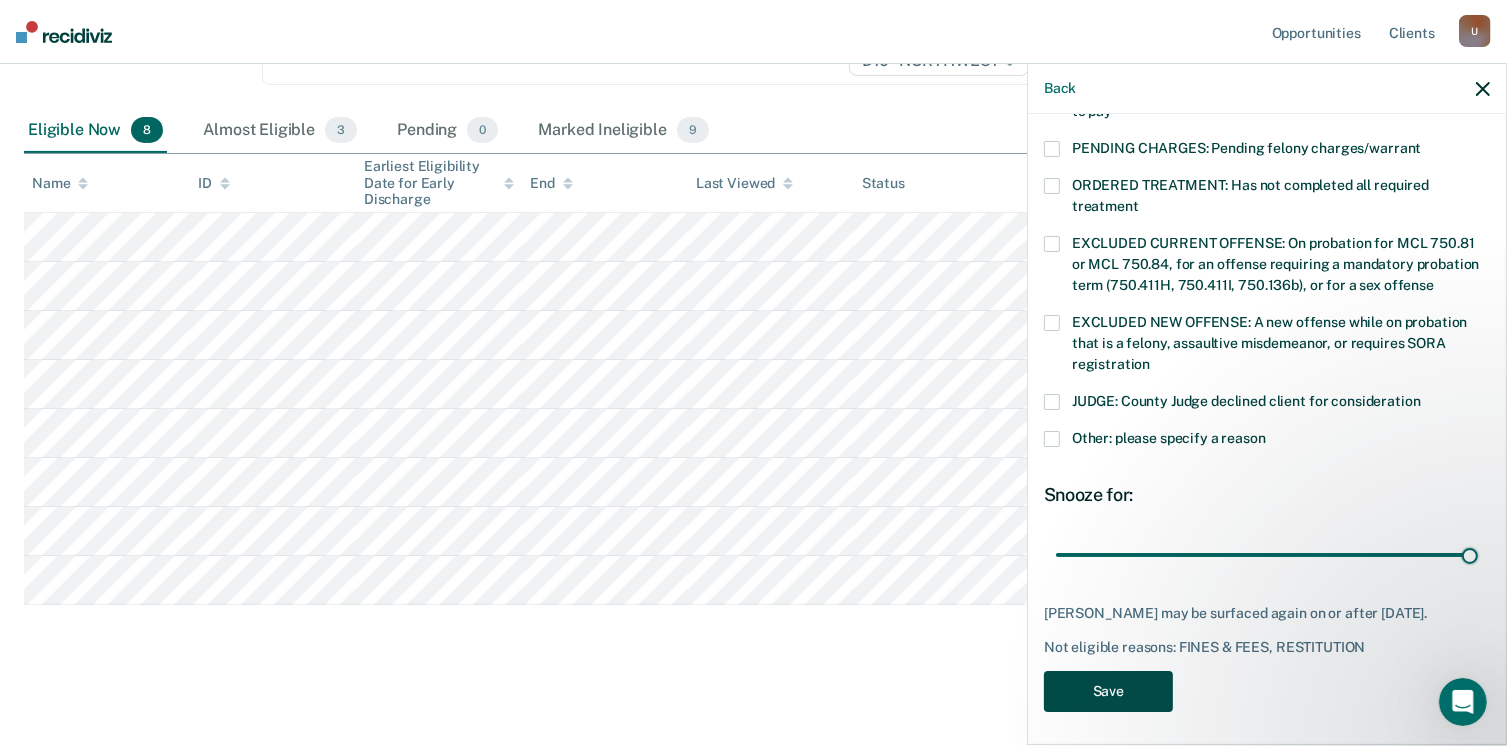 click on "Save" at bounding box center [1108, 691] 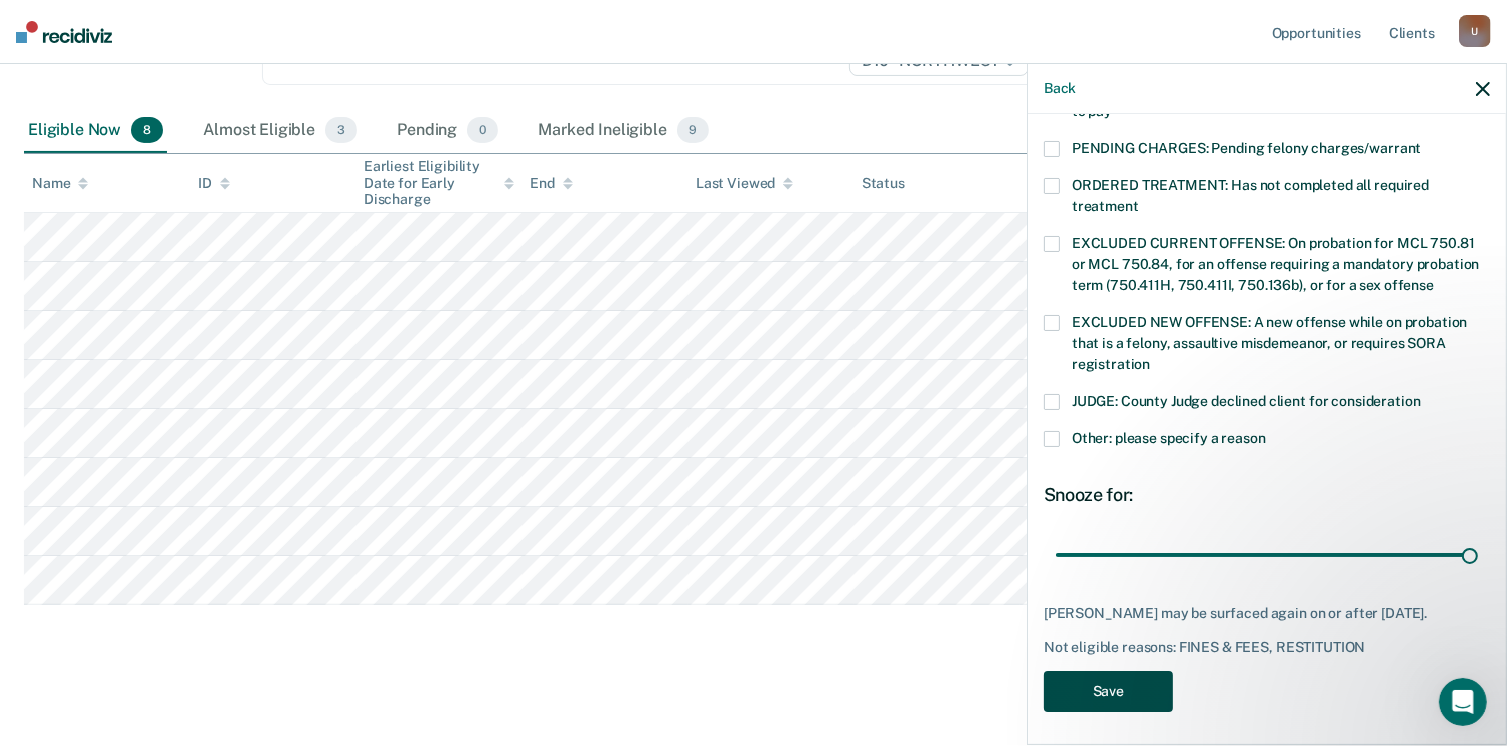 scroll, scrollTop: 336, scrollLeft: 0, axis: vertical 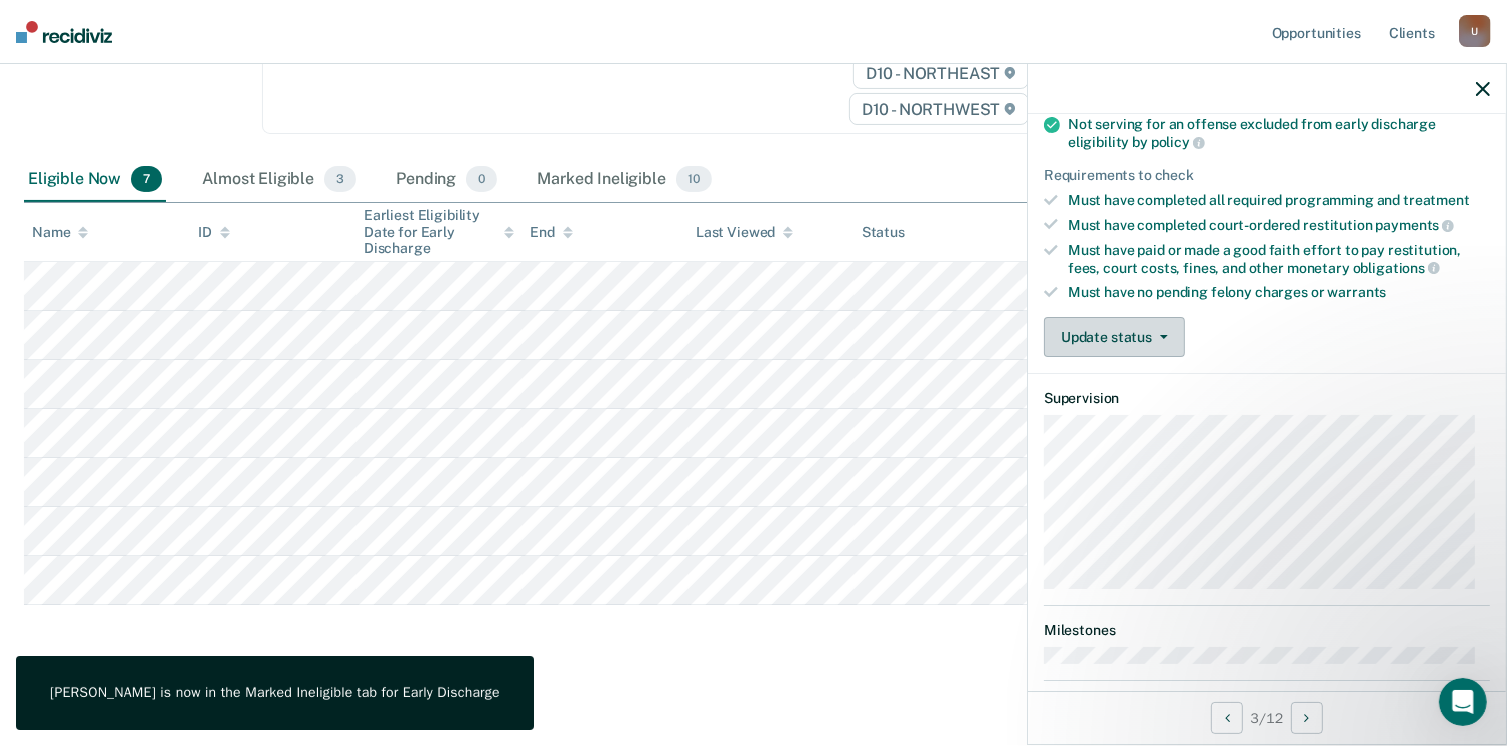 click on "Update status" at bounding box center (1114, 337) 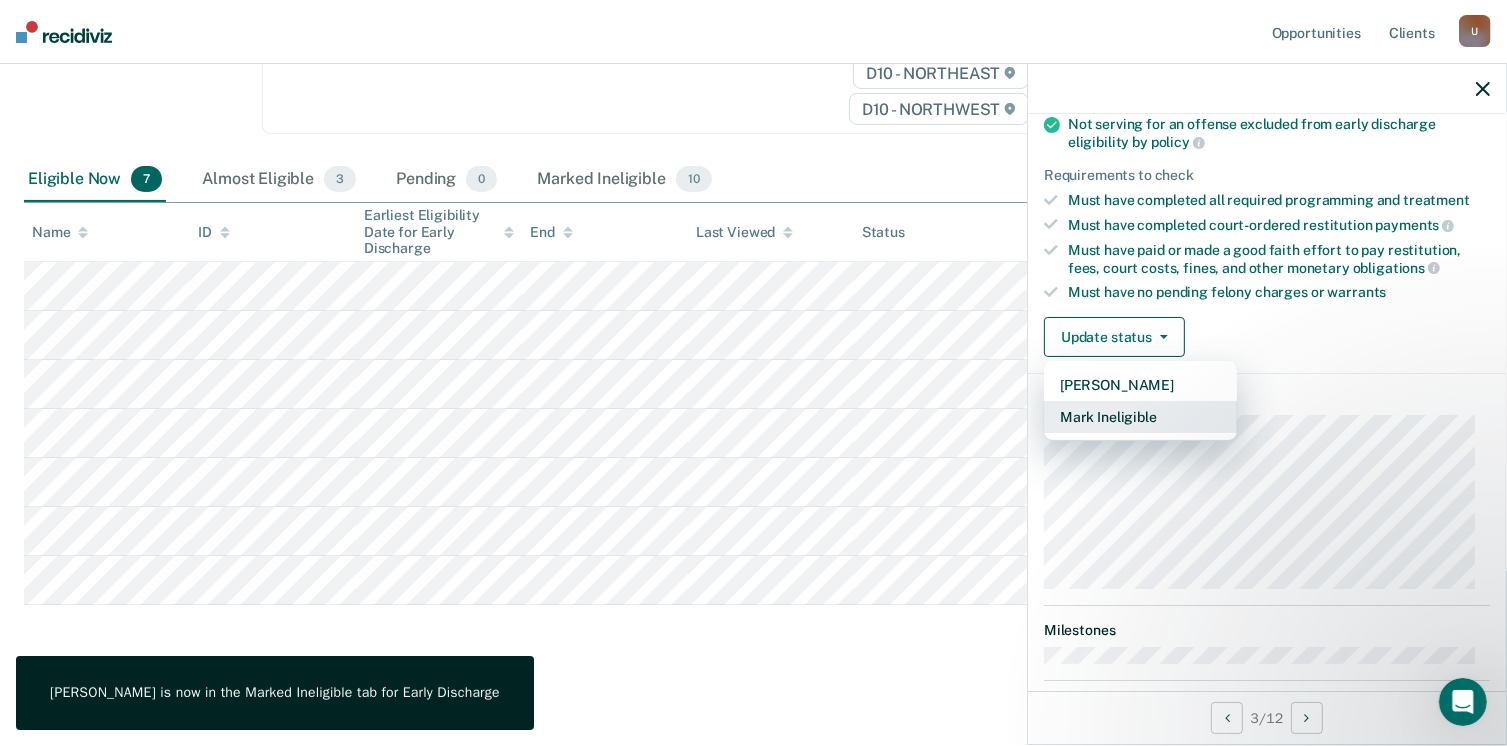 click on "Mark Ineligible" at bounding box center [1140, 417] 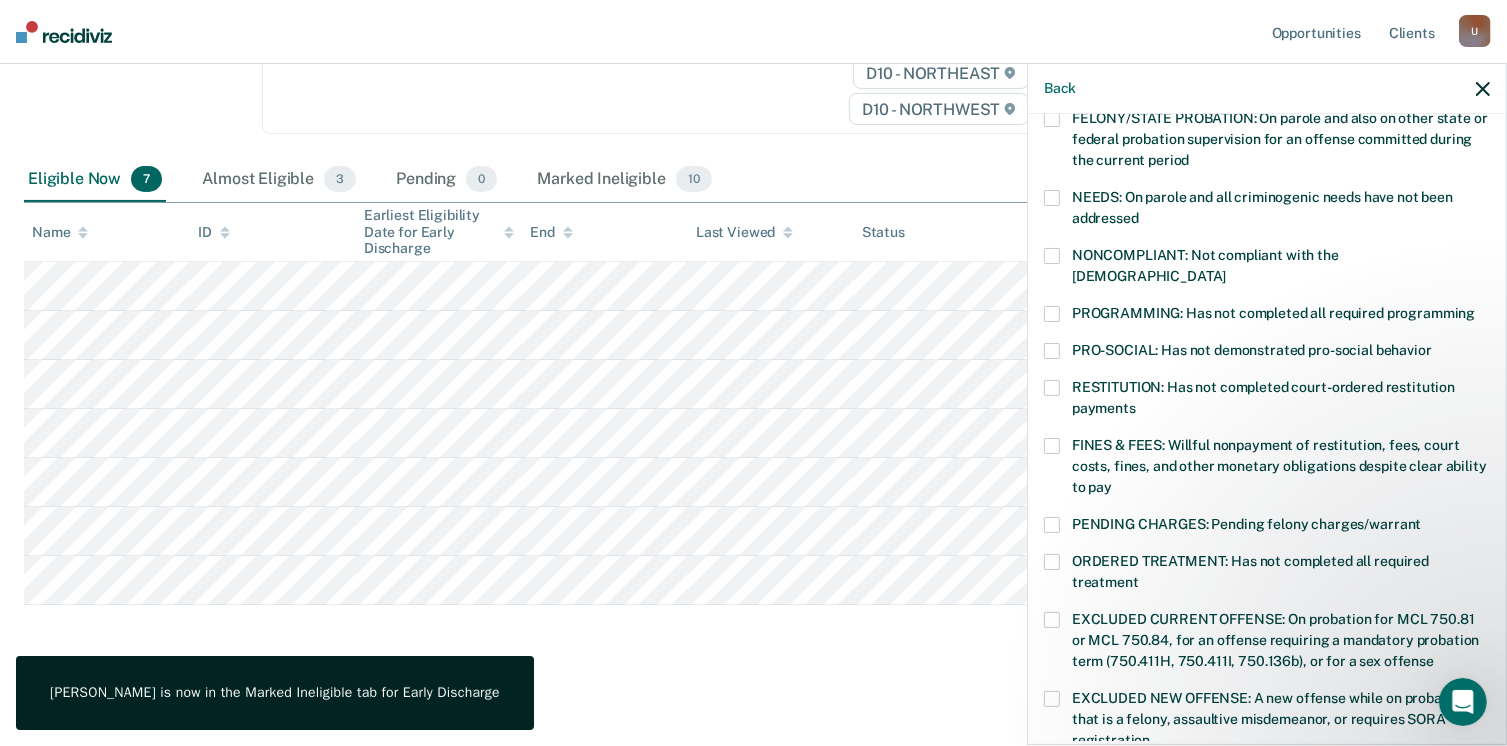 click on "FINES & FEES: Willful nonpayment of restitution, fees, court costs, fines, and other monetary obligations despite clear ability to pay" at bounding box center [1267, 469] 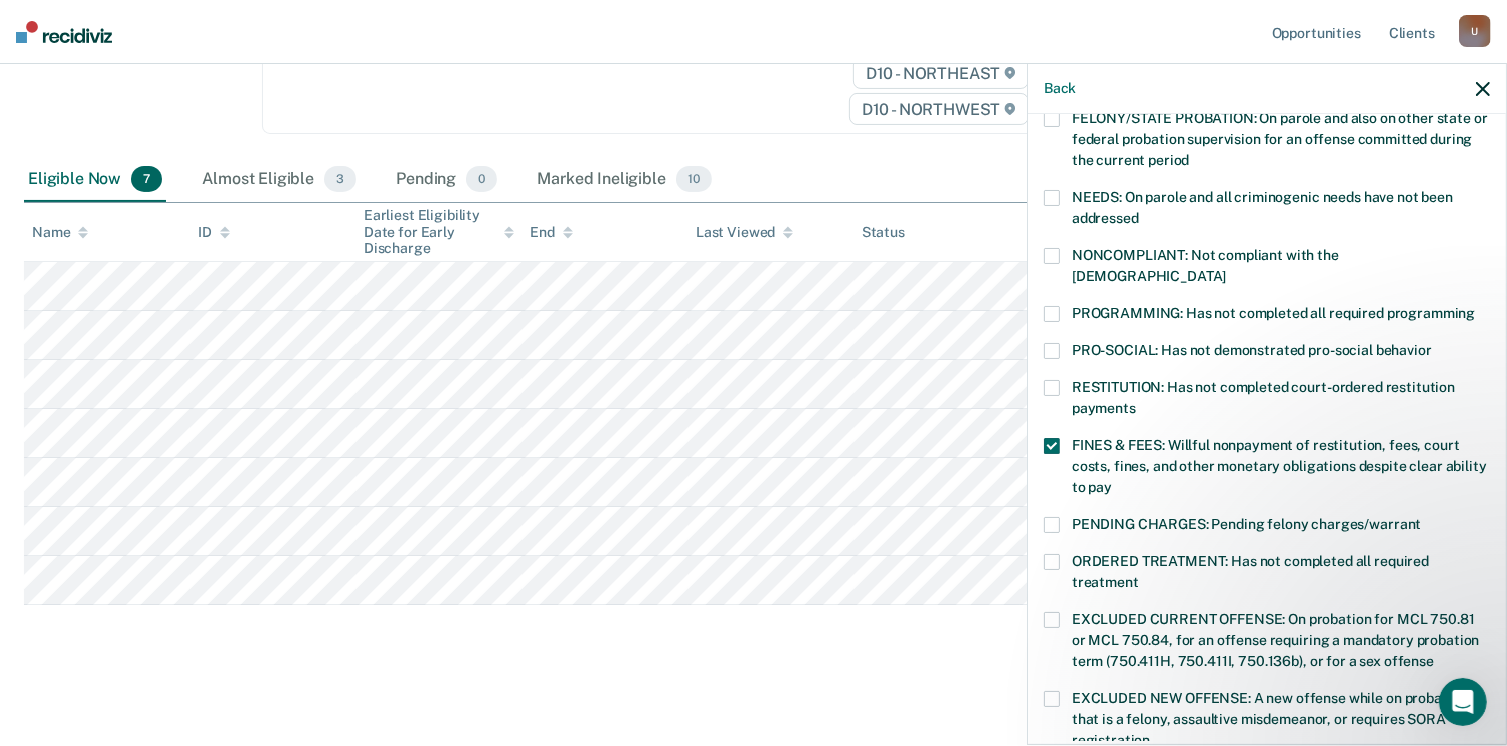 scroll, scrollTop: 571, scrollLeft: 0, axis: vertical 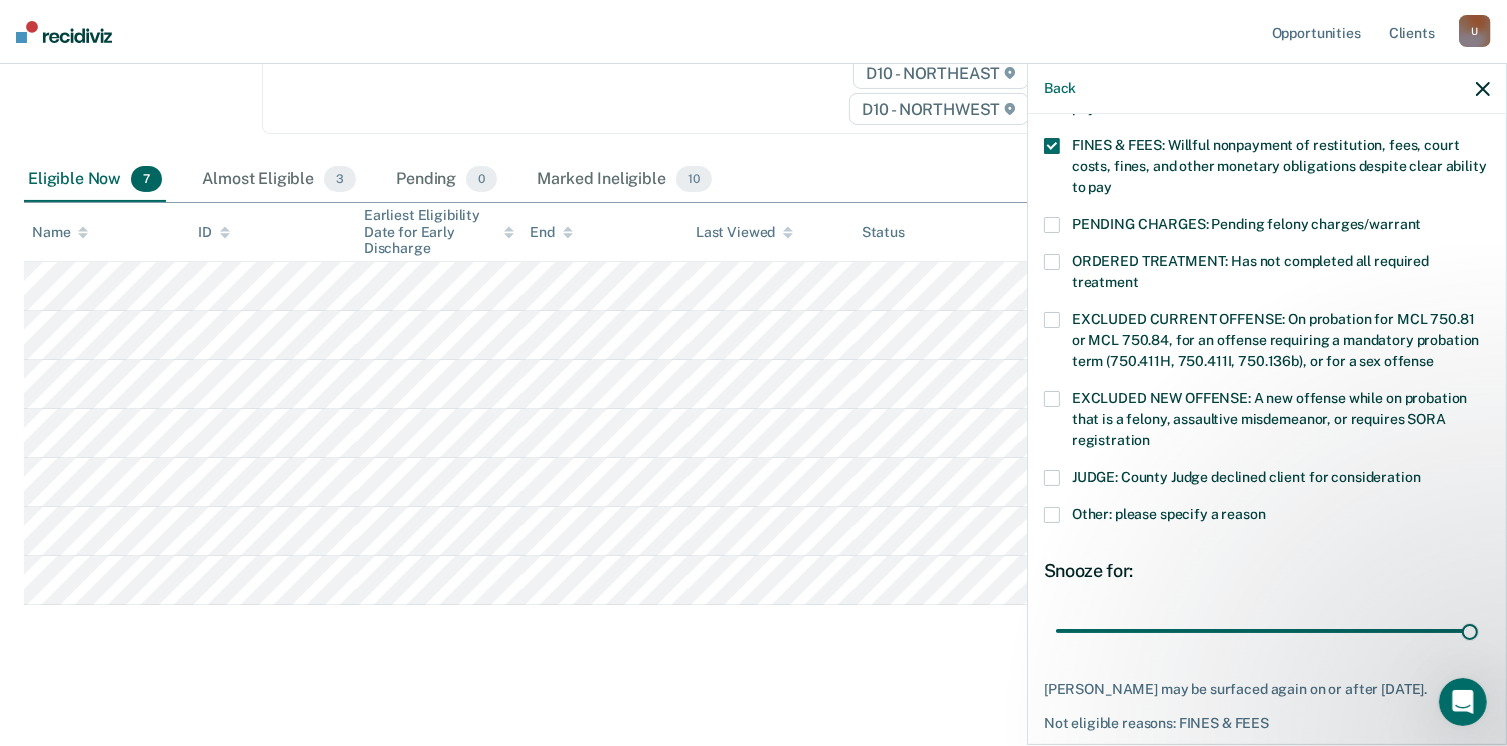 drag, startPoint x: 1192, startPoint y: 605, endPoint x: 1469, endPoint y: 606, distance: 277.0018 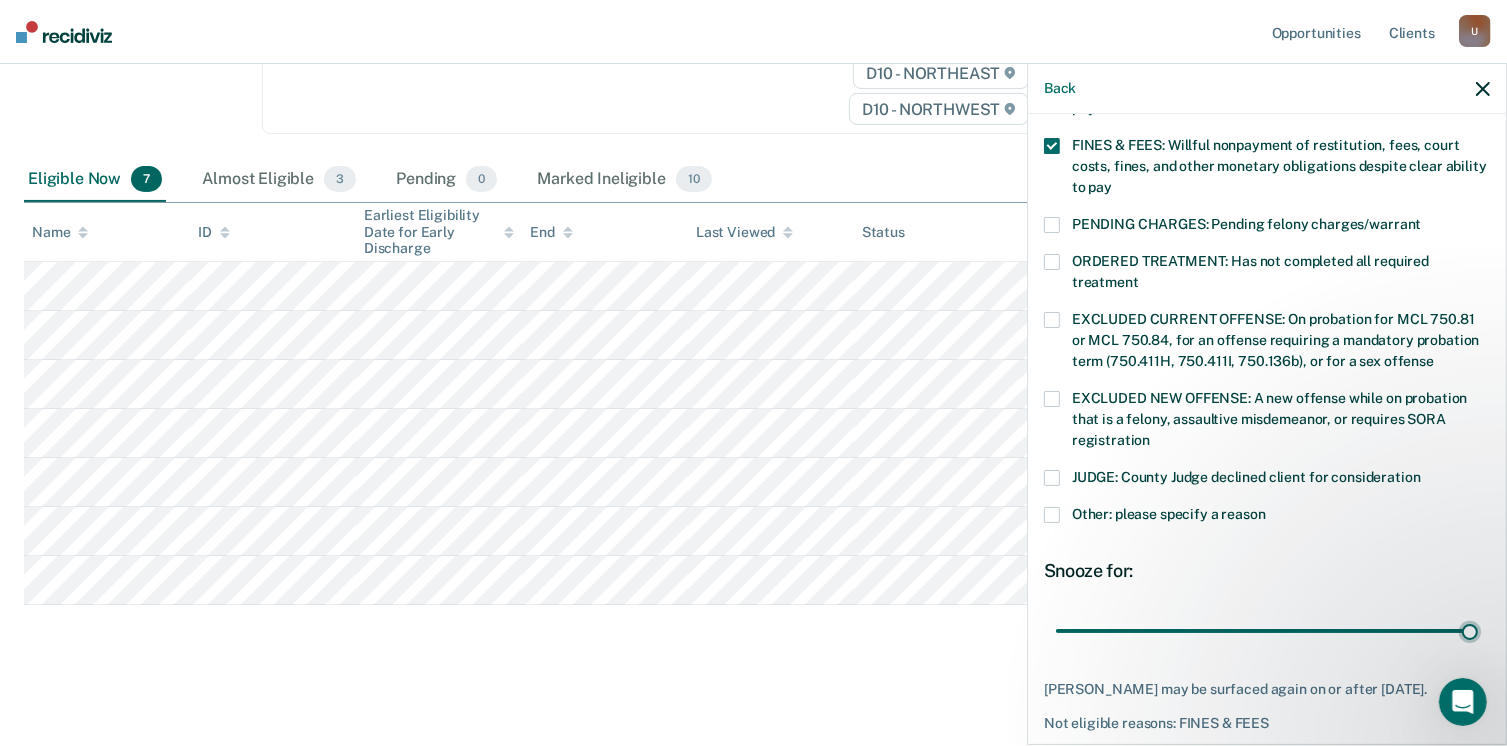 type on "90" 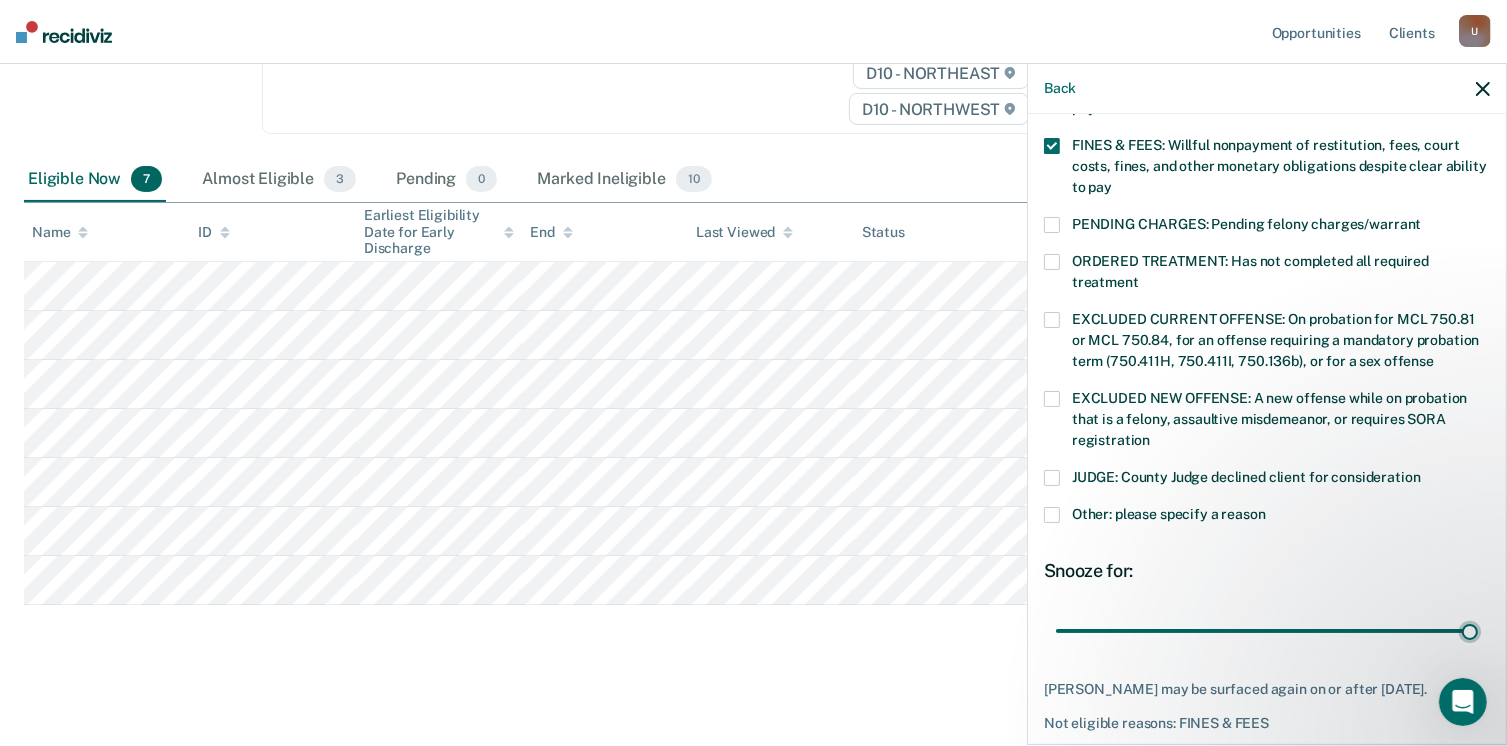 click at bounding box center [1267, 631] 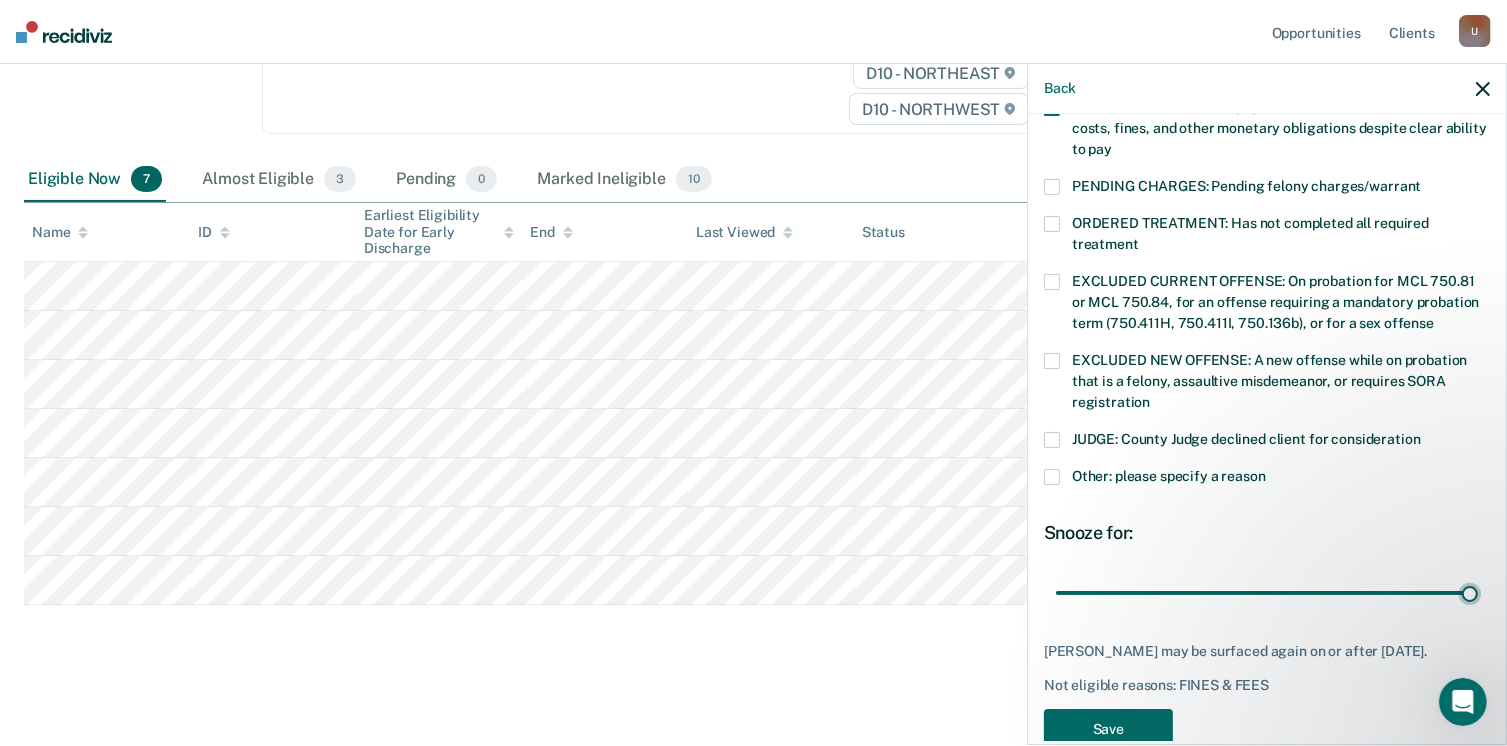 scroll, scrollTop: 630, scrollLeft: 0, axis: vertical 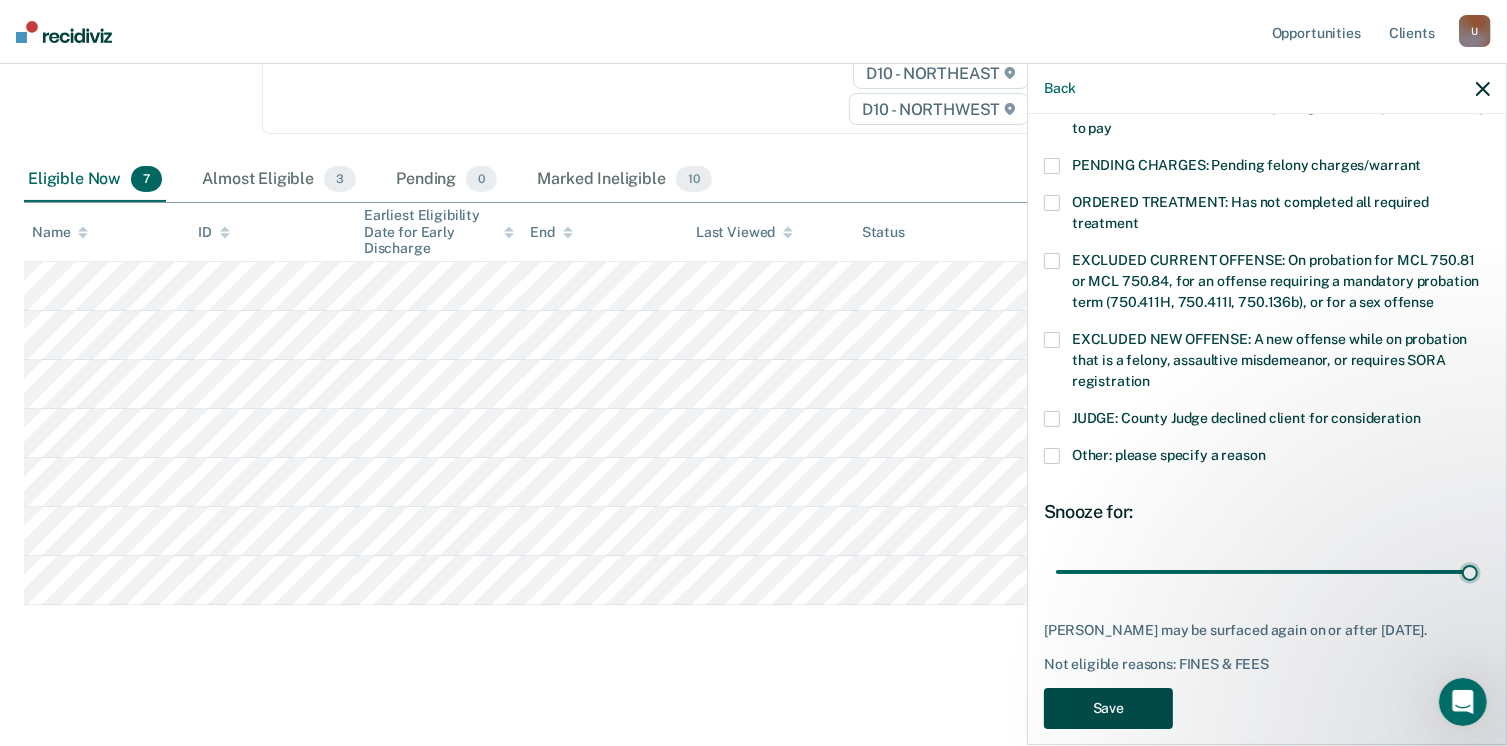 click on "Save" at bounding box center [1108, 708] 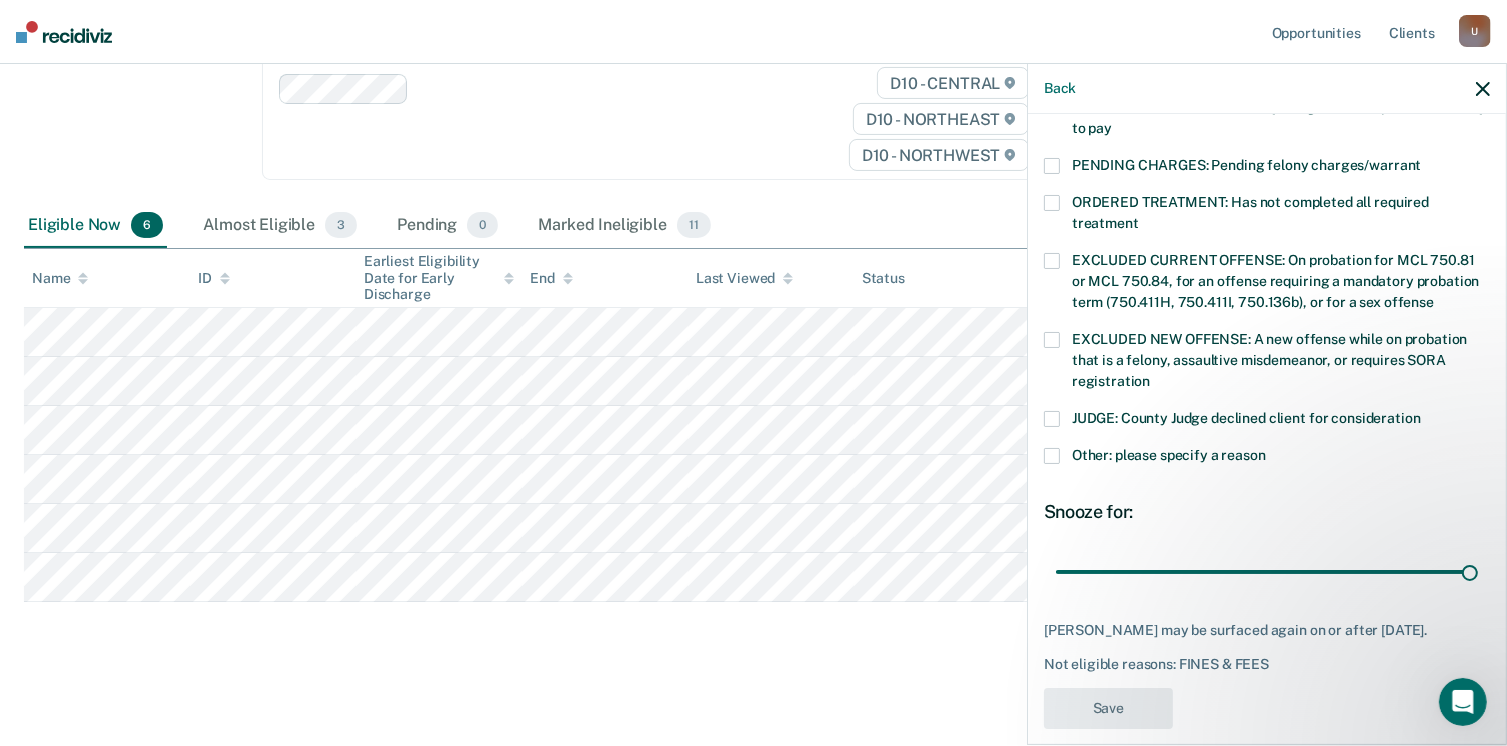 scroll, scrollTop: 288, scrollLeft: 0, axis: vertical 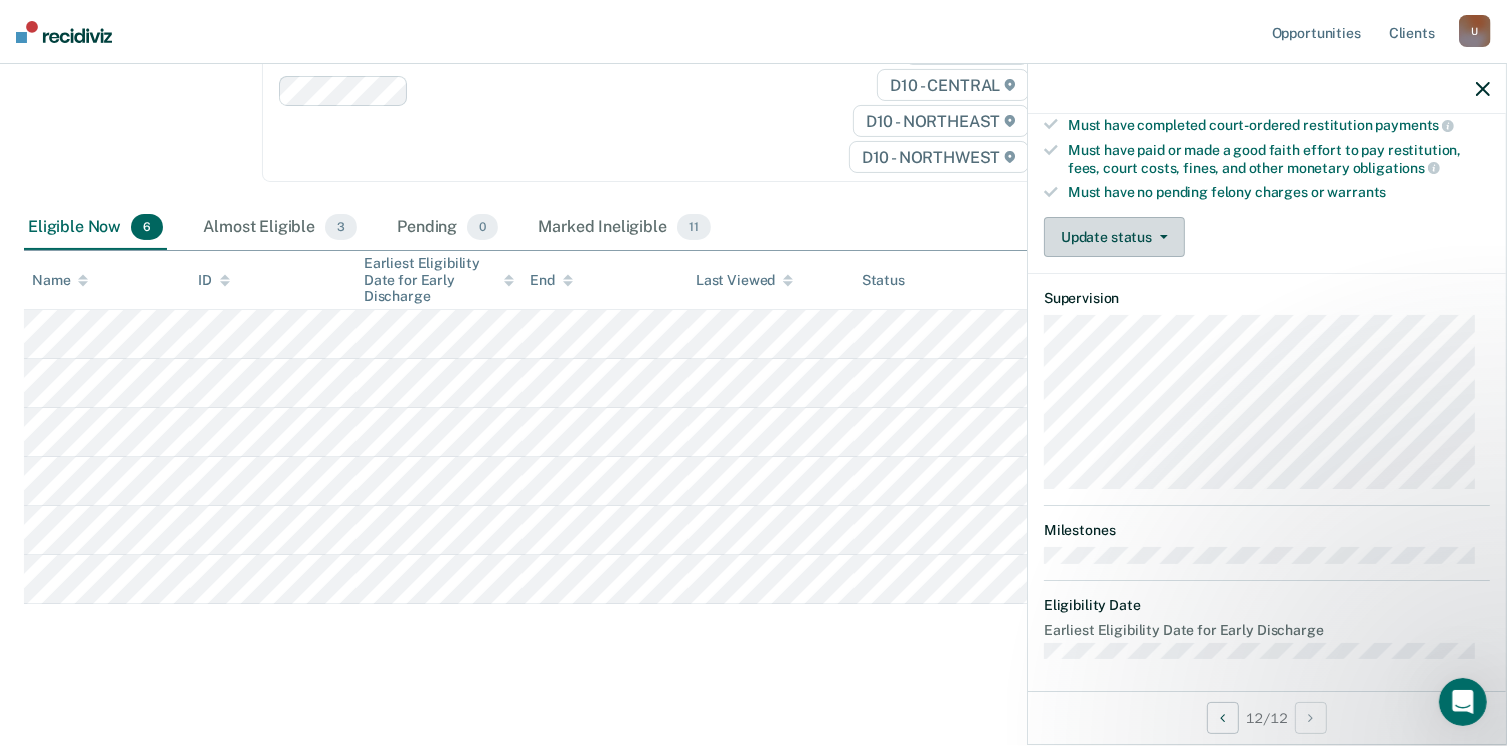 click 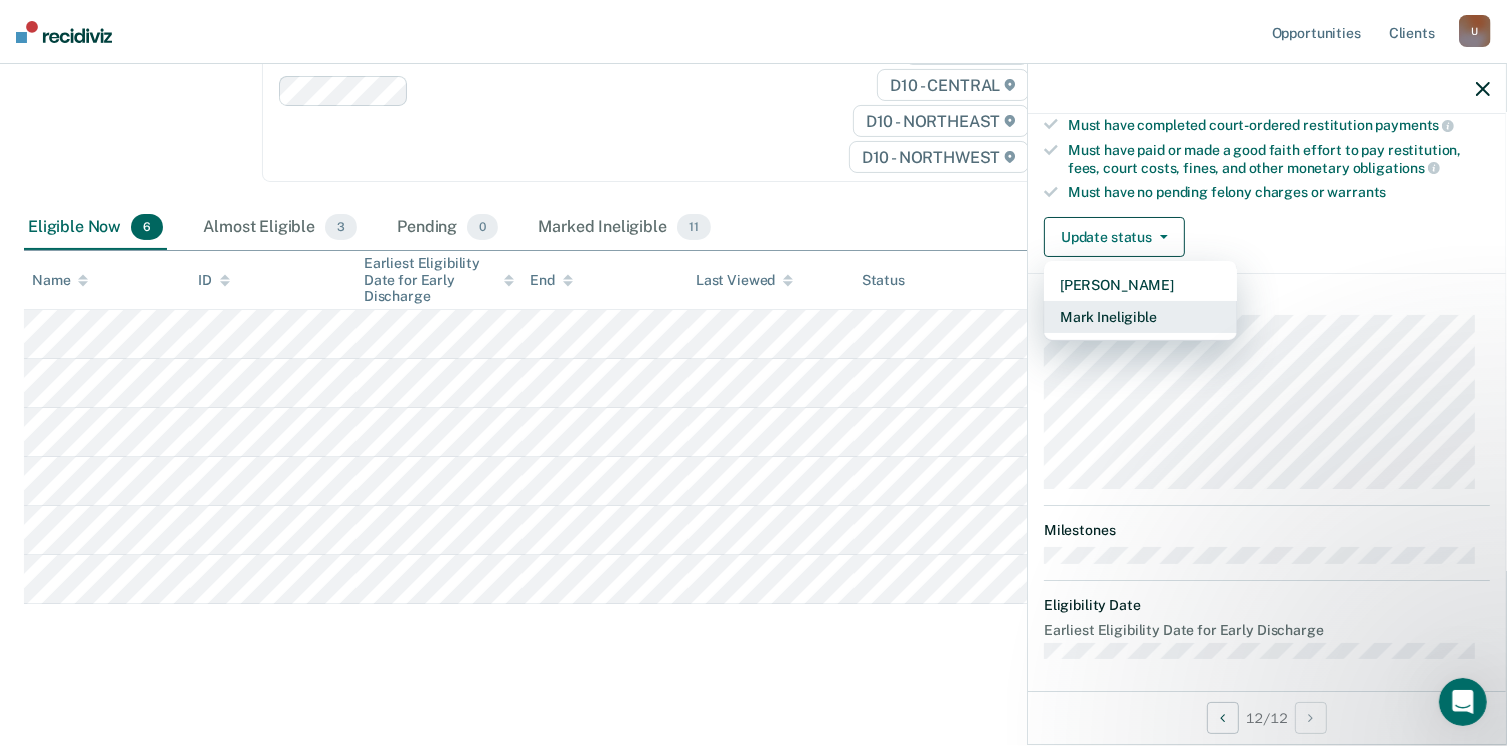 click on "Mark Ineligible" at bounding box center [1140, 317] 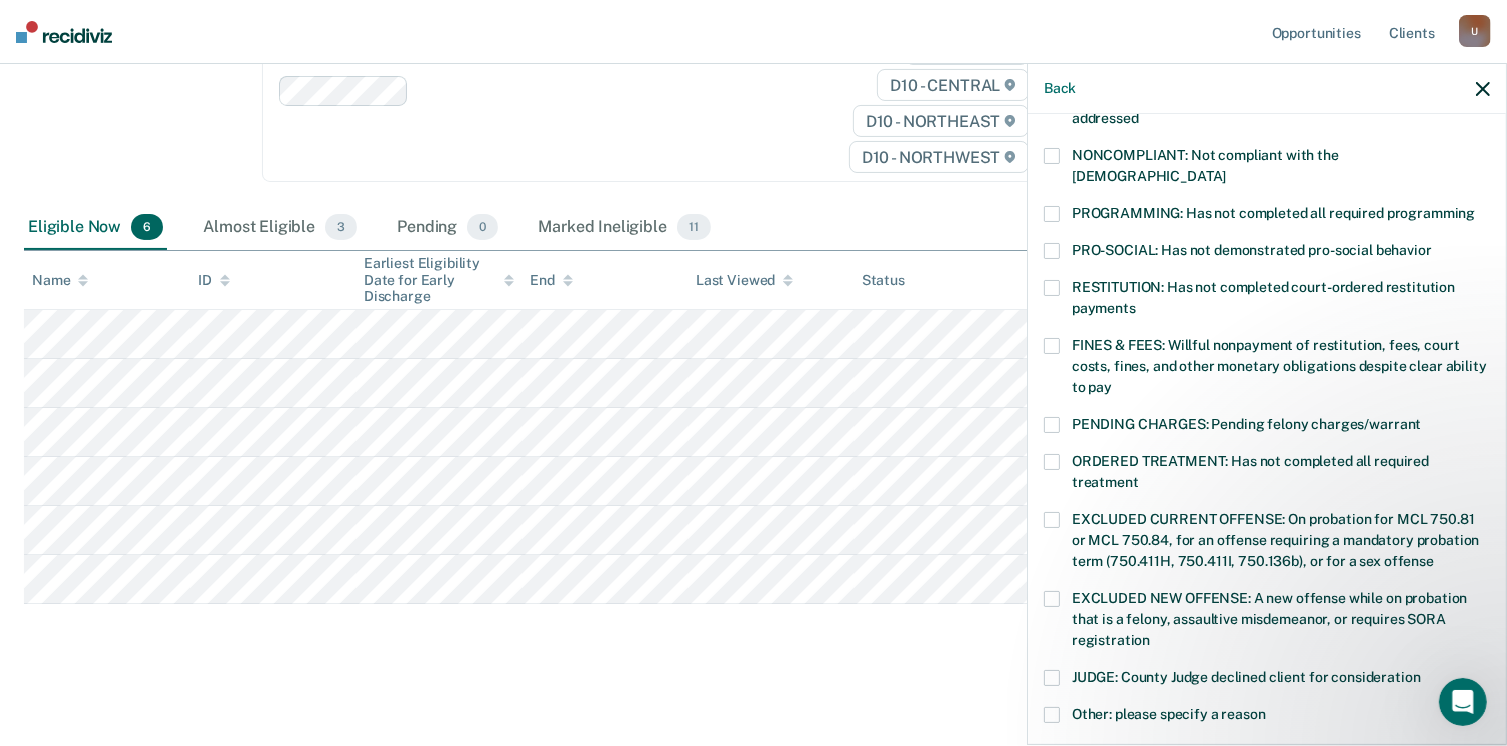 click at bounding box center [1052, 346] 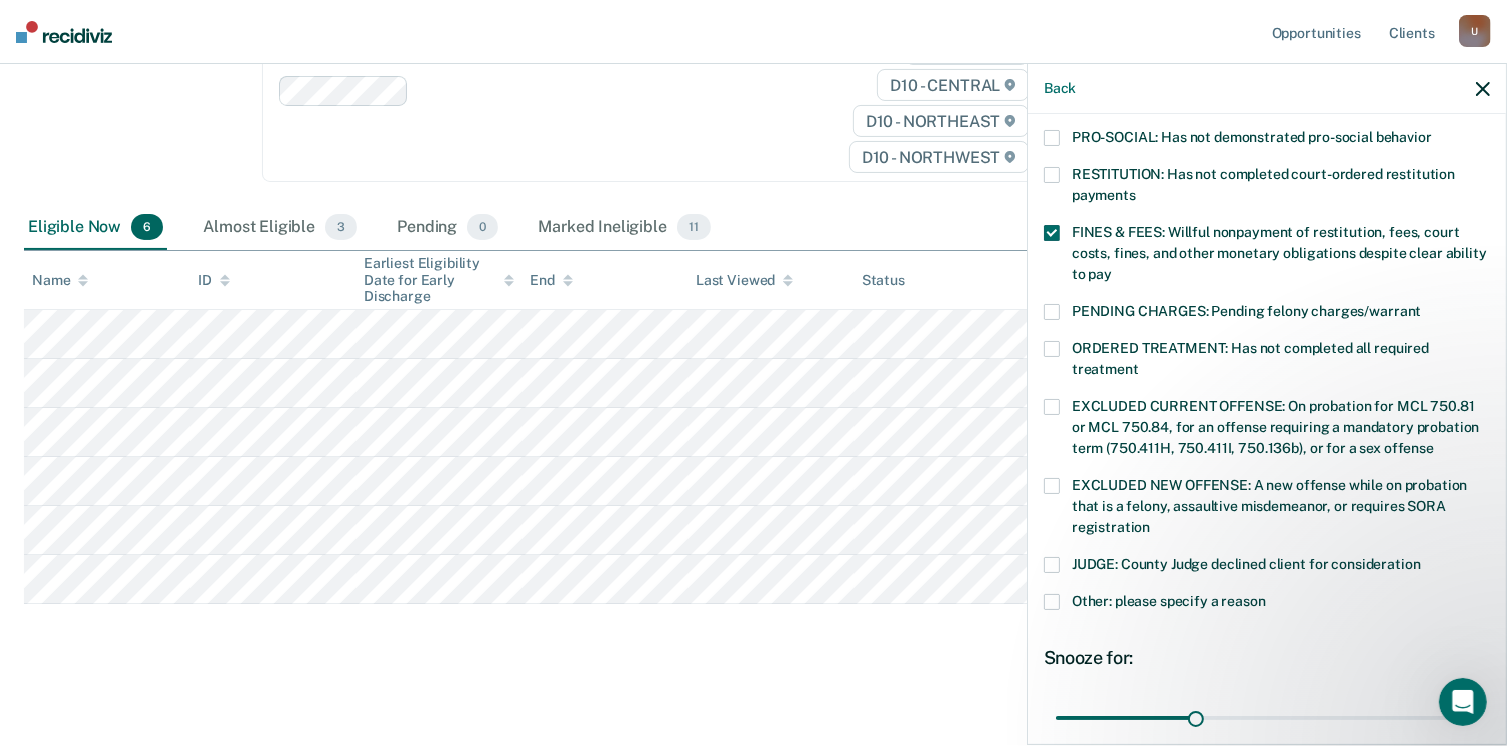 scroll, scrollTop: 571, scrollLeft: 0, axis: vertical 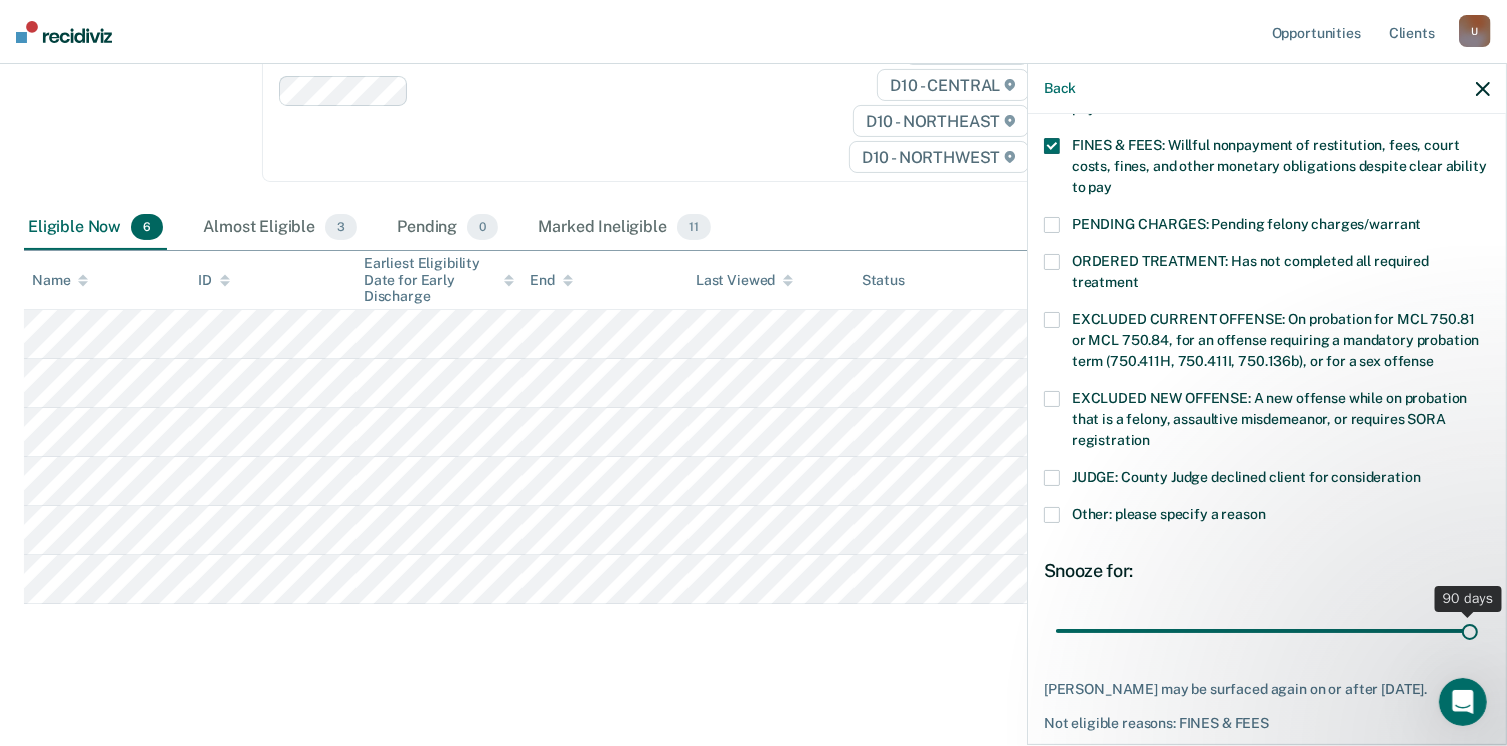 drag, startPoint x: 1191, startPoint y: 607, endPoint x: 1368, endPoint y: 593, distance: 177.55281 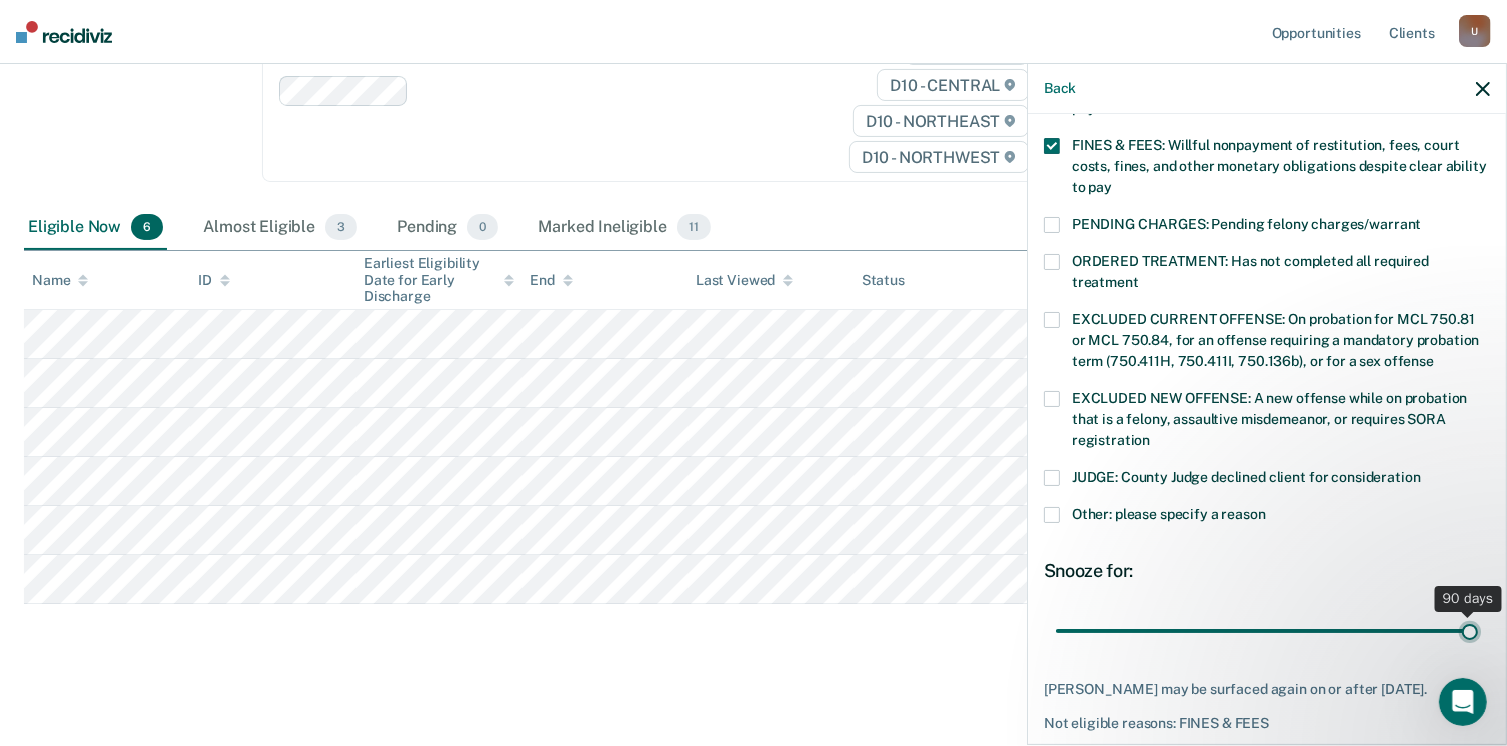 type on "90" 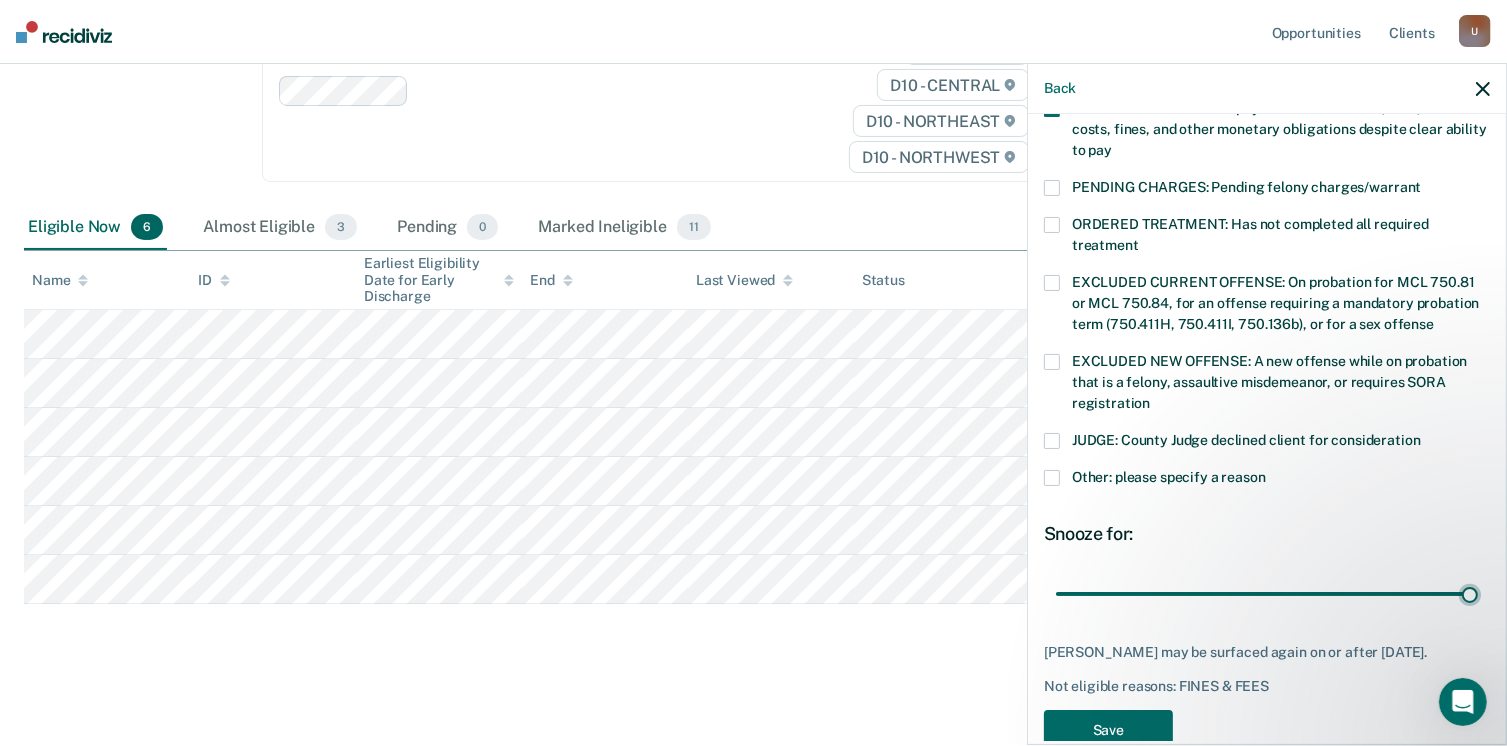 scroll, scrollTop: 630, scrollLeft: 0, axis: vertical 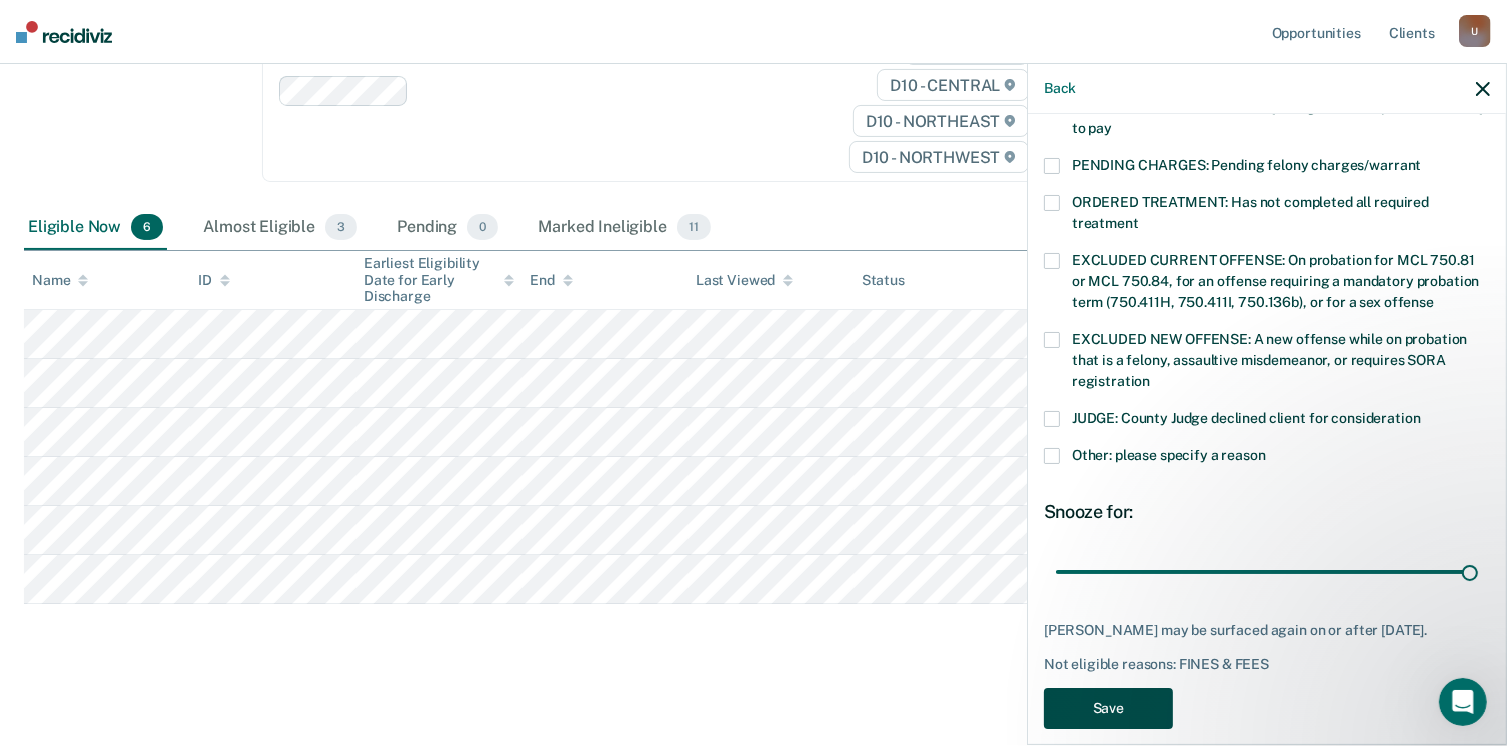click on "Save" at bounding box center (1108, 708) 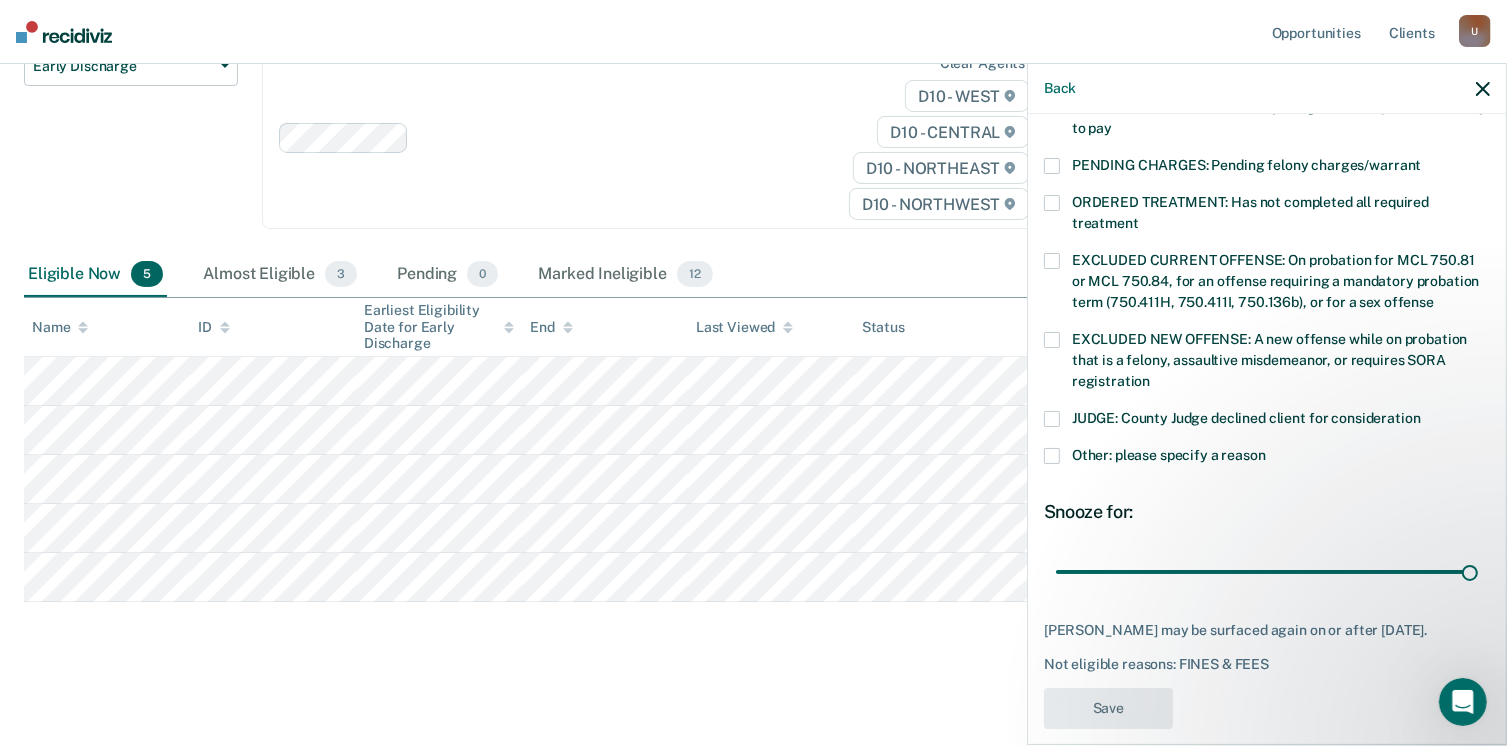 scroll, scrollTop: 238, scrollLeft: 0, axis: vertical 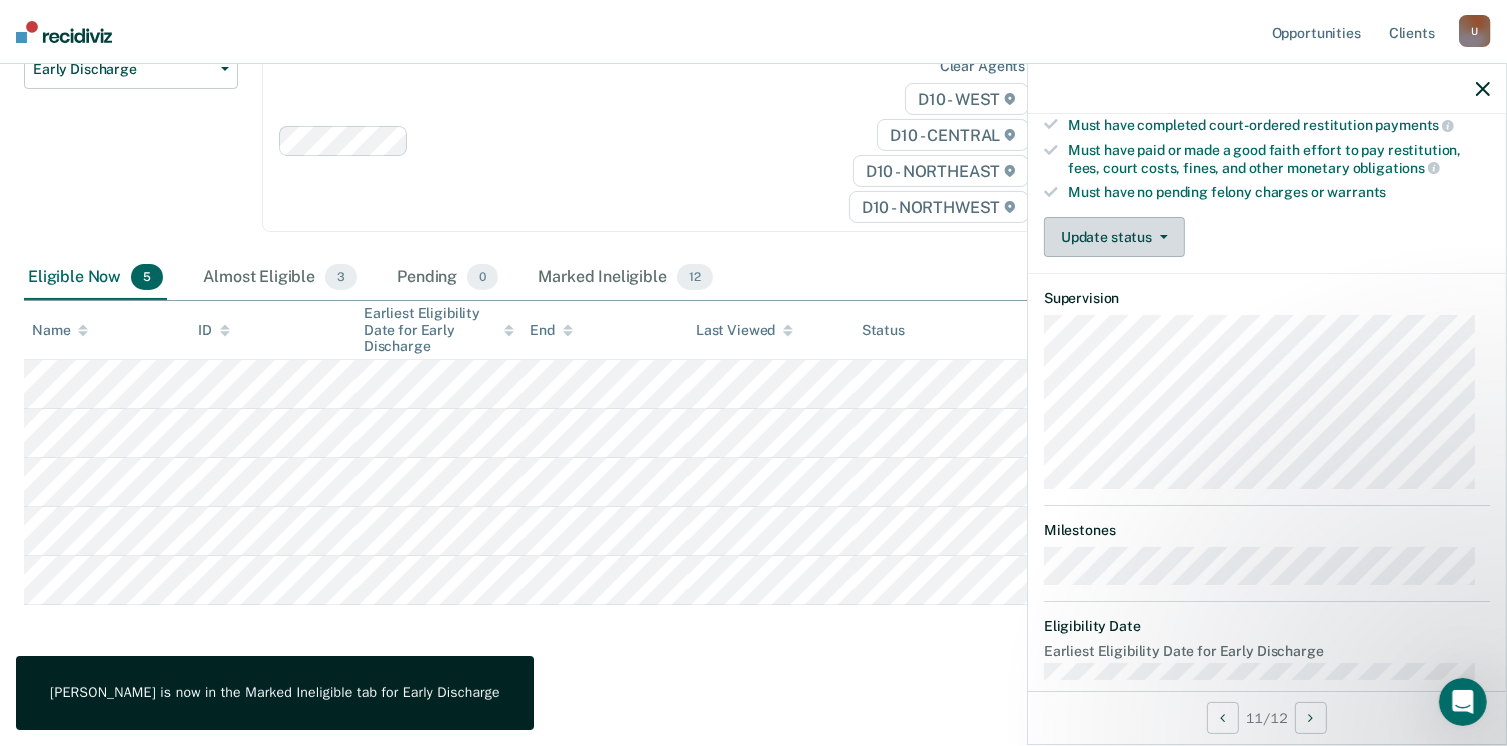 click on "Update status" at bounding box center [1114, 237] 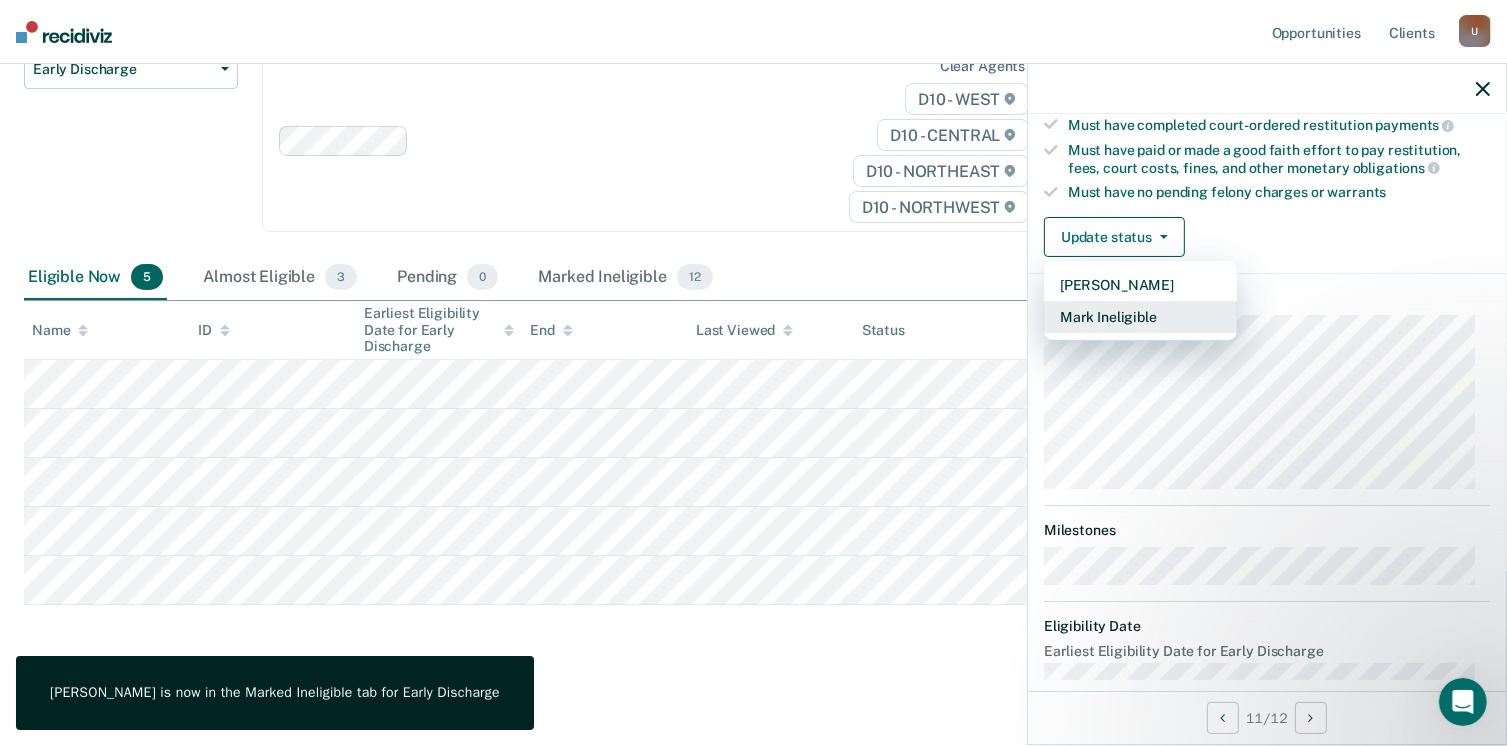 click on "Mark Ineligible" at bounding box center [1140, 317] 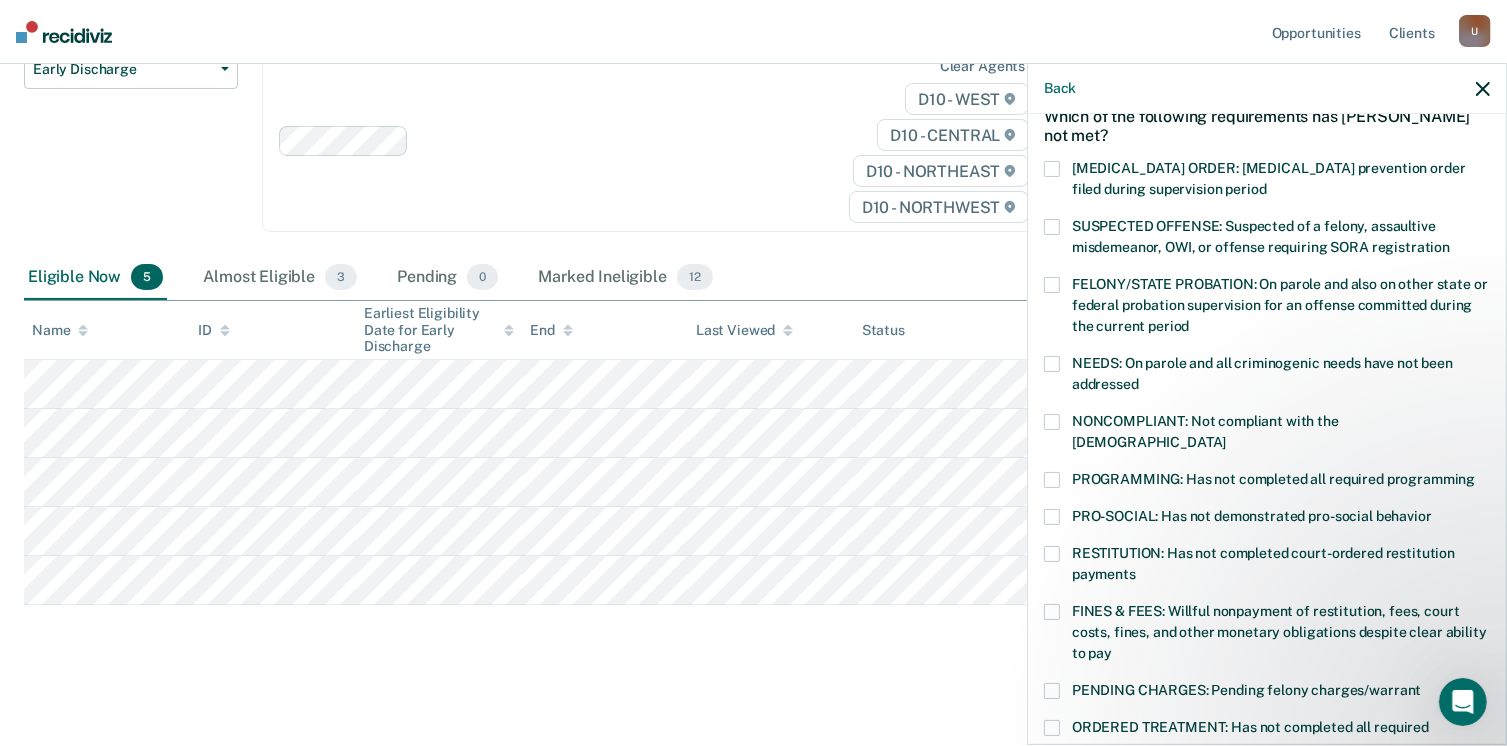 scroll, scrollTop: 71, scrollLeft: 0, axis: vertical 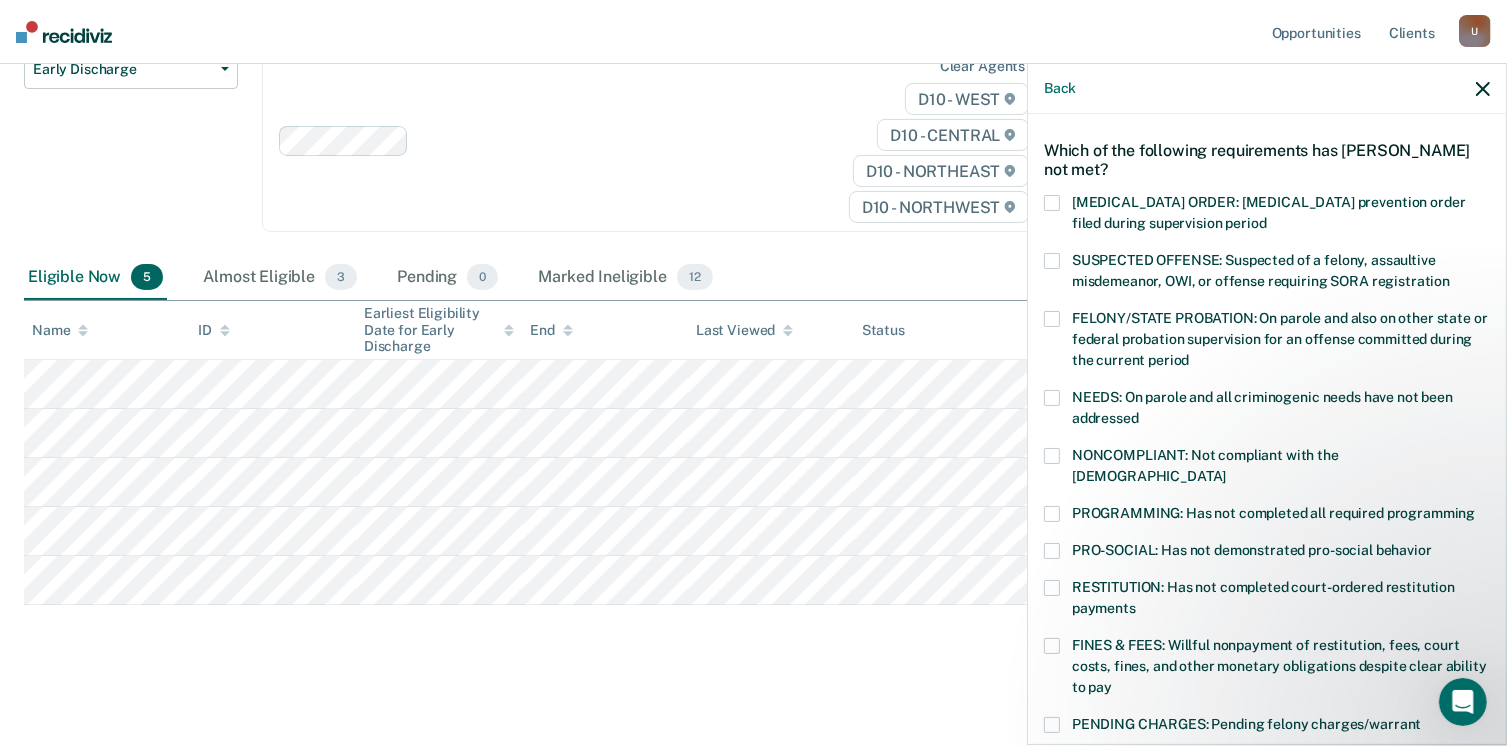 click at bounding box center (1052, 456) 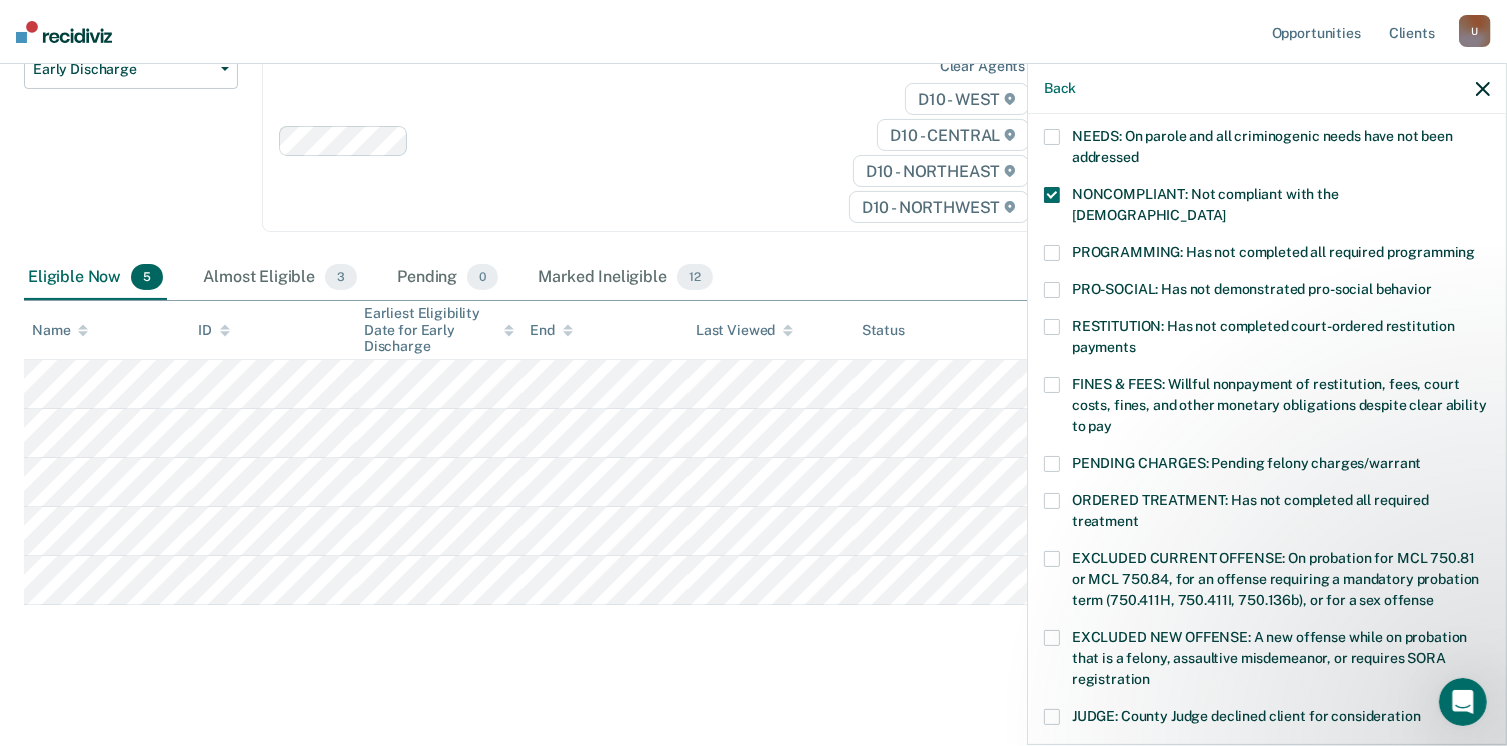 scroll, scrollTop: 471, scrollLeft: 0, axis: vertical 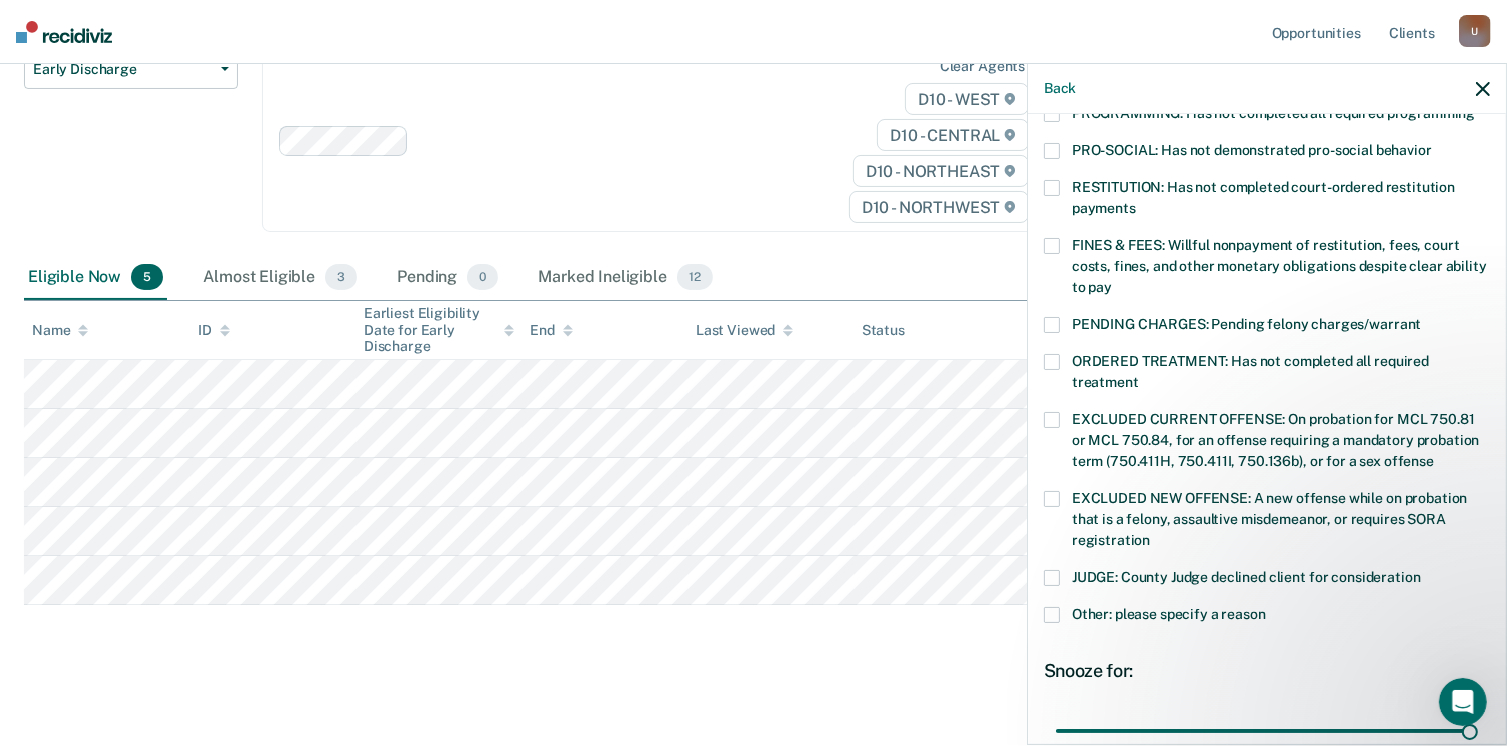 drag, startPoint x: 1196, startPoint y: 707, endPoint x: 1391, endPoint y: 655, distance: 201.81427 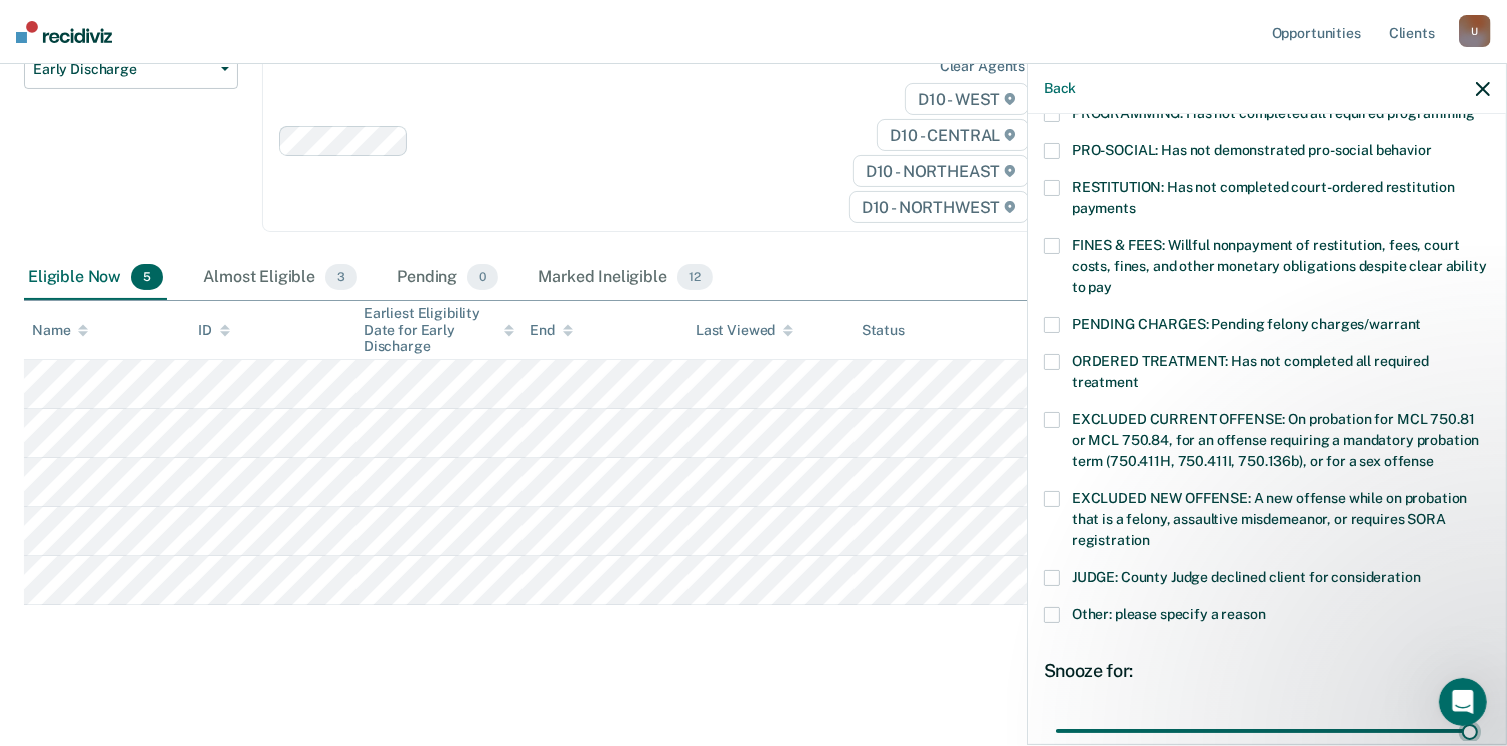 type on "90" 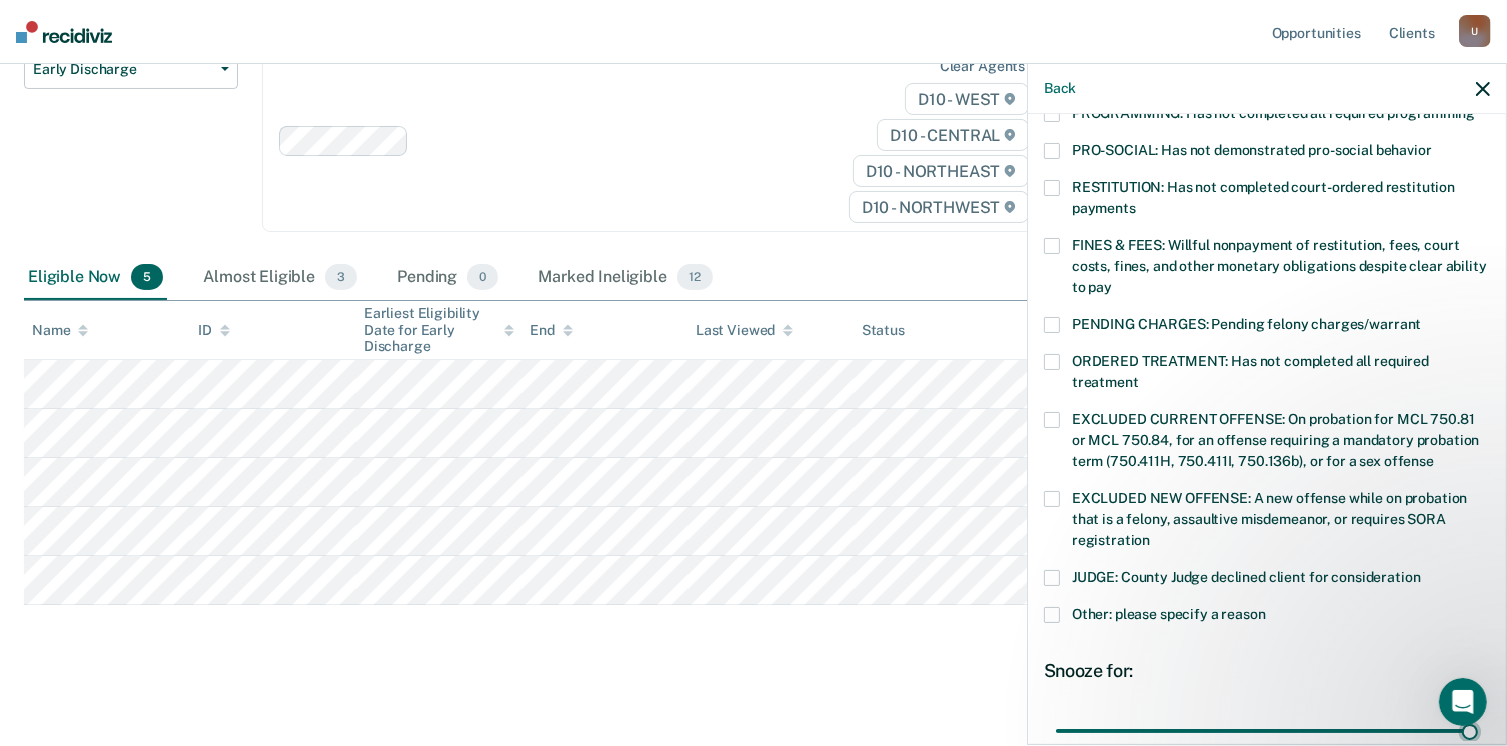 click at bounding box center [1267, 731] 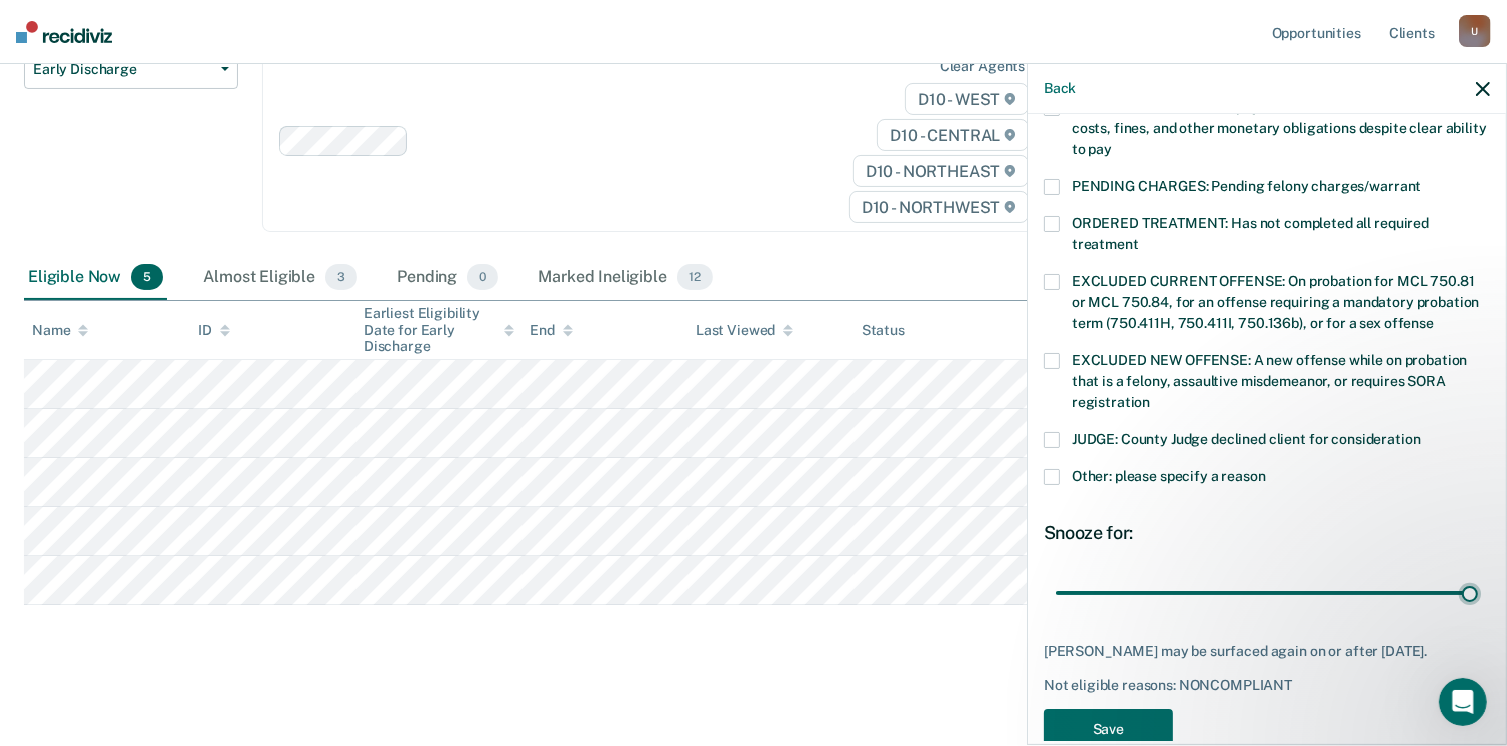 scroll, scrollTop: 647, scrollLeft: 0, axis: vertical 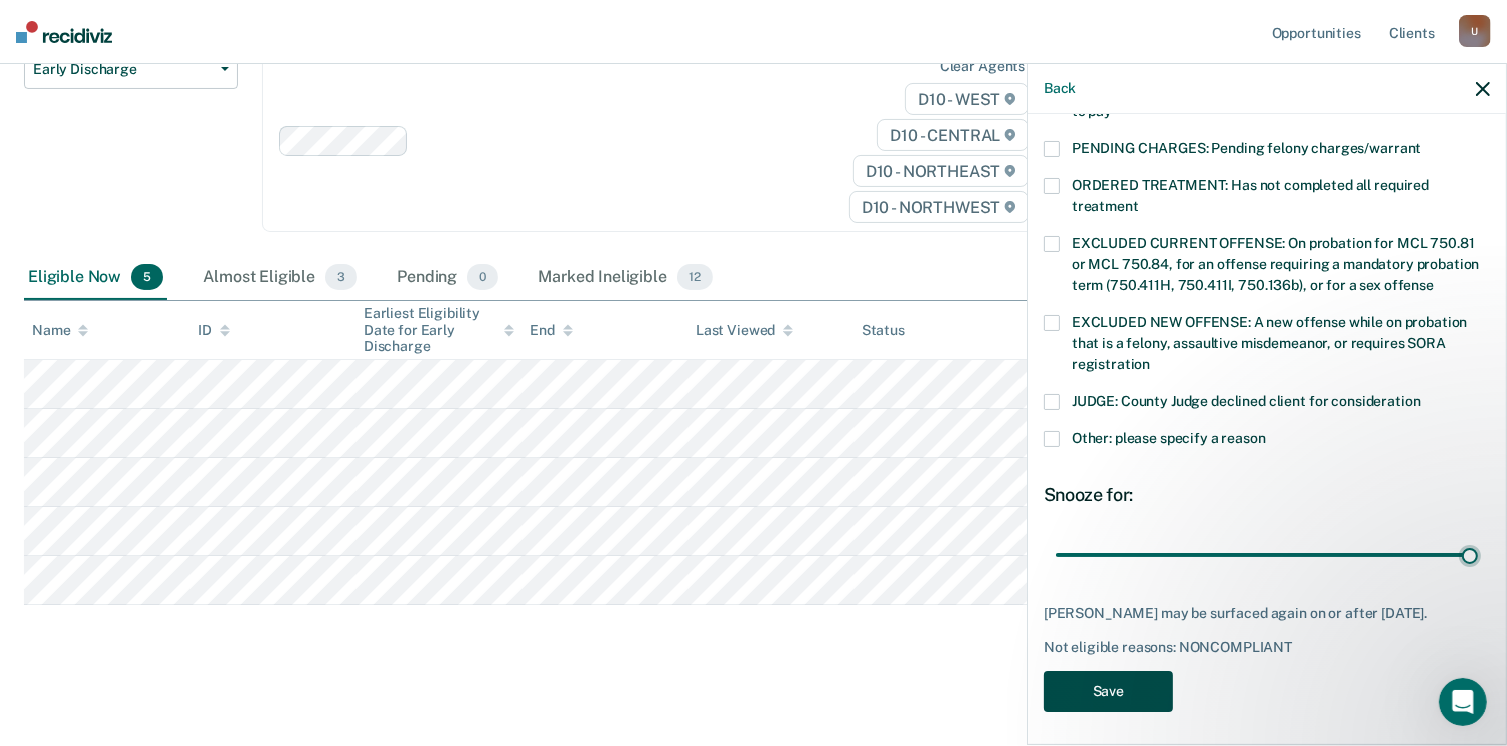 click on "Save" at bounding box center (1108, 691) 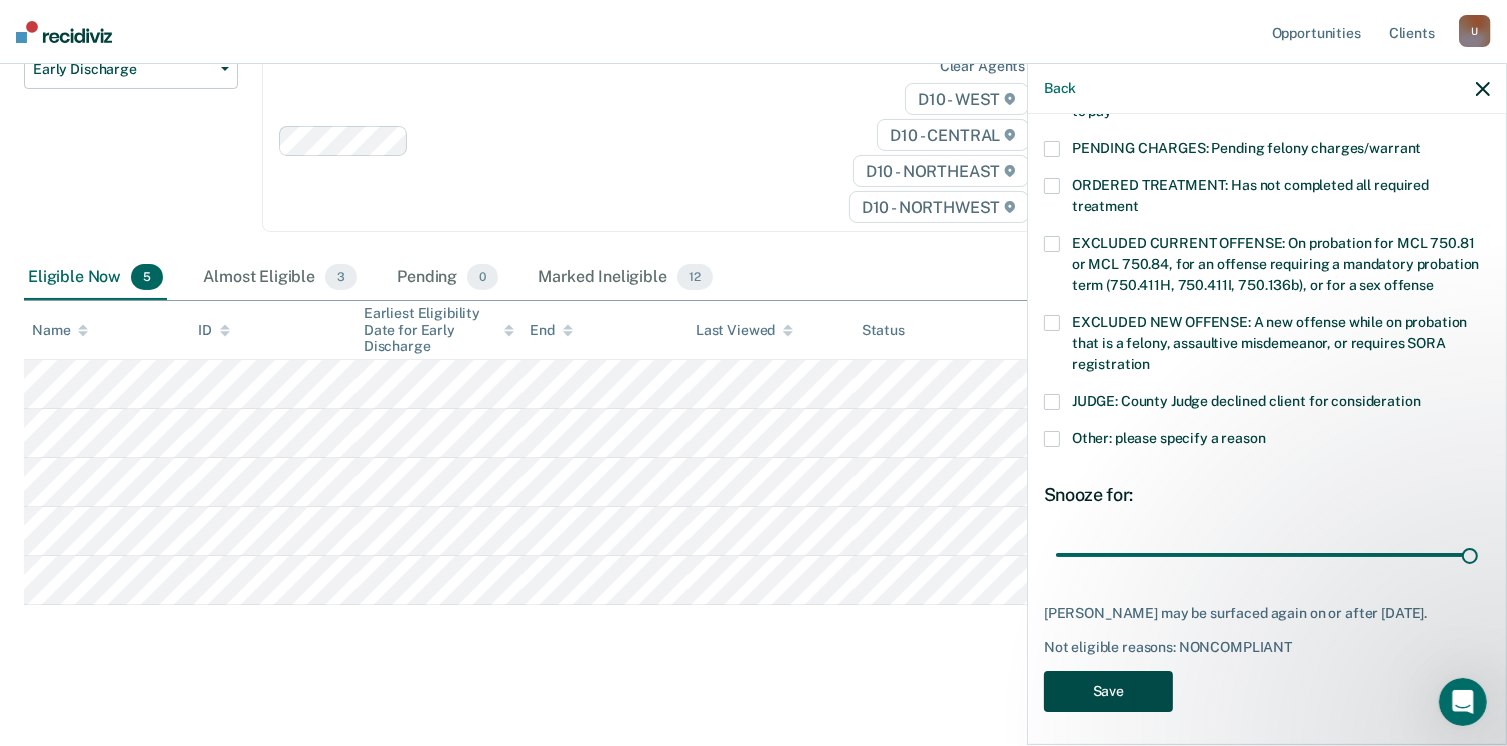 scroll, scrollTop: 189, scrollLeft: 0, axis: vertical 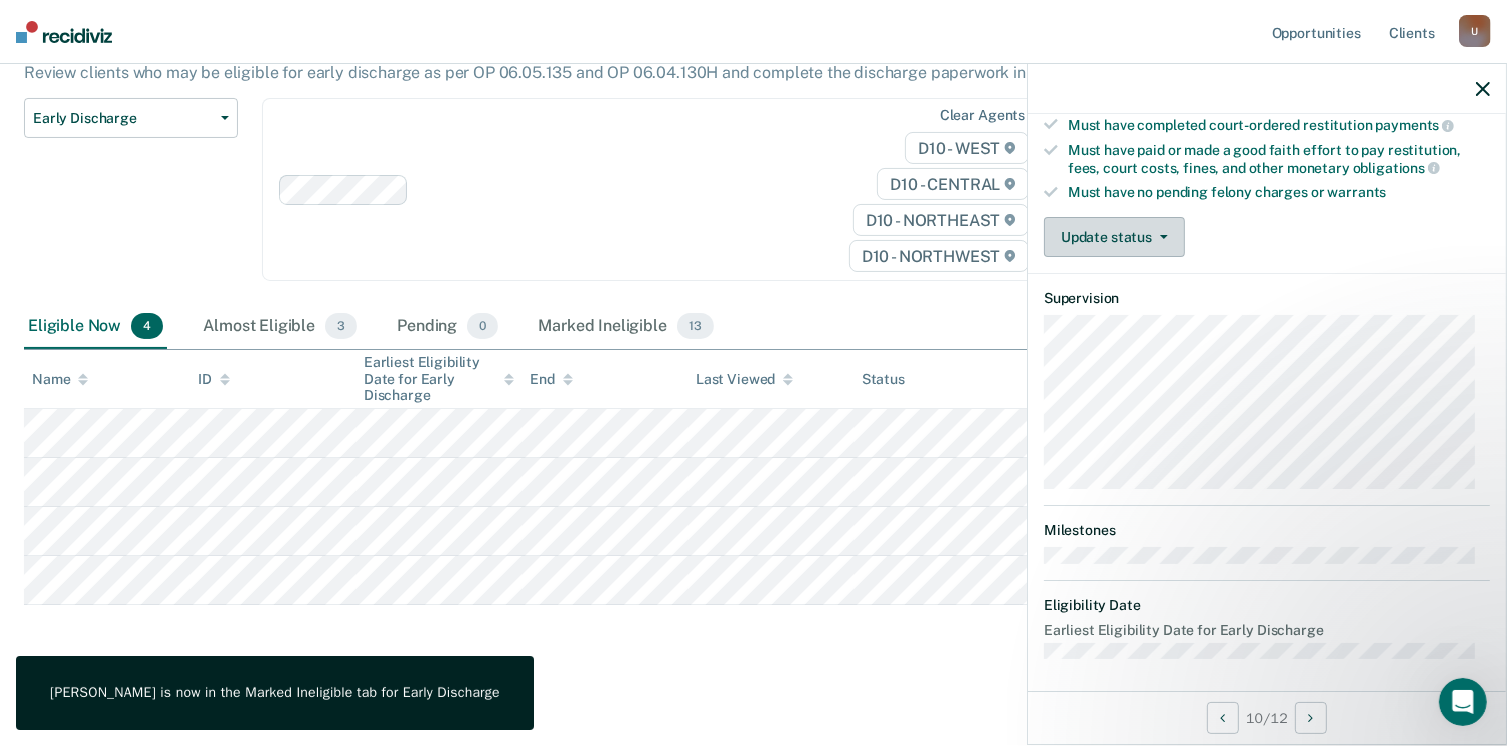 click on "Update status" at bounding box center [1114, 237] 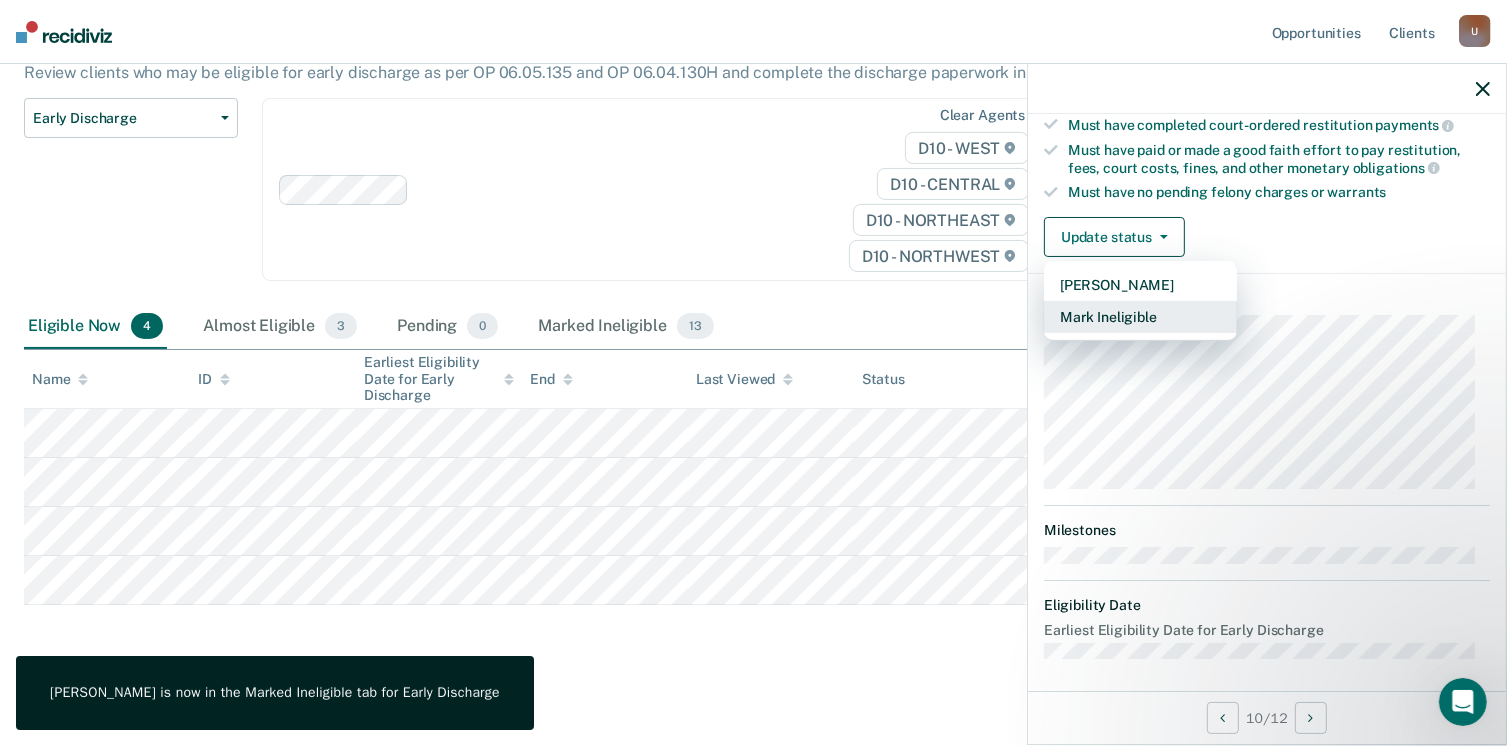 click on "Mark Ineligible" at bounding box center [1140, 317] 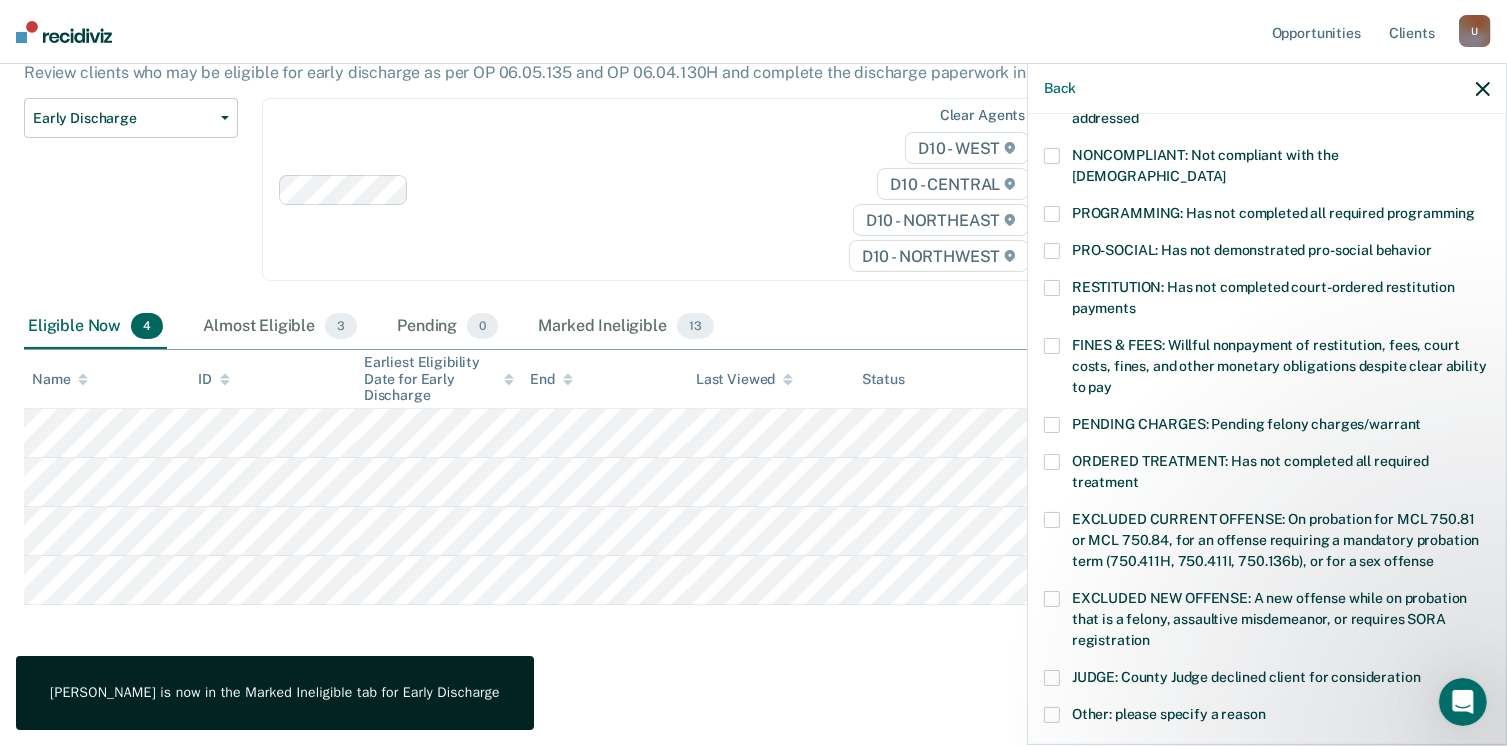 click at bounding box center (1052, 346) 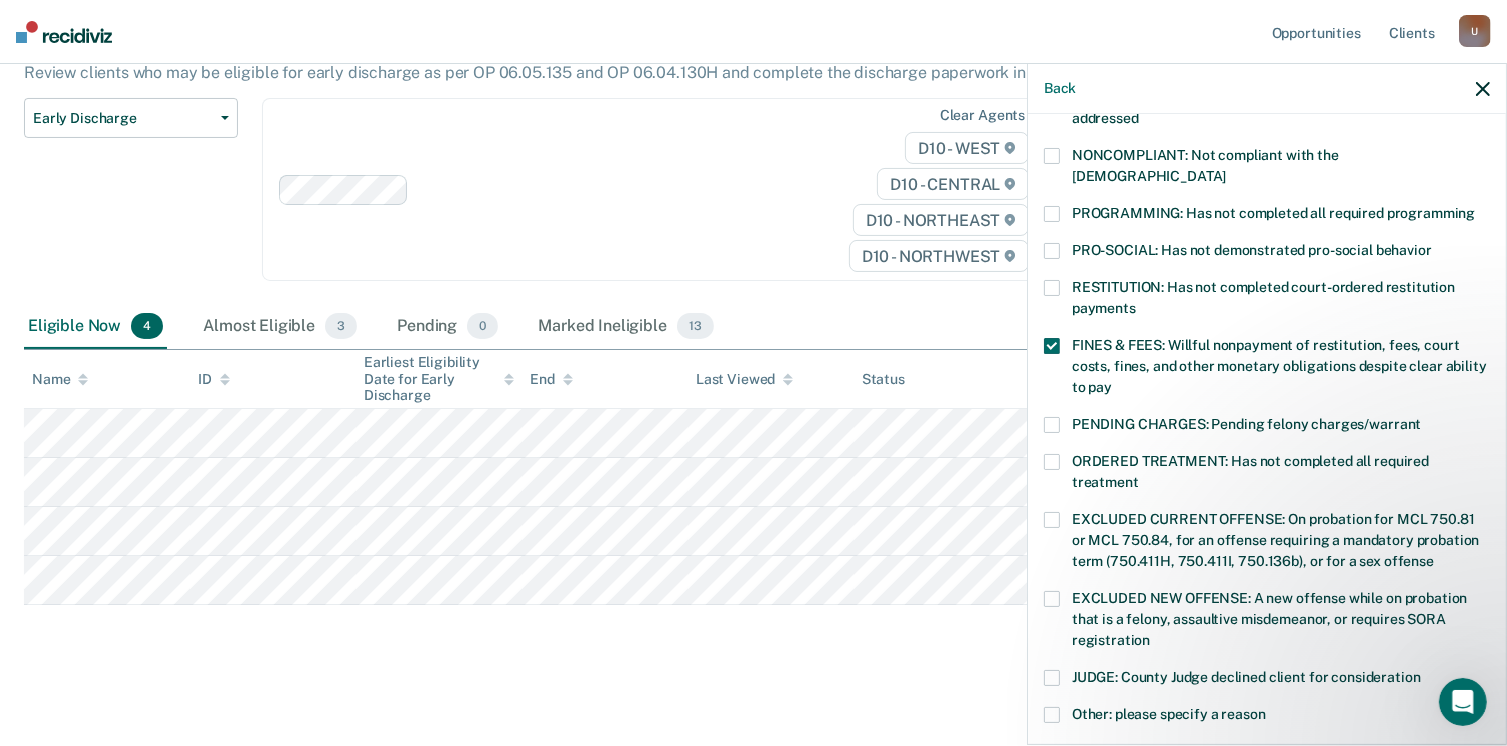 scroll, scrollTop: 571, scrollLeft: 0, axis: vertical 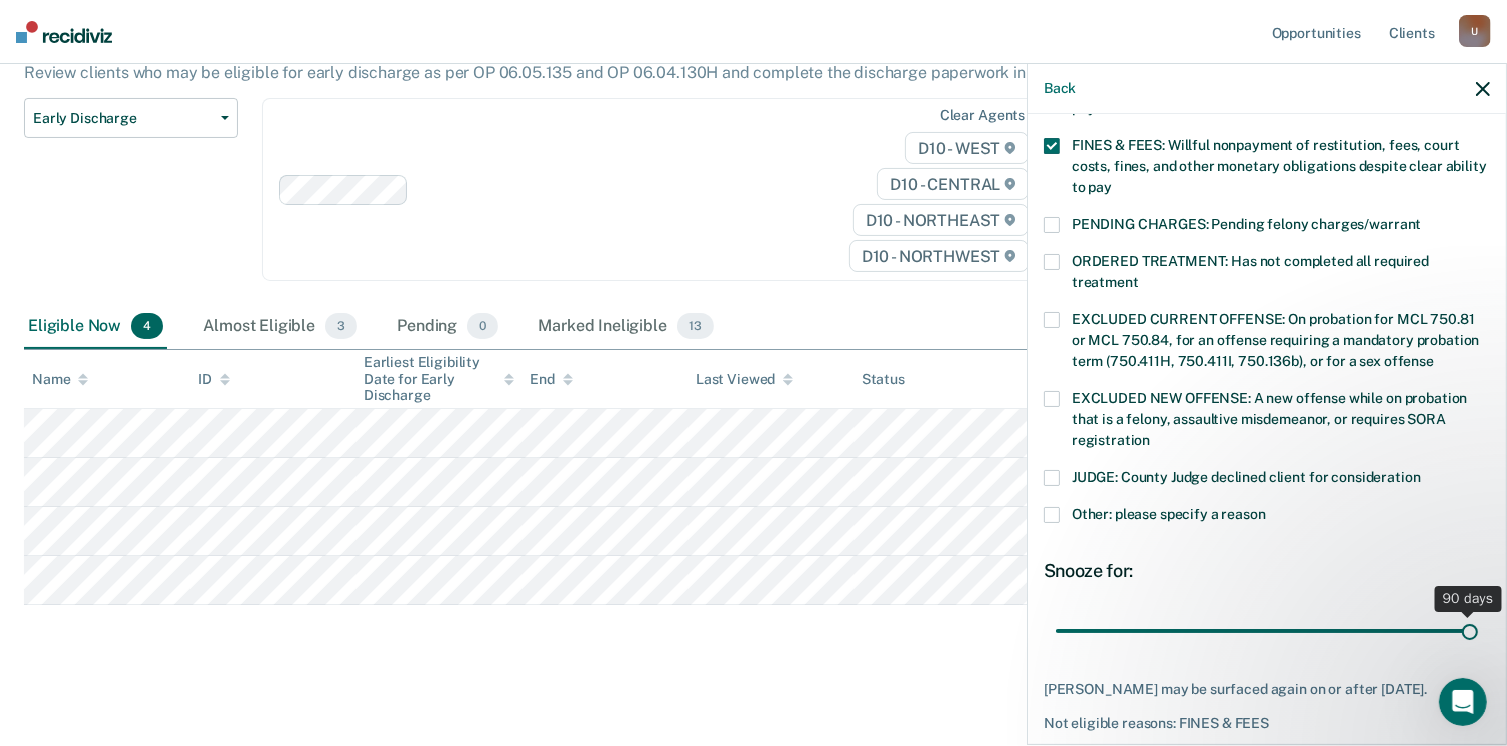 drag, startPoint x: 1192, startPoint y: 588, endPoint x: 1467, endPoint y: 583, distance: 275.04544 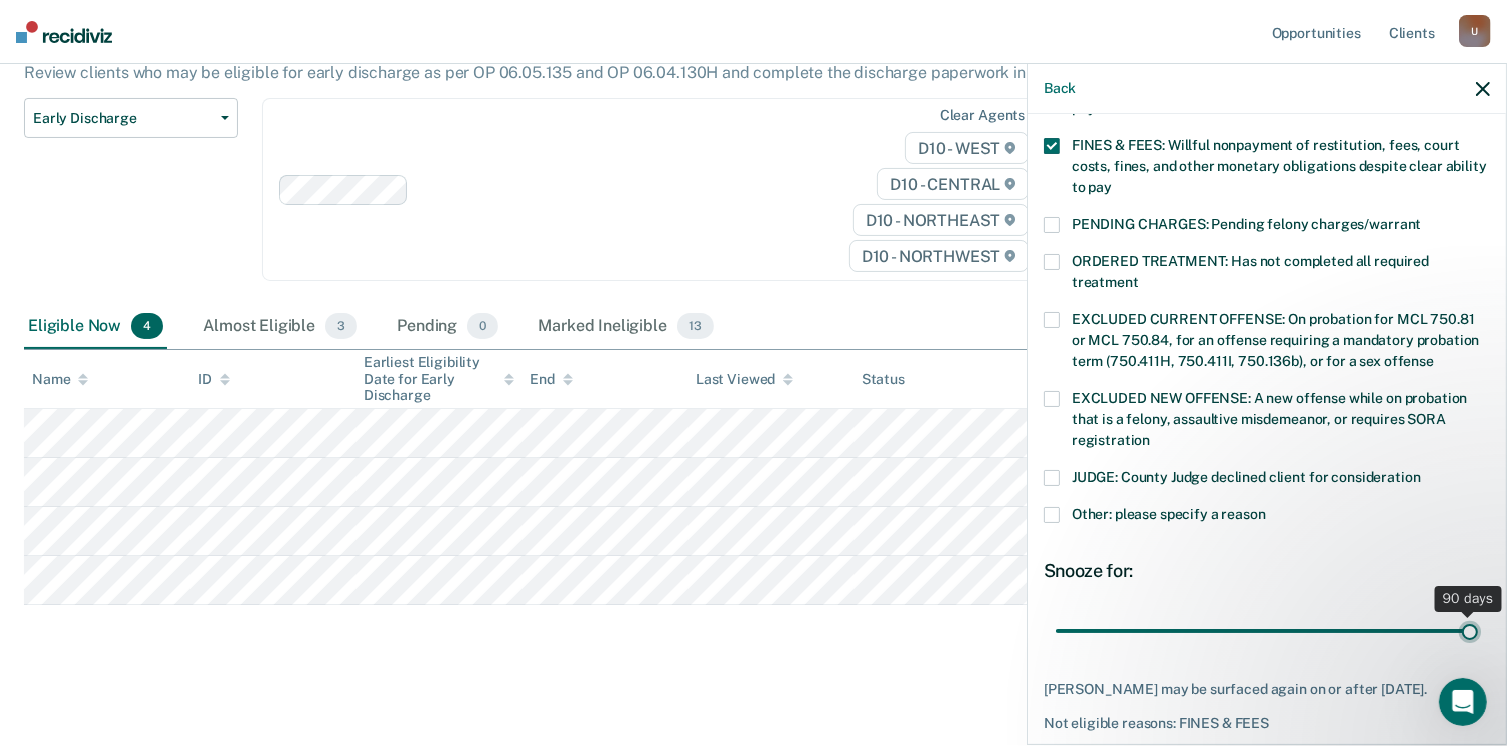 type on "90" 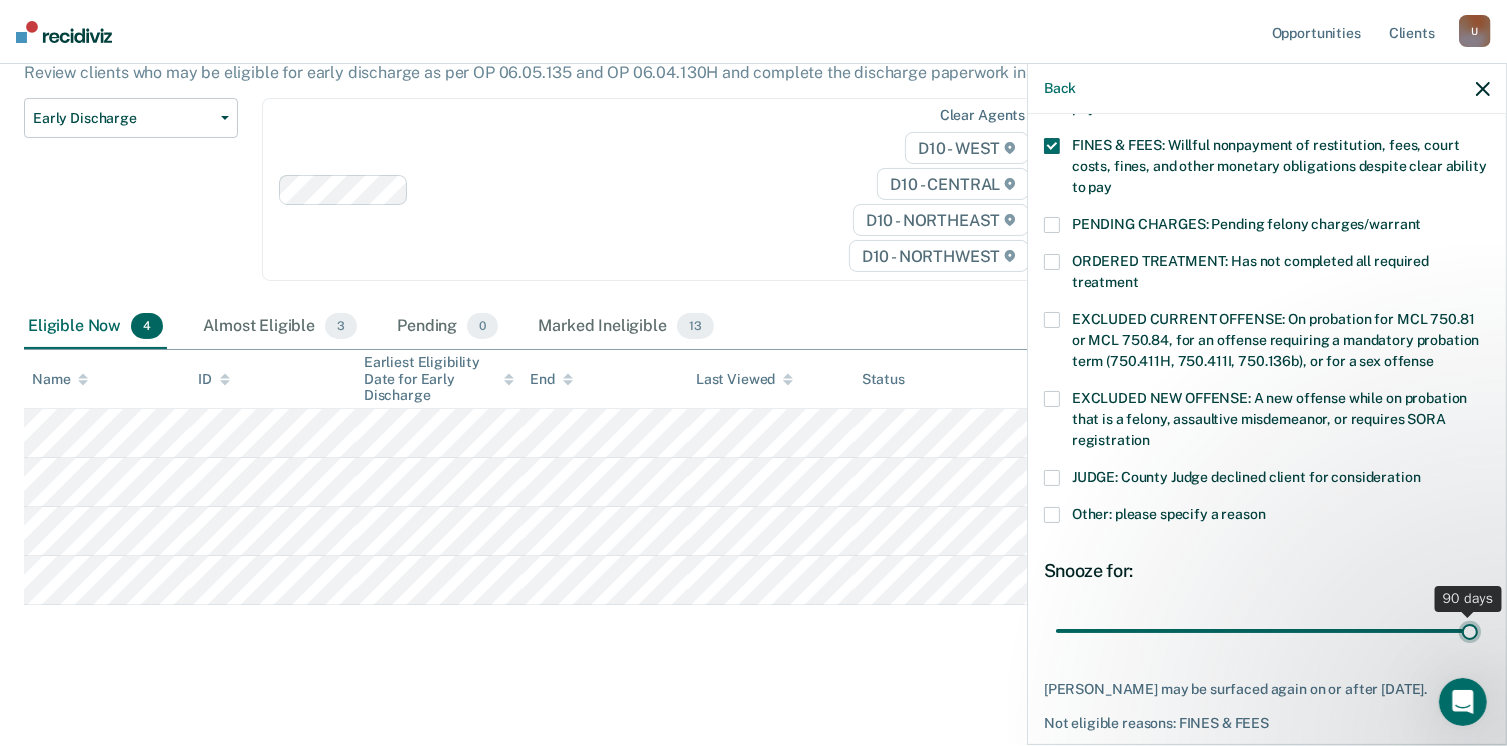 click at bounding box center [1267, 631] 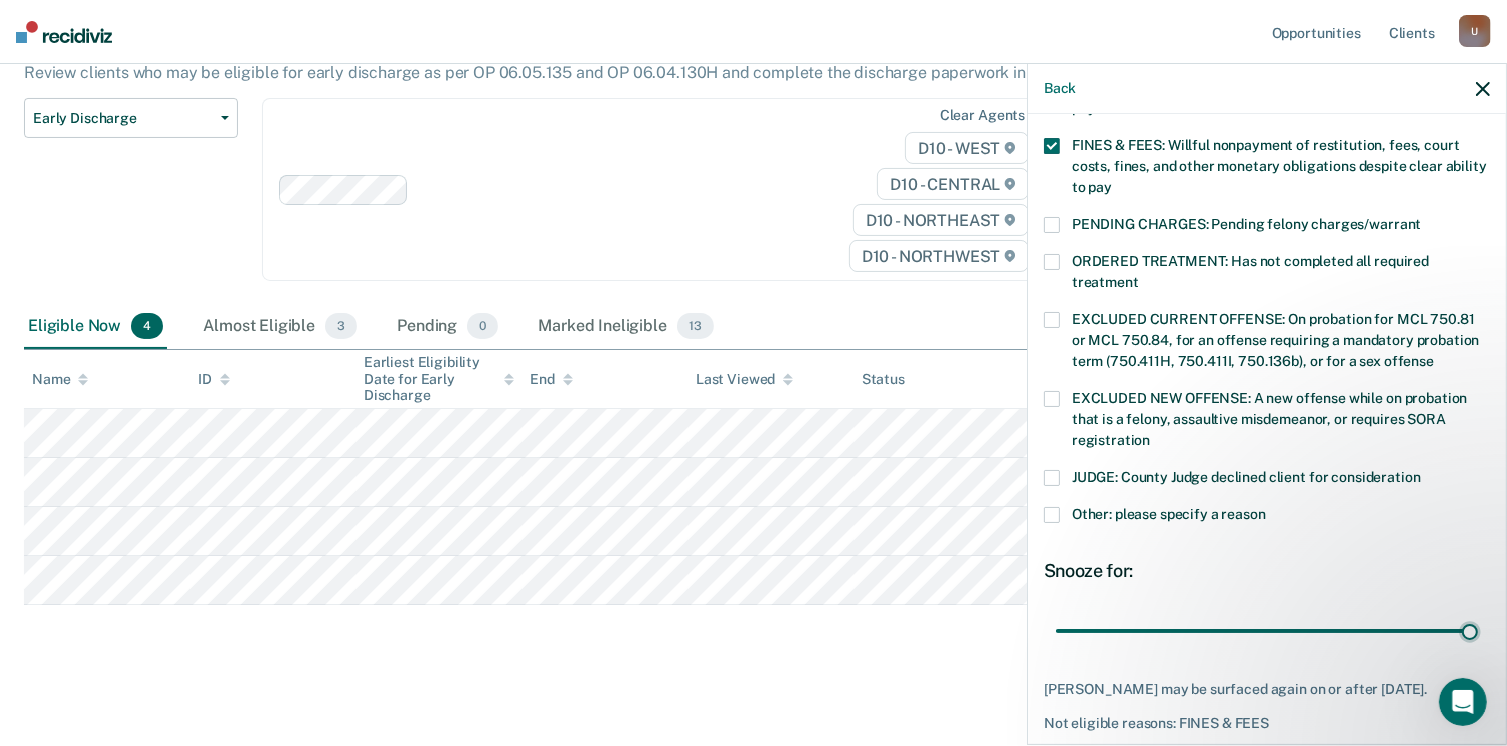 click on "Save" at bounding box center [1108, 767] 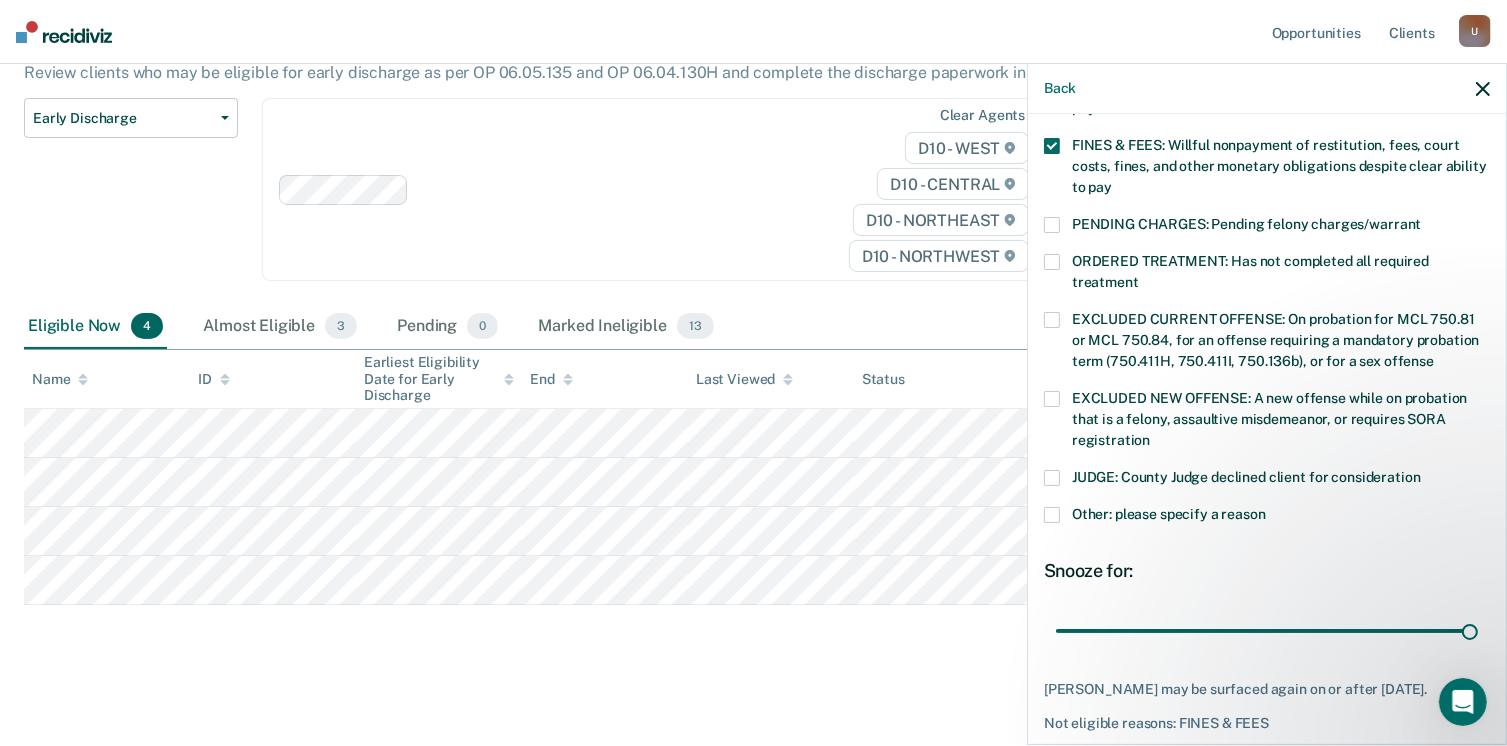 scroll, scrollTop: 140, scrollLeft: 0, axis: vertical 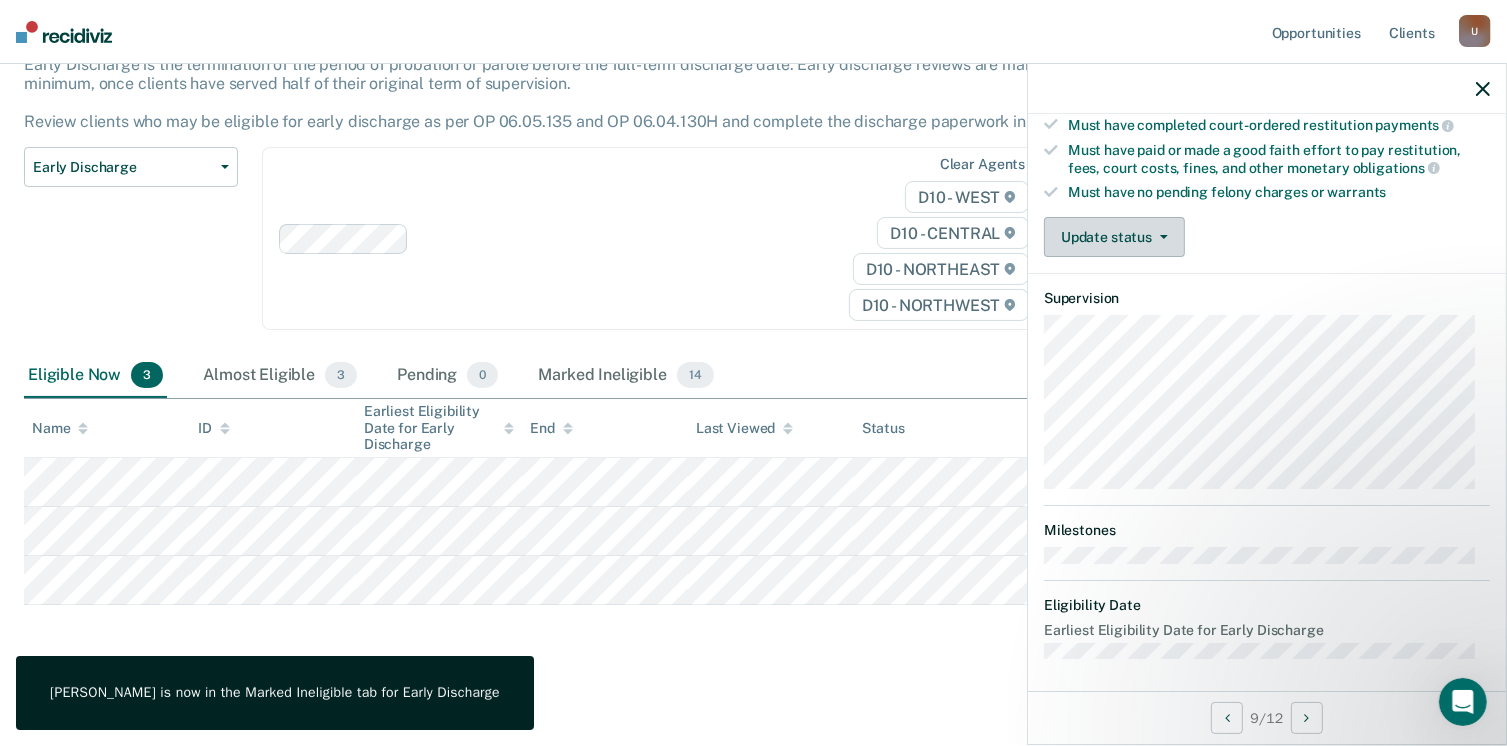 click on "Update status" at bounding box center (1114, 237) 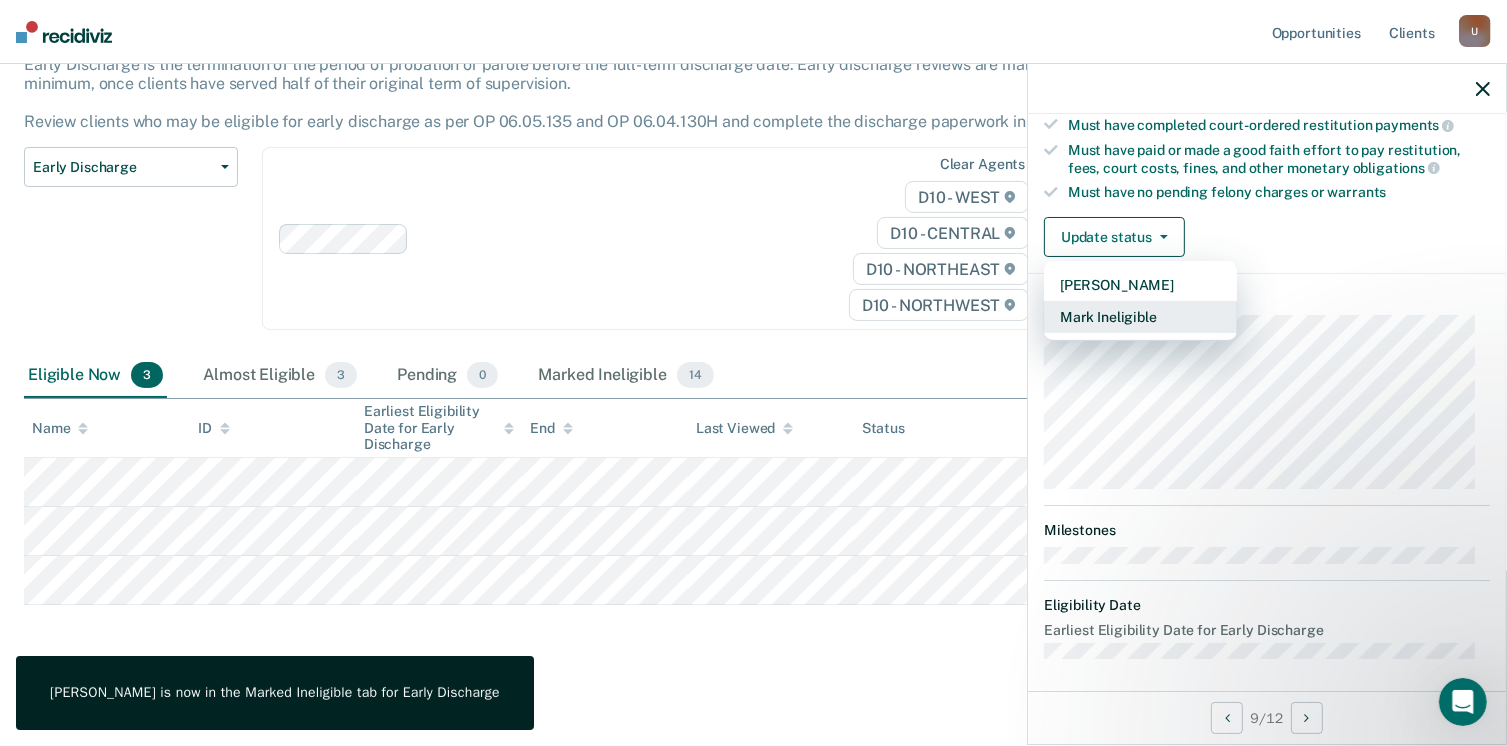 click on "Mark Ineligible" at bounding box center (1140, 317) 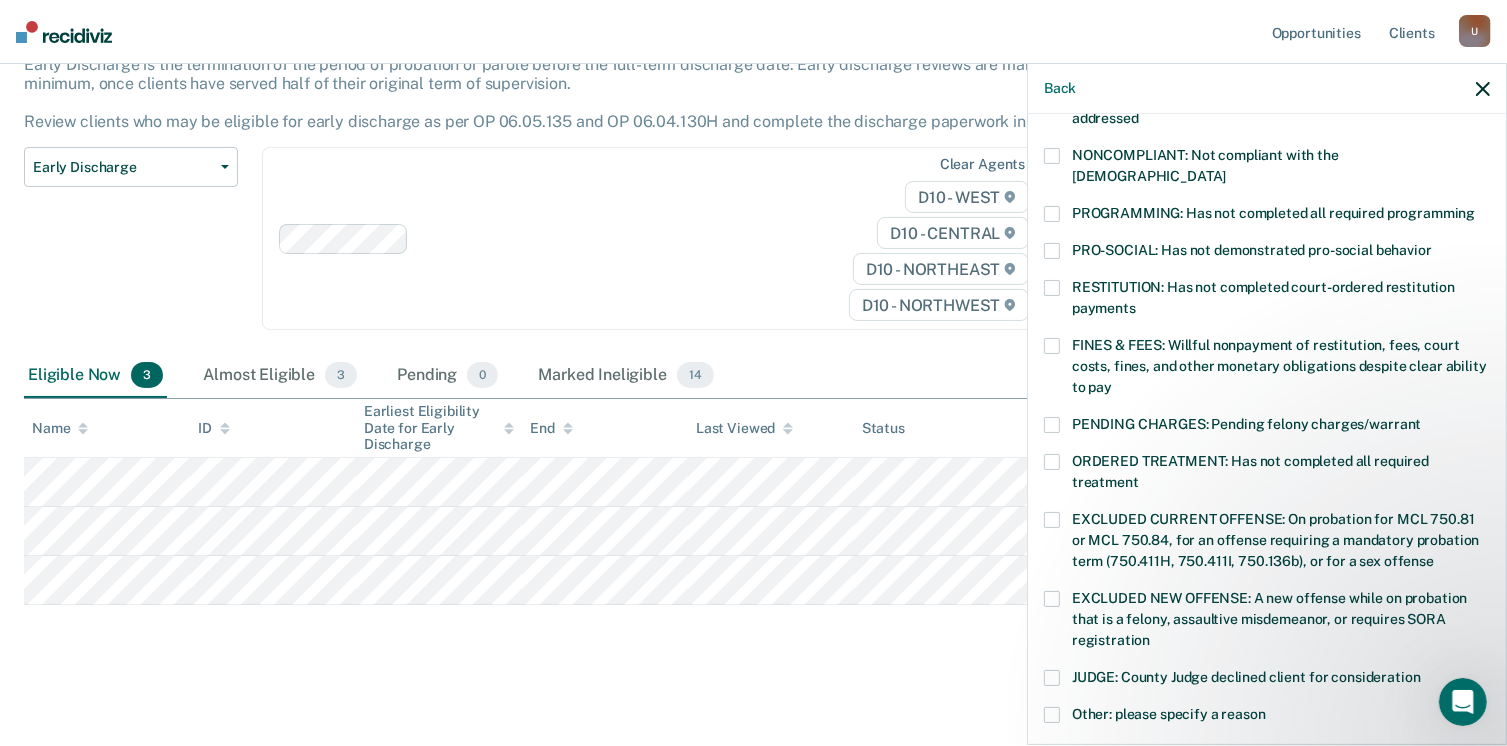 click at bounding box center (1052, 425) 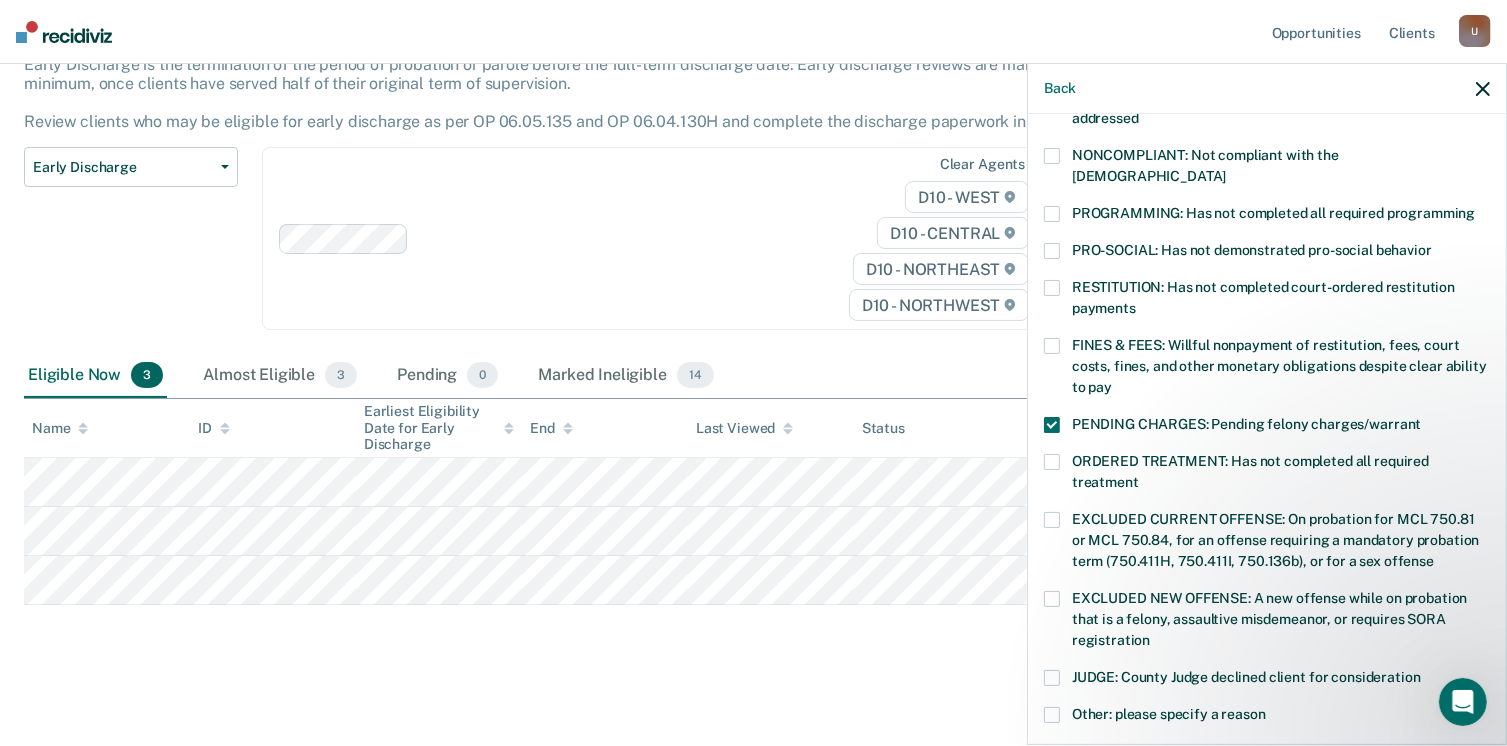 scroll, scrollTop: 630, scrollLeft: 0, axis: vertical 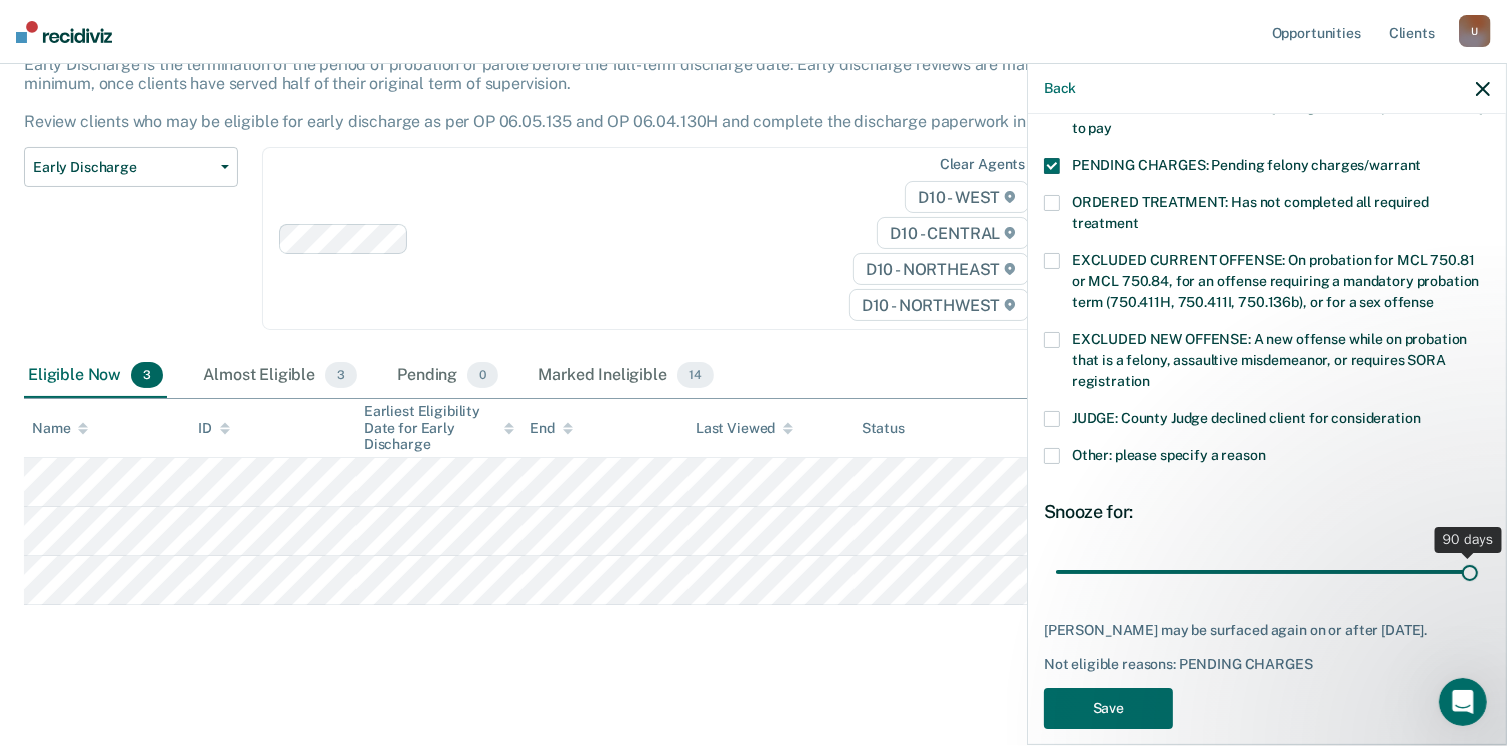 drag, startPoint x: 1193, startPoint y: 544, endPoint x: 1458, endPoint y: 557, distance: 265.31866 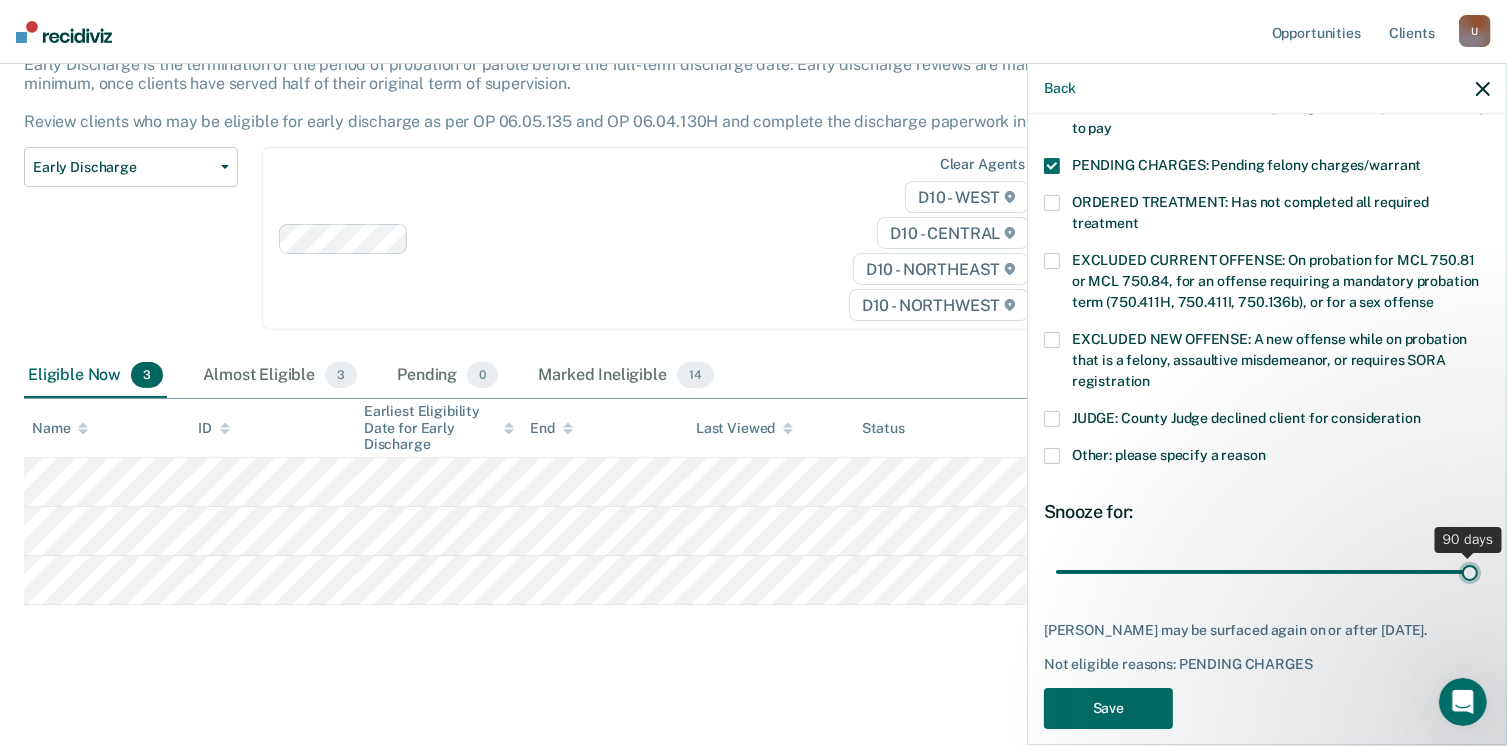 type on "90" 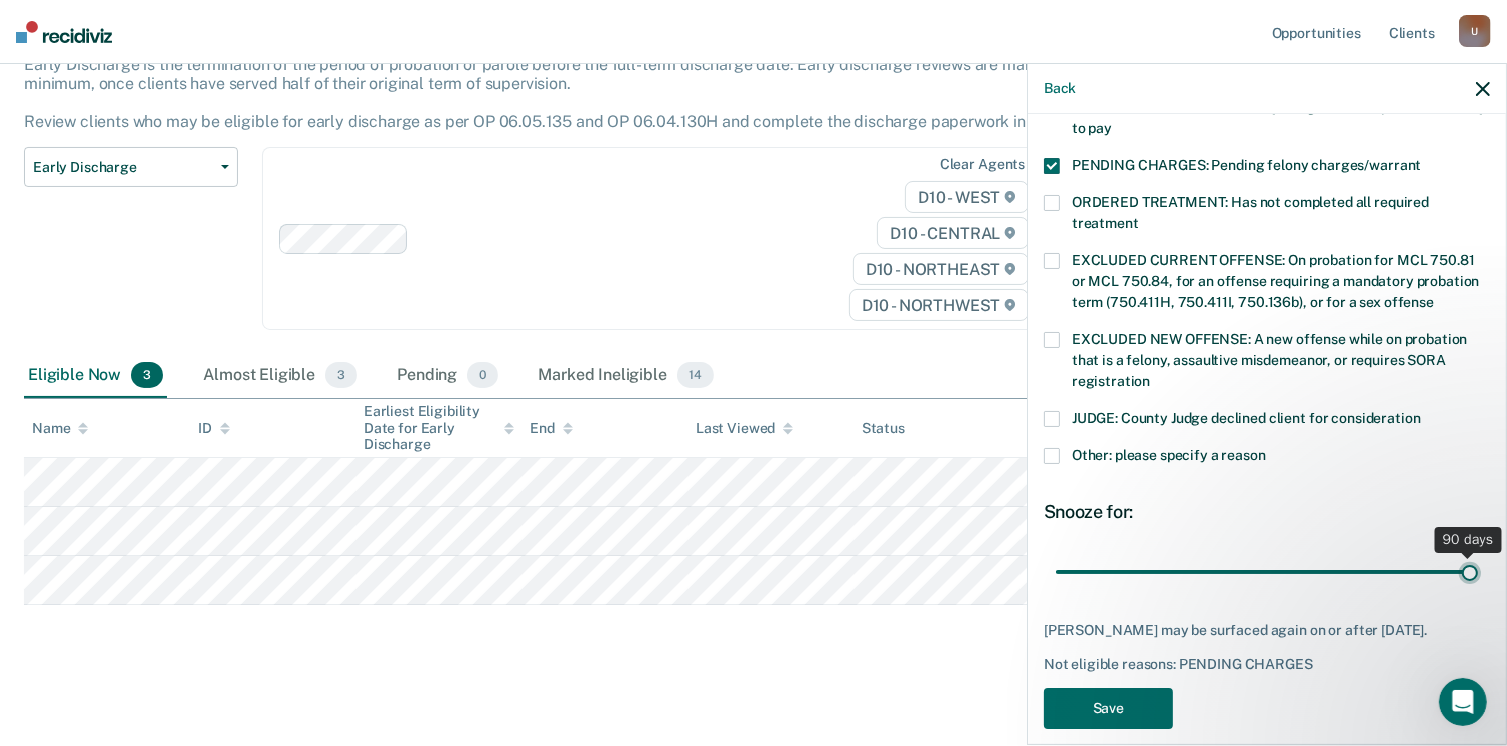 click at bounding box center (1267, 572) 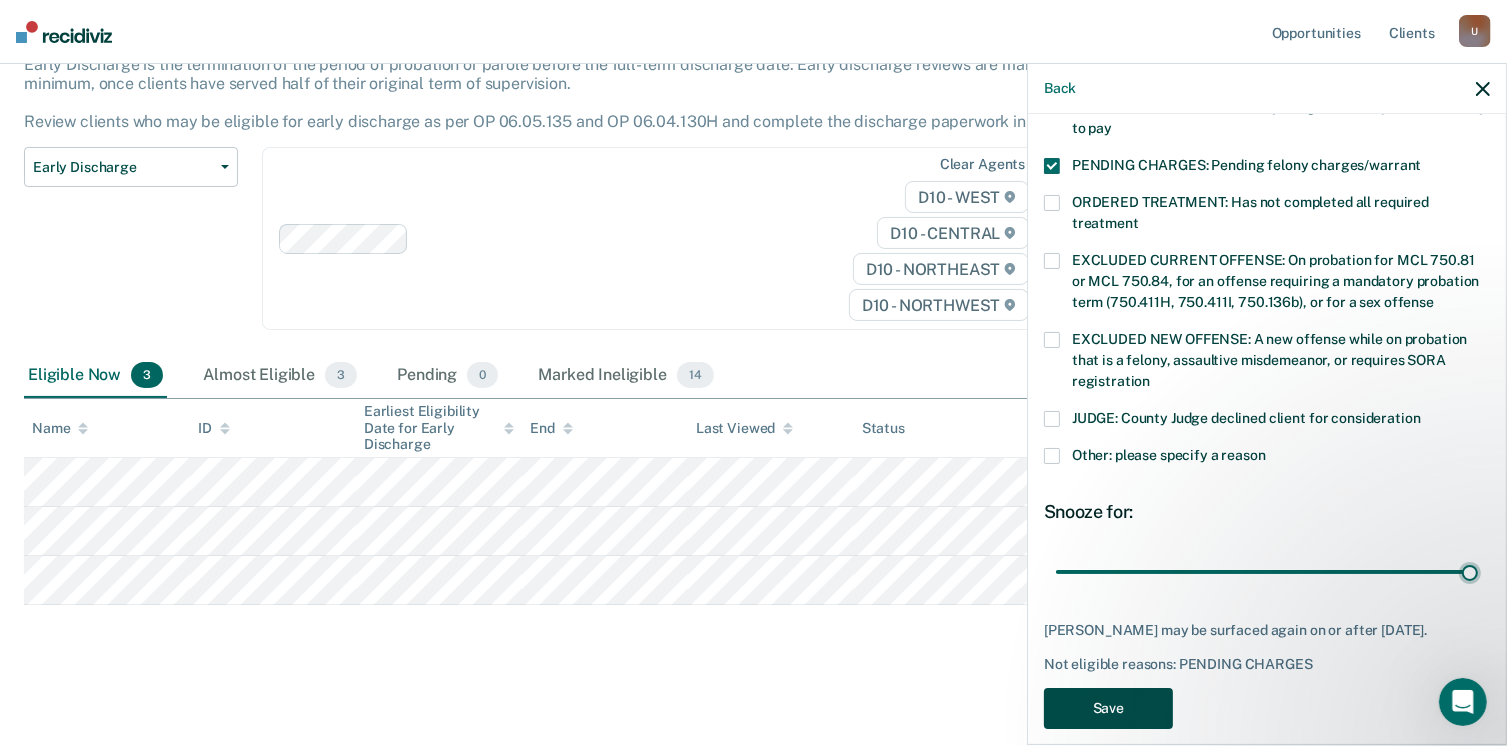 click on "Save" at bounding box center [1108, 708] 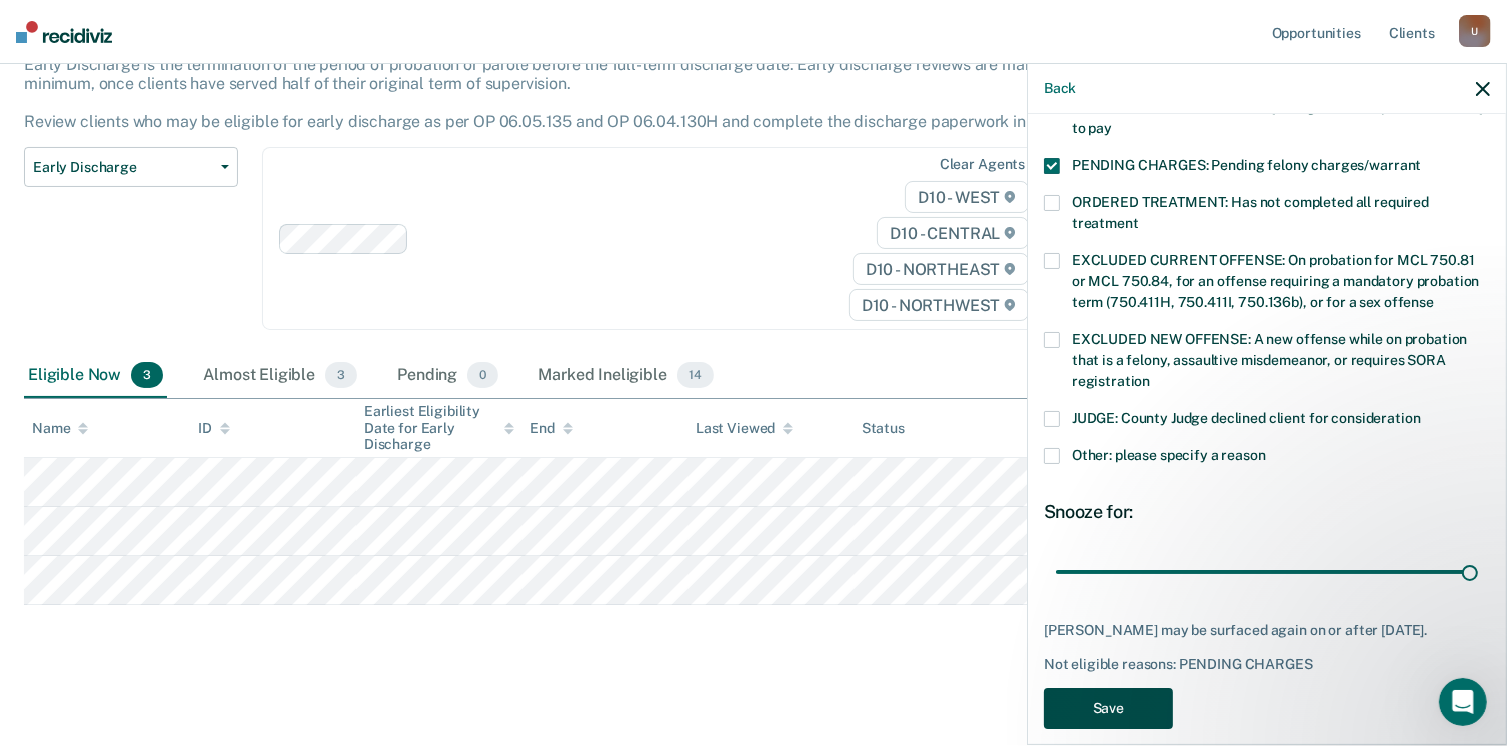 scroll, scrollTop: 92, scrollLeft: 0, axis: vertical 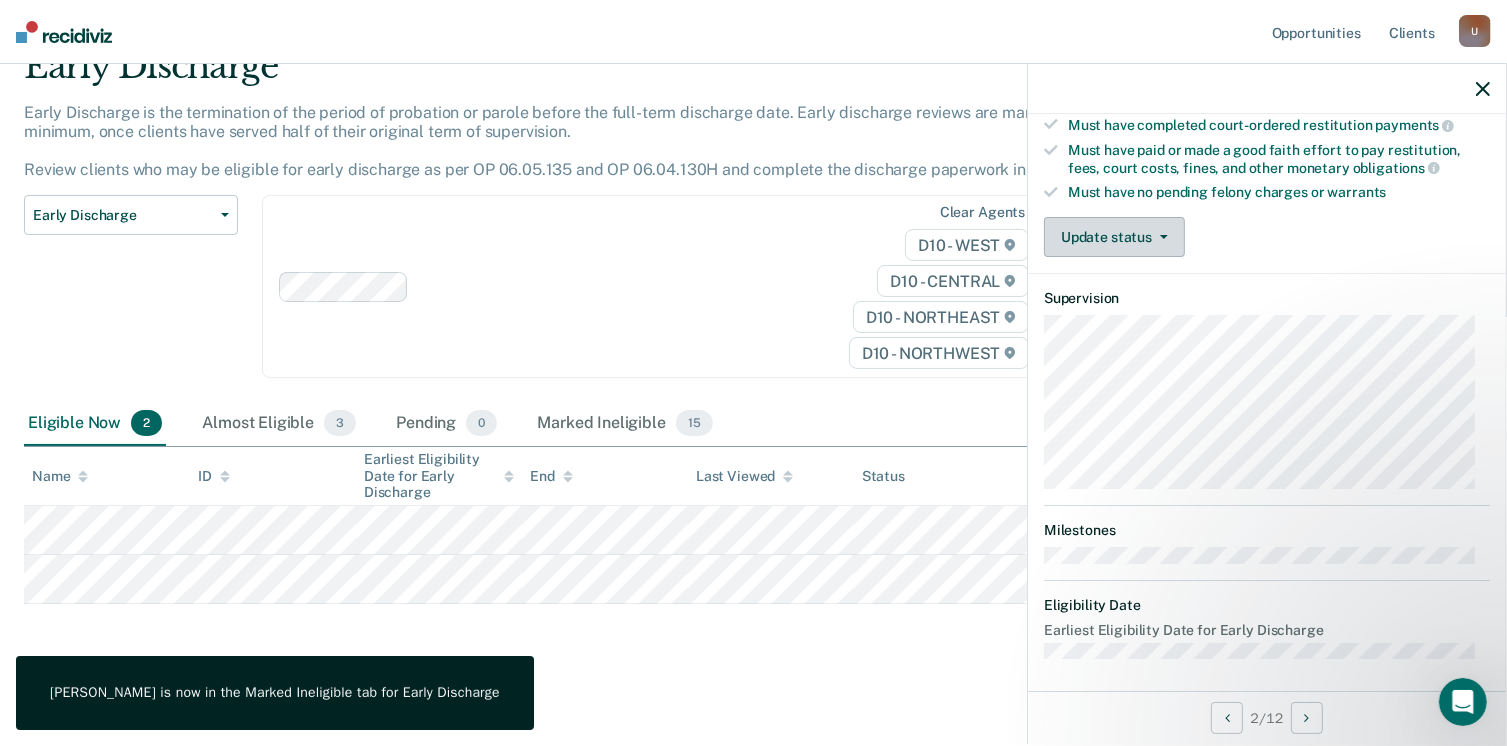 click on "Update status" at bounding box center [1114, 237] 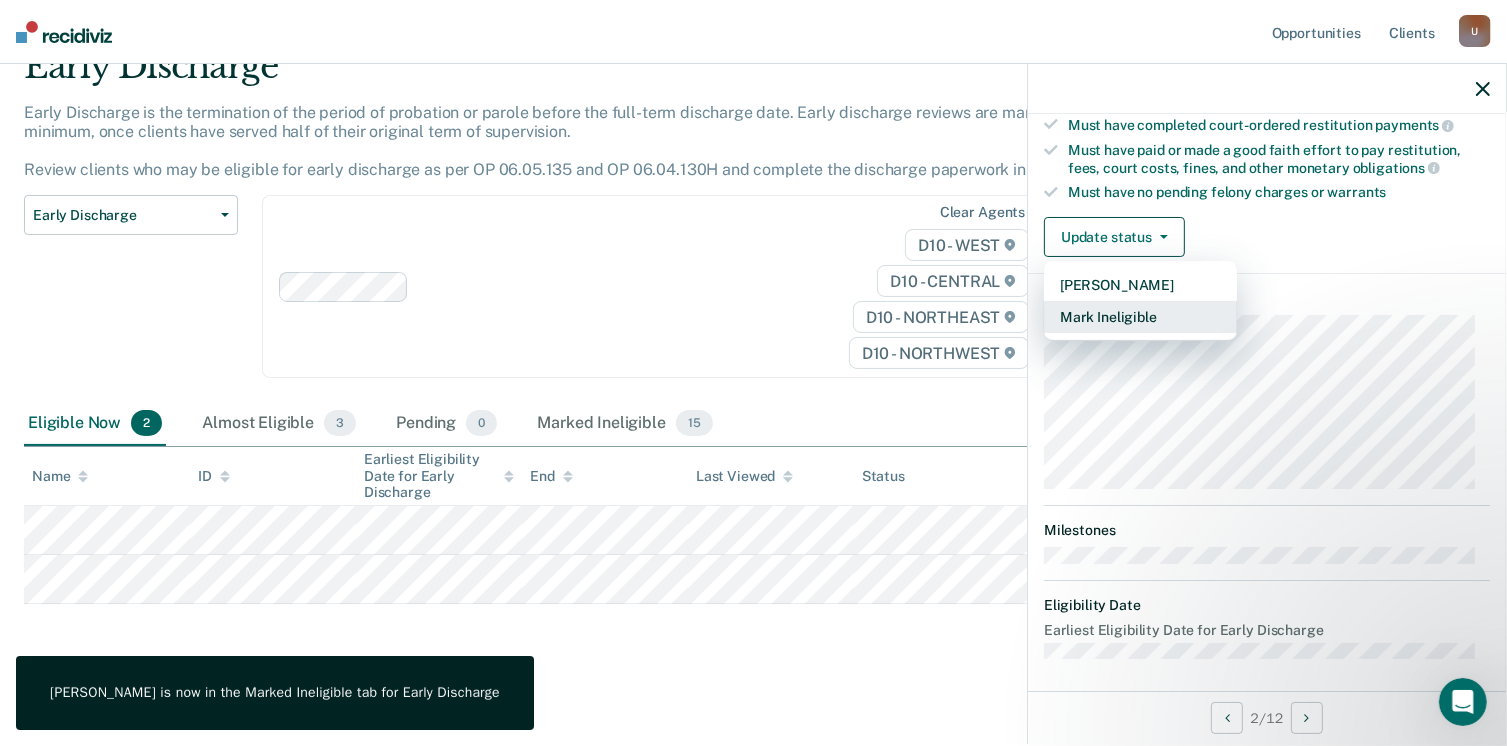 click on "Mark Ineligible" at bounding box center [1140, 317] 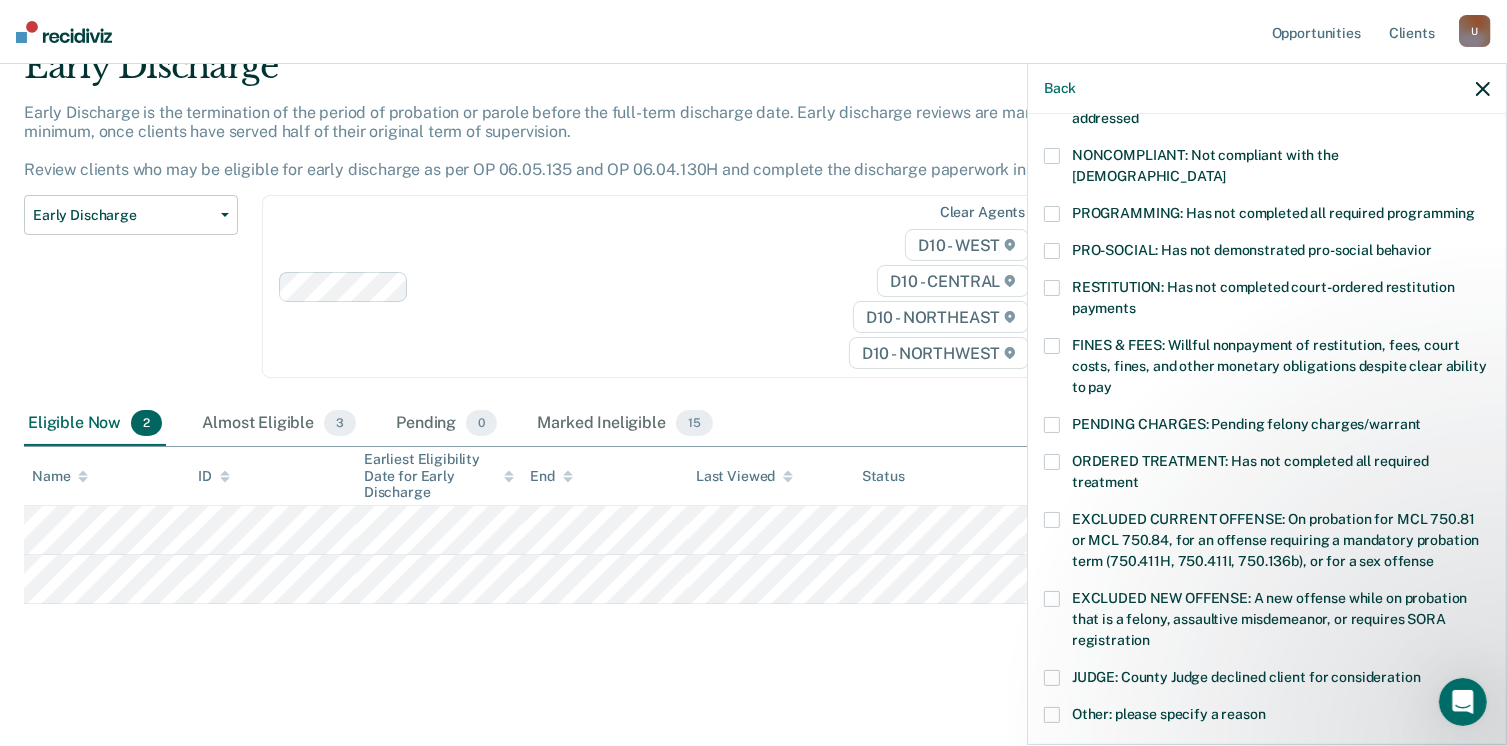 click at bounding box center (1052, 214) 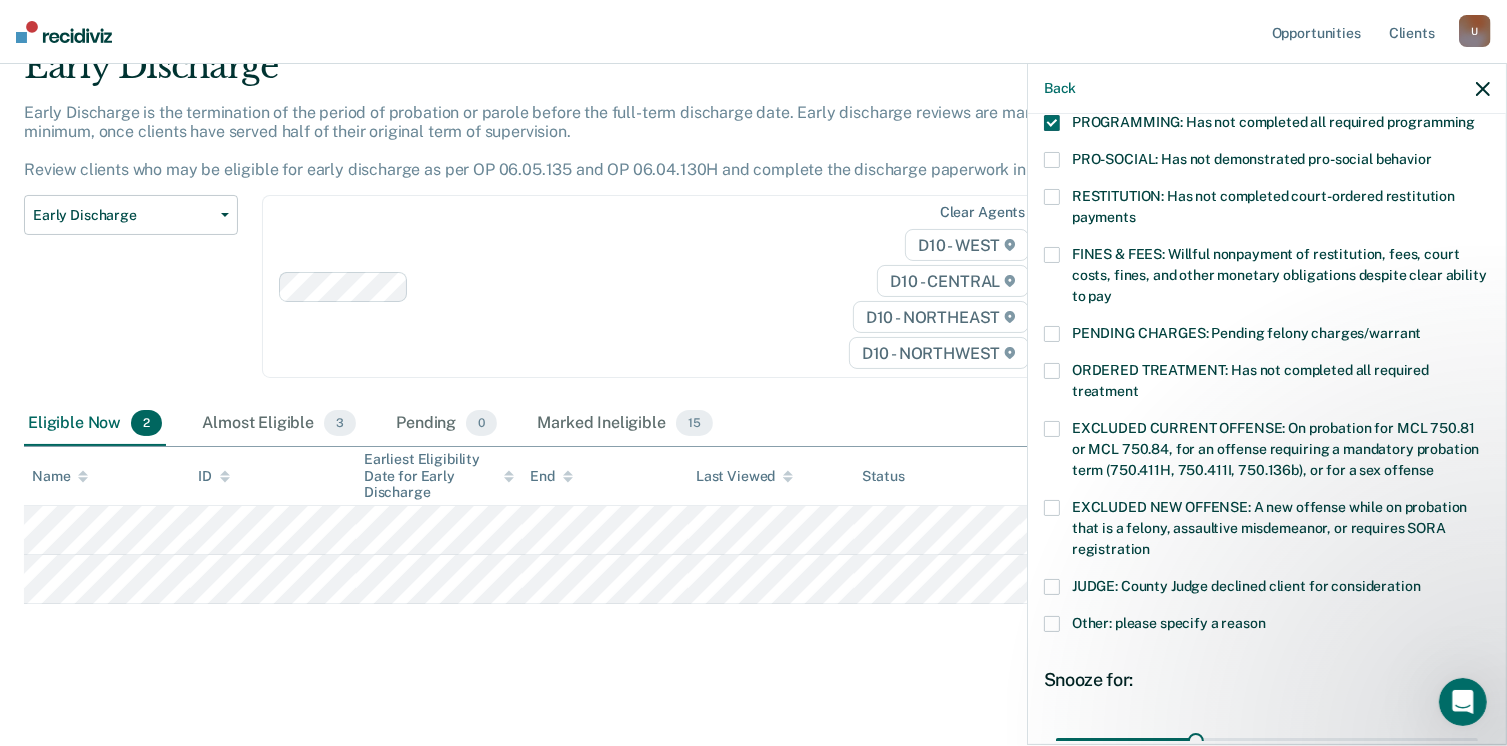 scroll, scrollTop: 571, scrollLeft: 0, axis: vertical 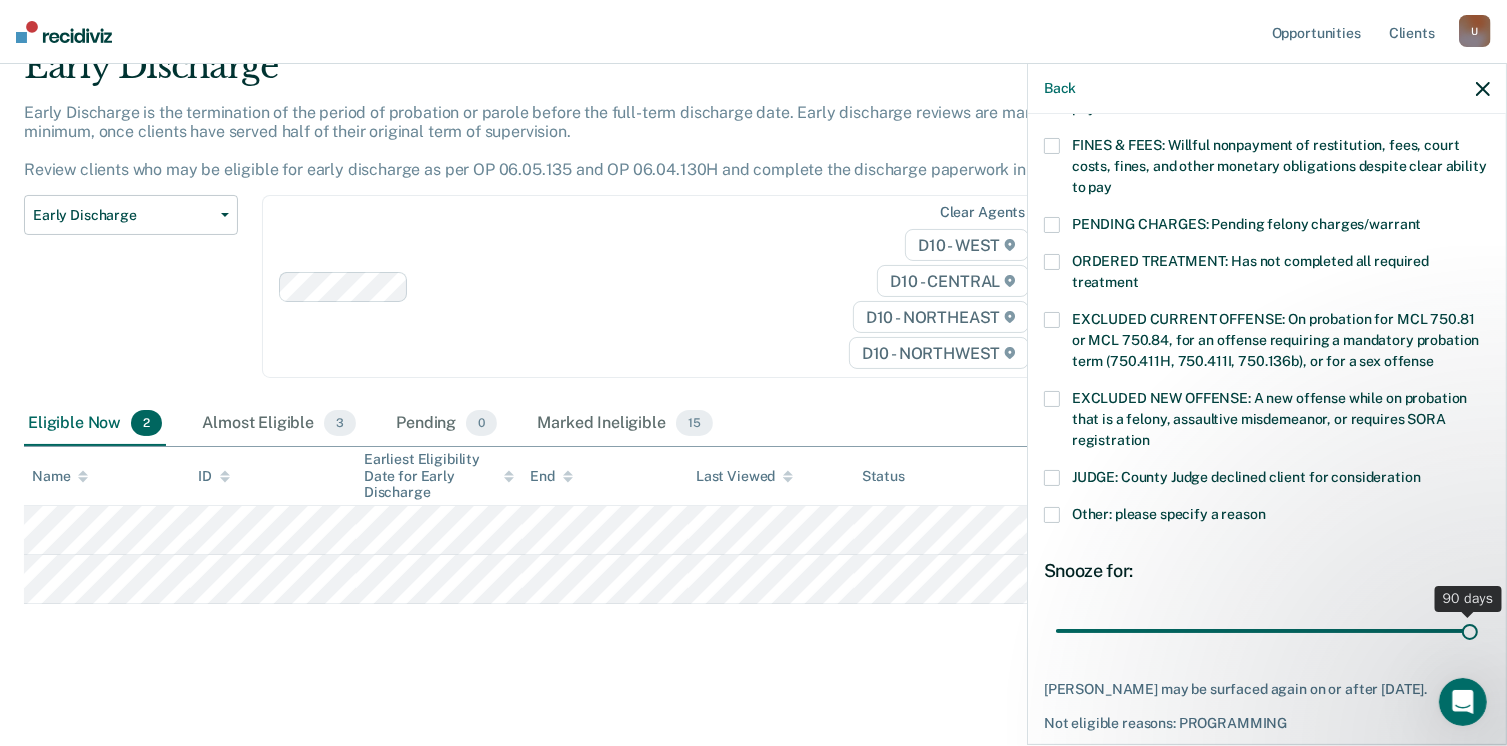 drag, startPoint x: 1194, startPoint y: 609, endPoint x: 1491, endPoint y: 632, distance: 297.88925 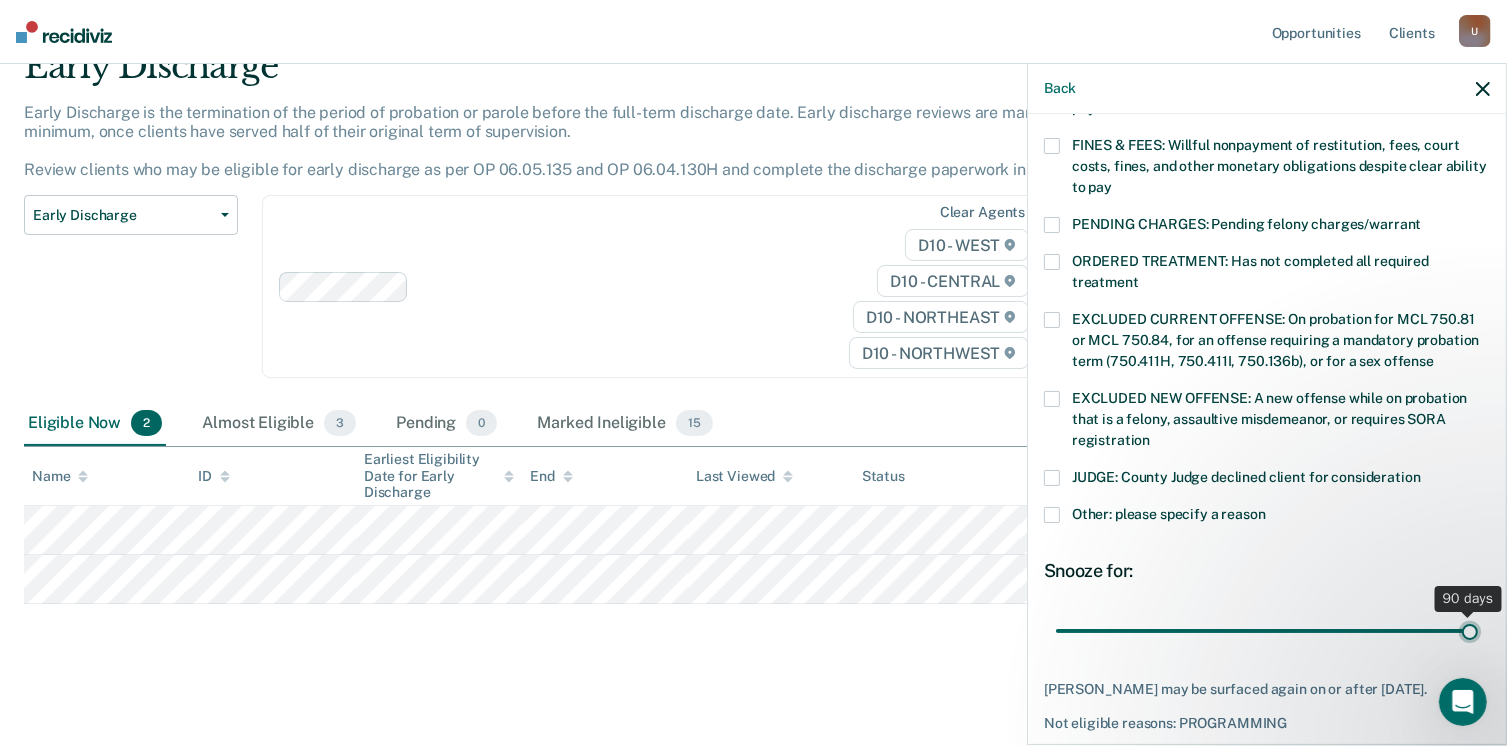 type on "90" 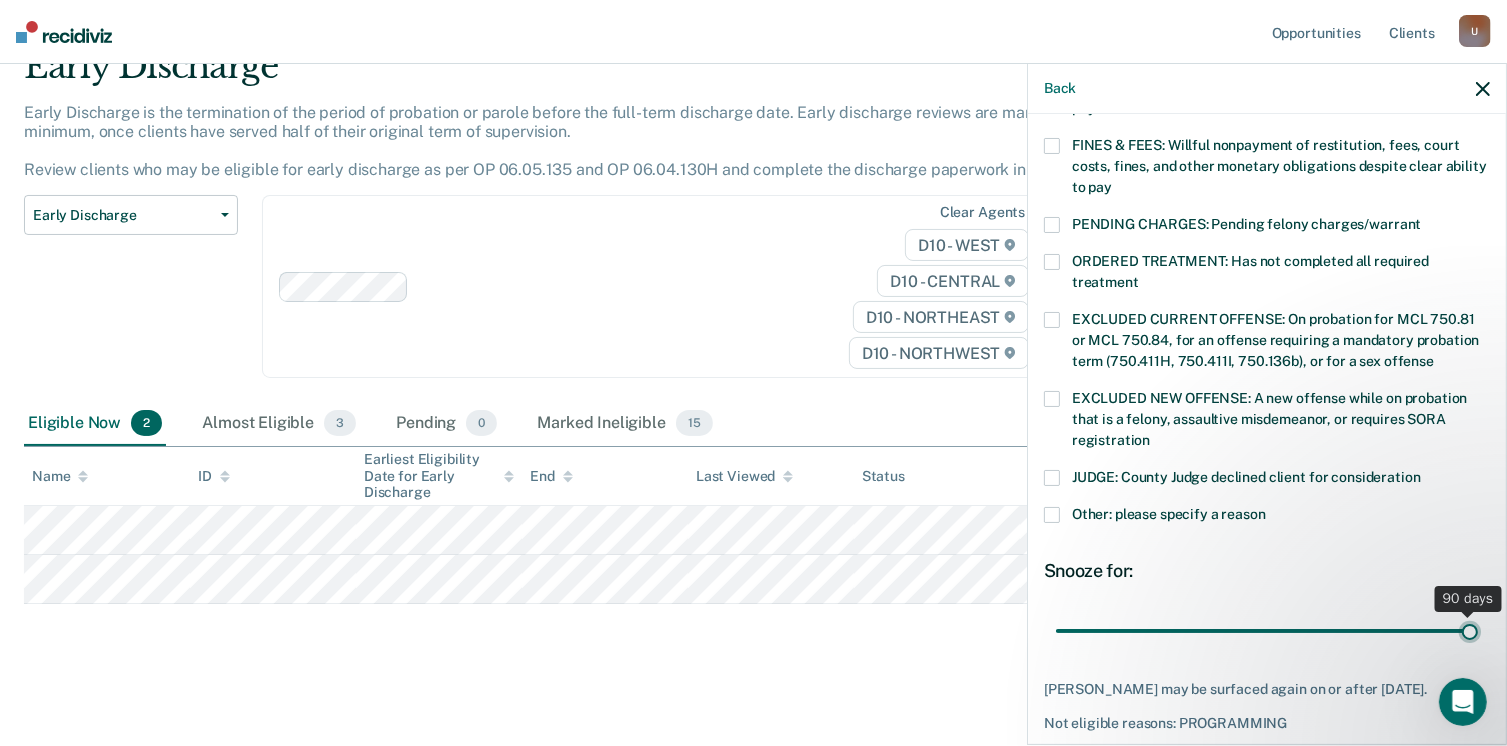 click at bounding box center (1267, 631) 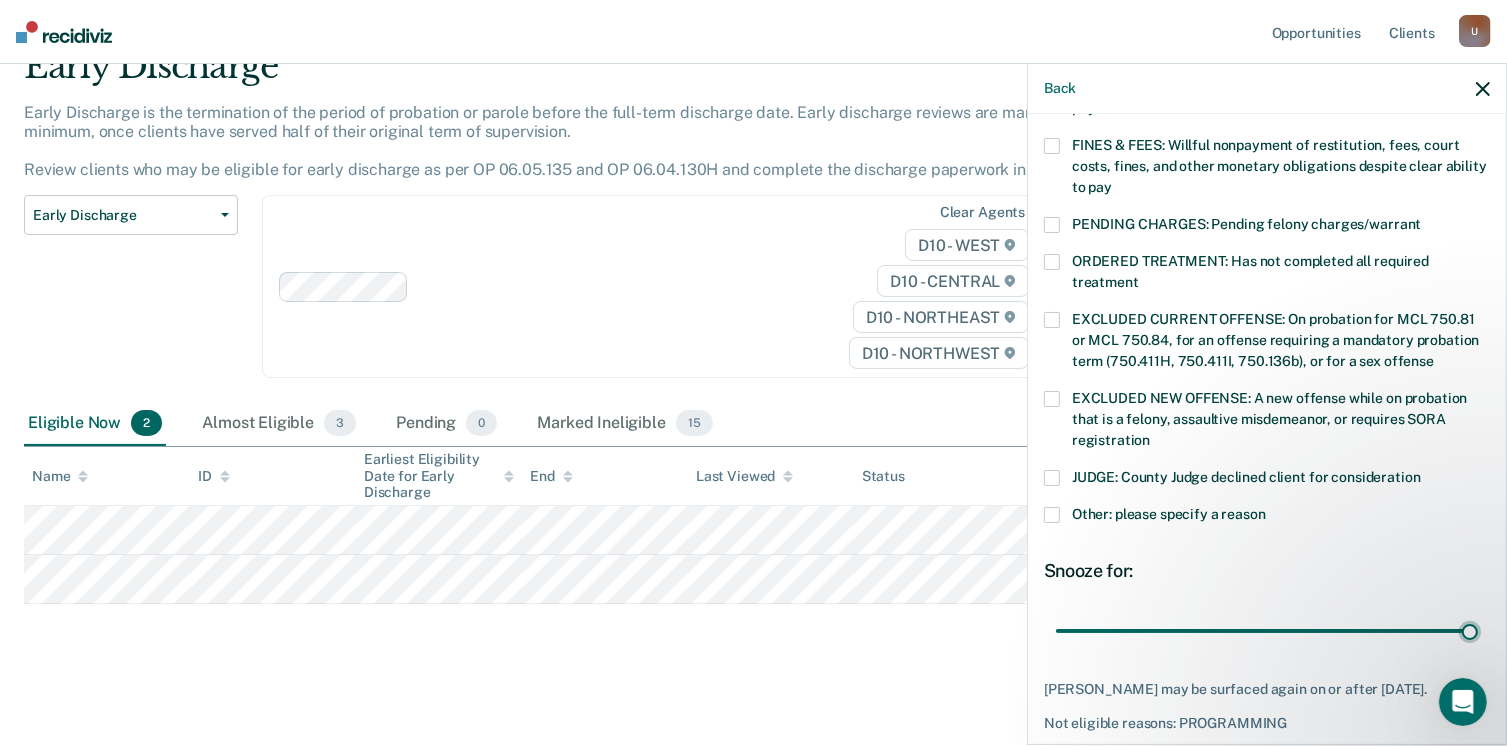 scroll, scrollTop: 647, scrollLeft: 0, axis: vertical 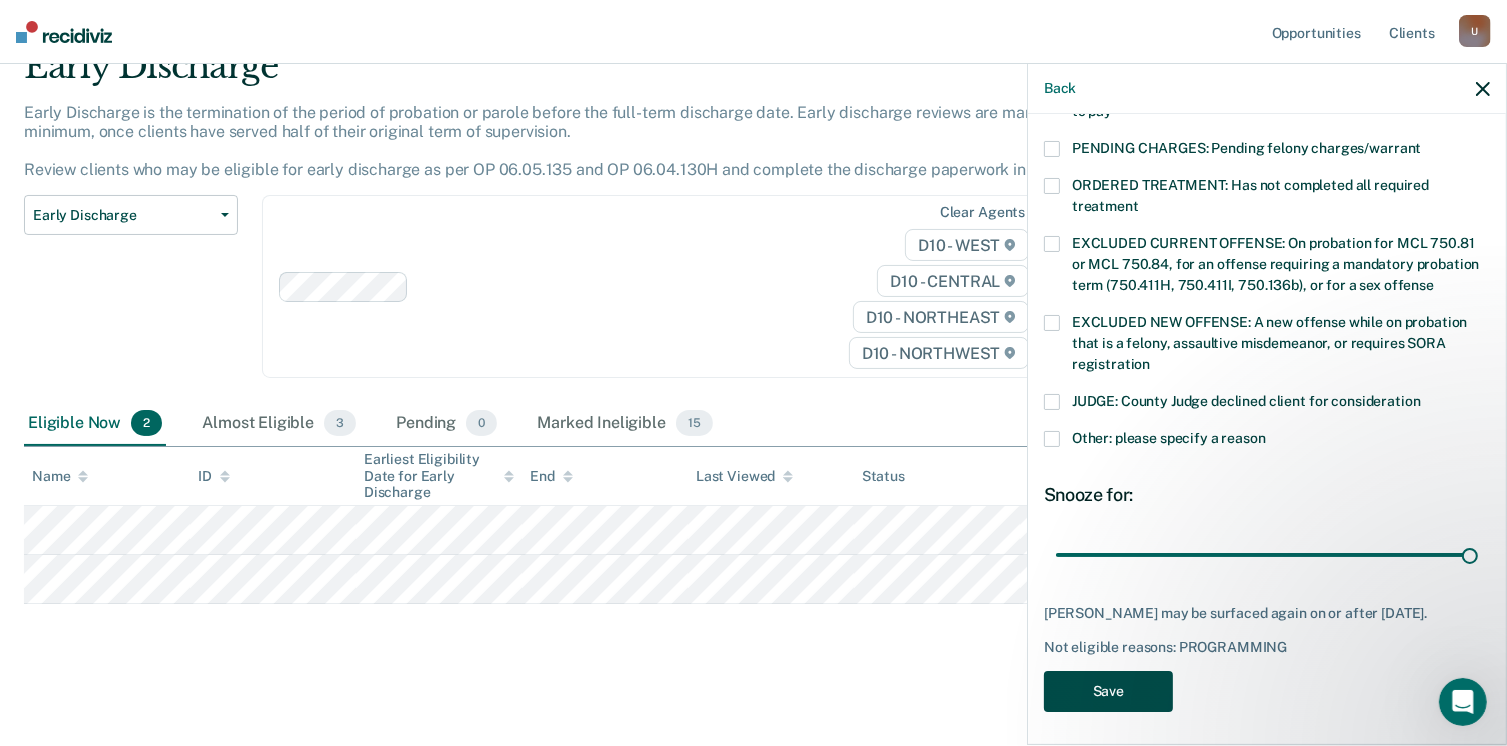 click on "Save" at bounding box center [1108, 691] 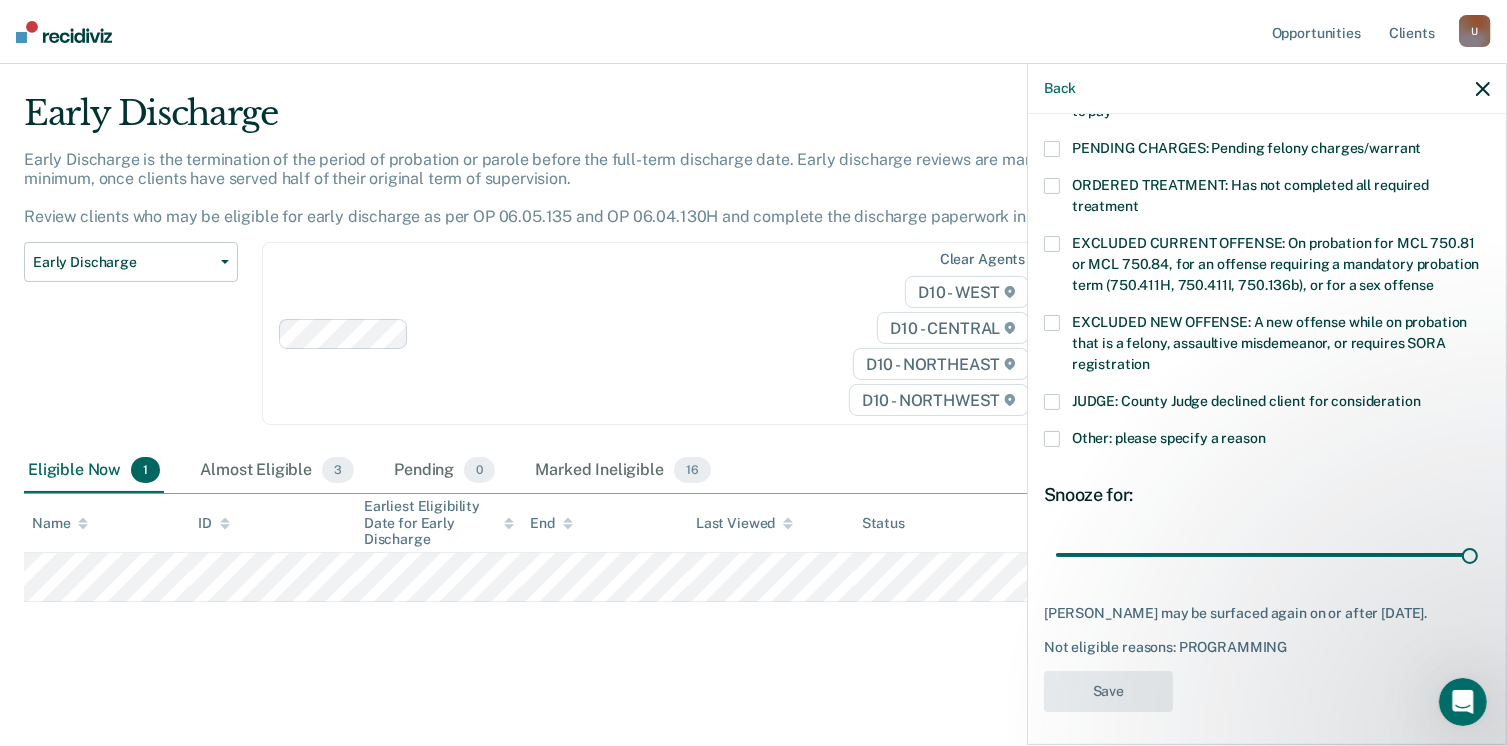 scroll, scrollTop: 42, scrollLeft: 0, axis: vertical 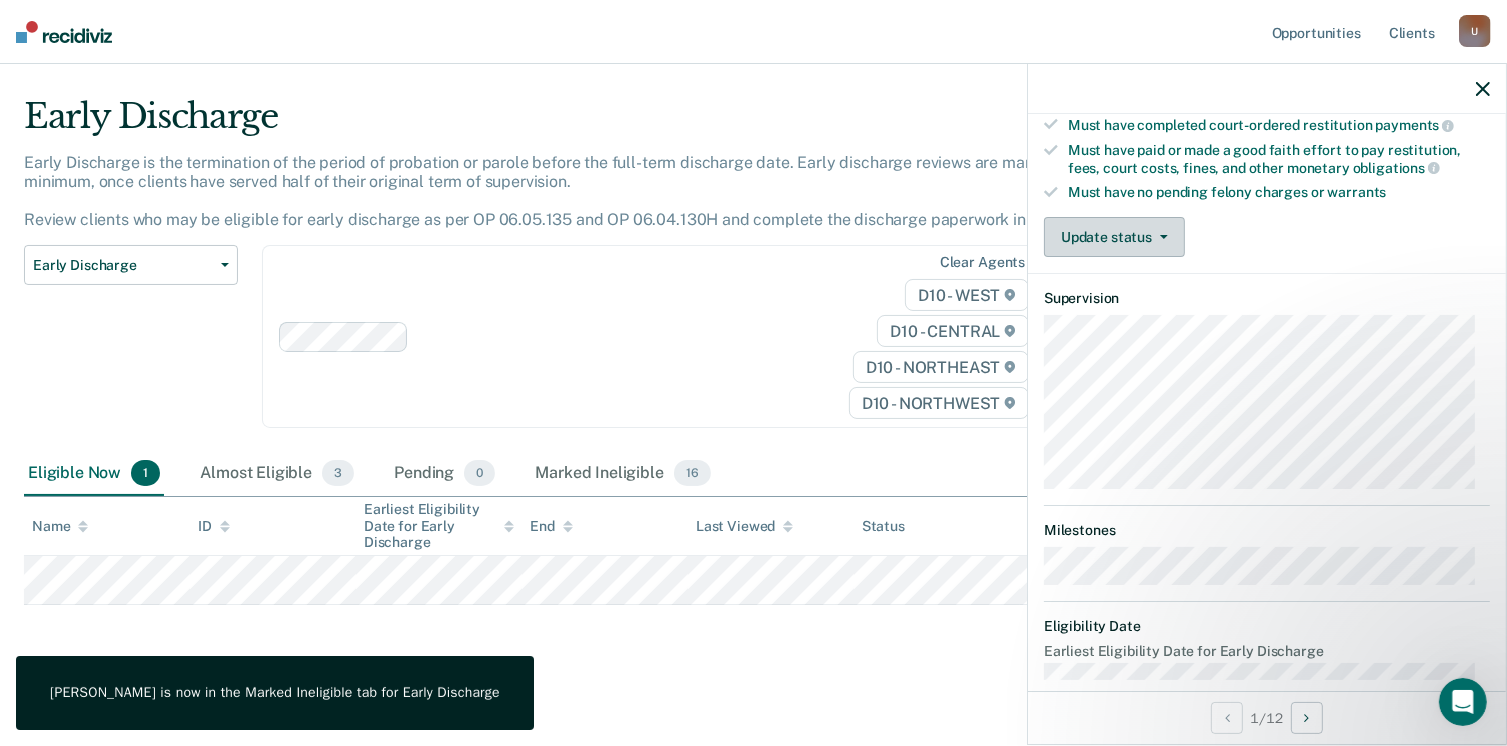 click on "Update status" at bounding box center (1114, 237) 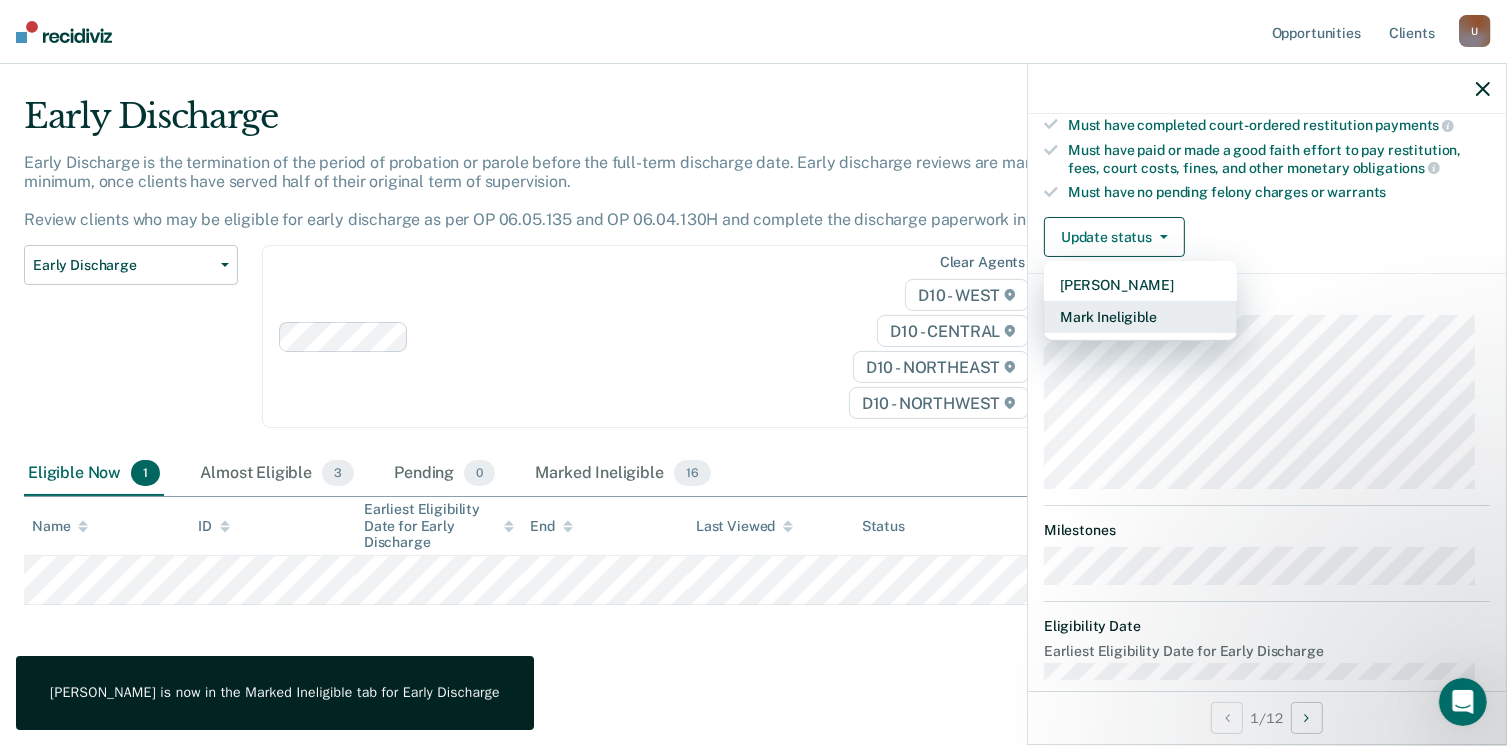 click on "Mark Ineligible" at bounding box center (1140, 317) 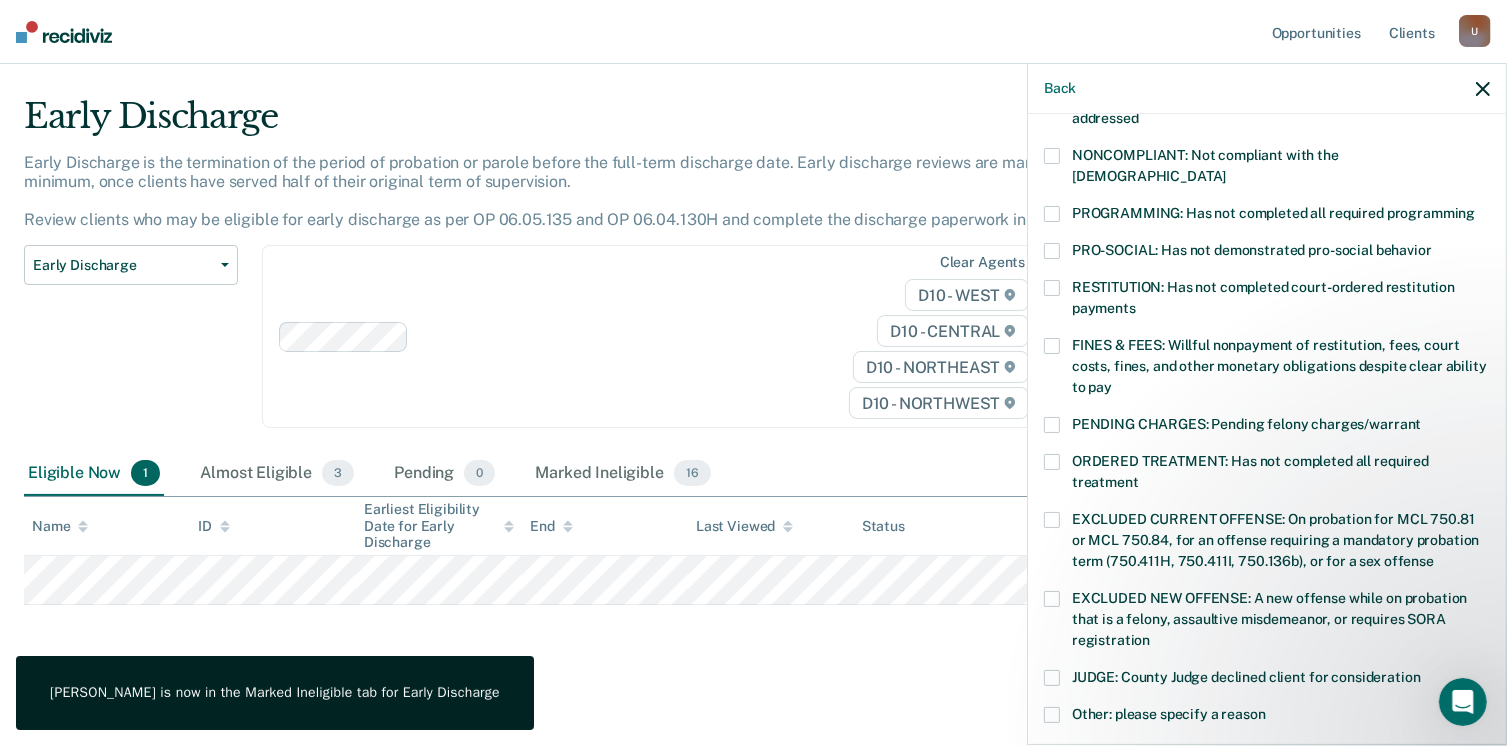 click at bounding box center [1052, 346] 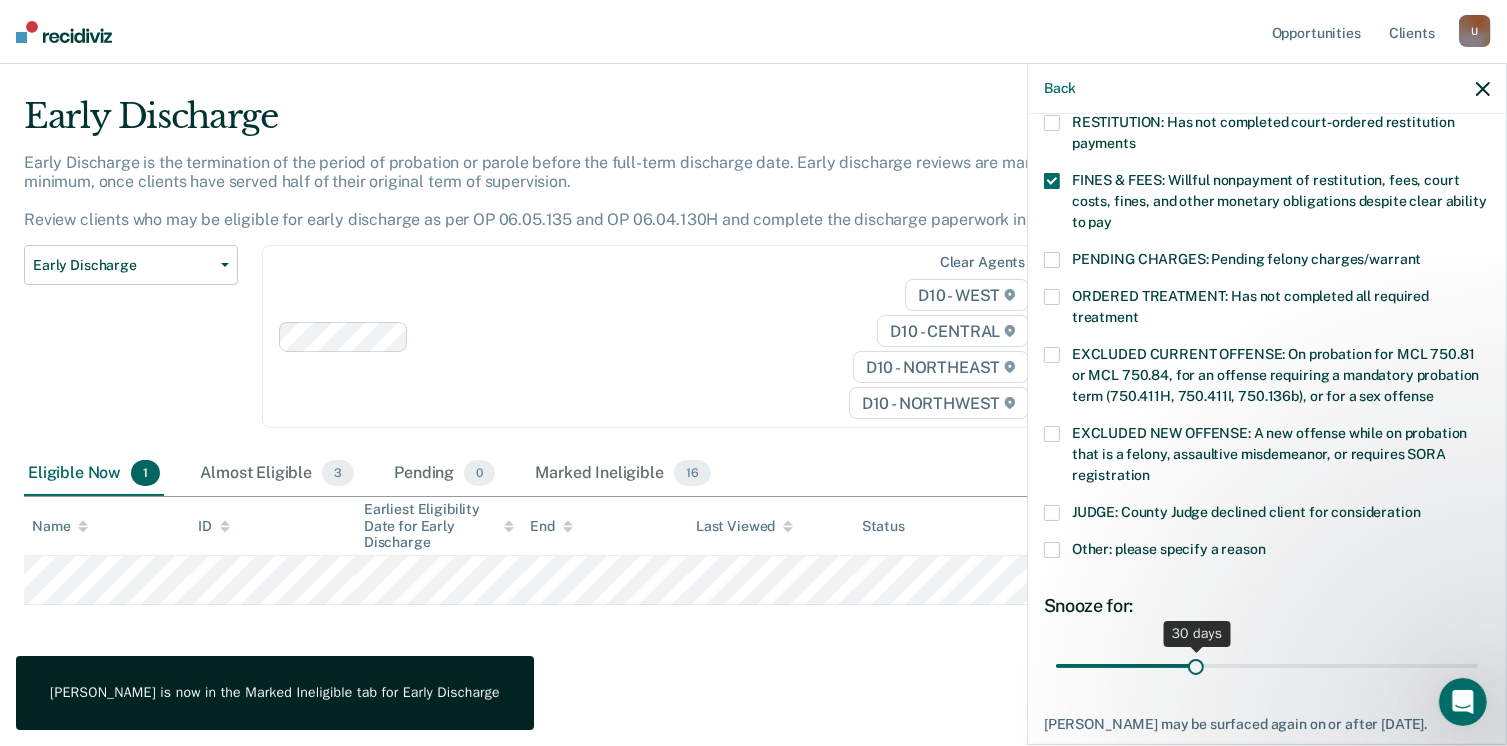scroll, scrollTop: 571, scrollLeft: 0, axis: vertical 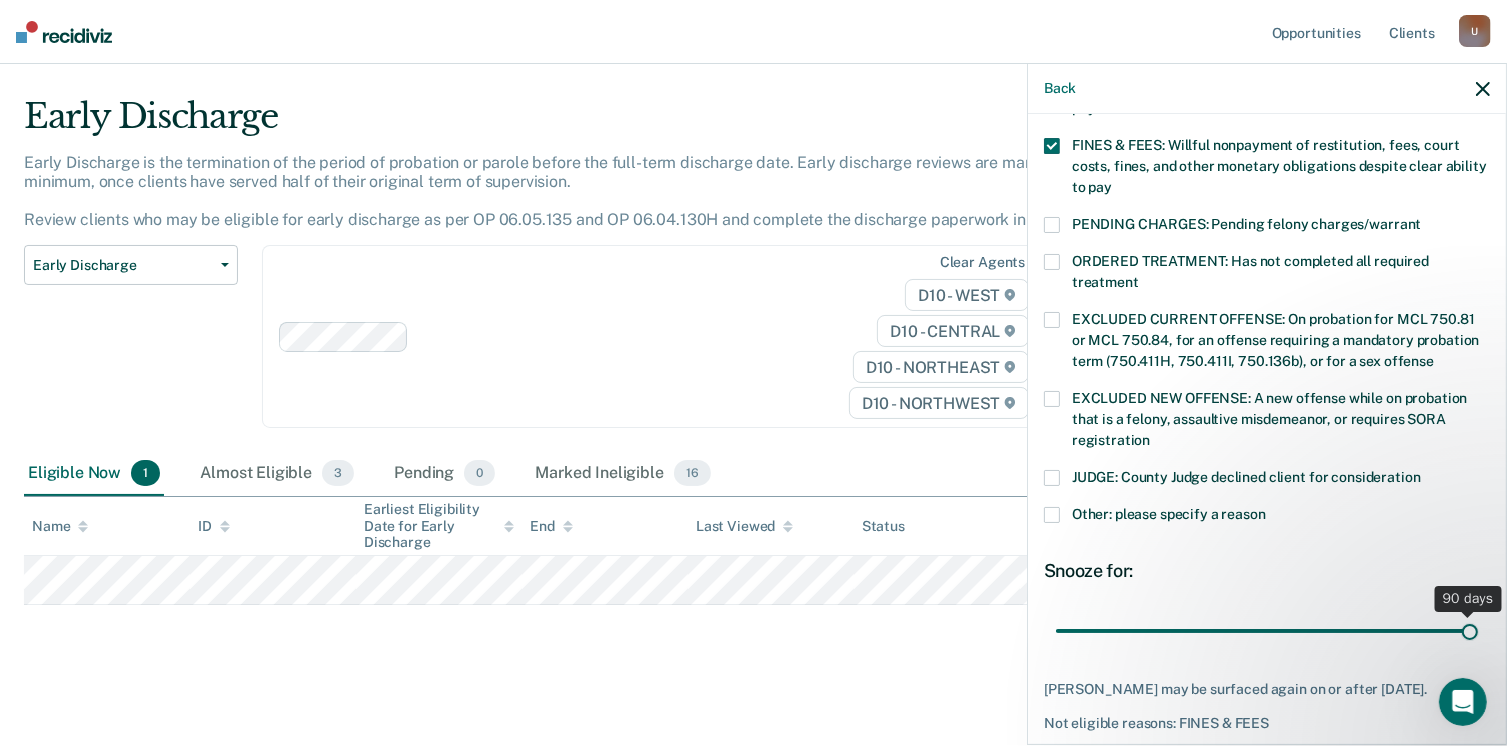 drag, startPoint x: 1189, startPoint y: 611, endPoint x: 1472, endPoint y: 622, distance: 283.2137 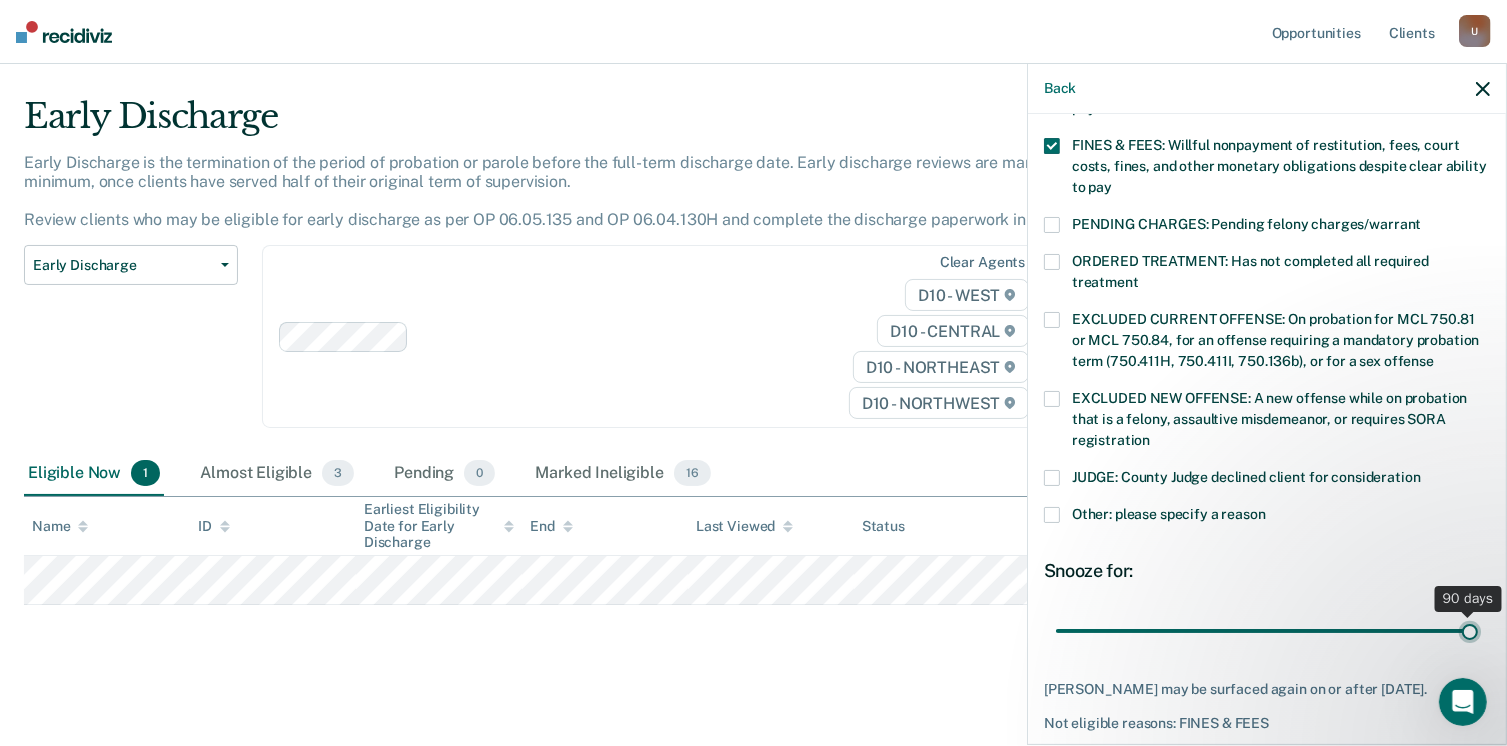 type on "90" 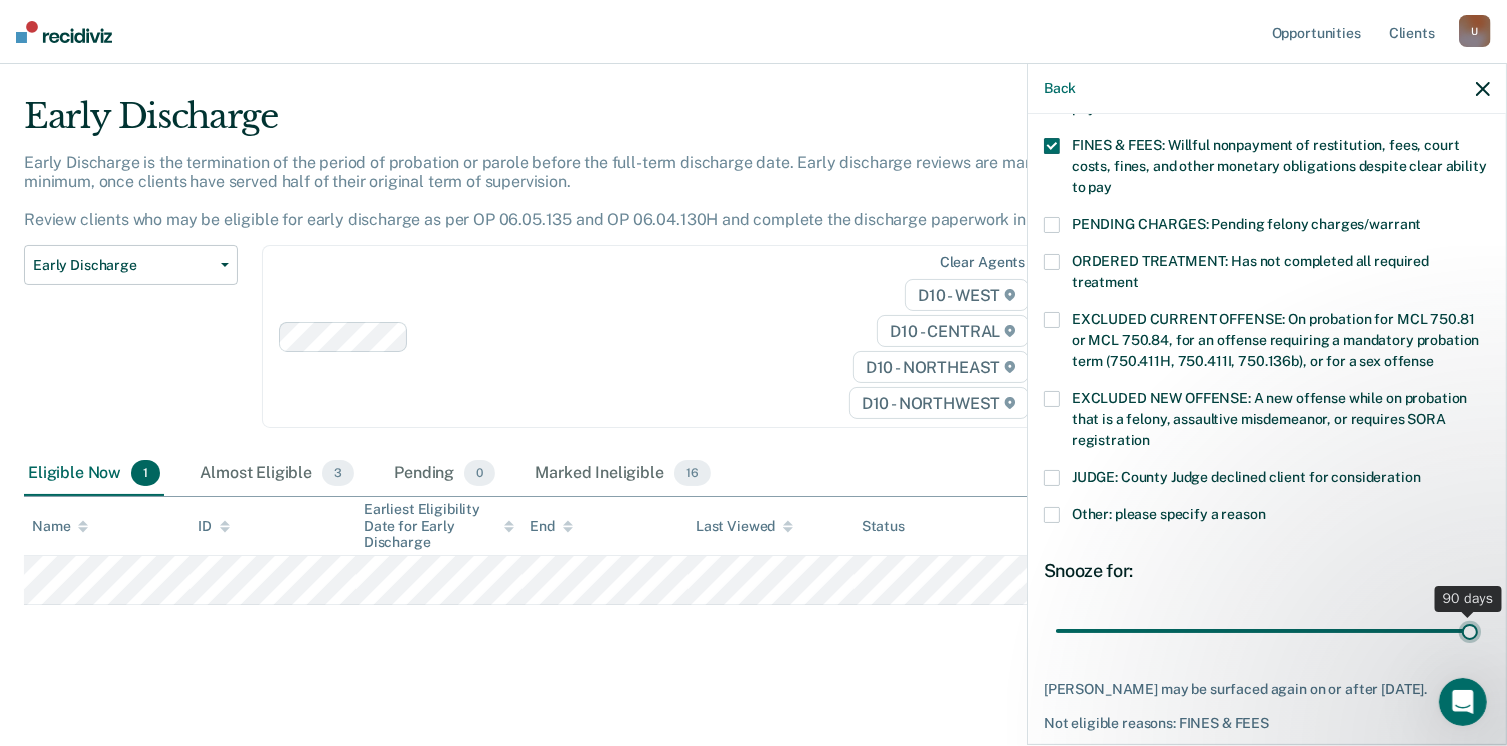 click at bounding box center (1267, 631) 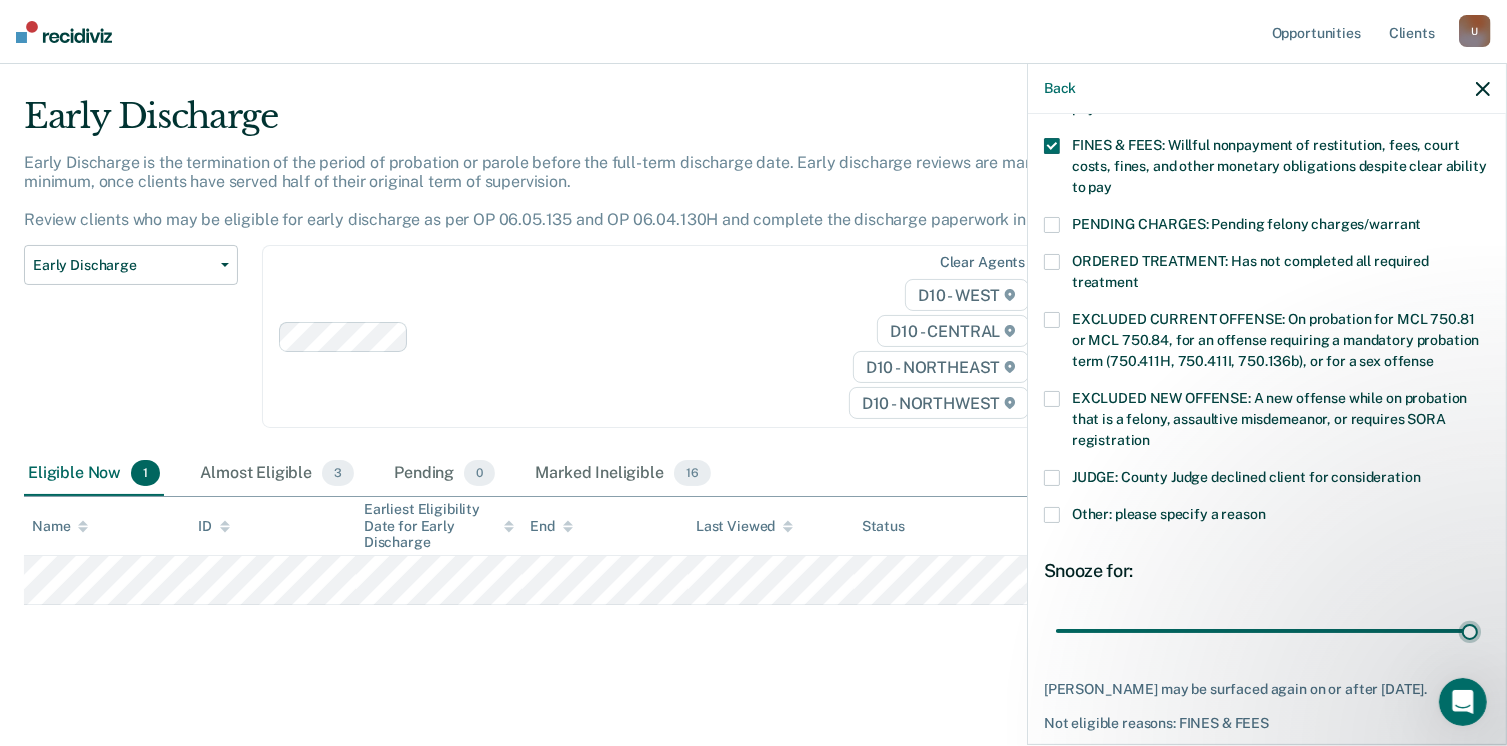 scroll, scrollTop: 630, scrollLeft: 0, axis: vertical 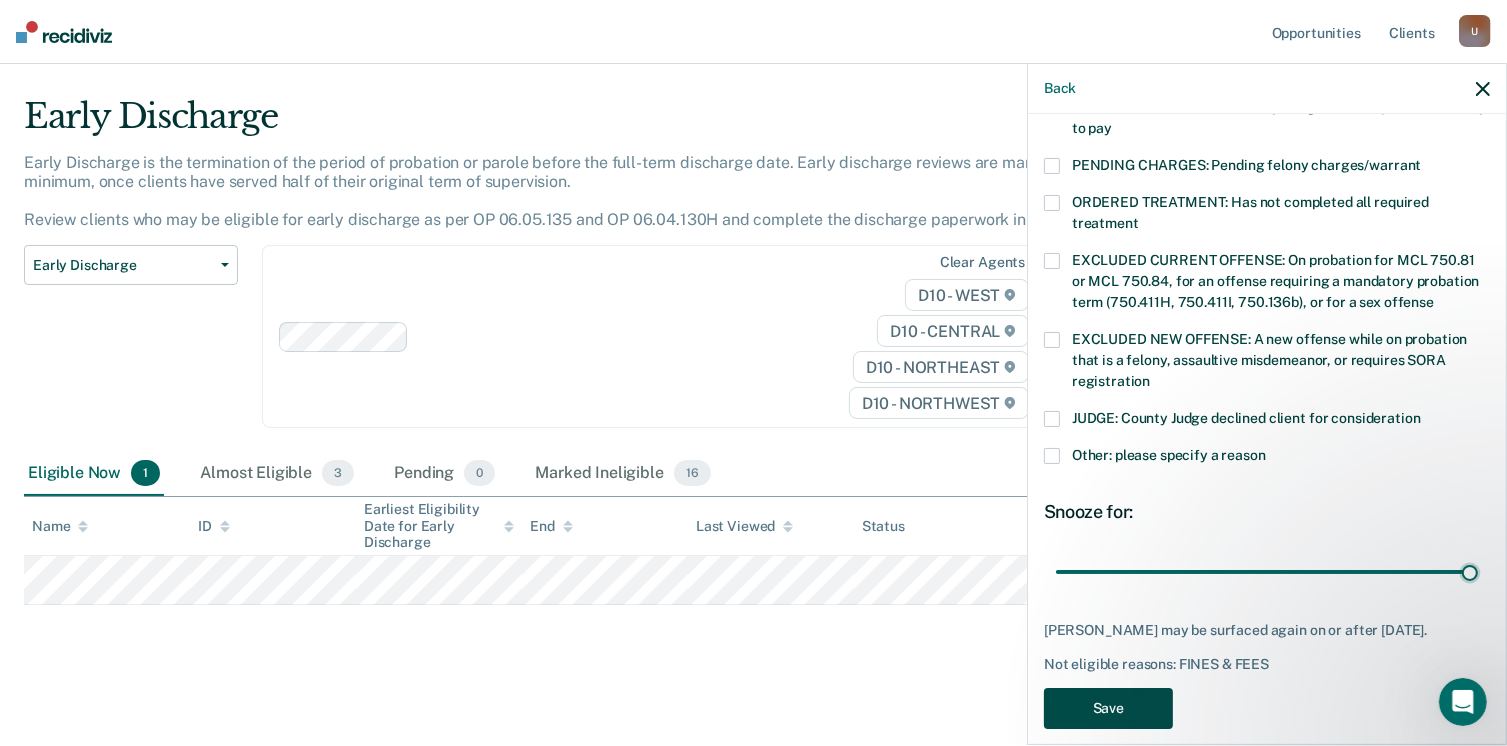 click on "Save" at bounding box center [1108, 708] 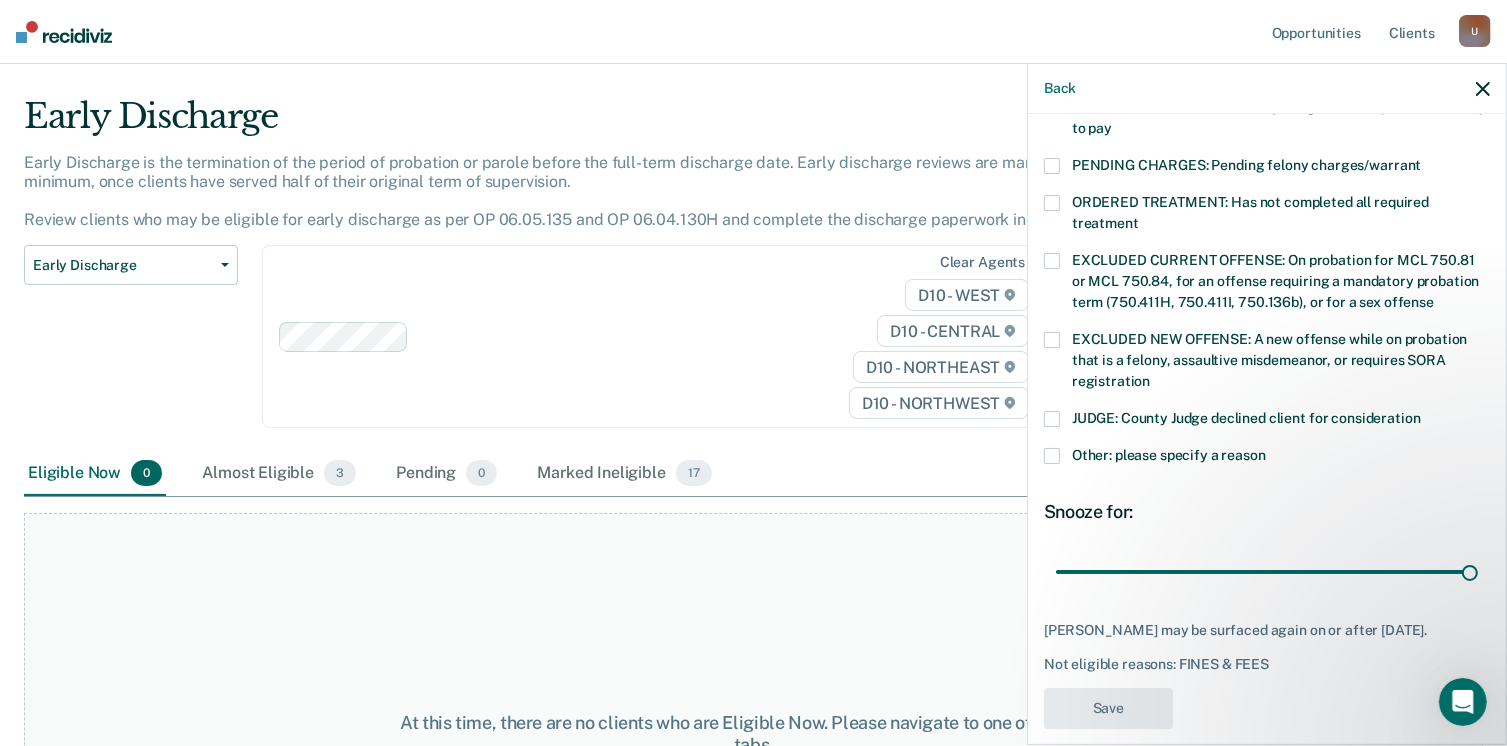 scroll, scrollTop: 540, scrollLeft: 0, axis: vertical 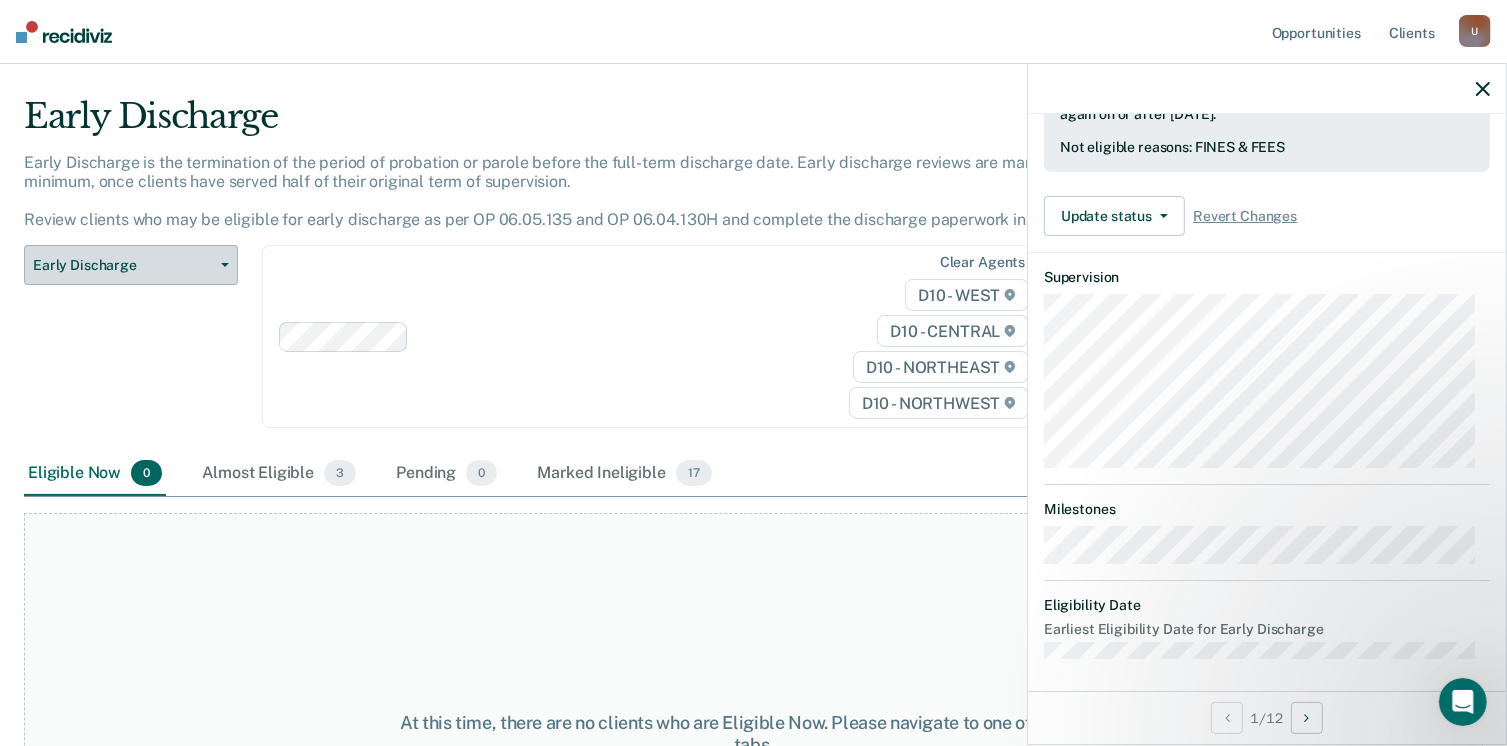 click on "Early Discharge" at bounding box center [123, 265] 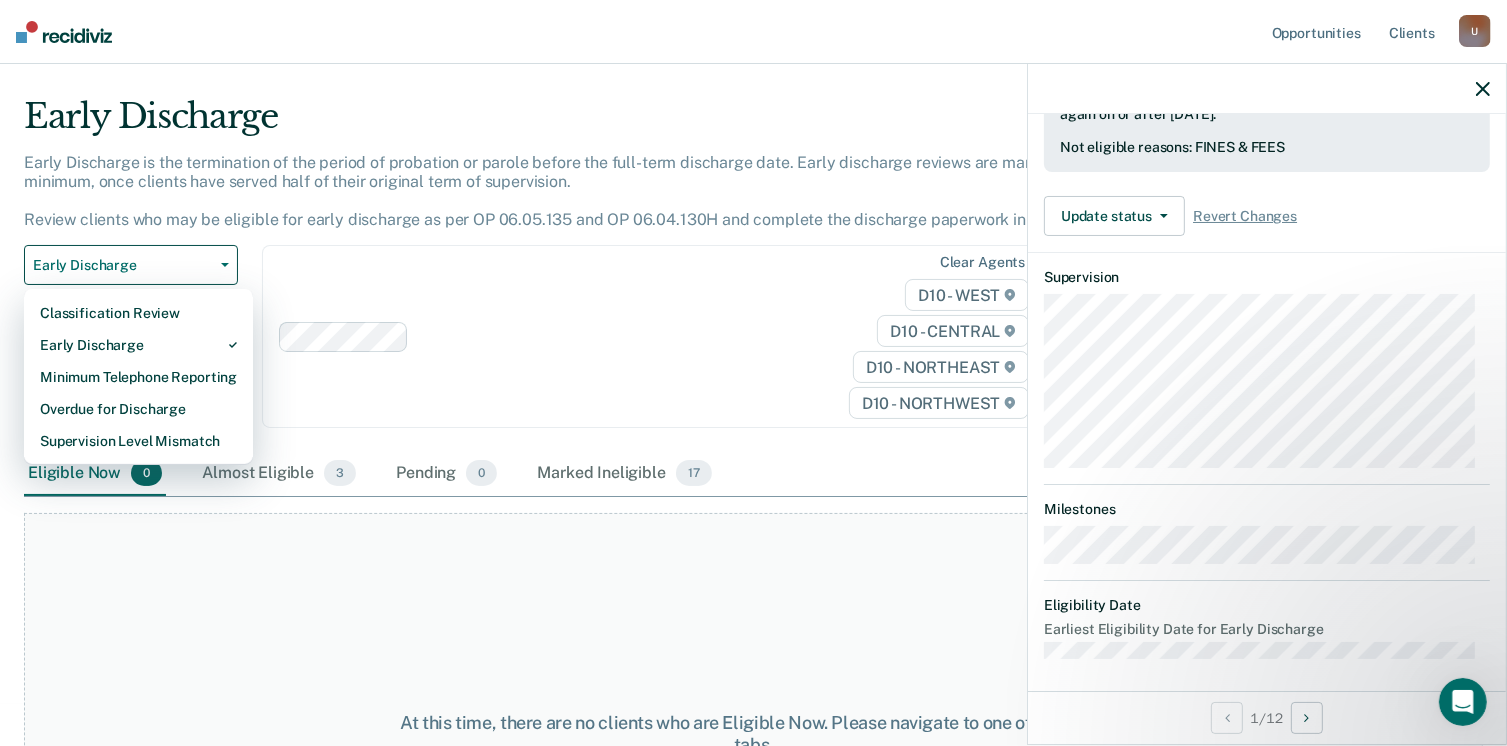 click at bounding box center (64, 32) 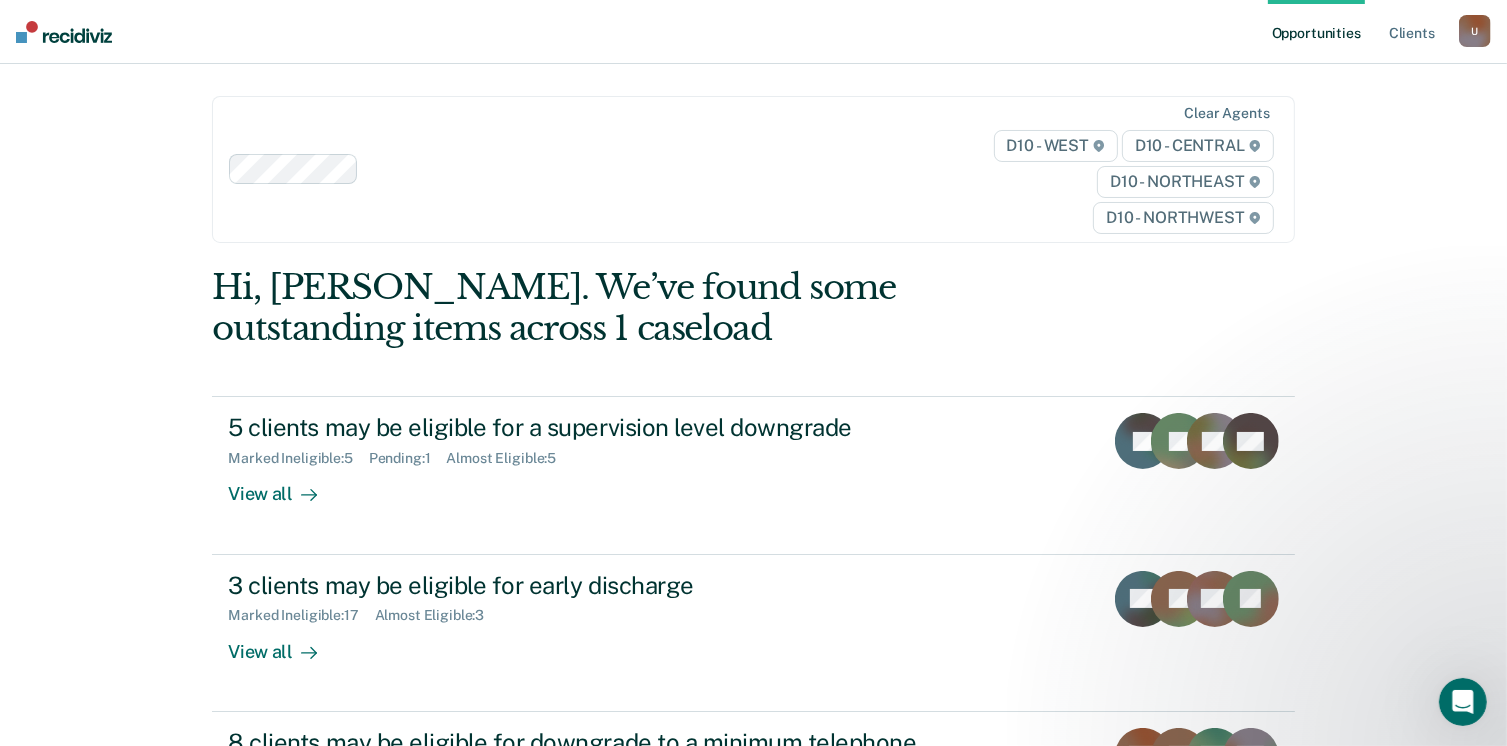 scroll, scrollTop: 0, scrollLeft: 0, axis: both 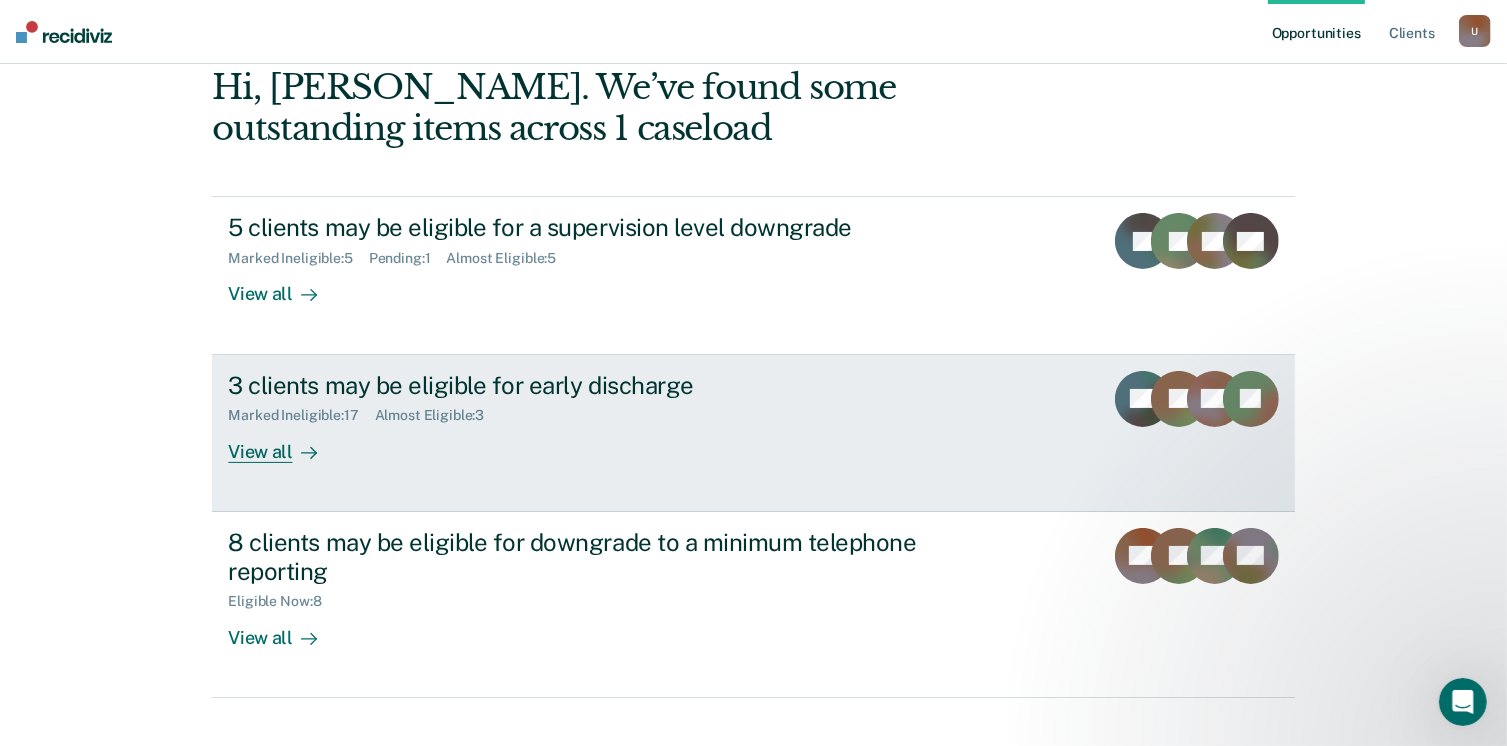 click on "View all" at bounding box center (284, 443) 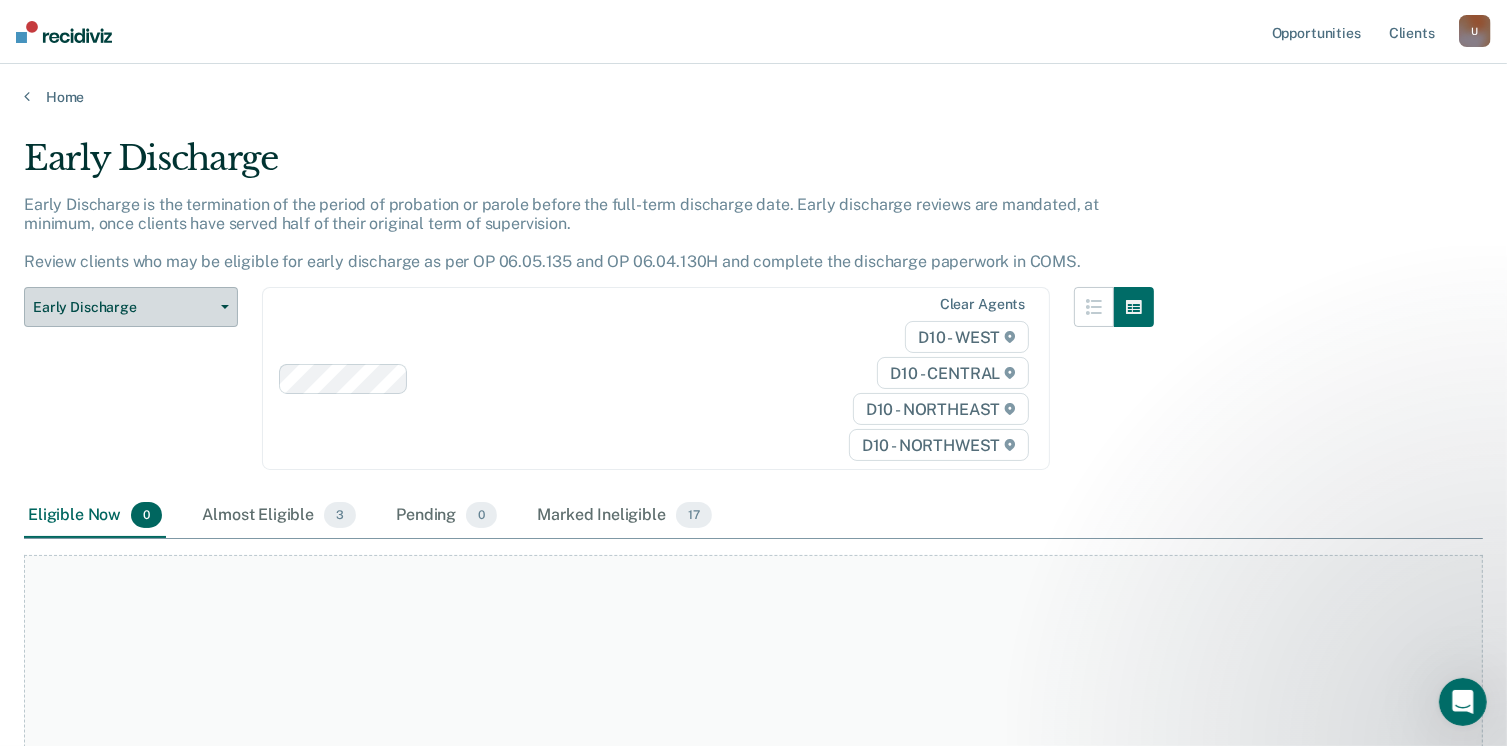 click on "Early Discharge" at bounding box center (123, 307) 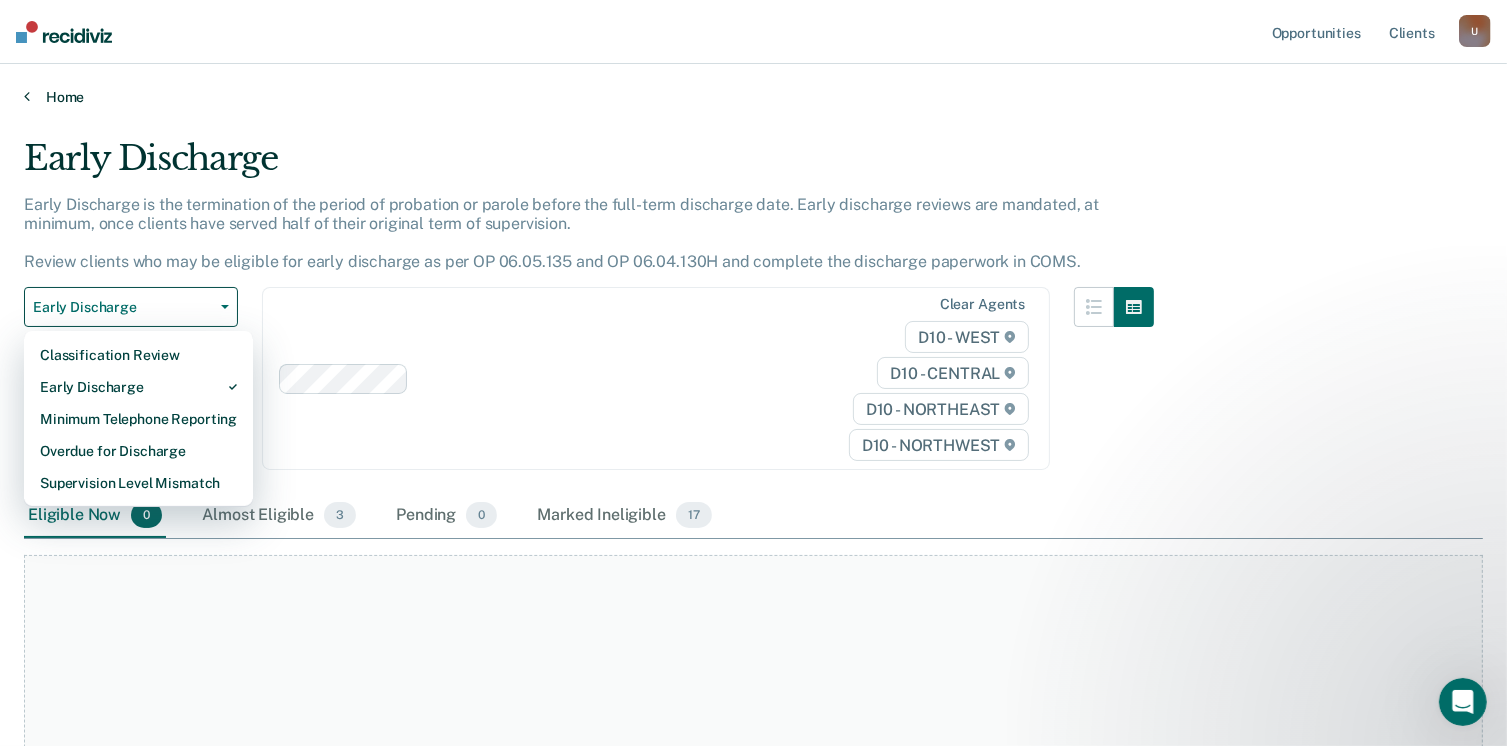 click on "Home" at bounding box center (753, 97) 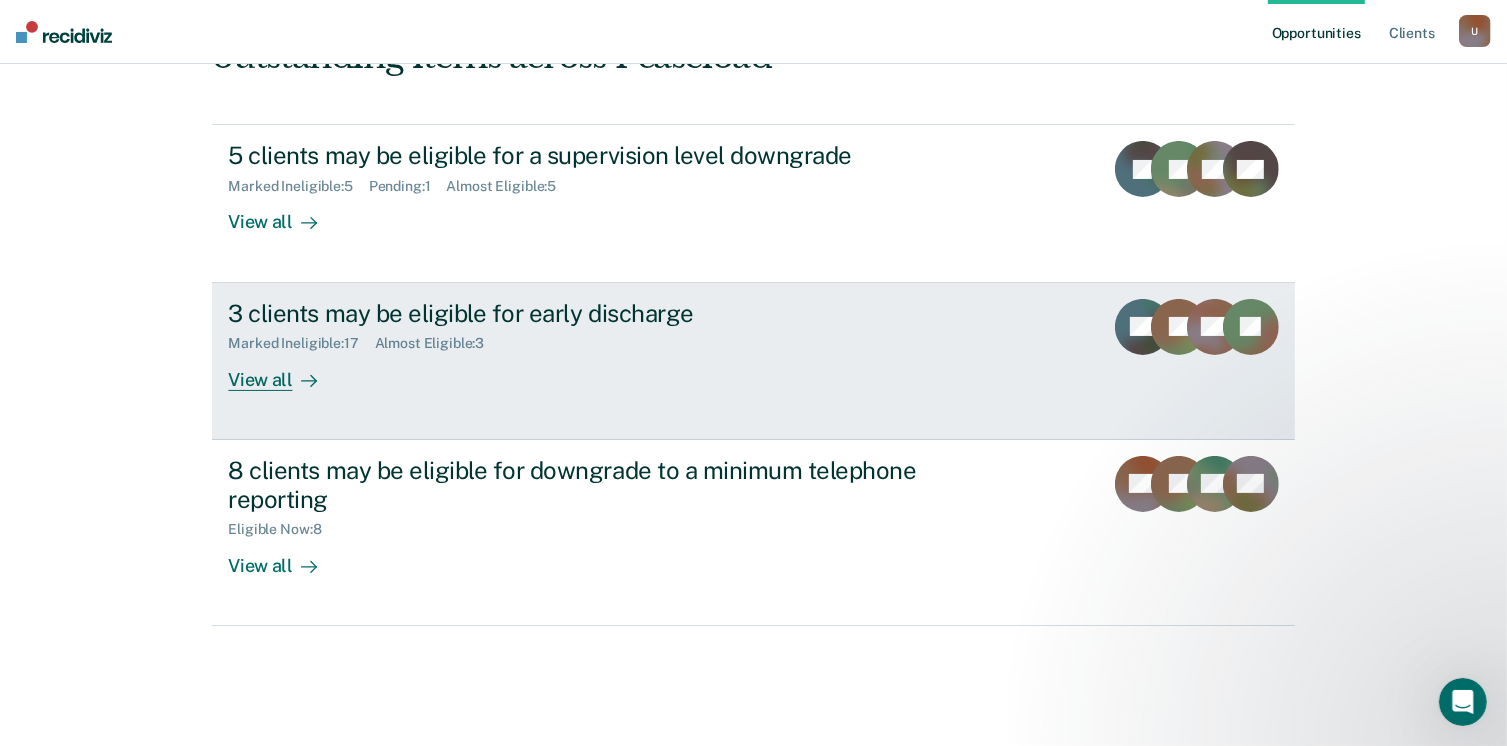 scroll, scrollTop: 272, scrollLeft: 0, axis: vertical 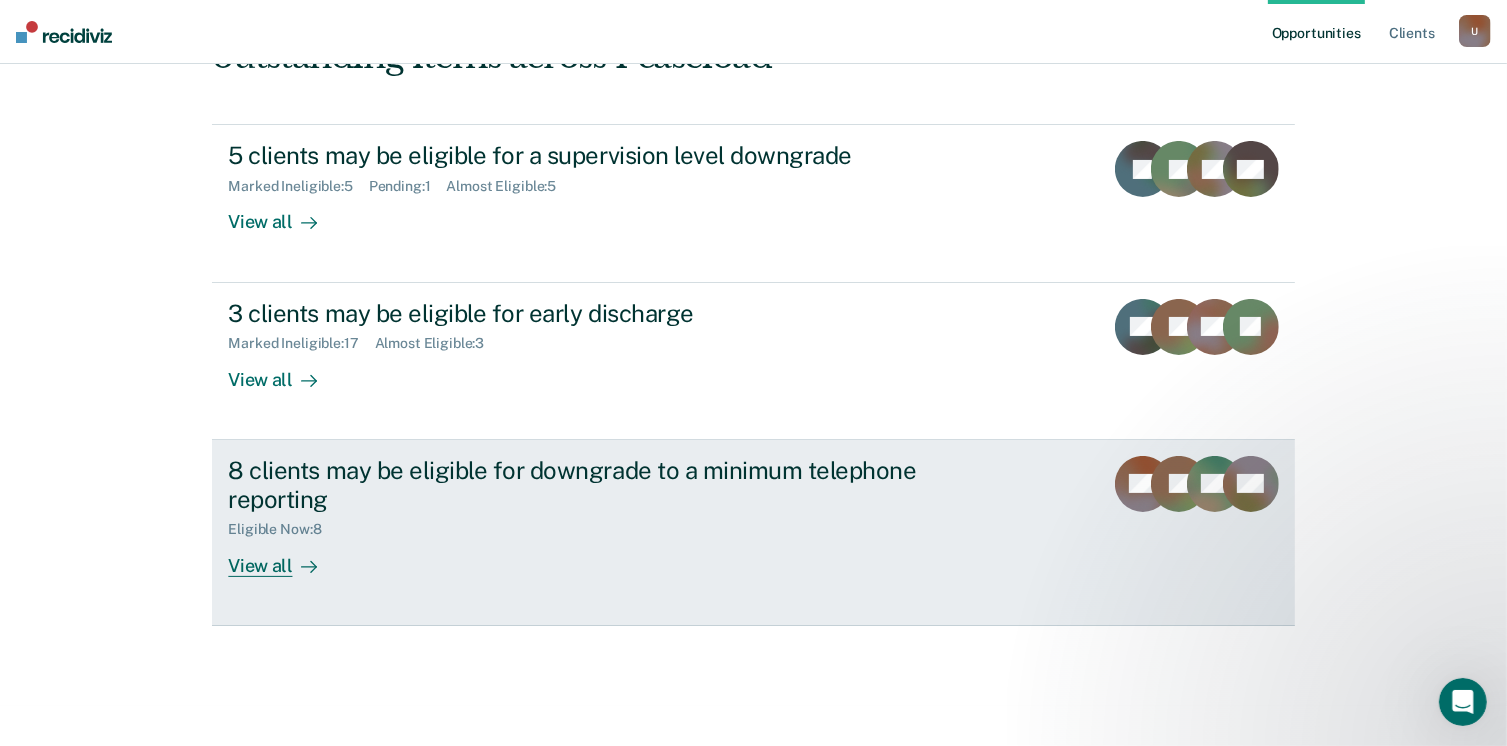 click on "View all" at bounding box center (284, 557) 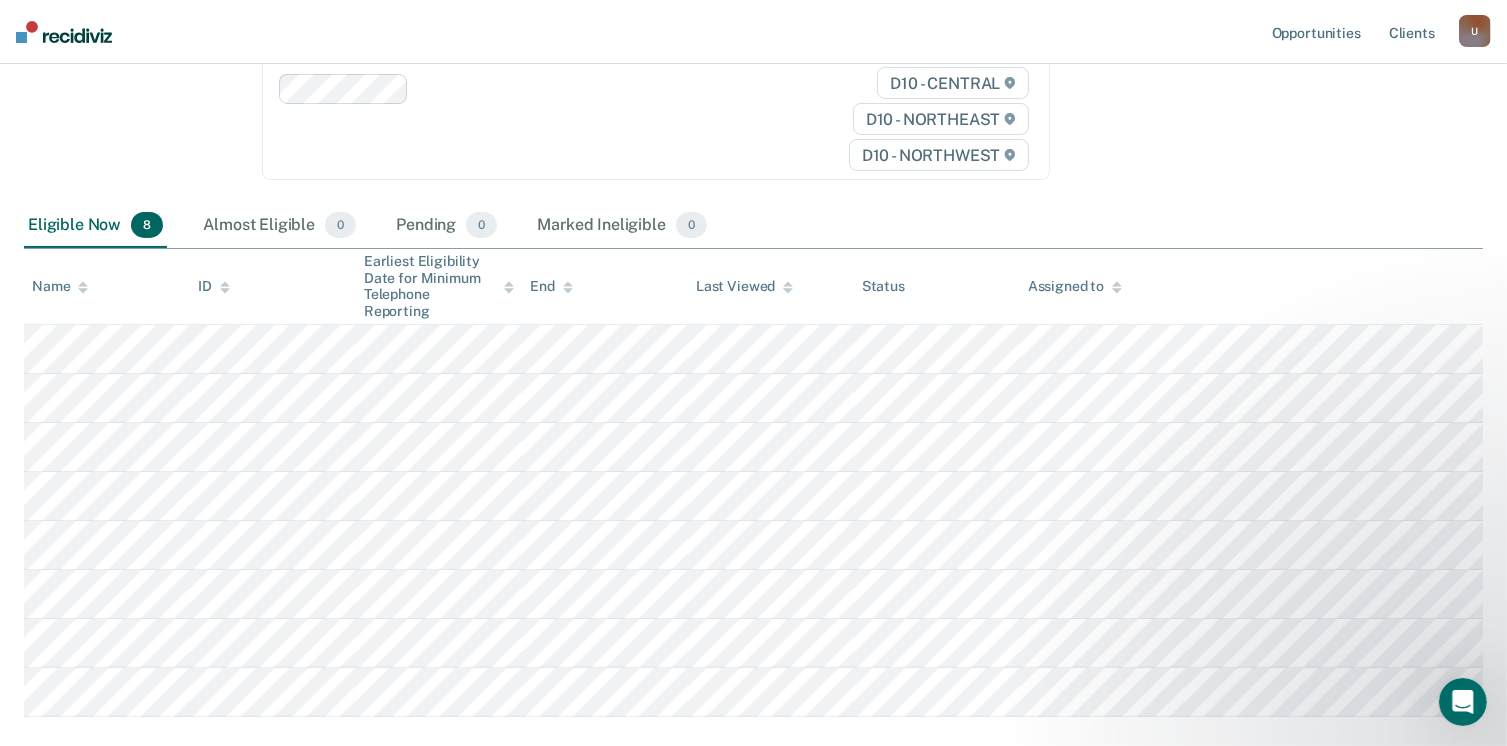 scroll, scrollTop: 383, scrollLeft: 0, axis: vertical 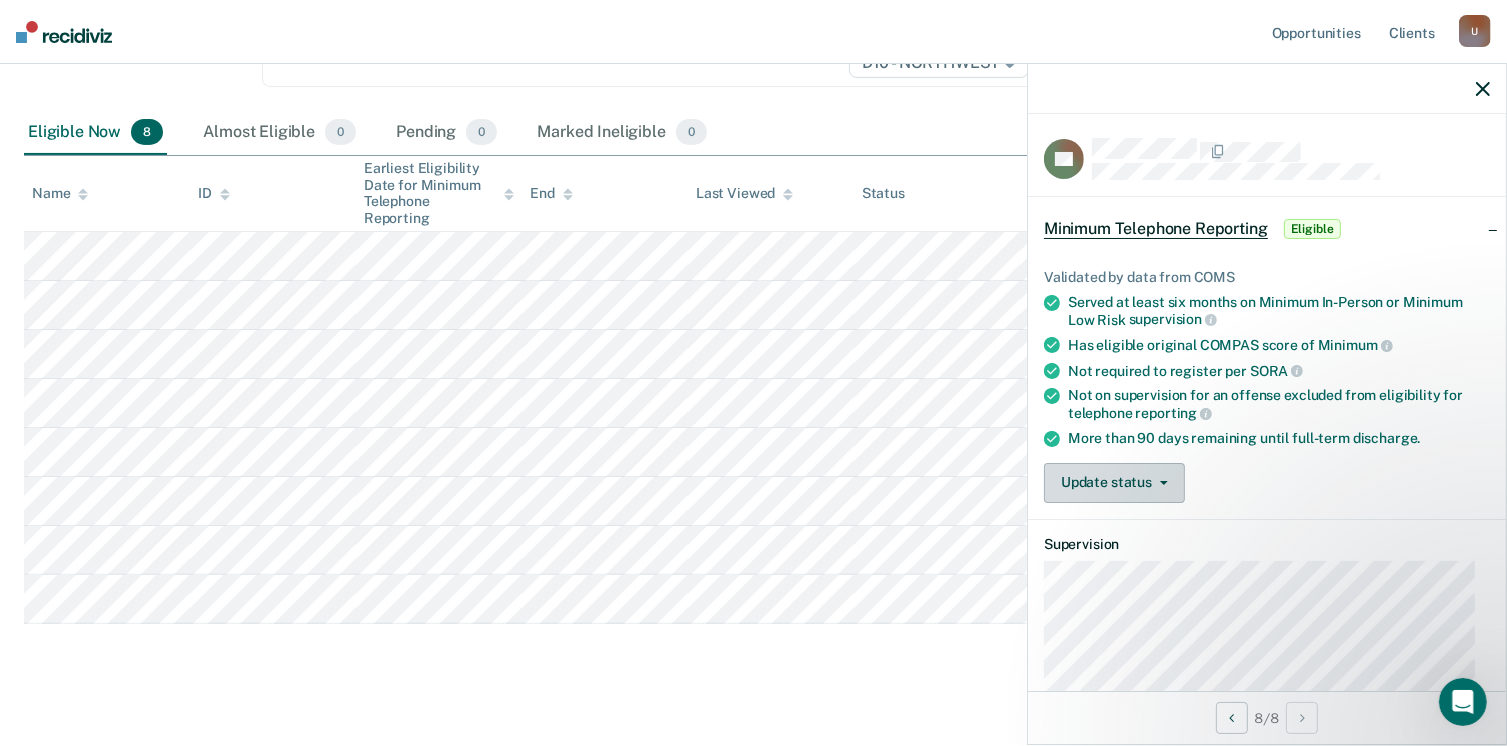 click on "Update status" at bounding box center (1114, 483) 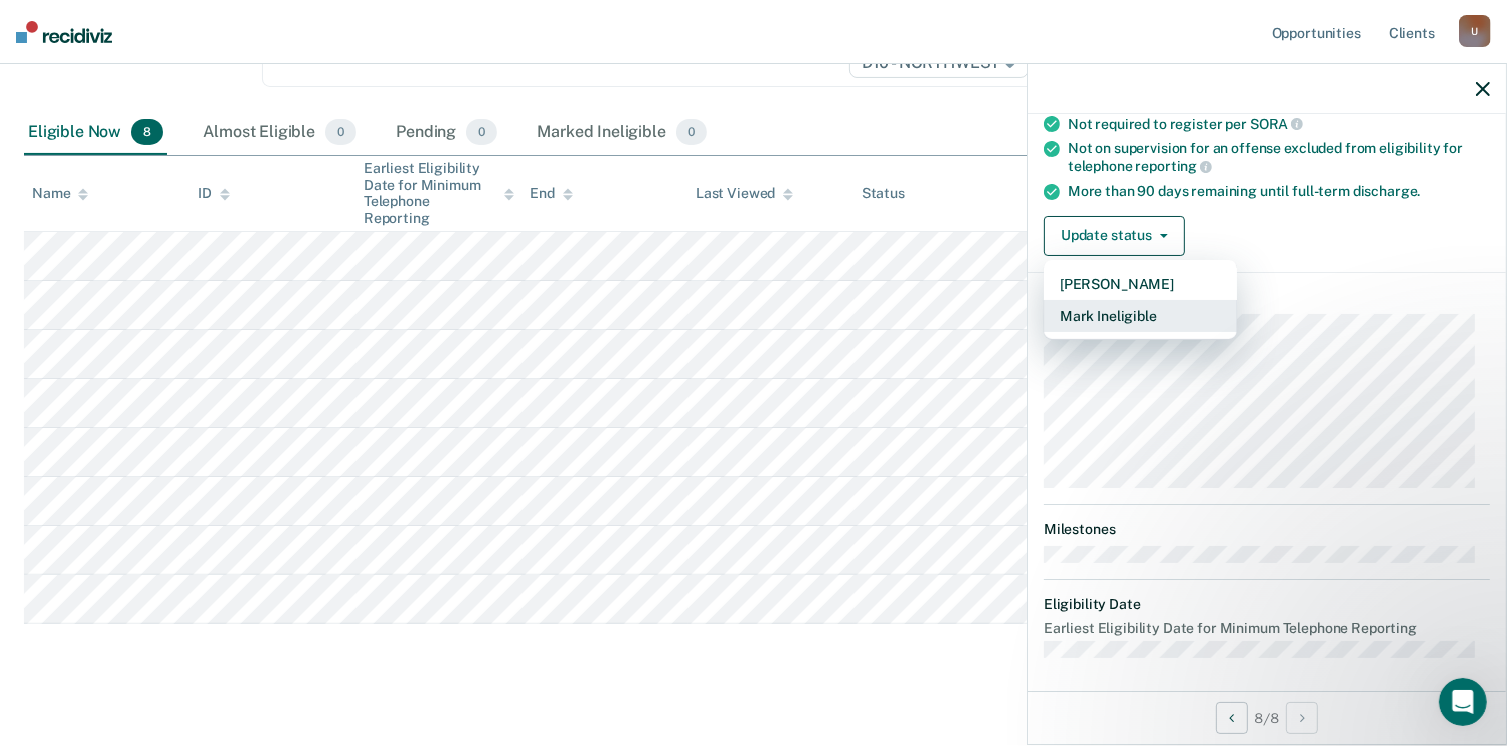 click on "Mark Ineligible" at bounding box center (1140, 316) 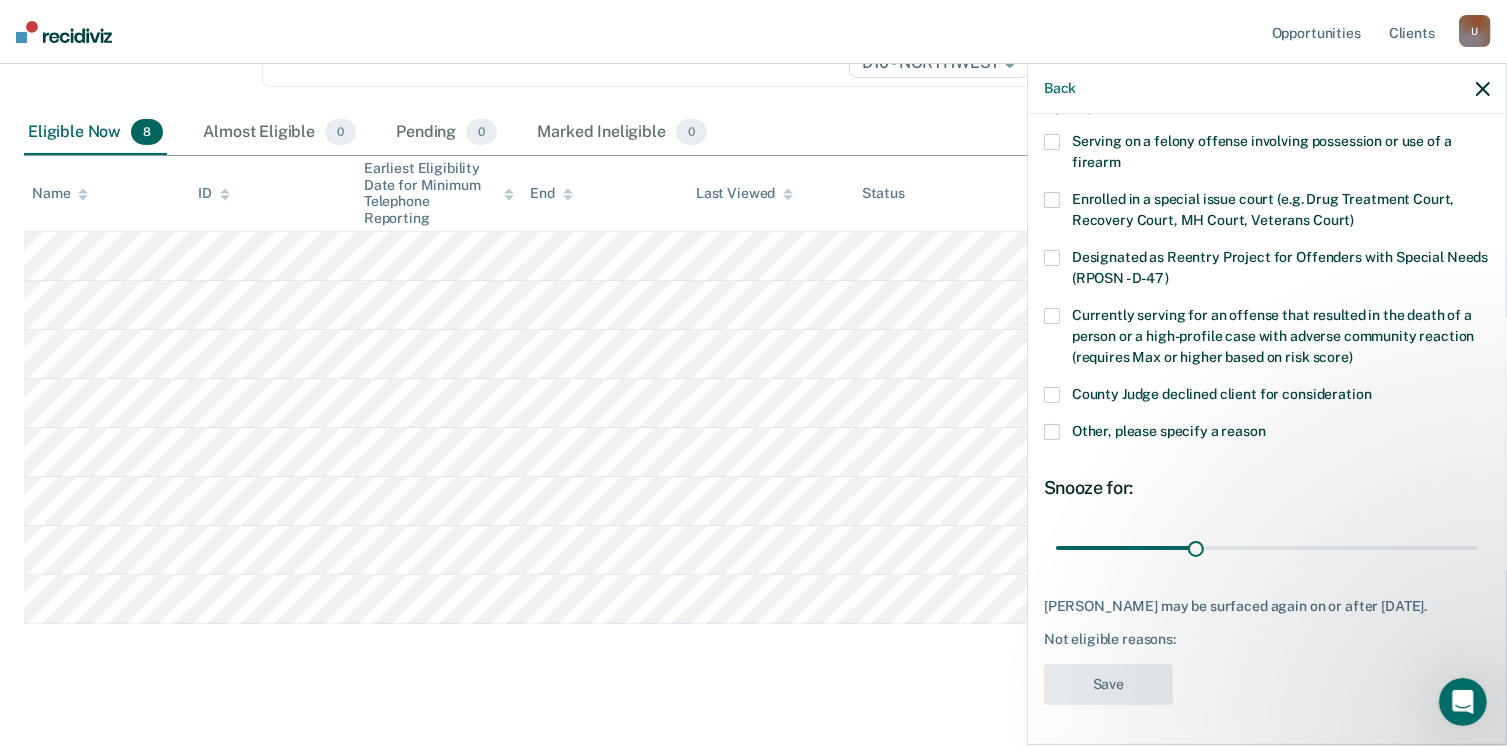 scroll, scrollTop: 129, scrollLeft: 0, axis: vertical 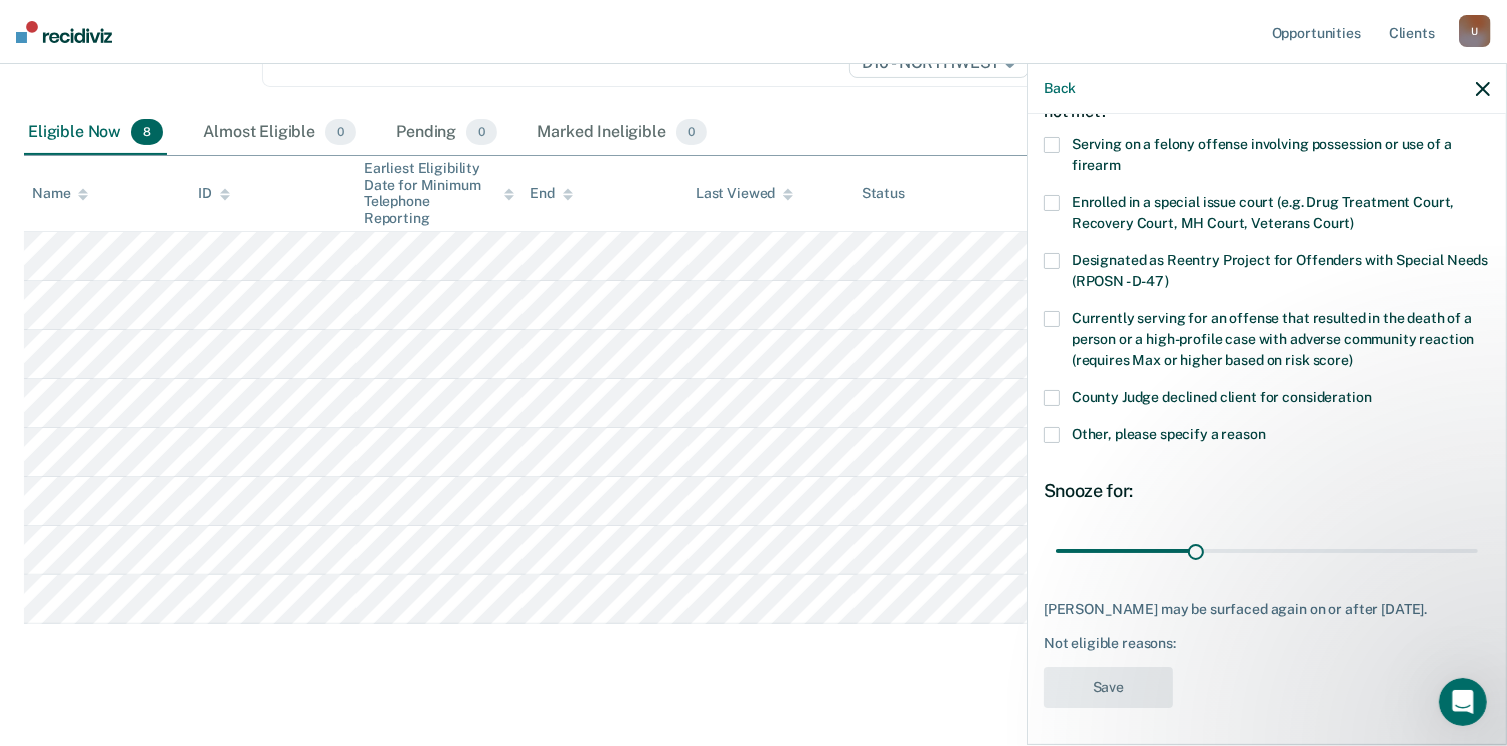 click at bounding box center [1052, 435] 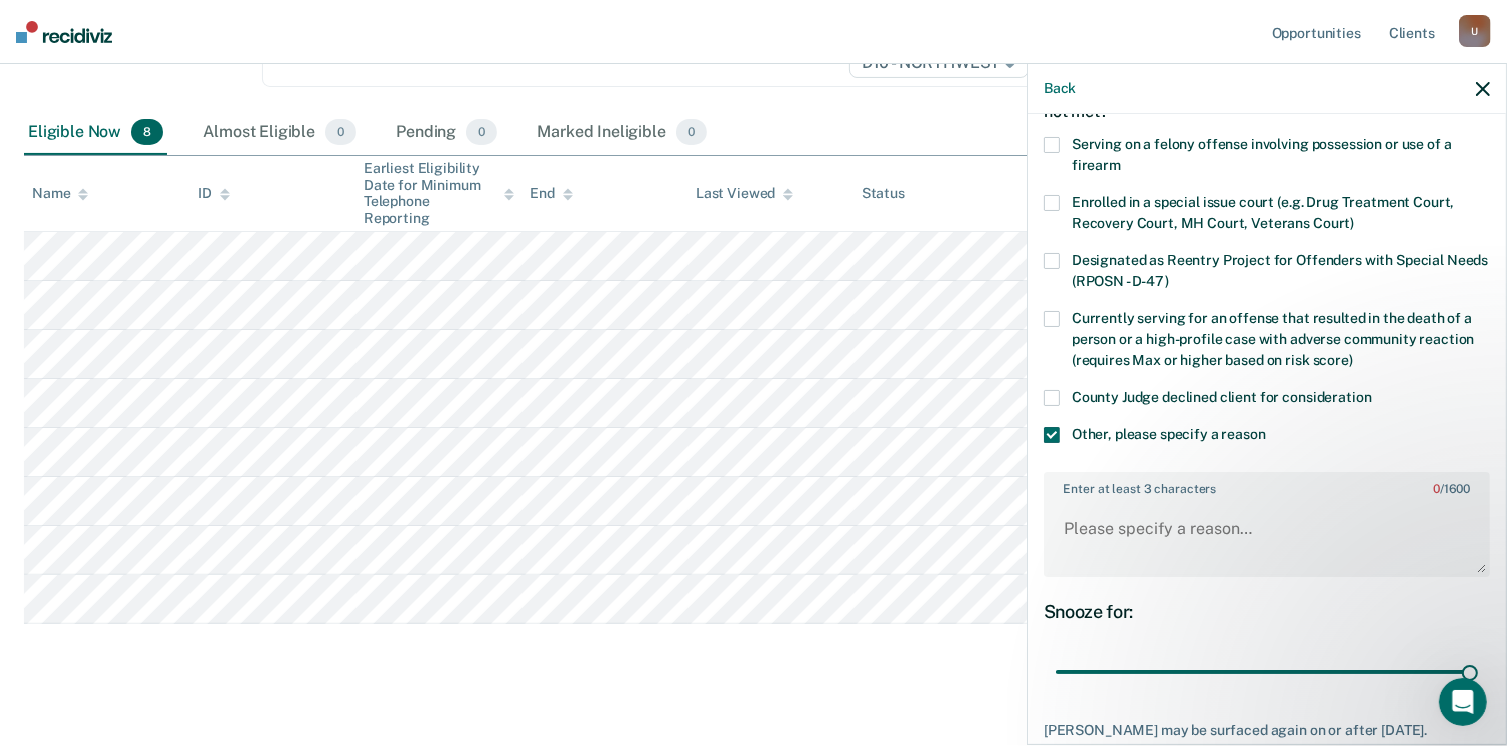 drag, startPoint x: 1188, startPoint y: 665, endPoint x: 1272, endPoint y: 543, distance: 148.12157 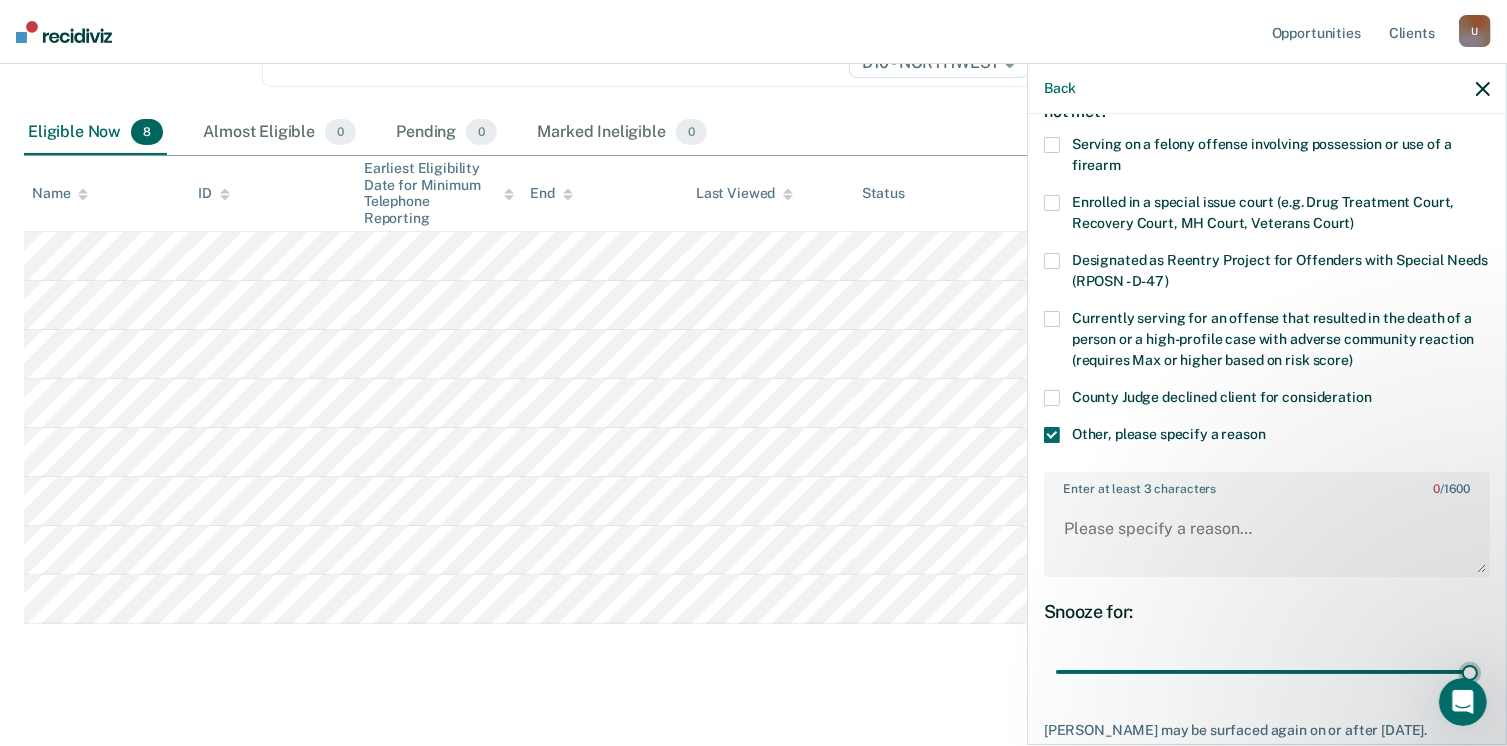 type on "90" 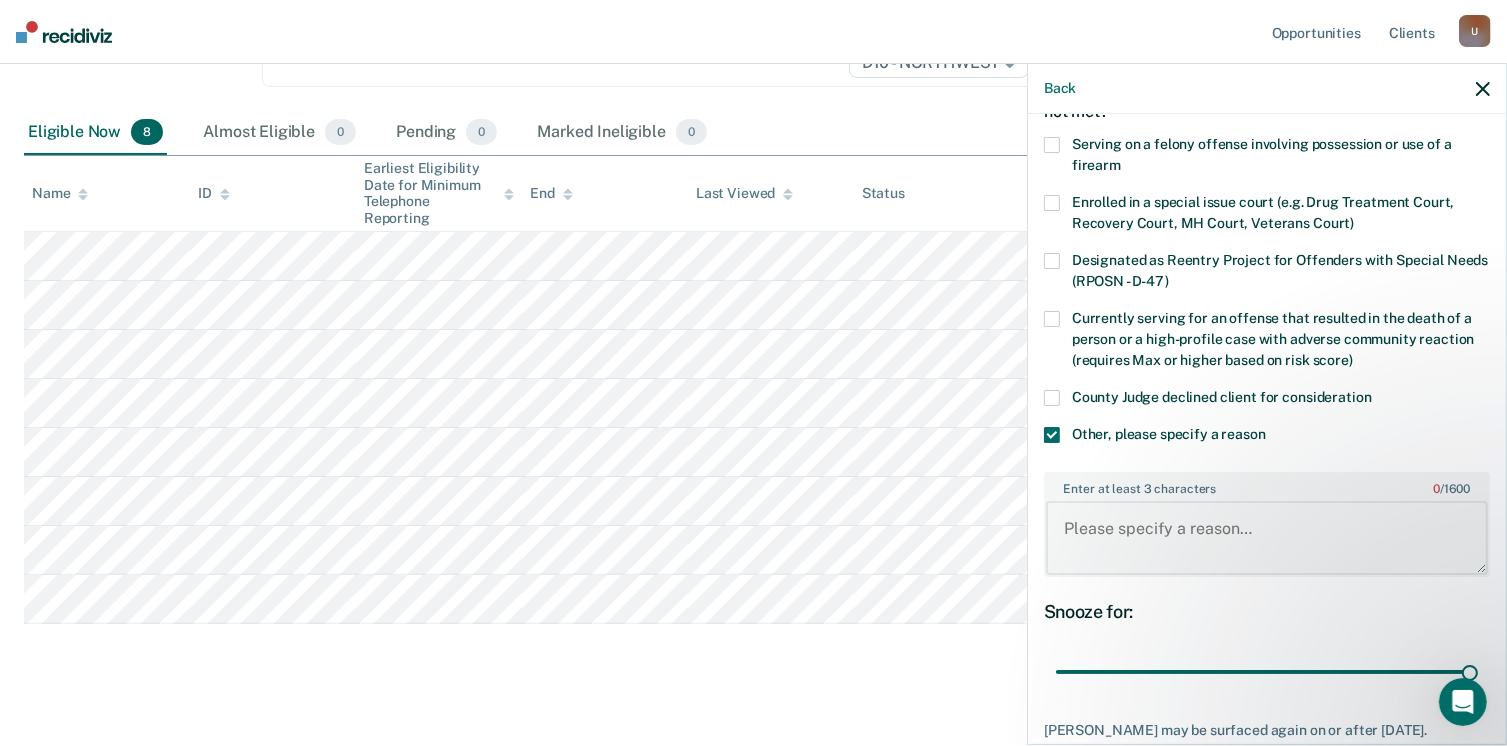 click on "Enter at least 3 characters 0  /  1600" at bounding box center (1267, 538) 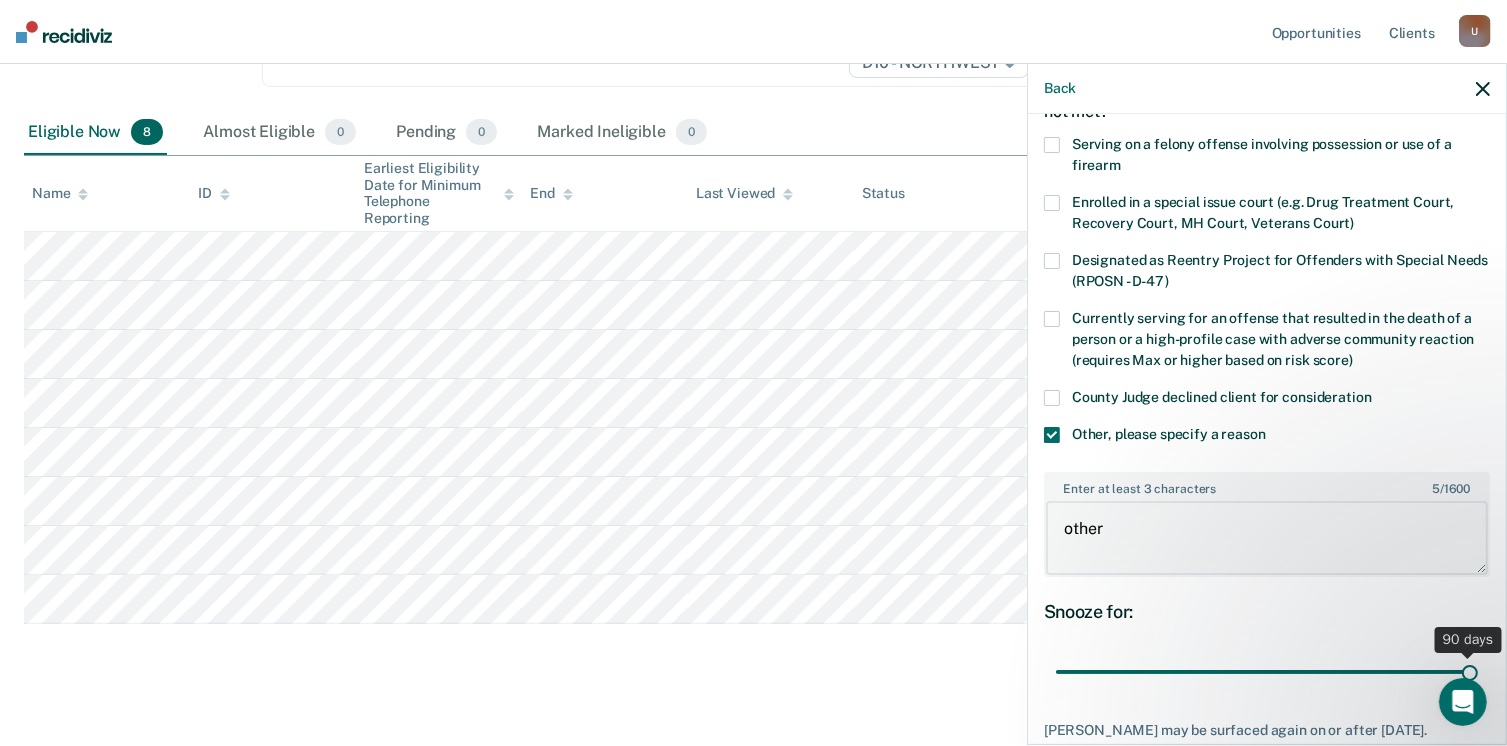 scroll, scrollTop: 248, scrollLeft: 0, axis: vertical 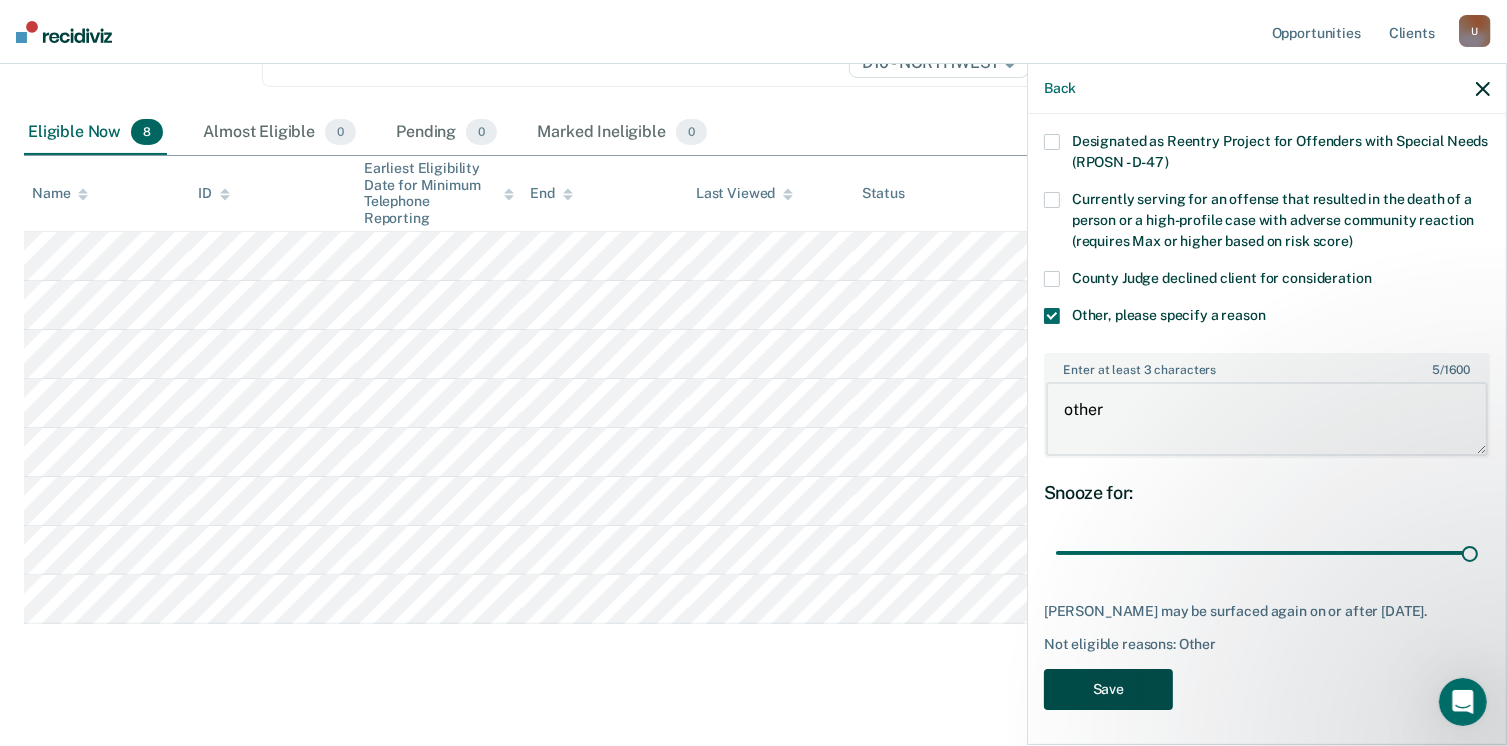 type on "other" 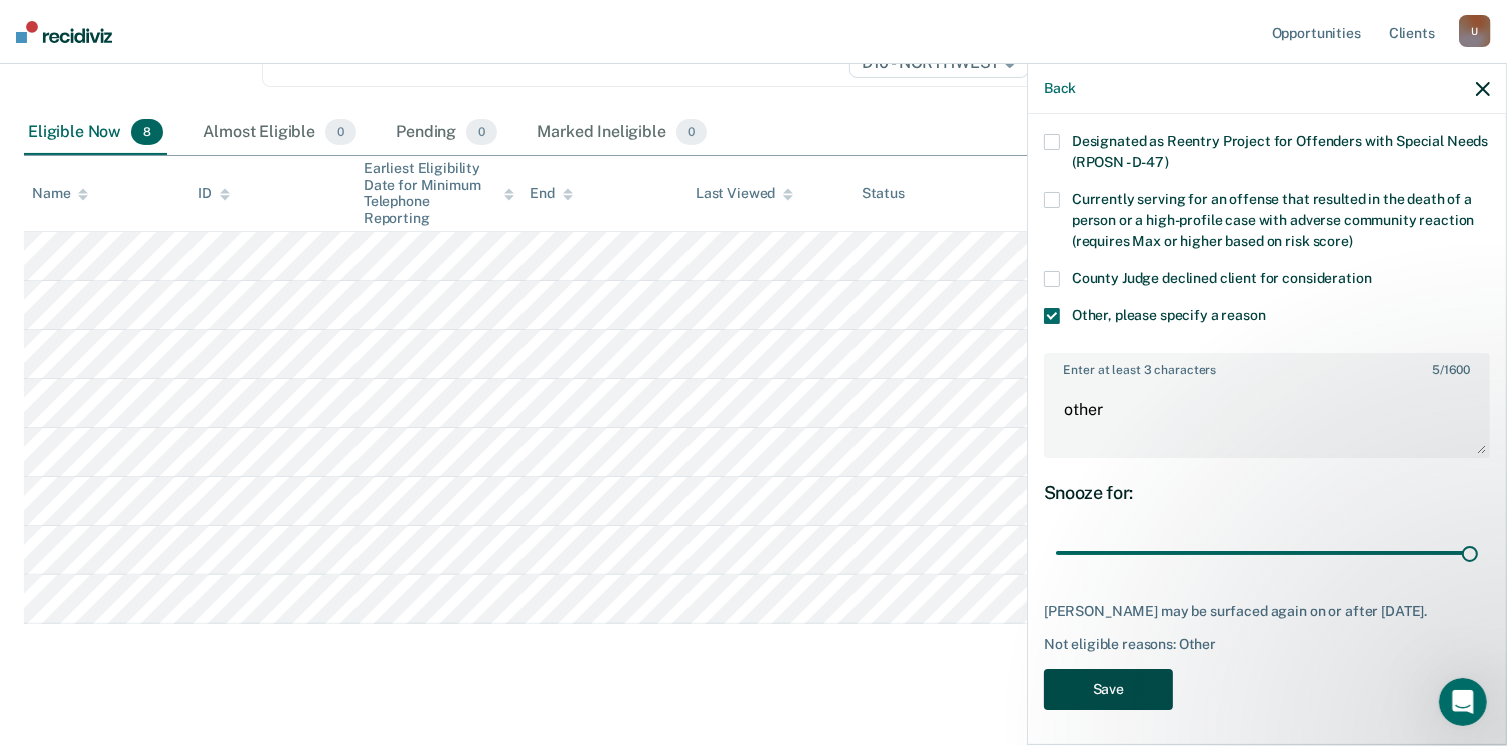 click on "Save" at bounding box center [1108, 689] 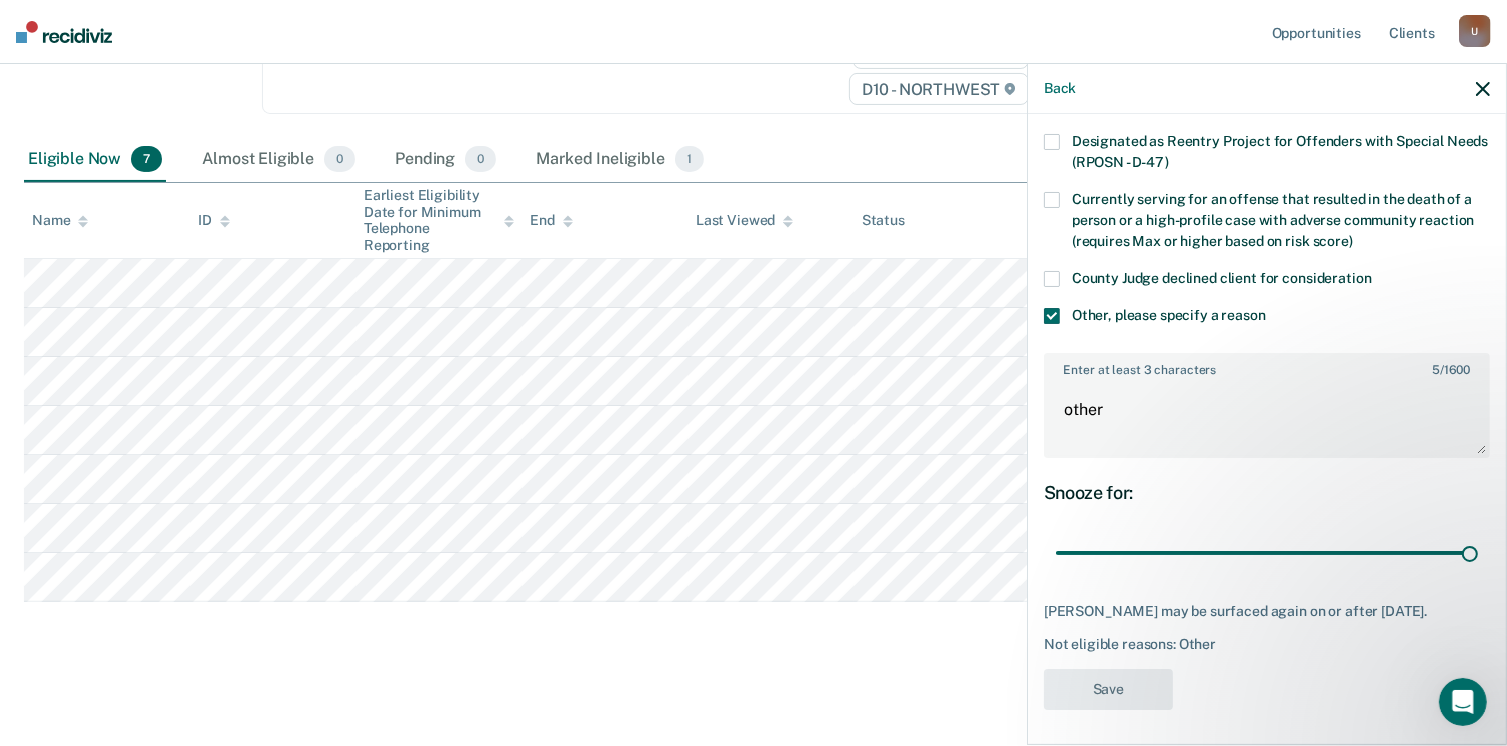 scroll, scrollTop: 334, scrollLeft: 0, axis: vertical 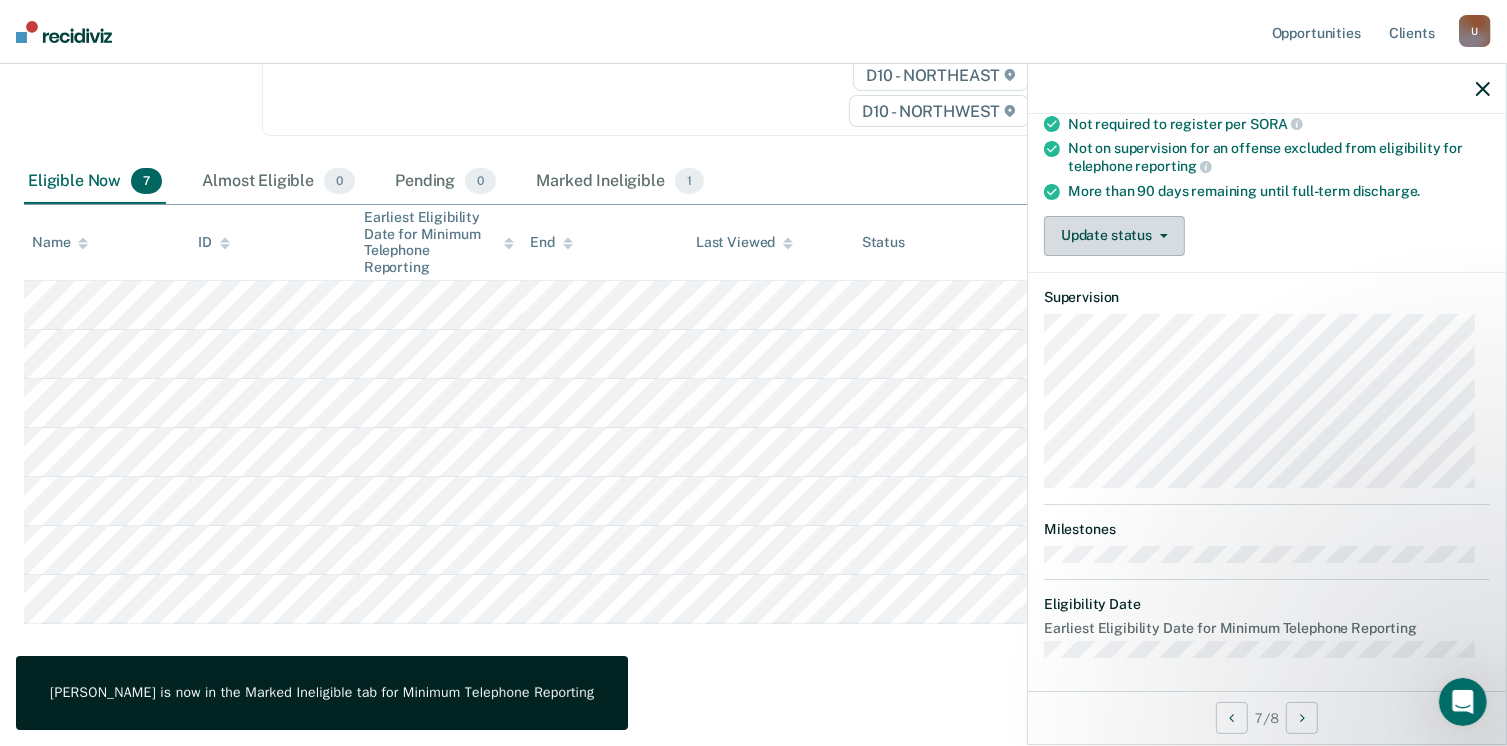 click on "Update status" at bounding box center (1114, 236) 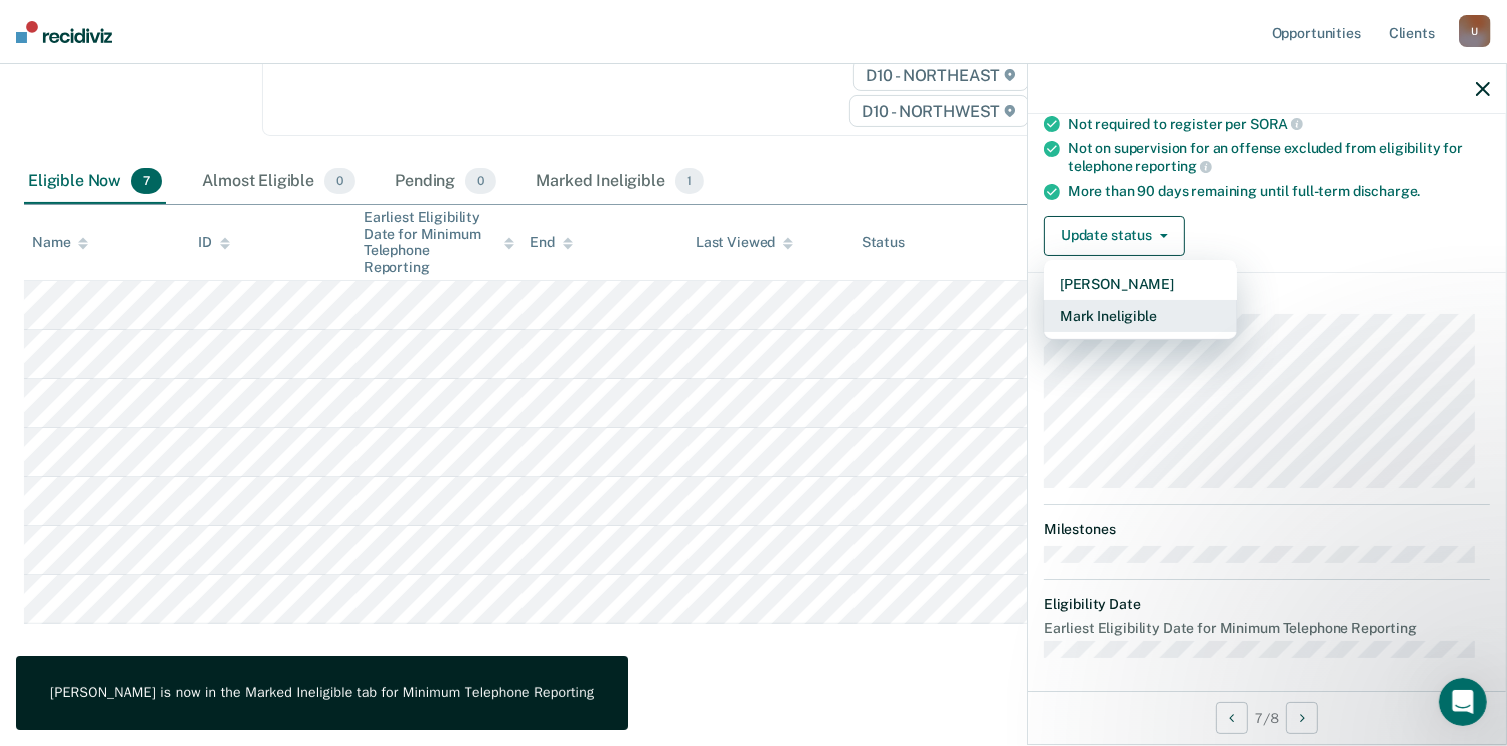 click on "Mark Ineligible" at bounding box center (1140, 316) 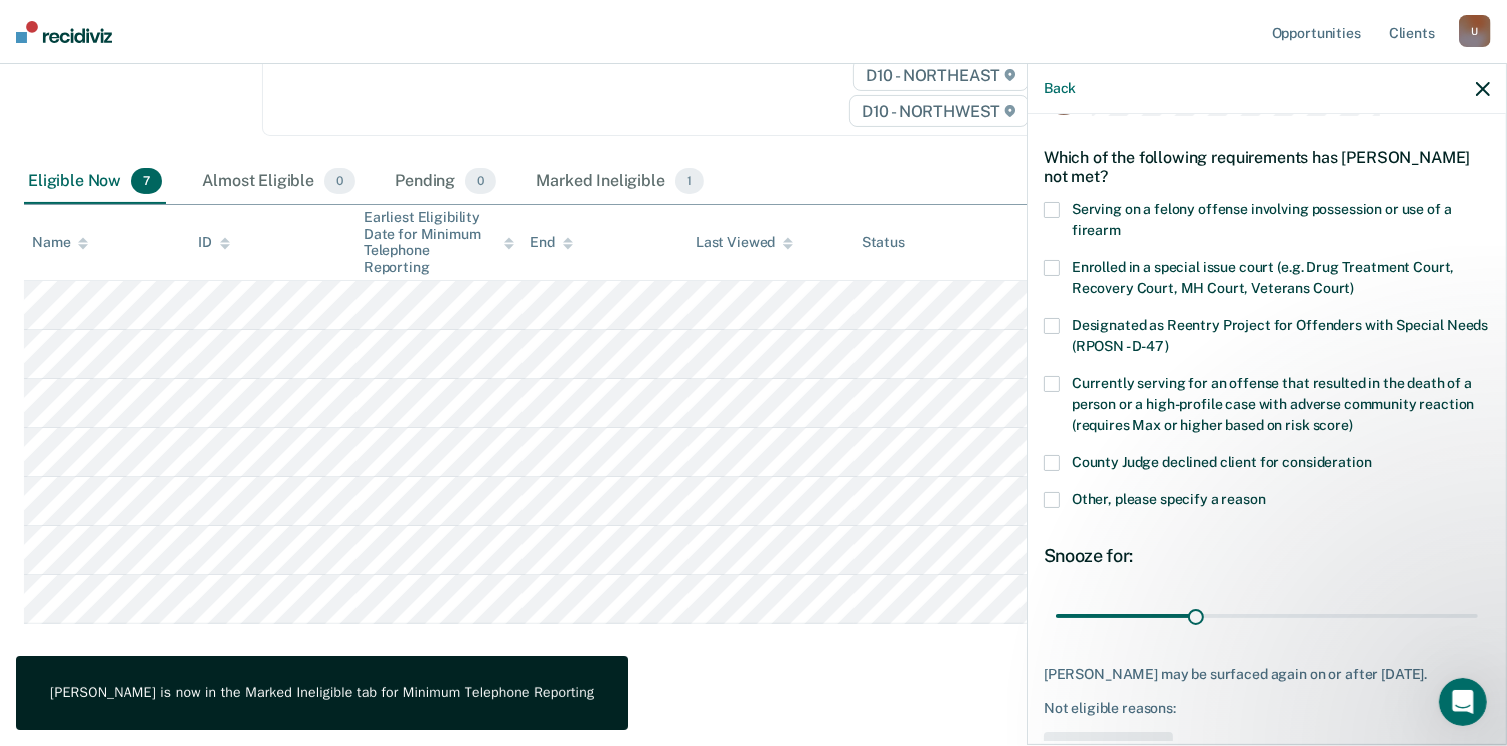 scroll, scrollTop: 29, scrollLeft: 0, axis: vertical 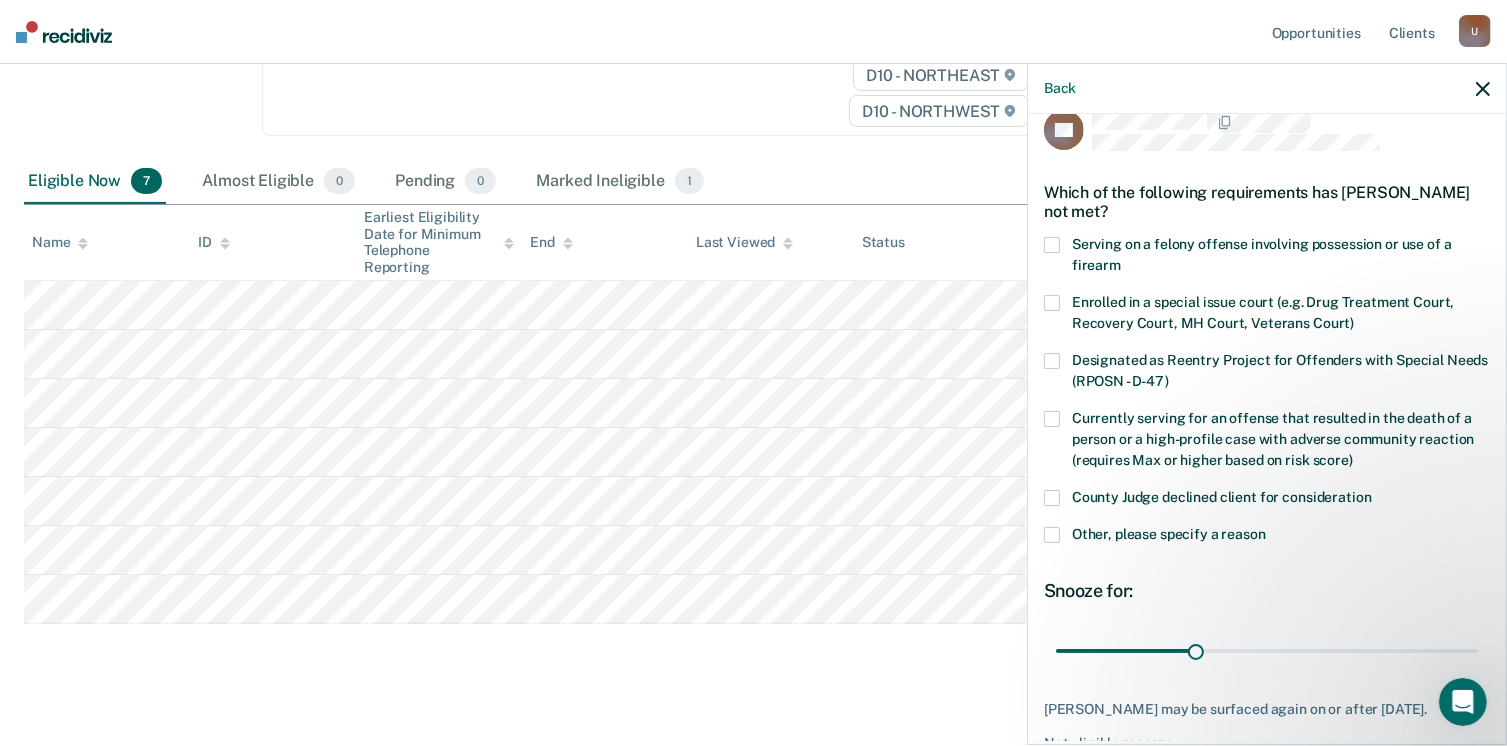 click at bounding box center (1052, 535) 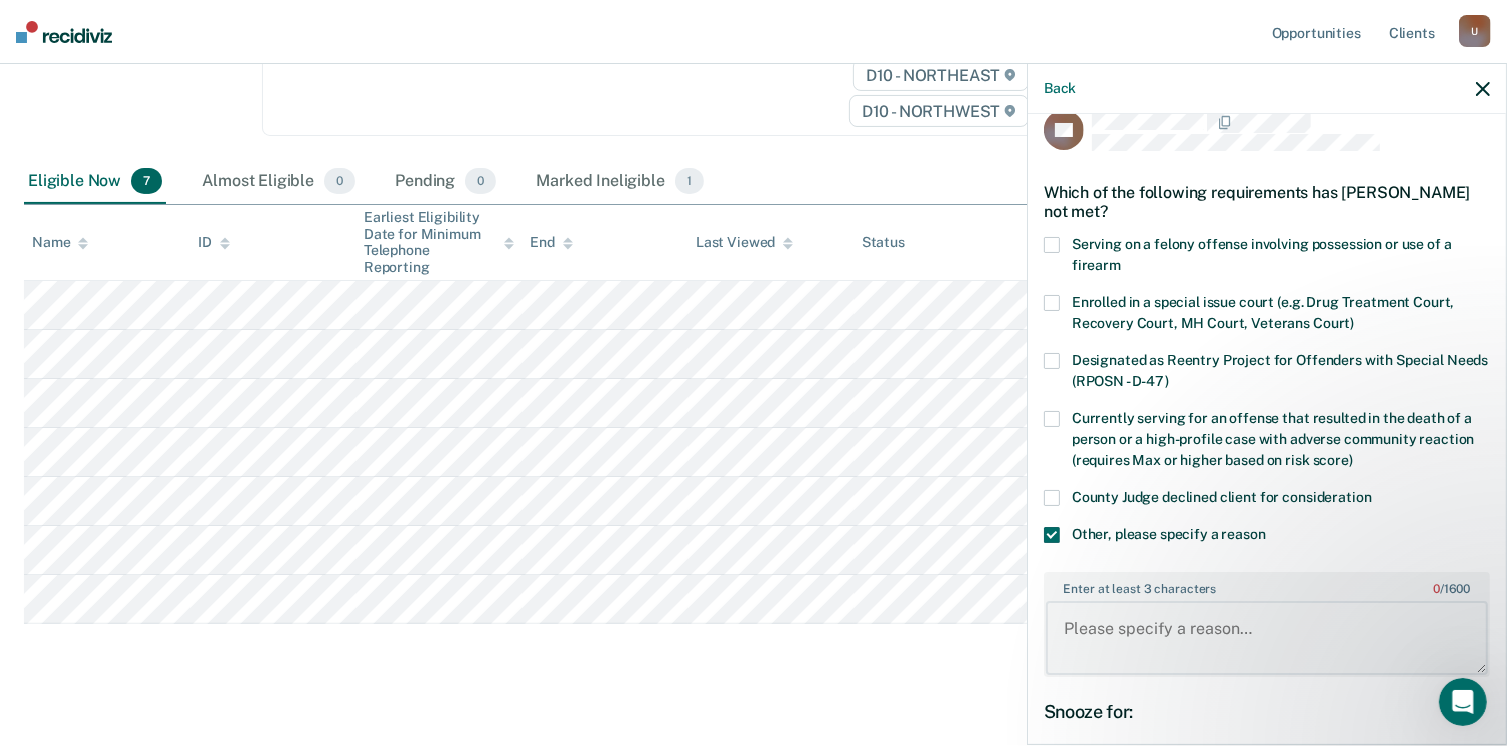 click on "Enter at least 3 characters 0  /  1600" at bounding box center [1267, 638] 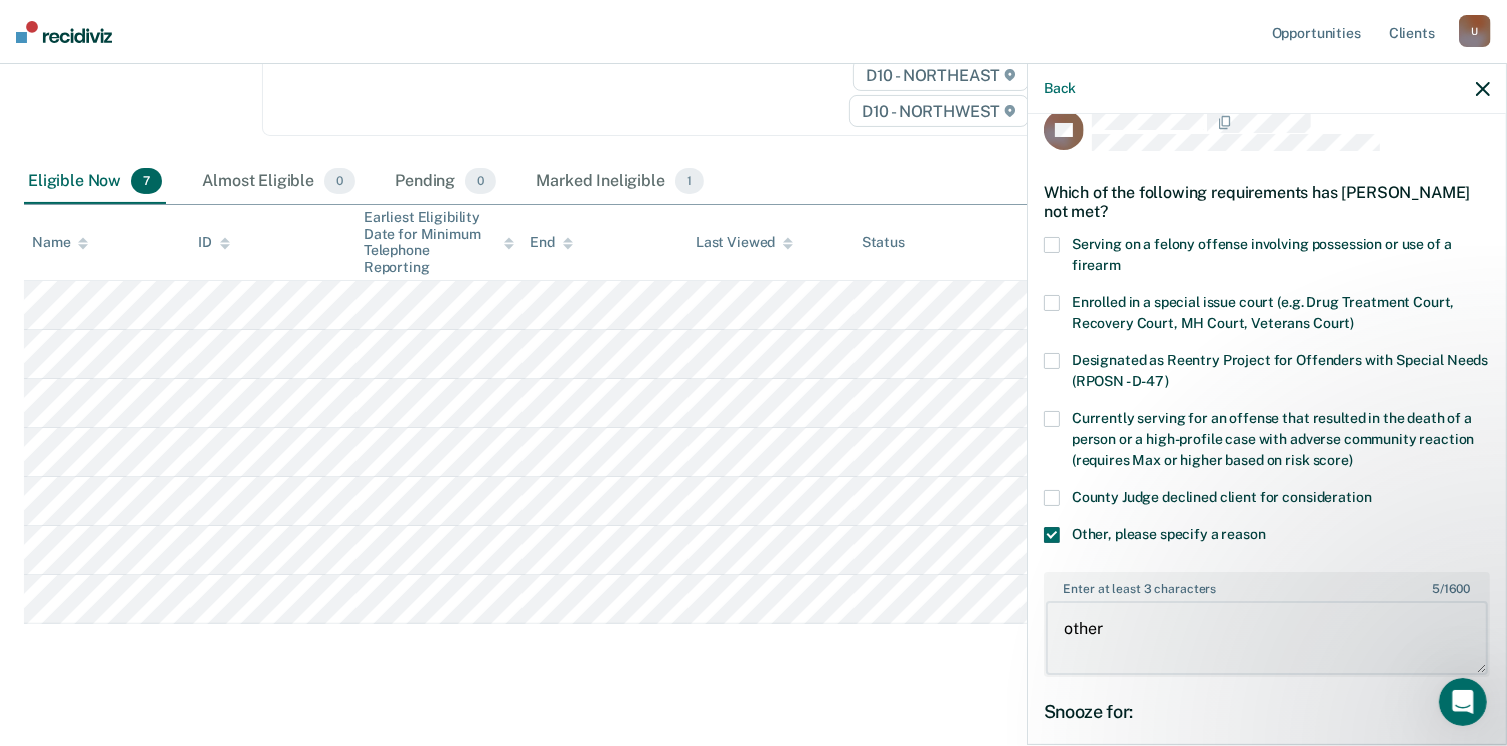scroll, scrollTop: 129, scrollLeft: 0, axis: vertical 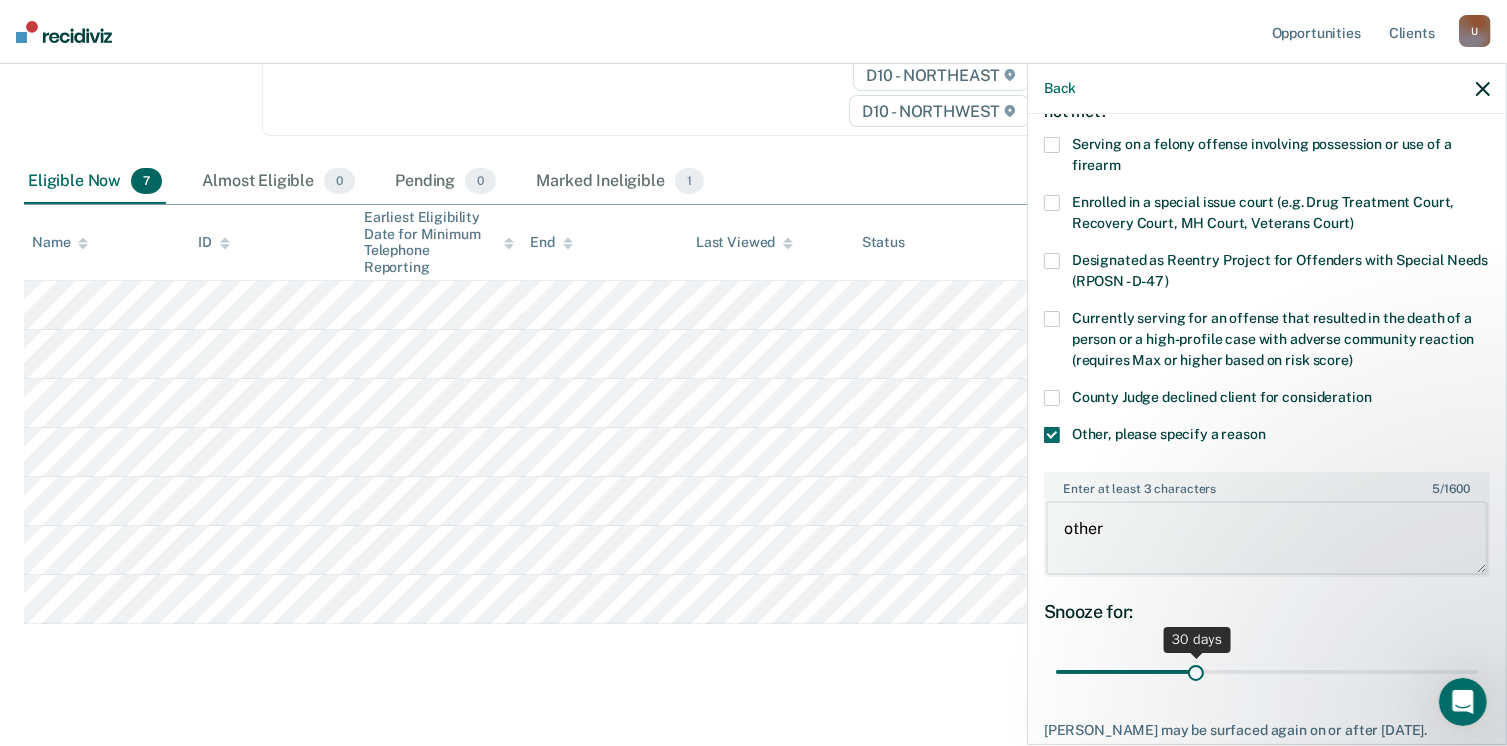 type on "other" 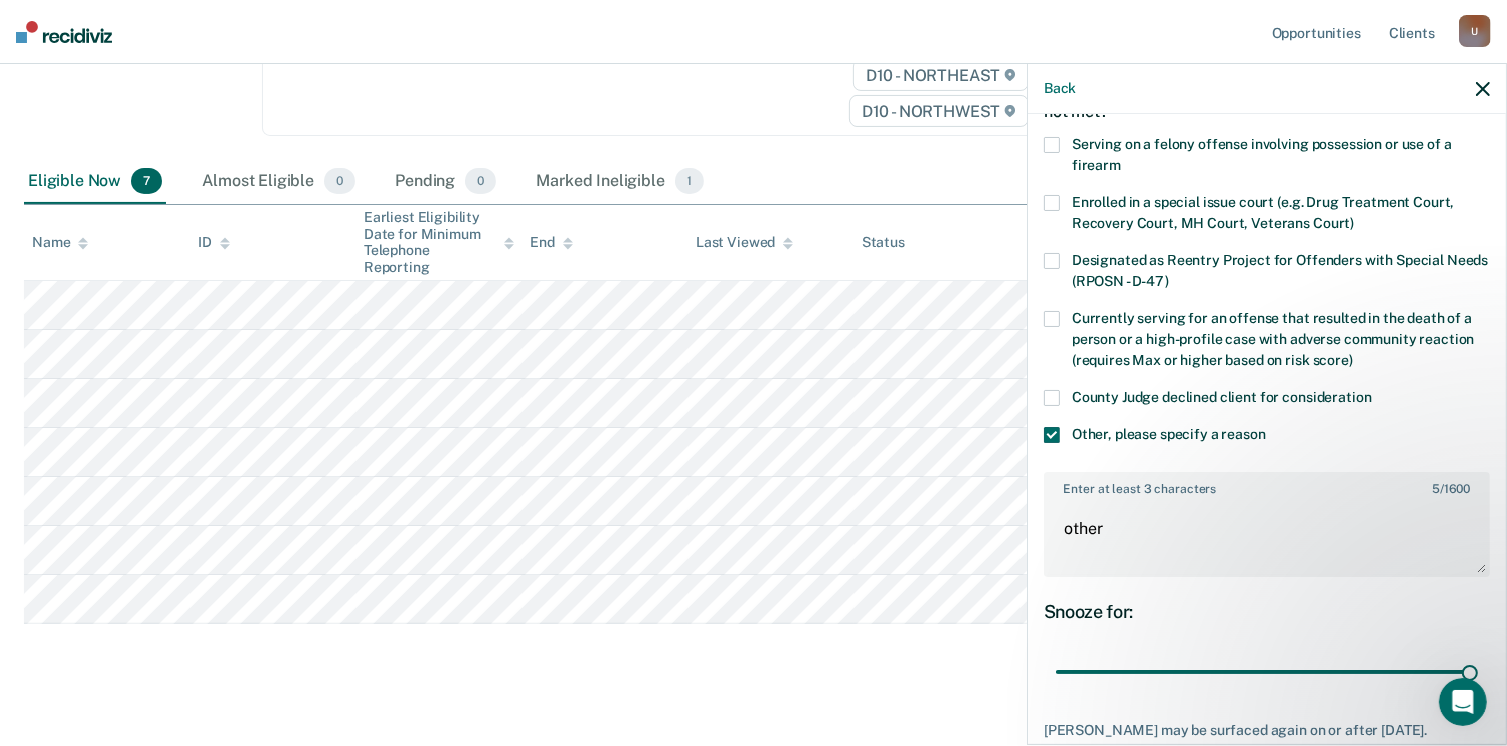 drag, startPoint x: 1188, startPoint y: 665, endPoint x: 1508, endPoint y: 671, distance: 320.05624 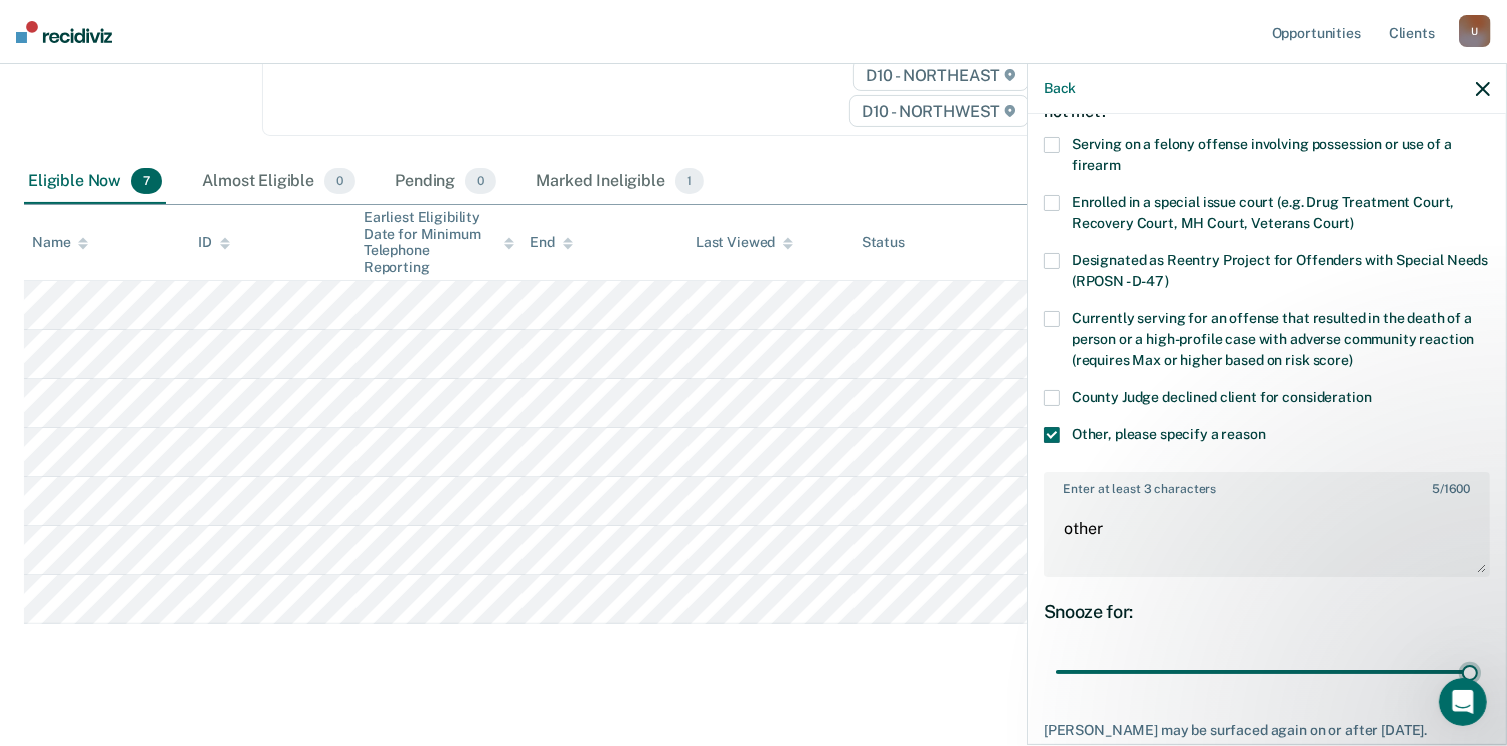 type on "90" 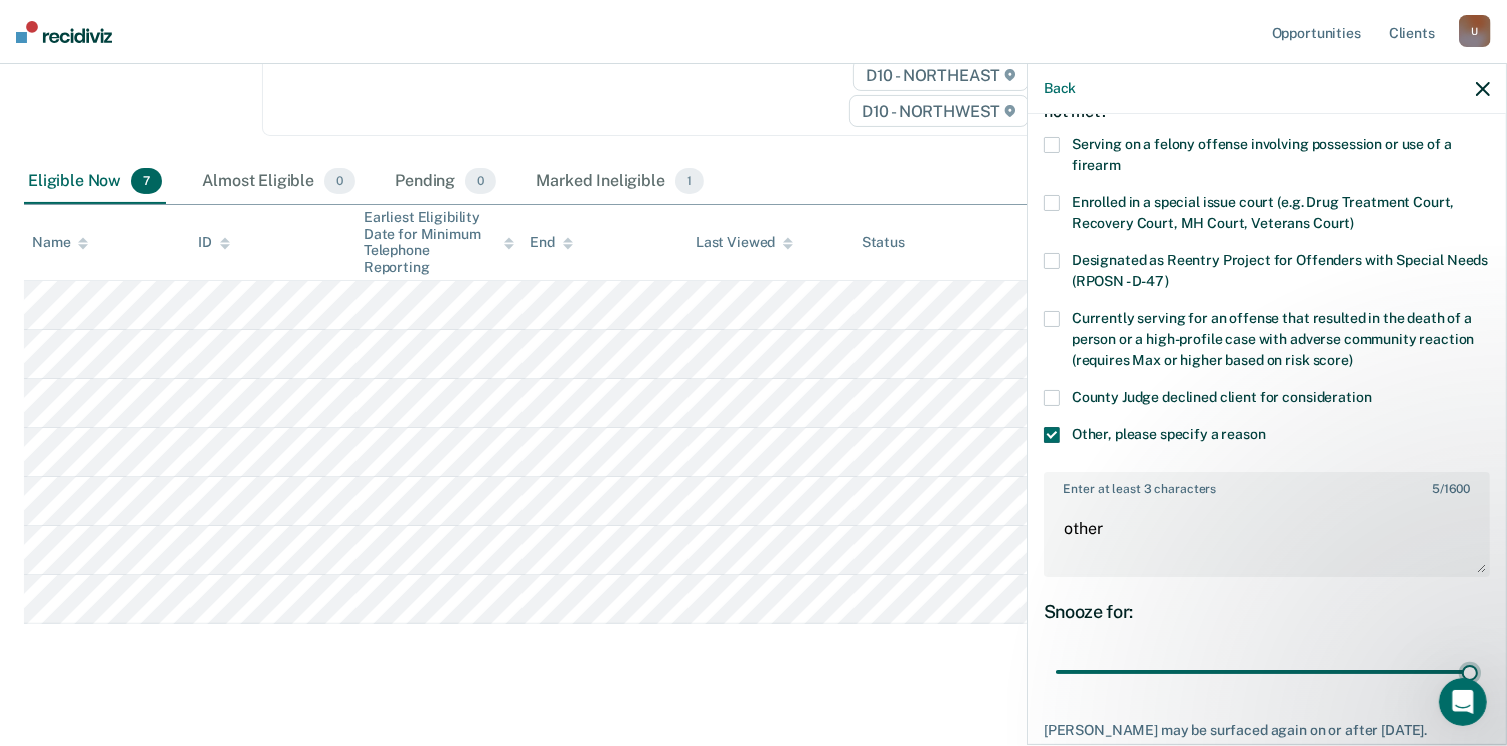 click at bounding box center [1267, 672] 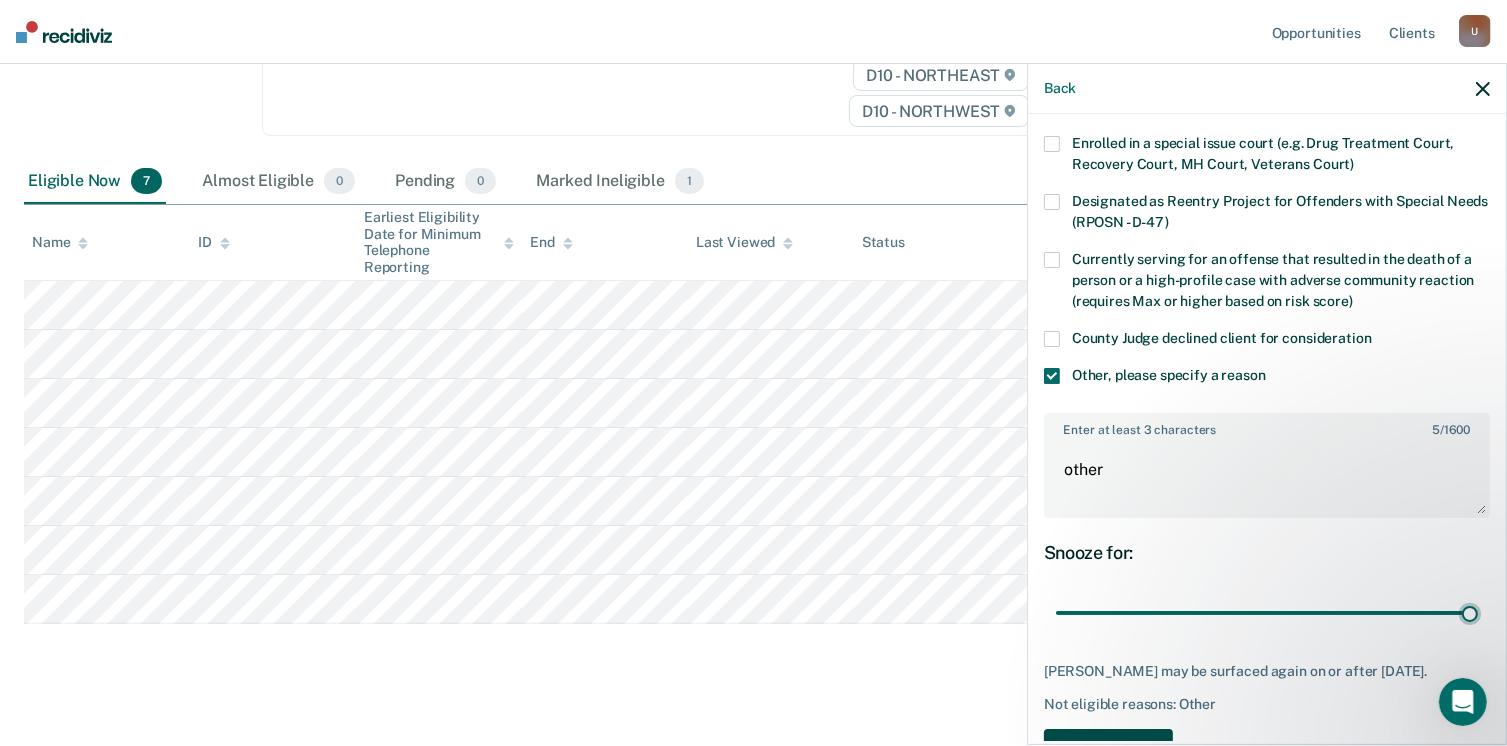 scroll, scrollTop: 248, scrollLeft: 0, axis: vertical 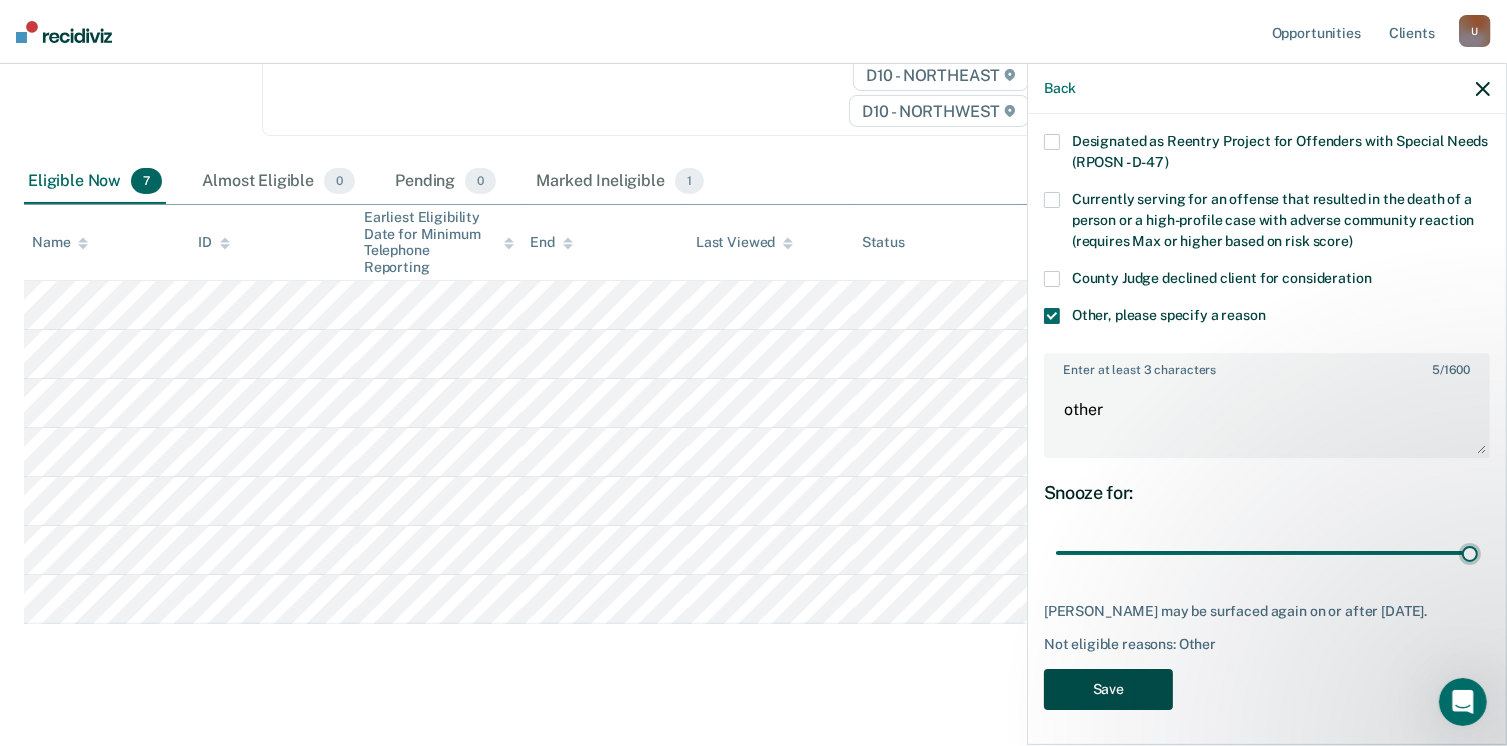 click on "Save" at bounding box center (1108, 689) 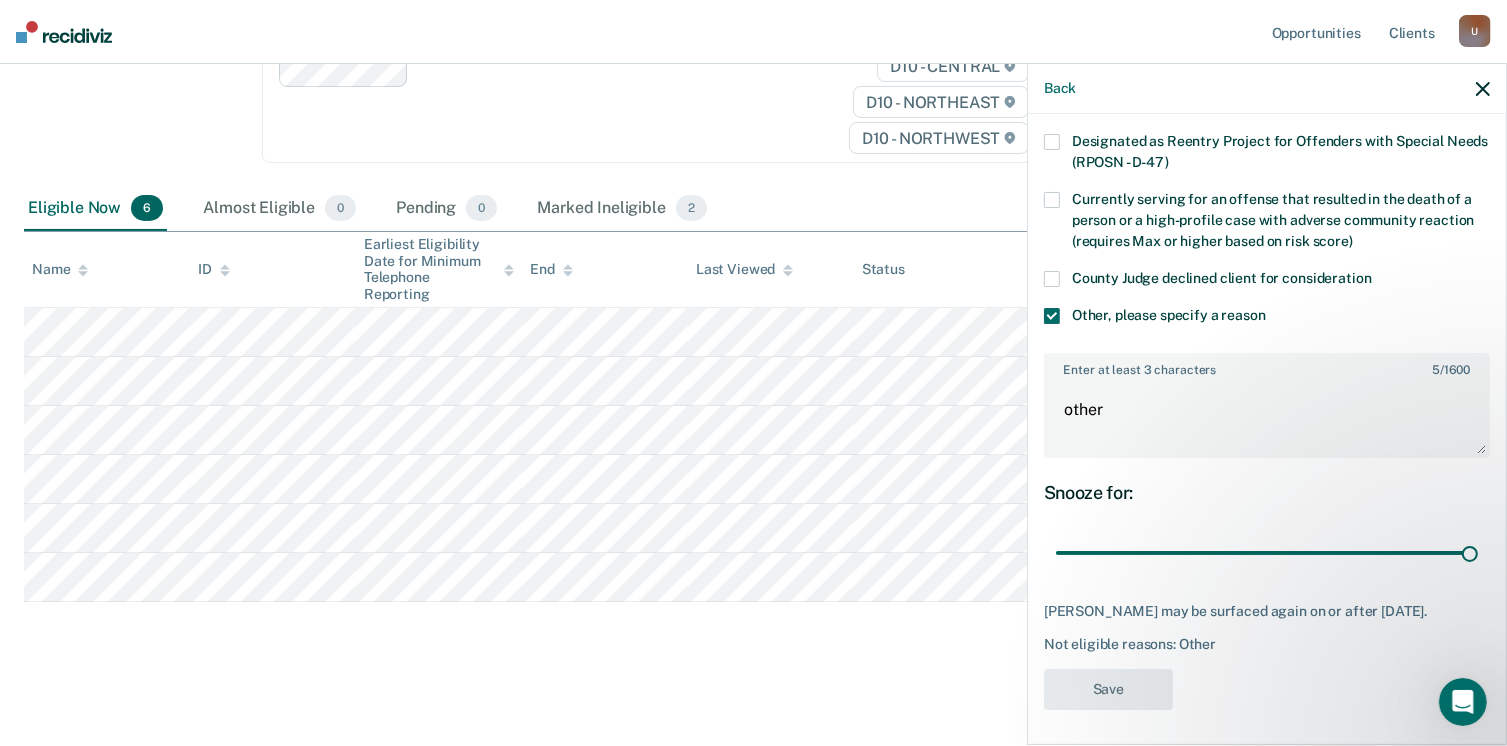 scroll, scrollTop: 285, scrollLeft: 0, axis: vertical 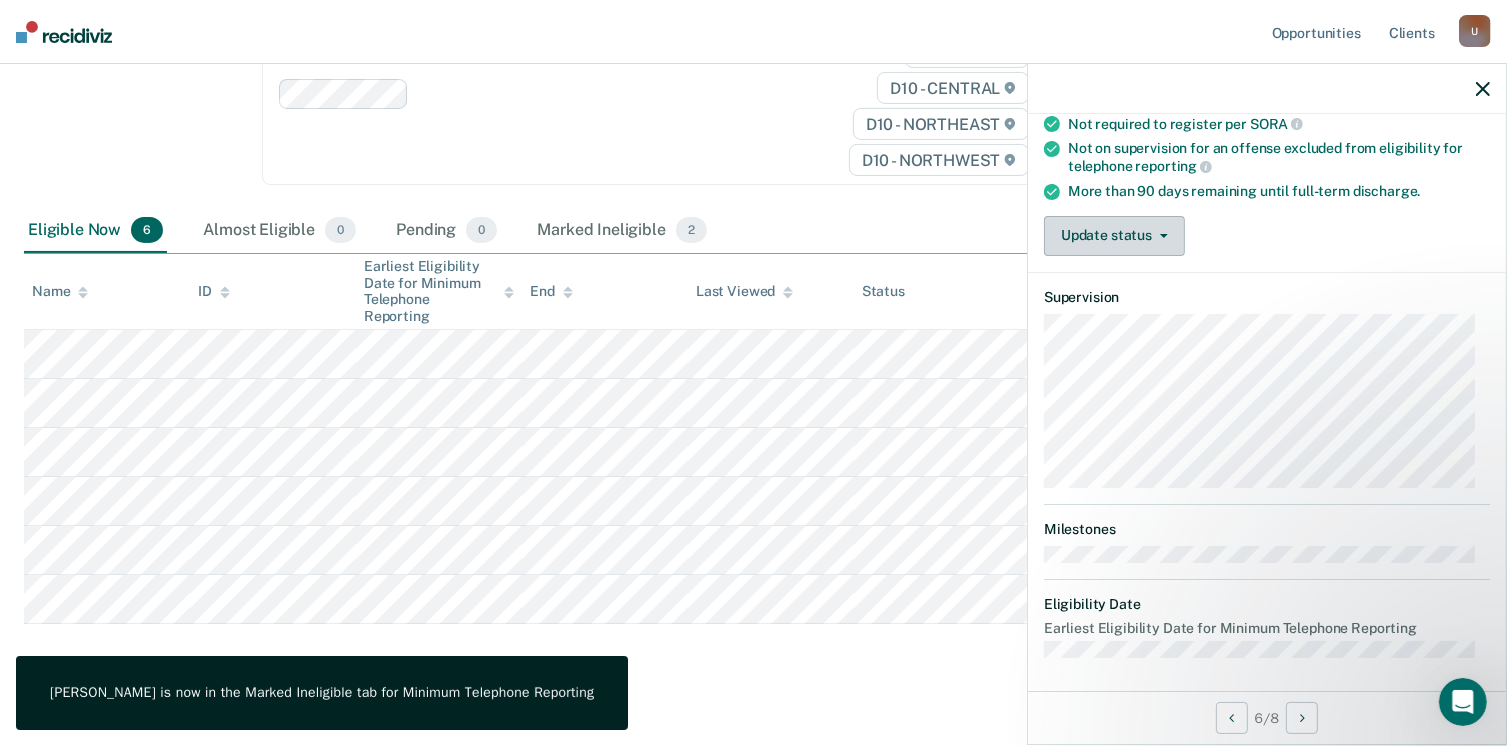click on "Update status" at bounding box center (1114, 236) 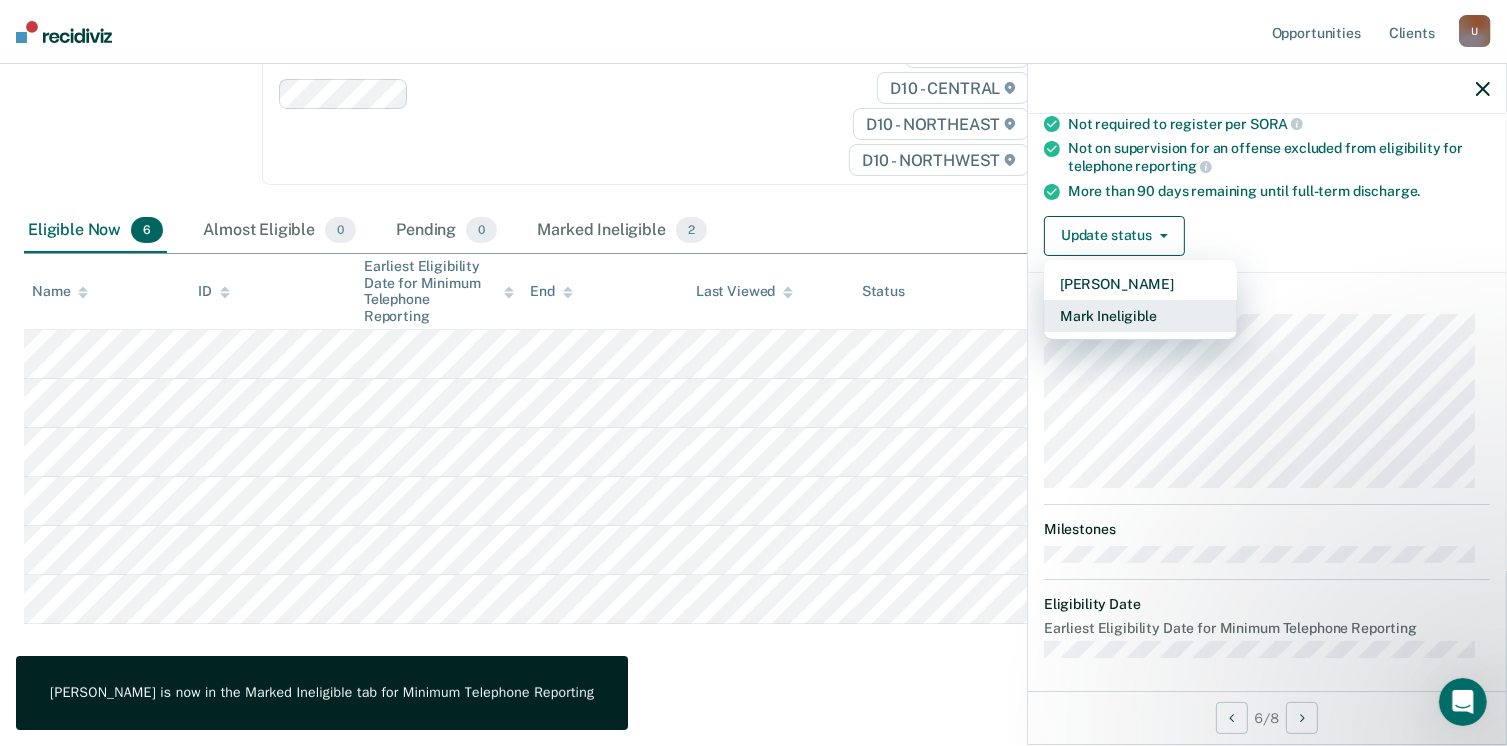 click on "Mark Ineligible" at bounding box center [1140, 316] 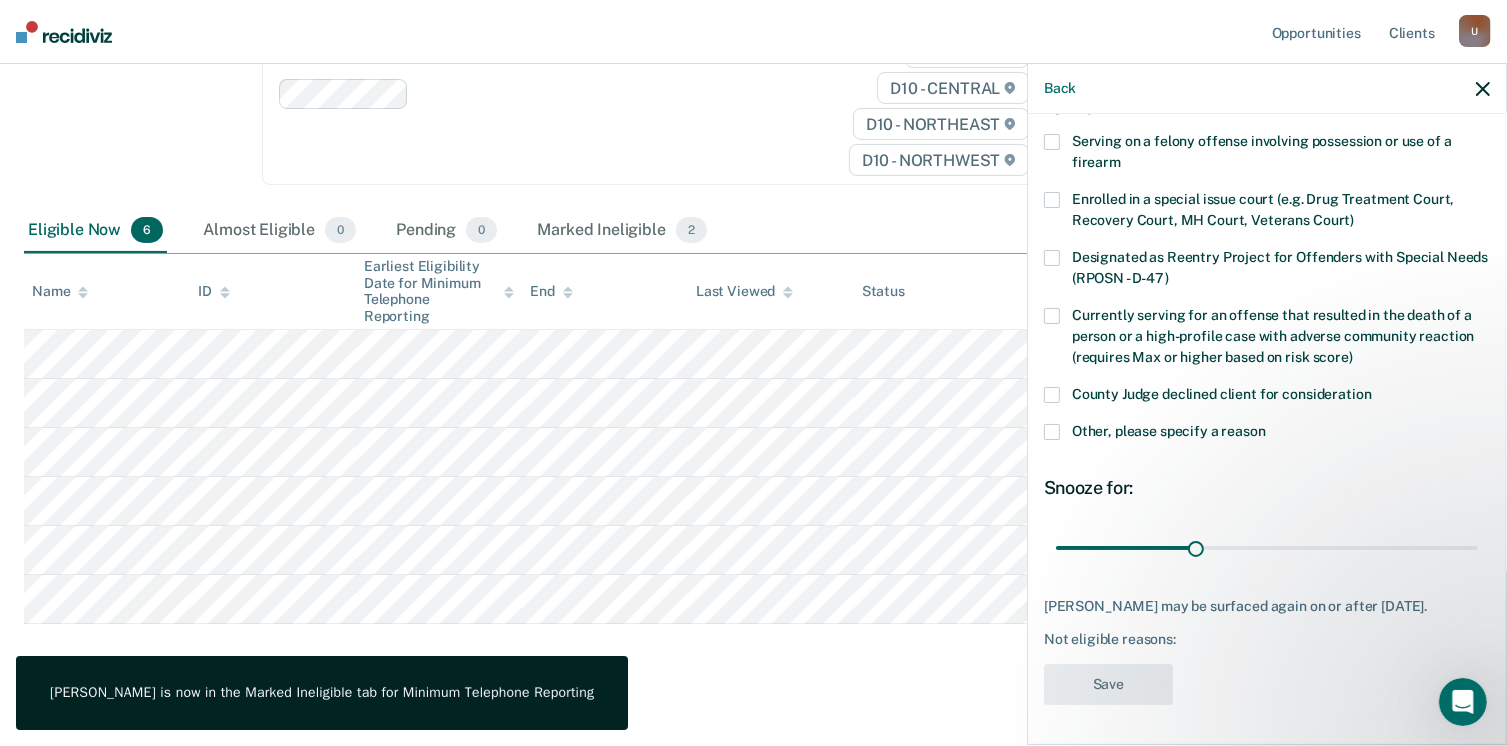 scroll, scrollTop: 146, scrollLeft: 0, axis: vertical 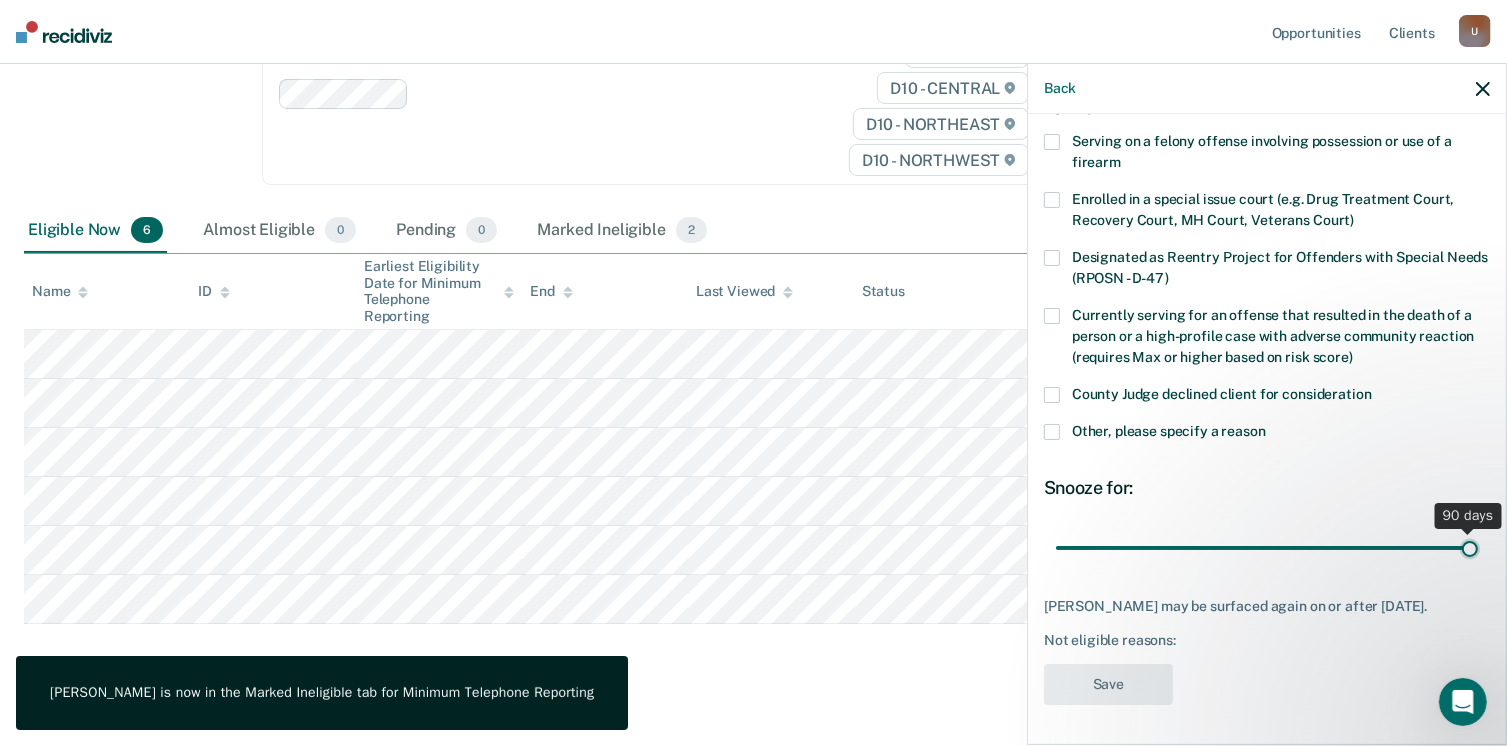 drag, startPoint x: 1188, startPoint y: 529, endPoint x: 1515, endPoint y: 521, distance: 327.09784 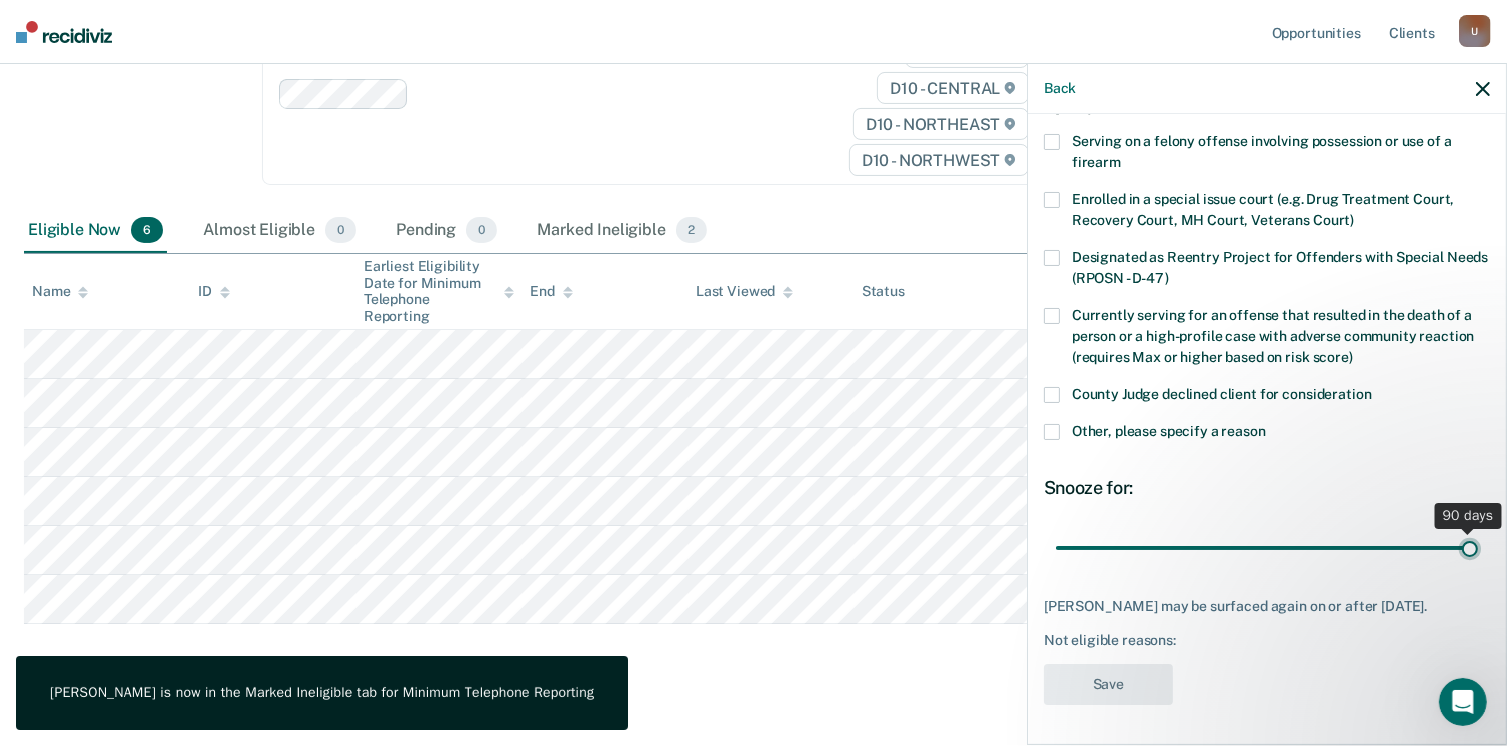 type on "90" 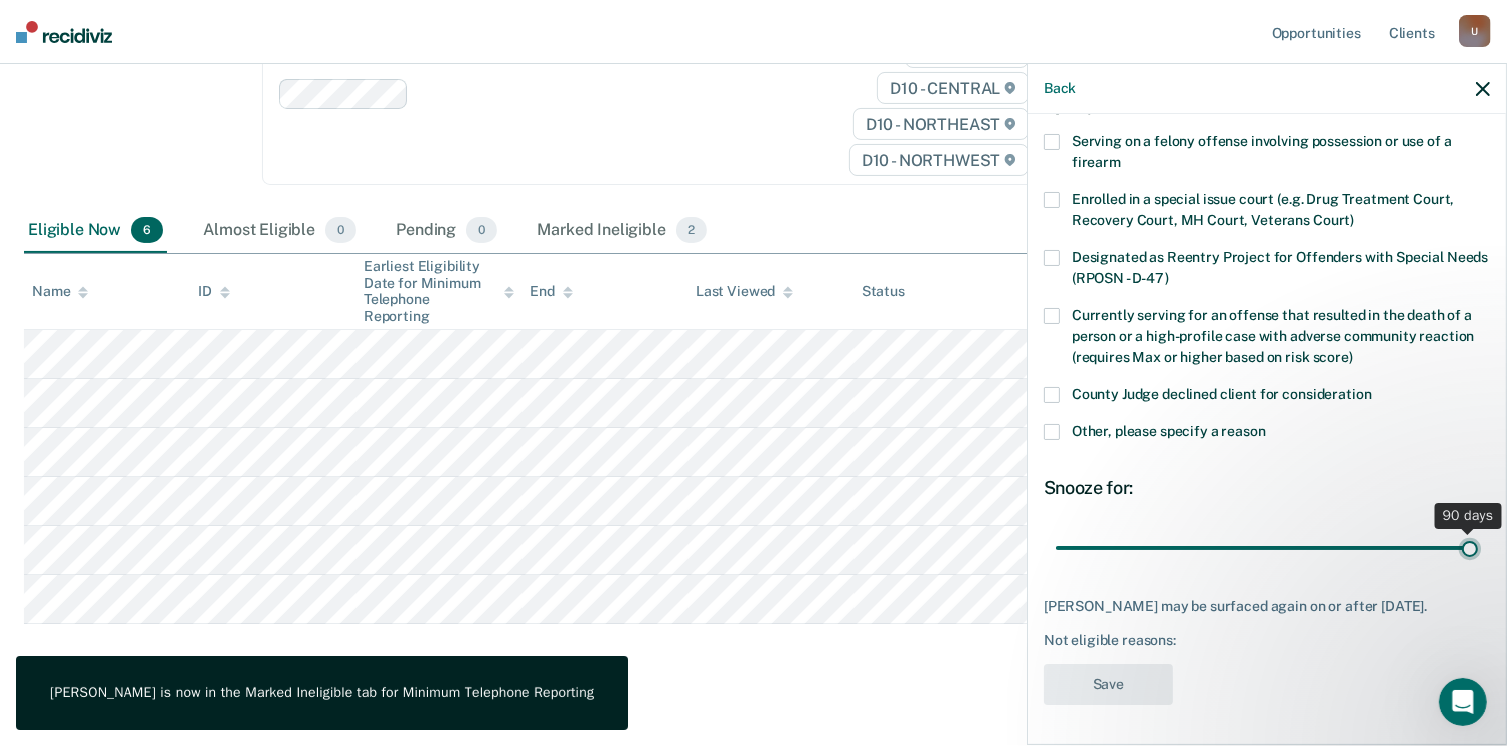 click at bounding box center [1267, 548] 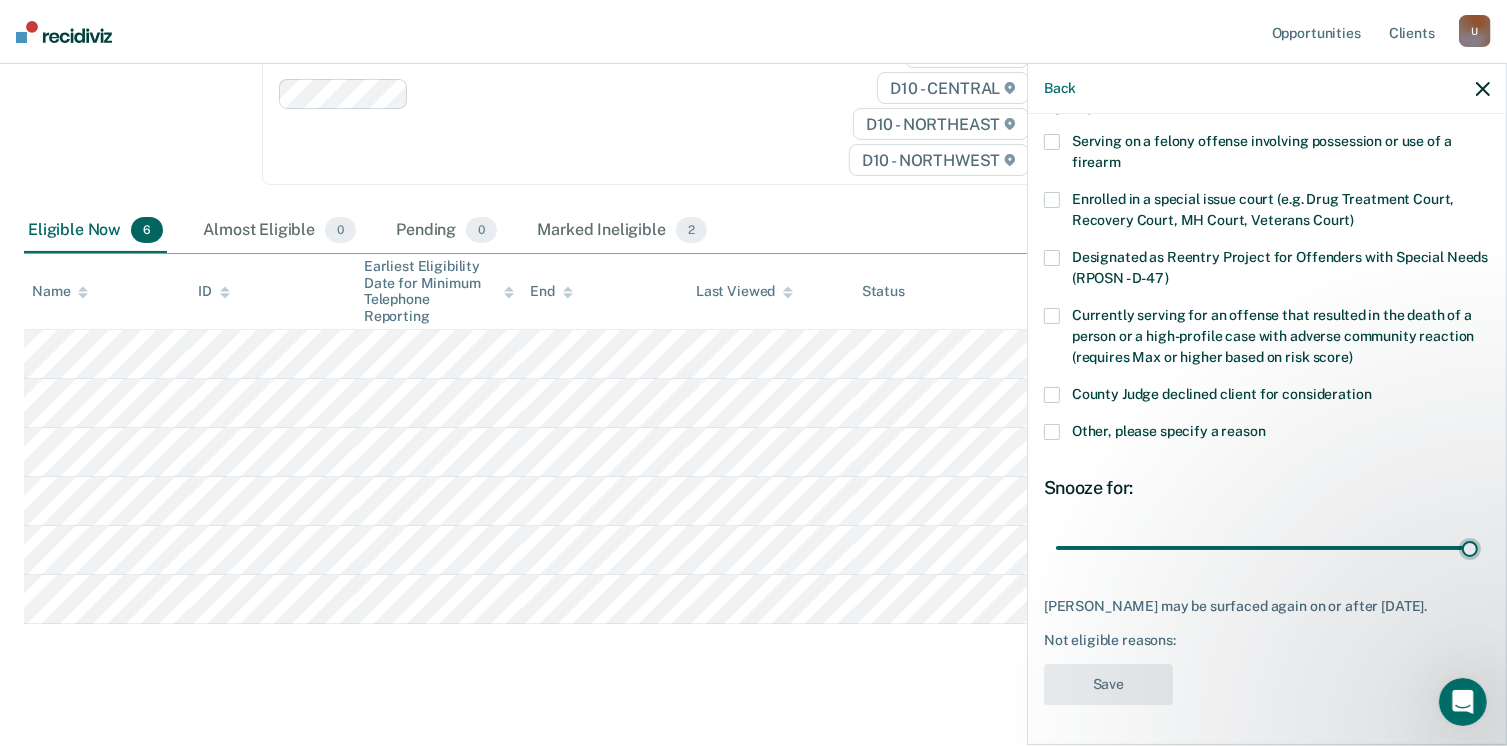 click at bounding box center [1052, 432] 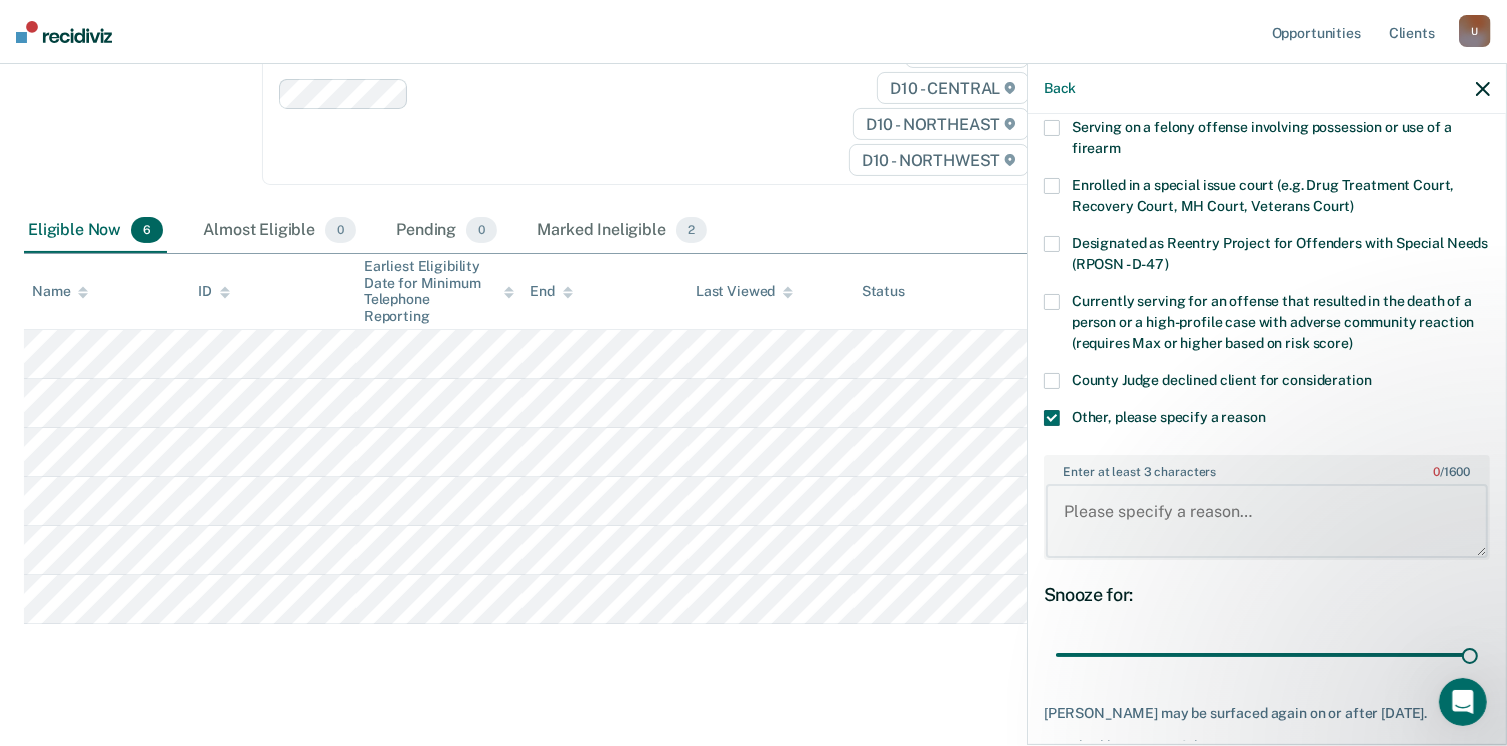 click on "Enter at least 3 characters 0  /  1600" at bounding box center (1267, 521) 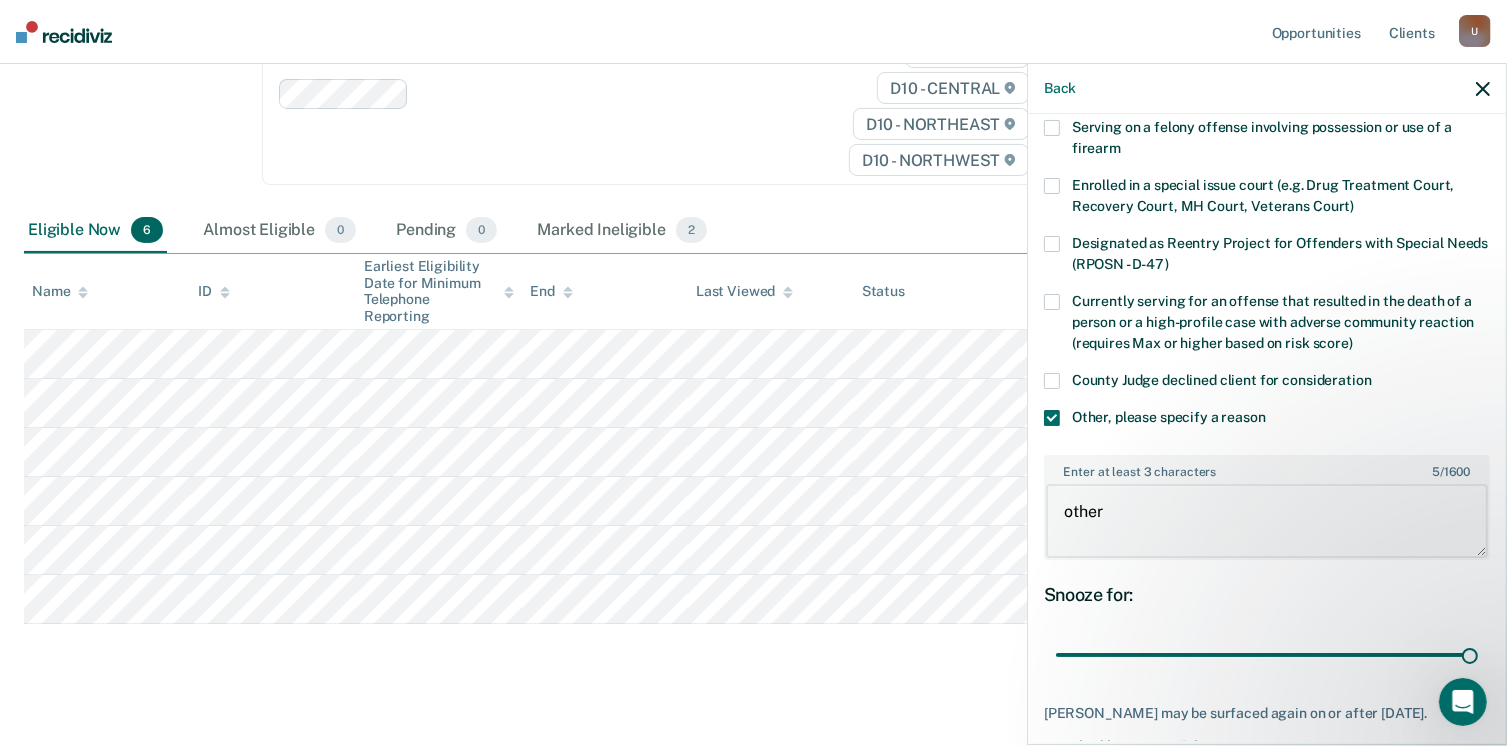 scroll, scrollTop: 265, scrollLeft: 0, axis: vertical 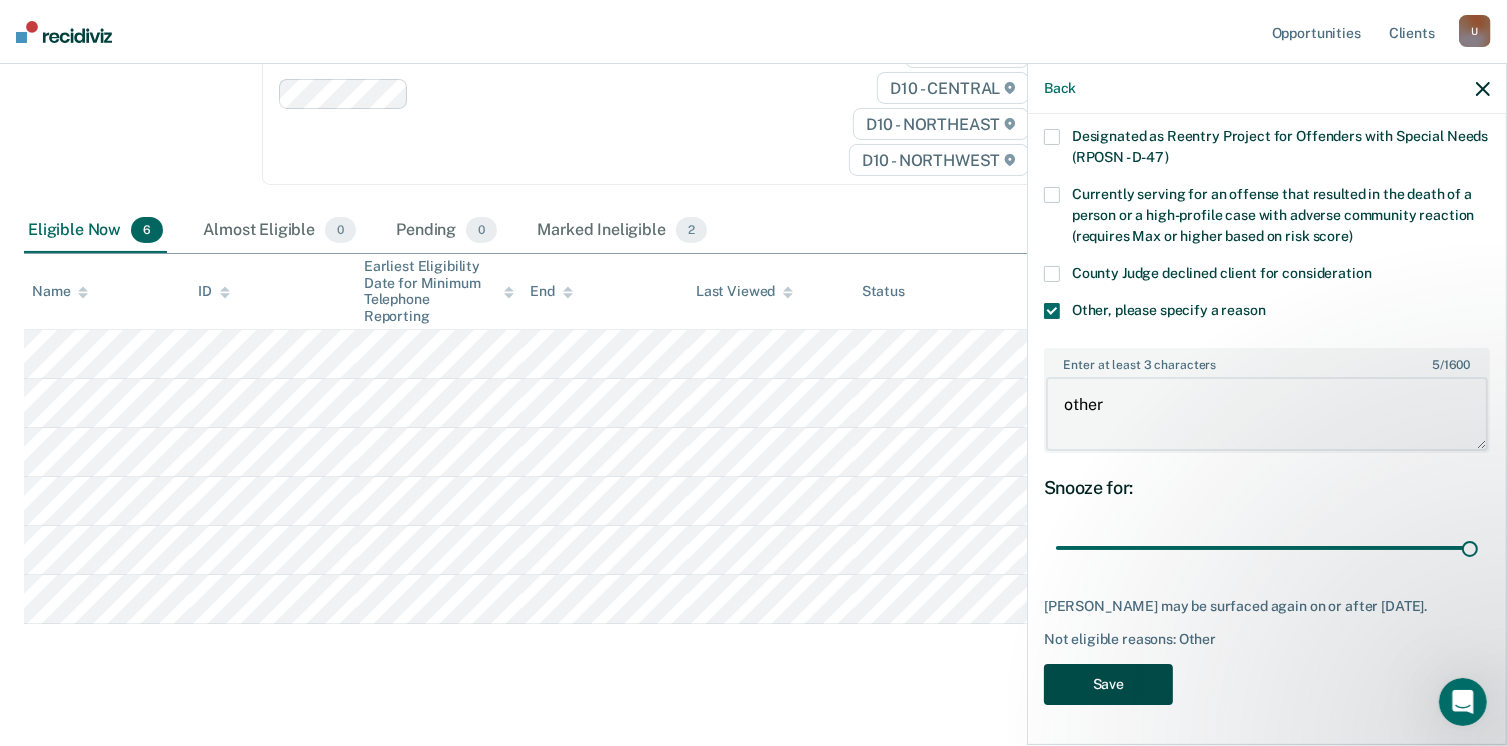 type on "other" 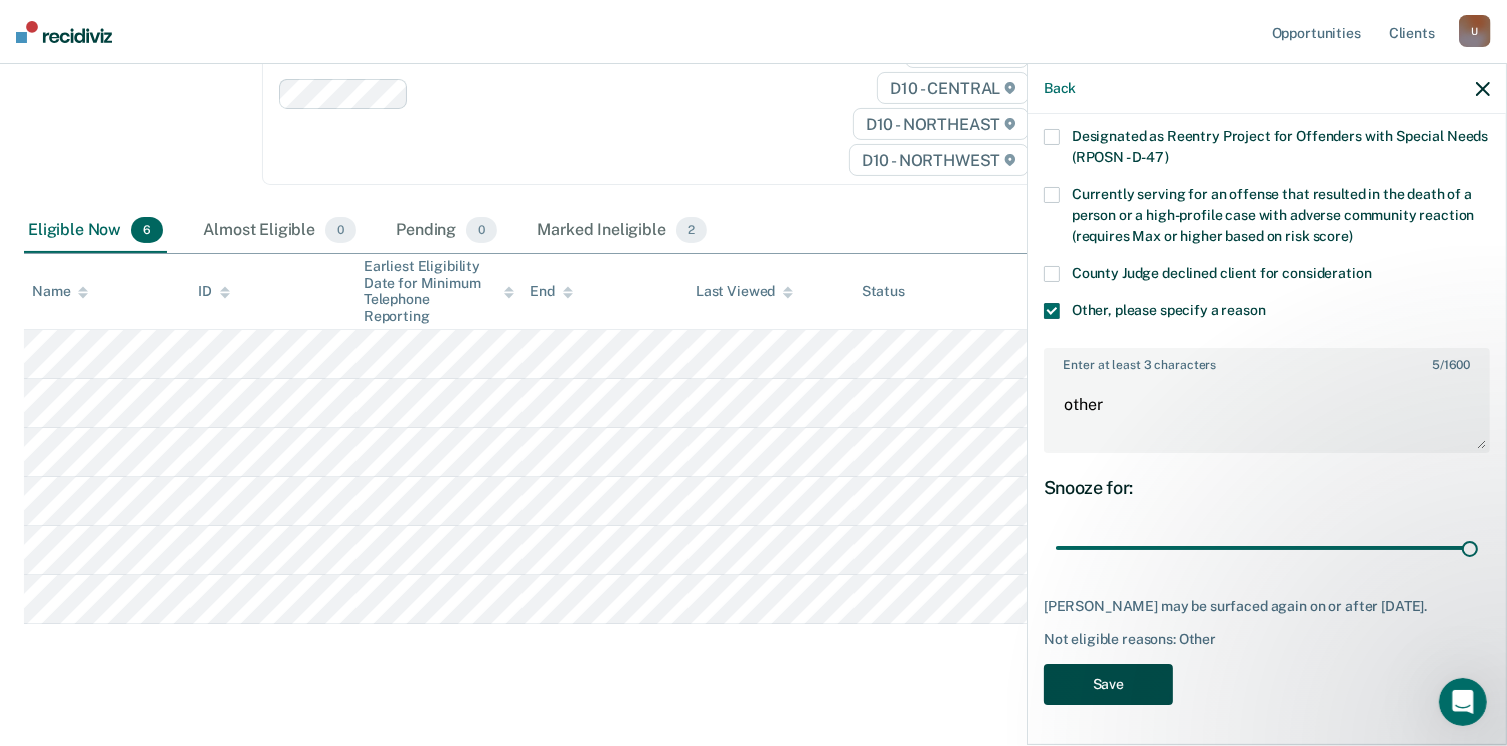 click on "Save" at bounding box center [1108, 684] 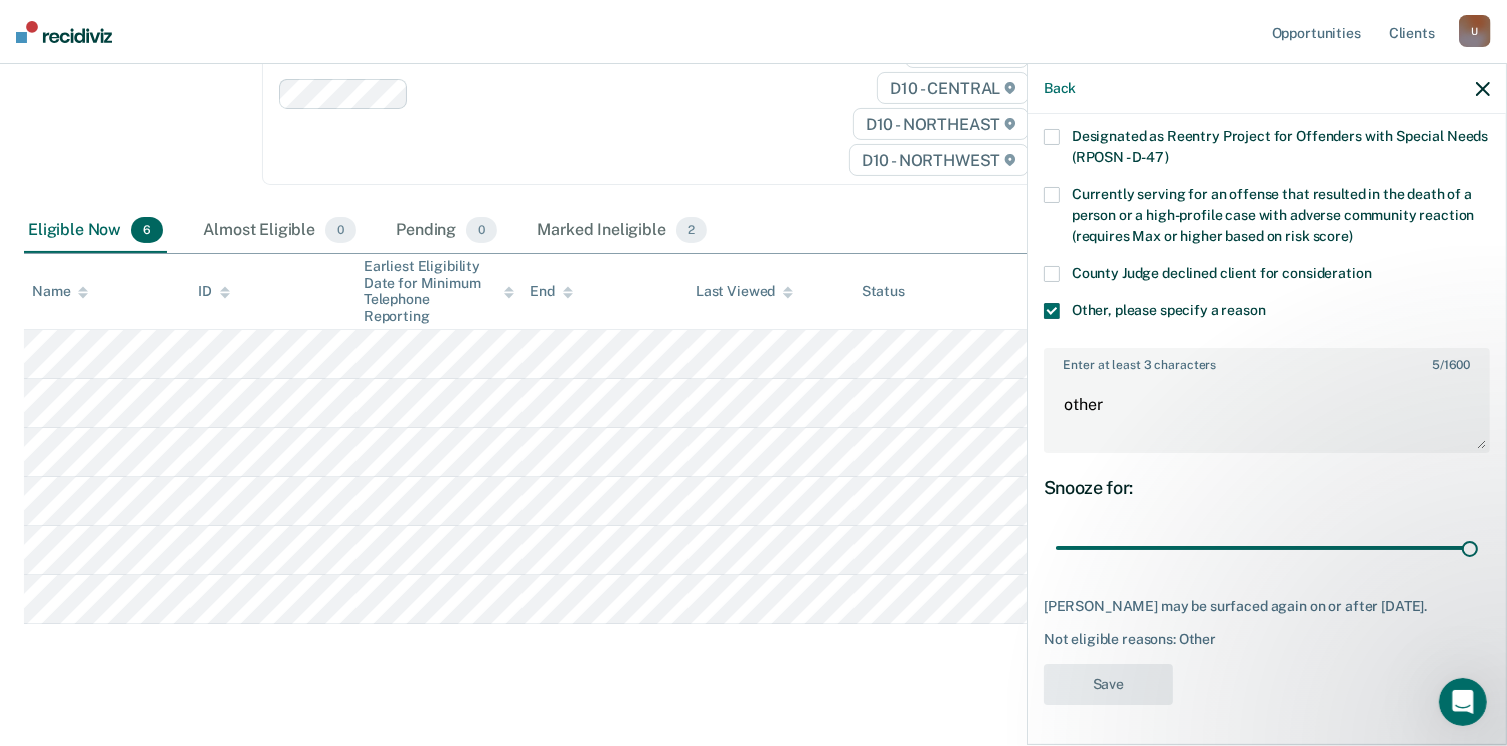 scroll, scrollTop: 236, scrollLeft: 0, axis: vertical 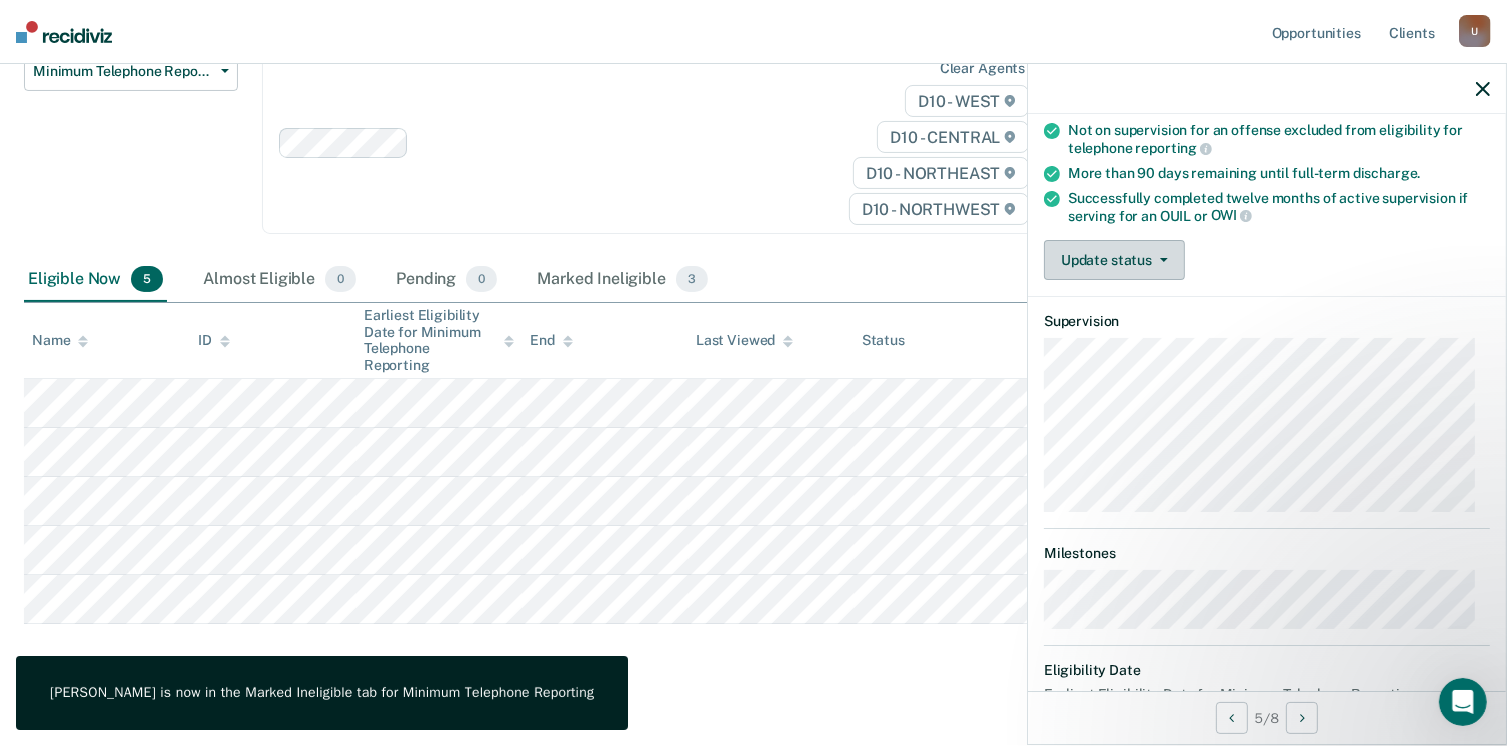 click on "Update status" at bounding box center (1114, 260) 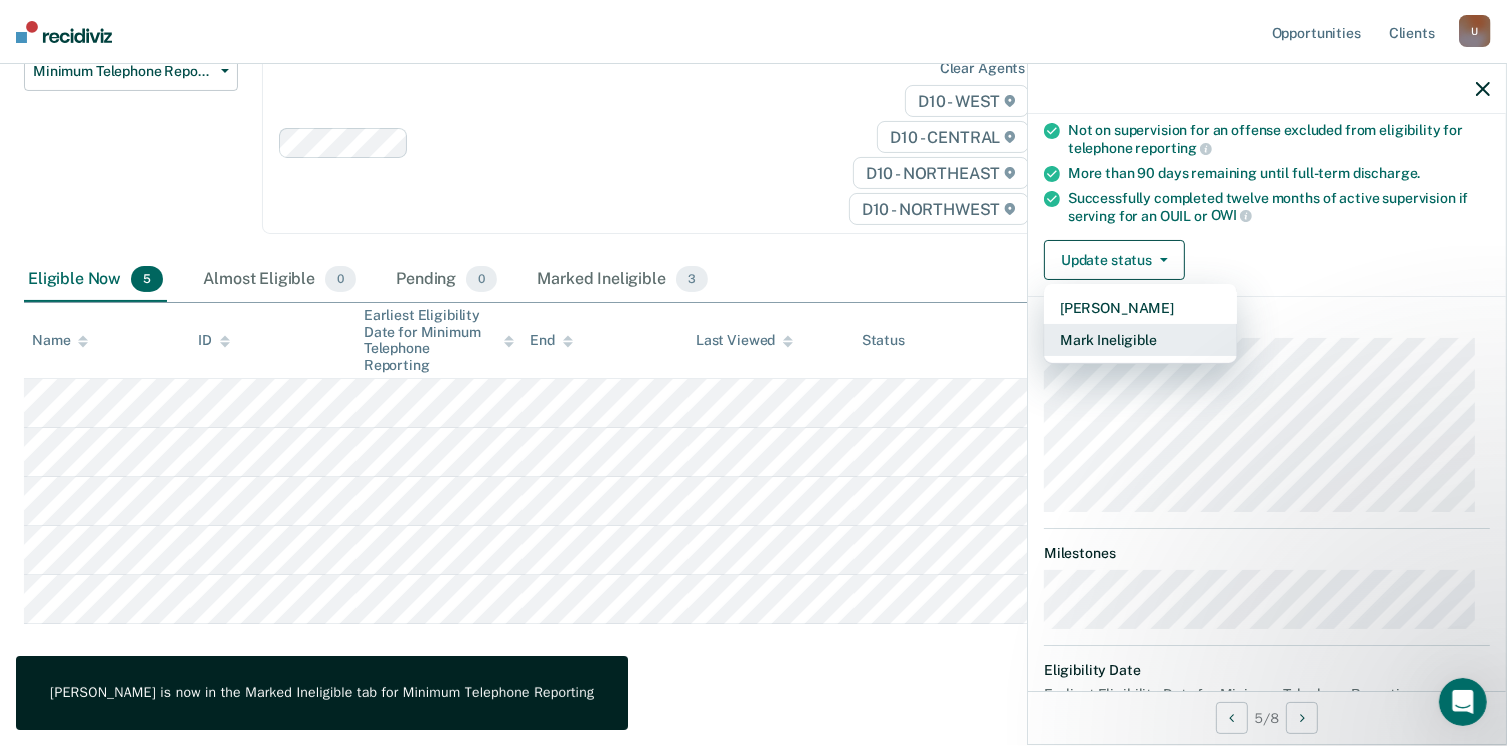 click on "Mark Ineligible" at bounding box center [1140, 340] 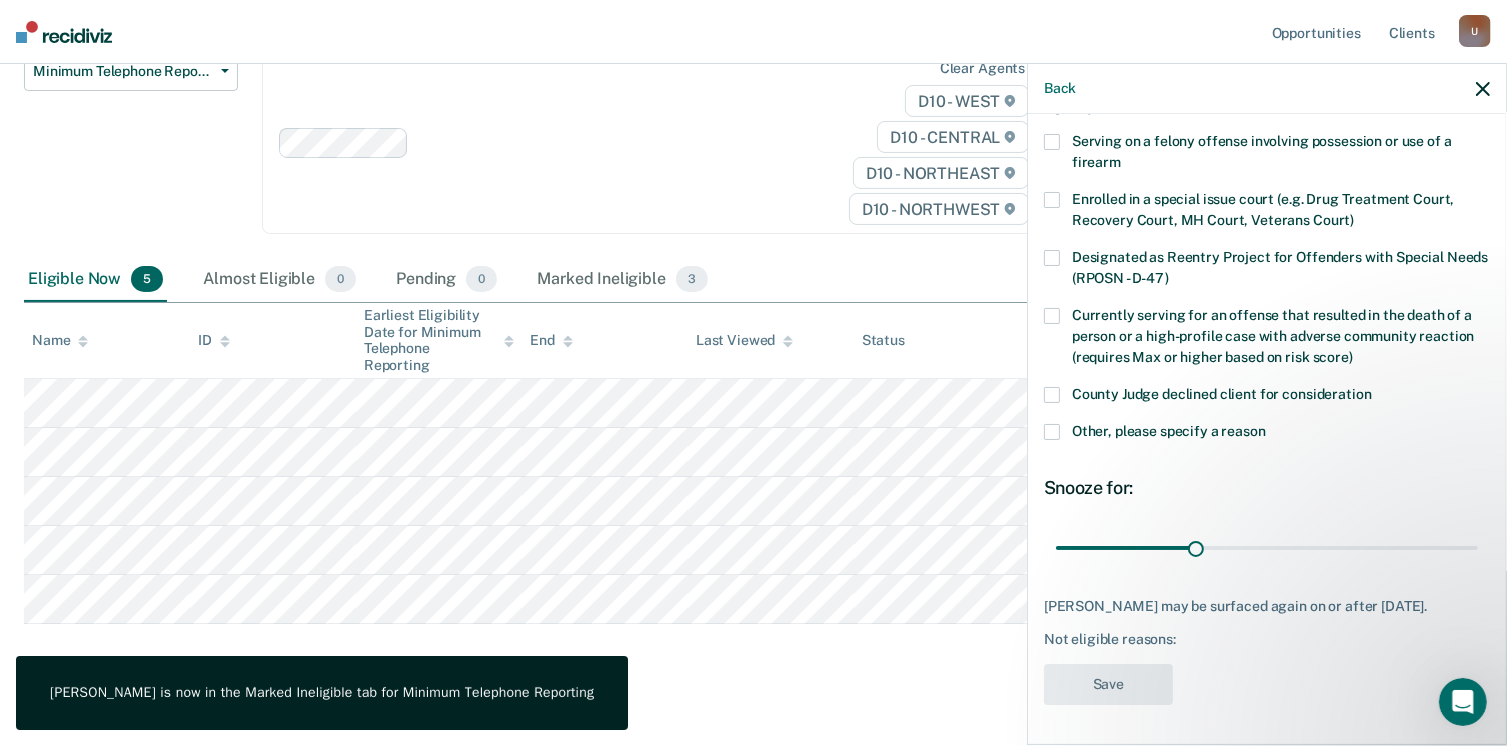 scroll, scrollTop: 129, scrollLeft: 0, axis: vertical 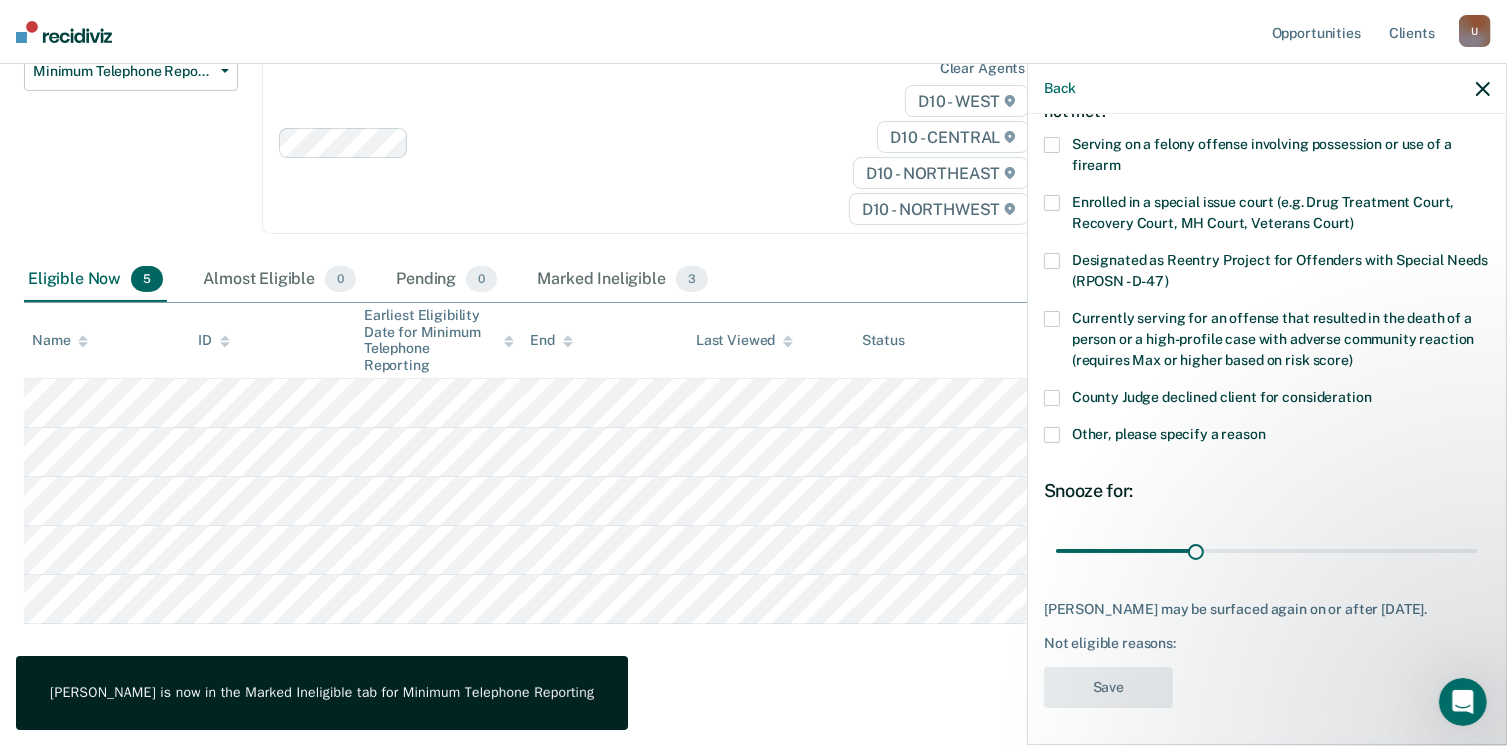 click at bounding box center [1052, 435] 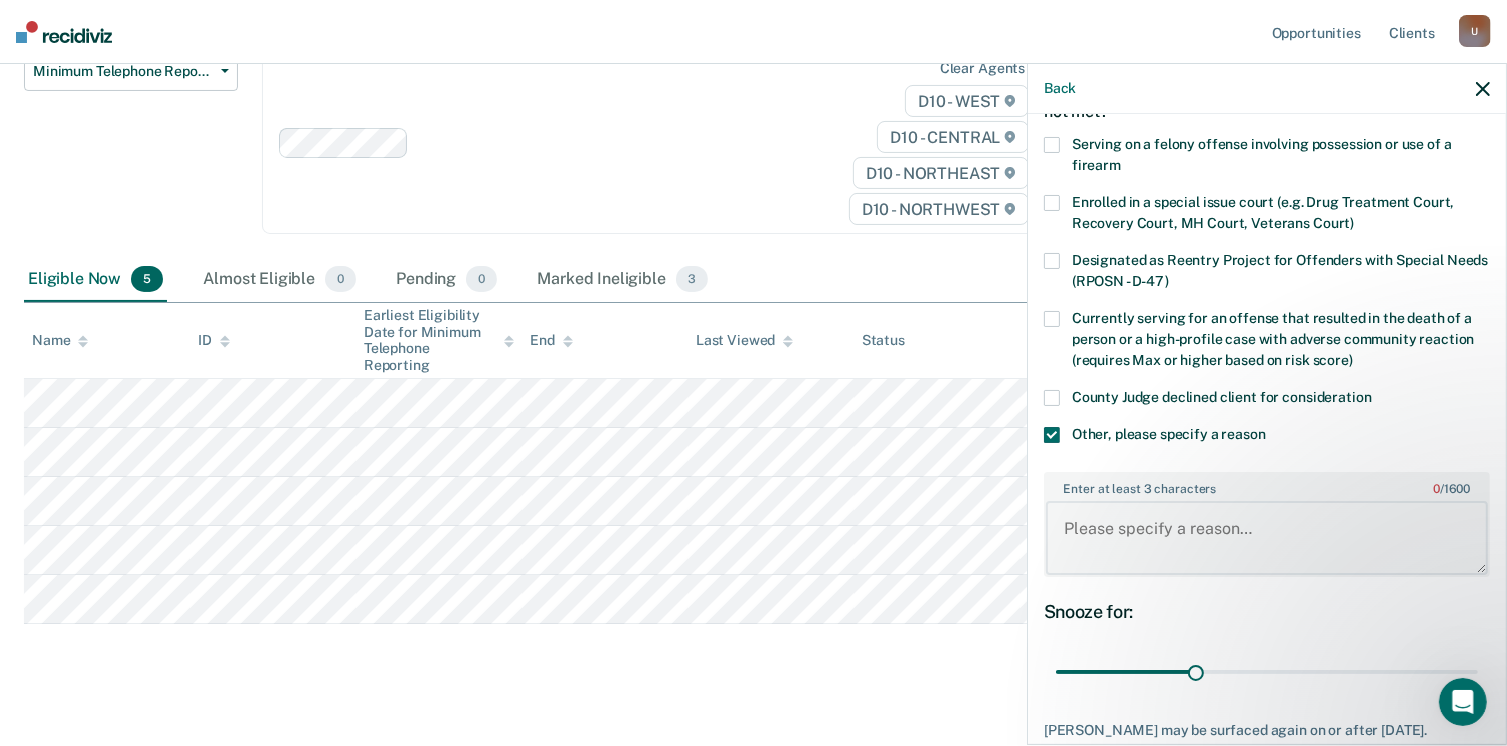 click on "Enter at least 3 characters 0  /  1600" at bounding box center (1267, 538) 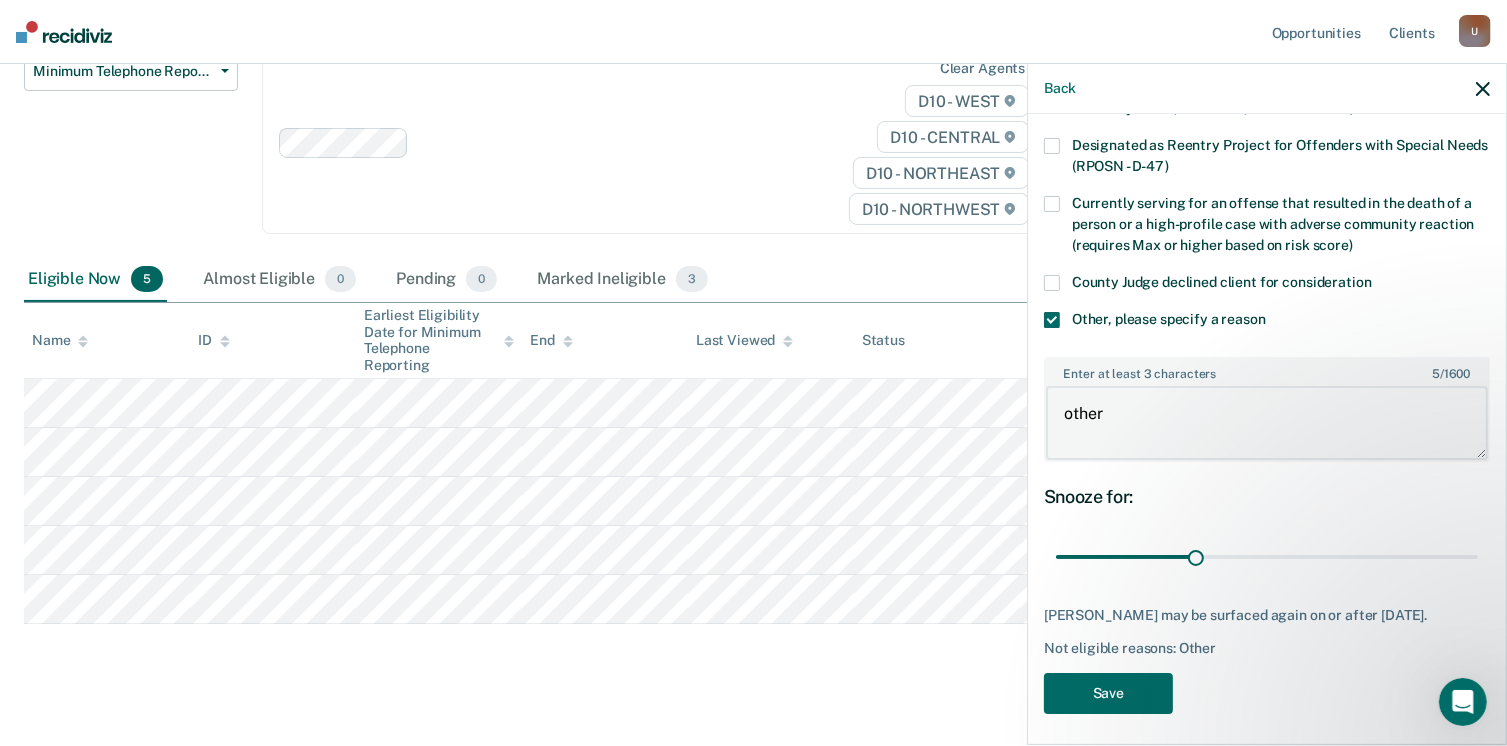 scroll, scrollTop: 248, scrollLeft: 0, axis: vertical 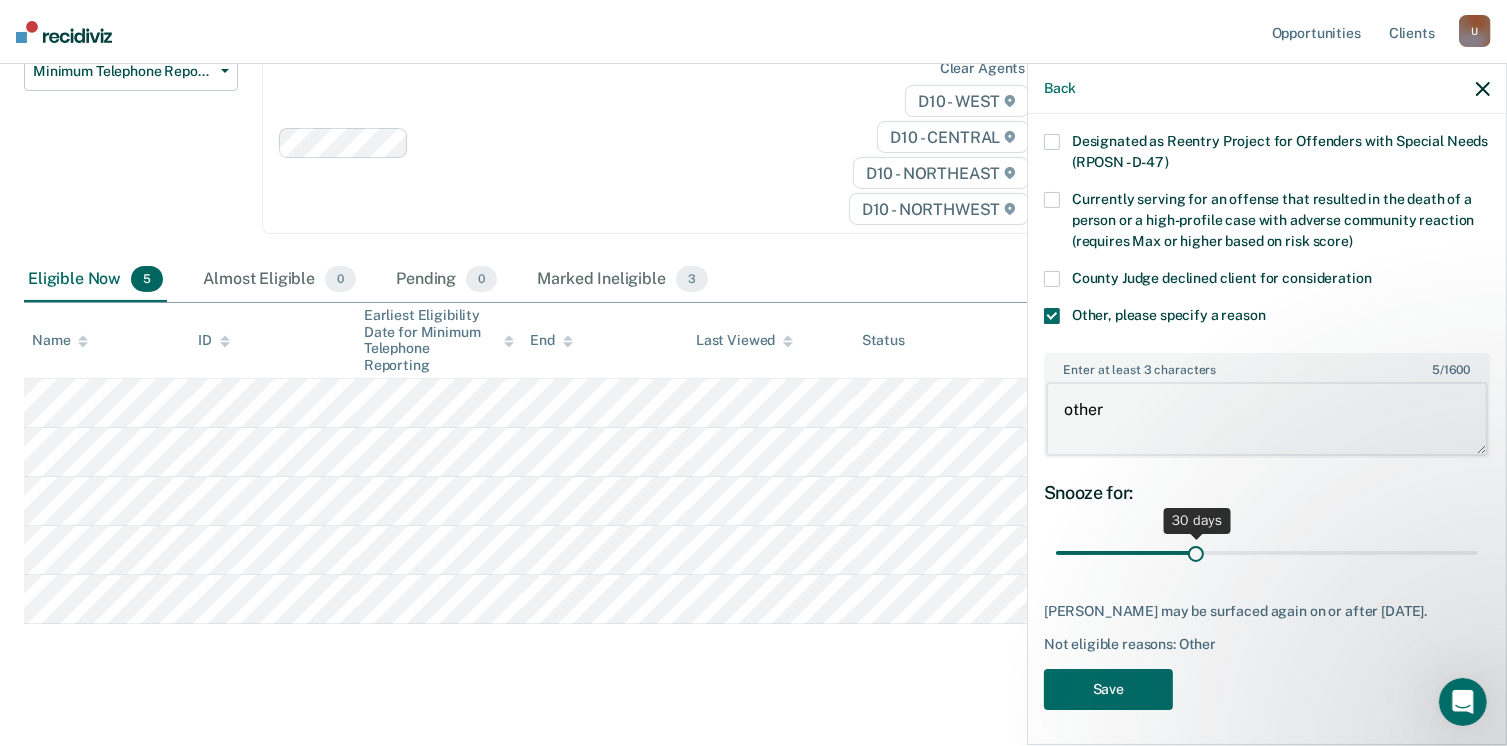 type on "other" 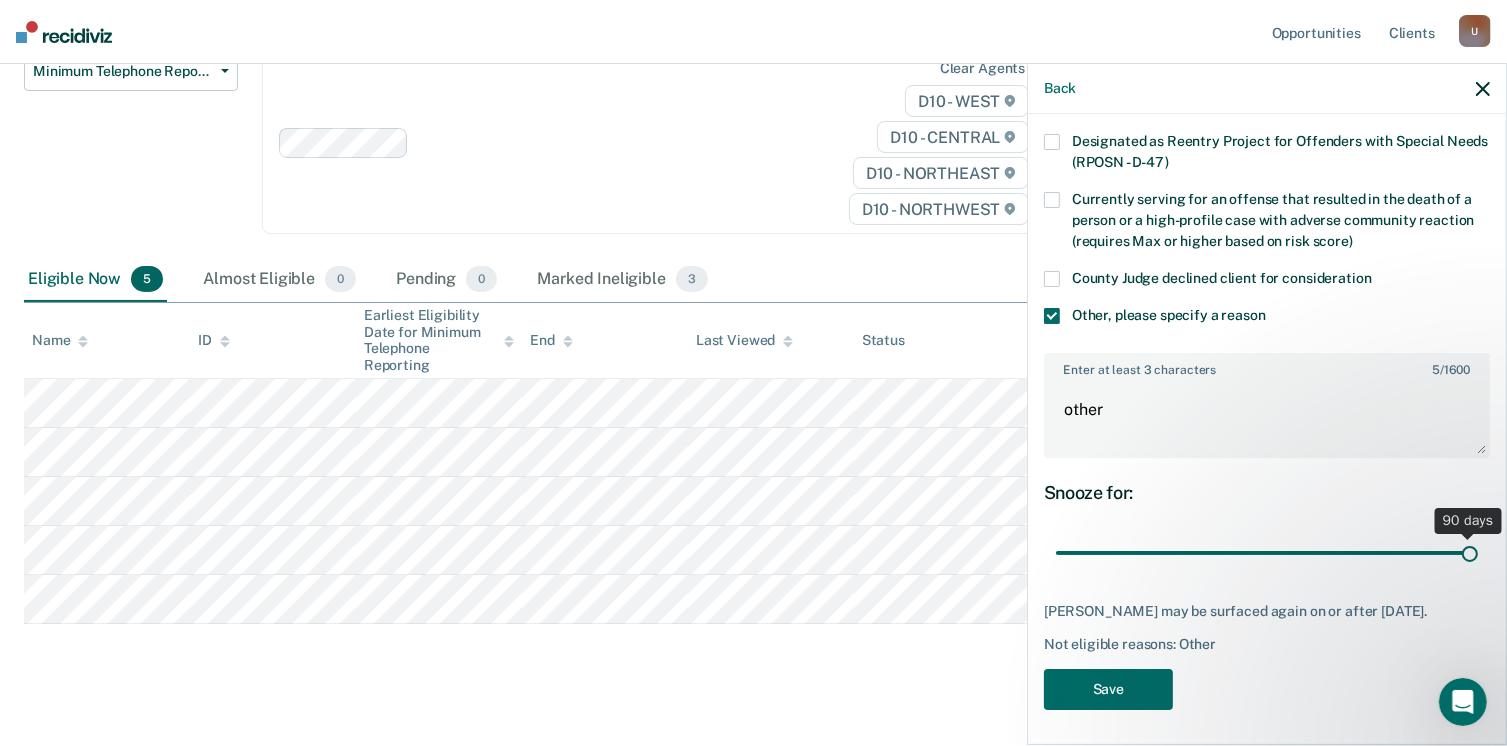 drag, startPoint x: 1192, startPoint y: 549, endPoint x: 1496, endPoint y: 561, distance: 304.23676 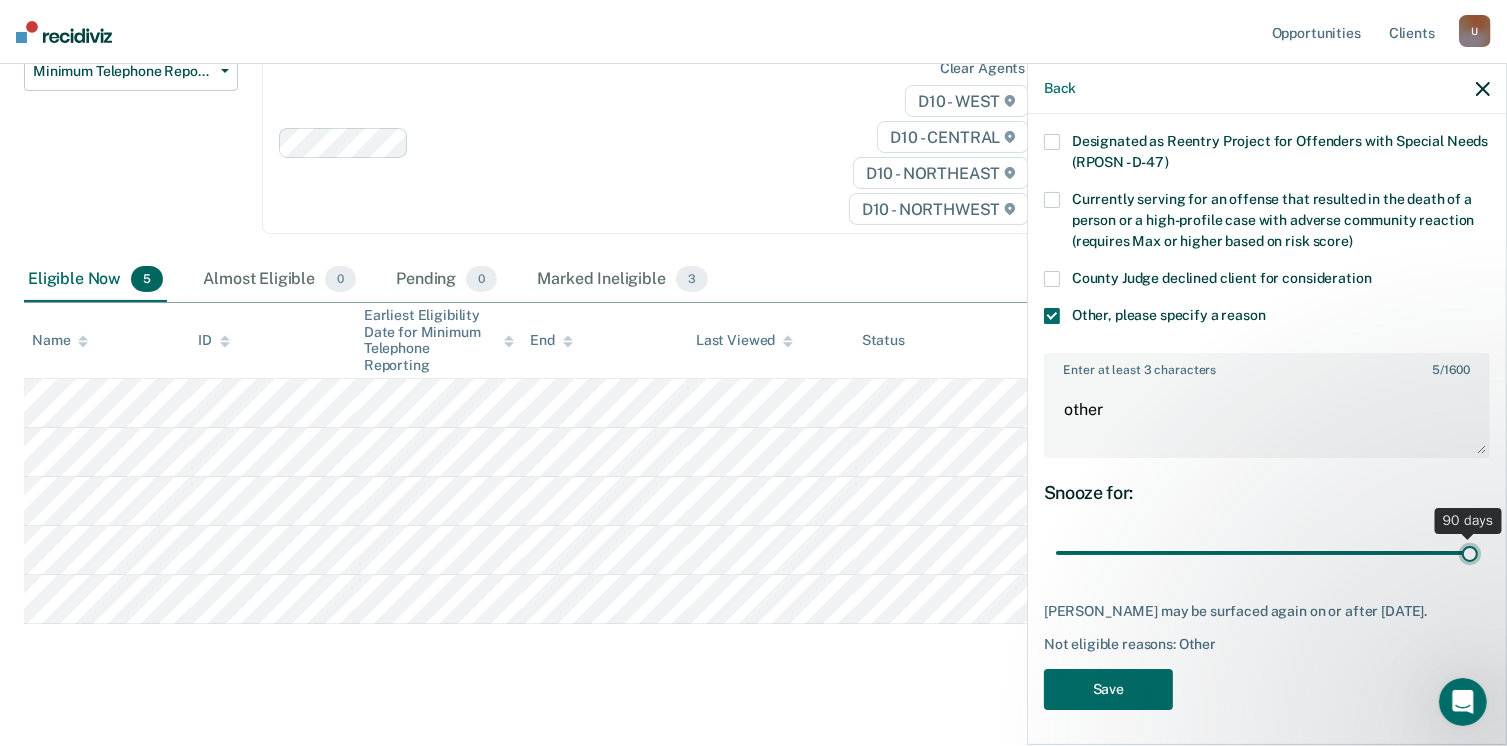 type on "90" 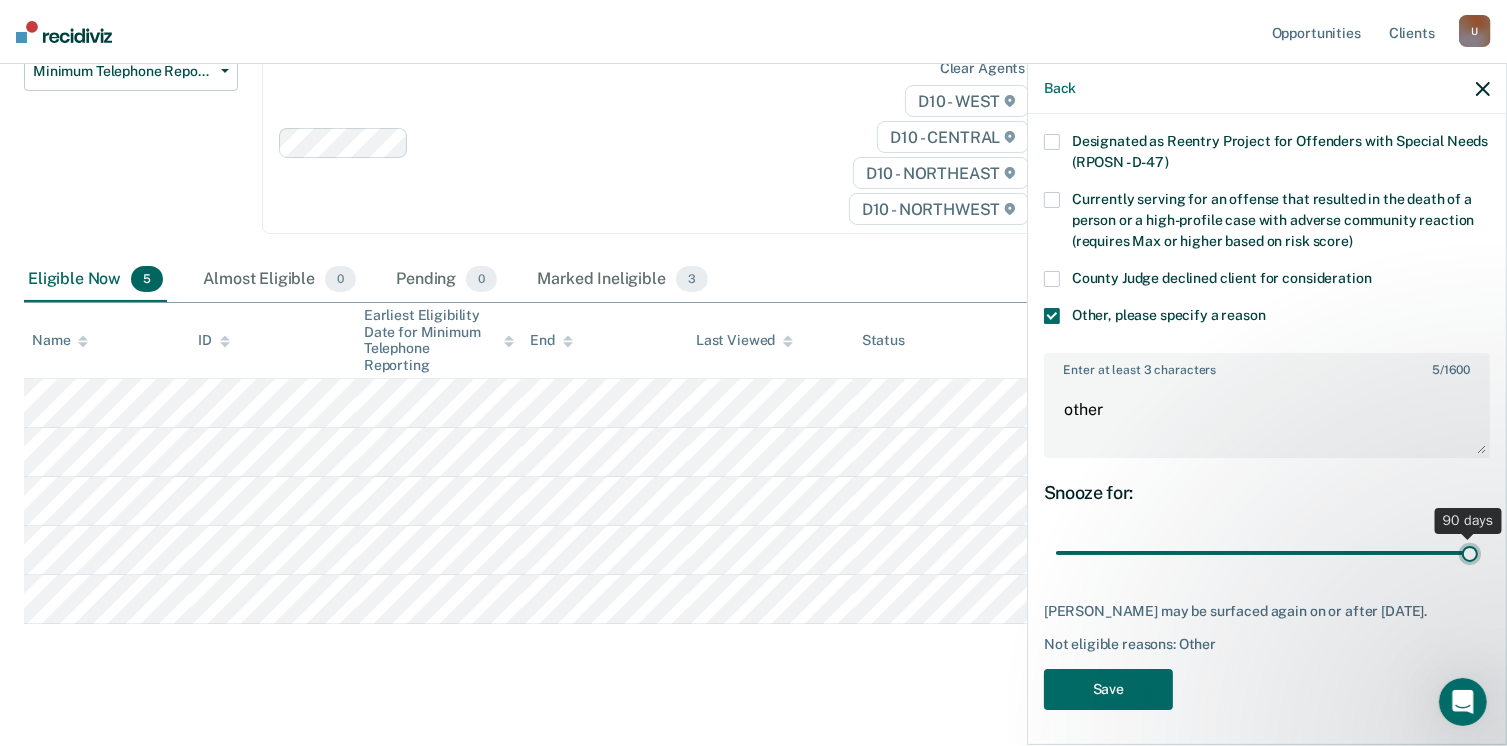 click at bounding box center [1267, 553] 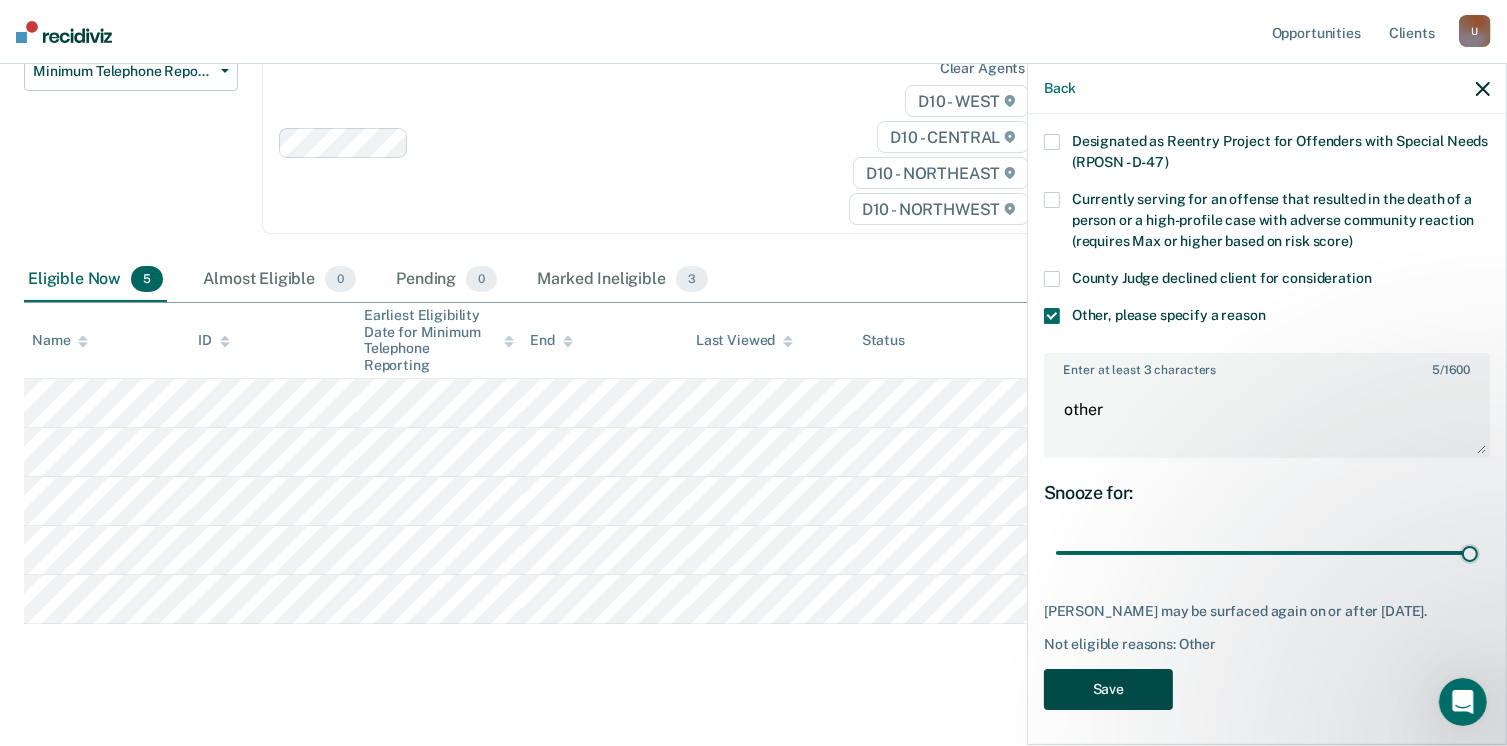 drag, startPoint x: 1119, startPoint y: 693, endPoint x: 1131, endPoint y: 685, distance: 14.422205 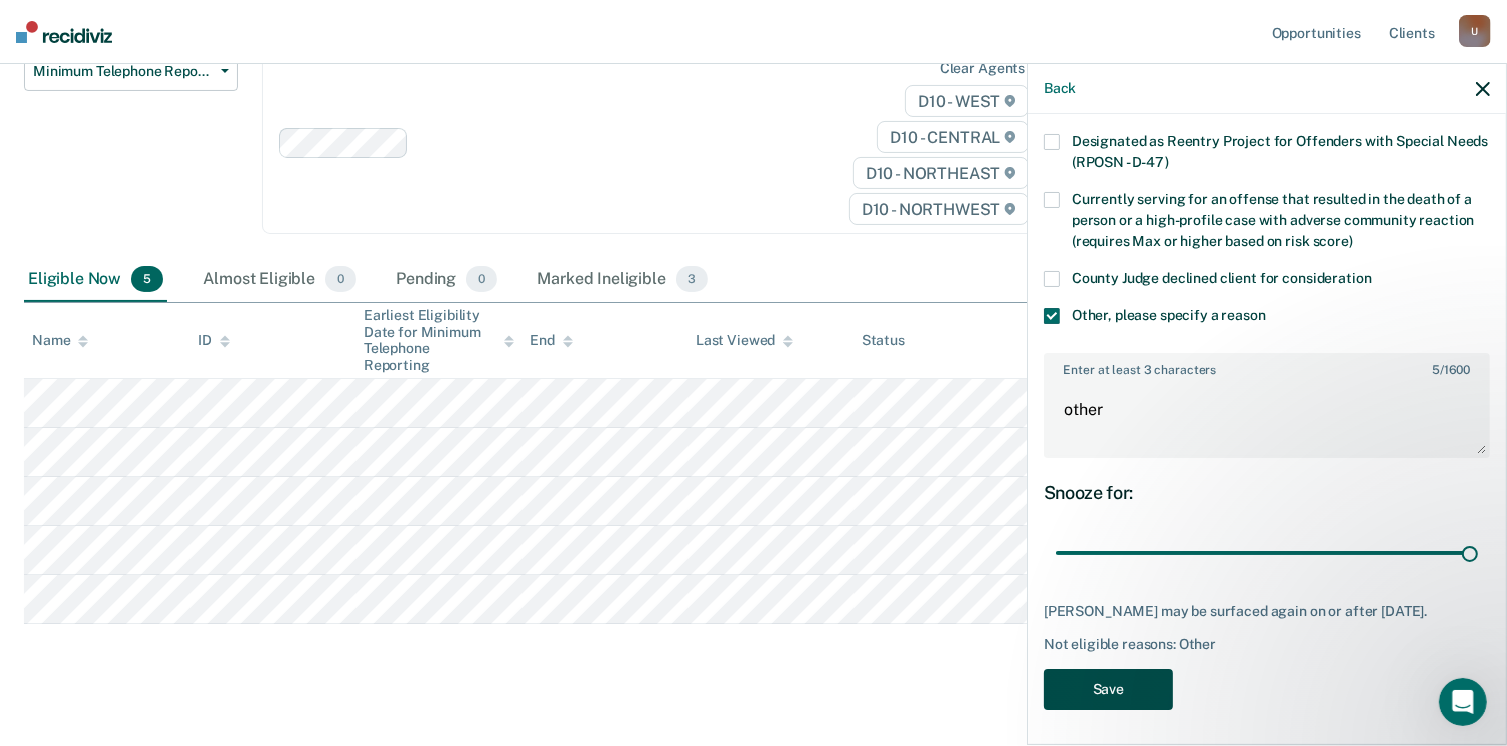 click on "Save" at bounding box center (1108, 689) 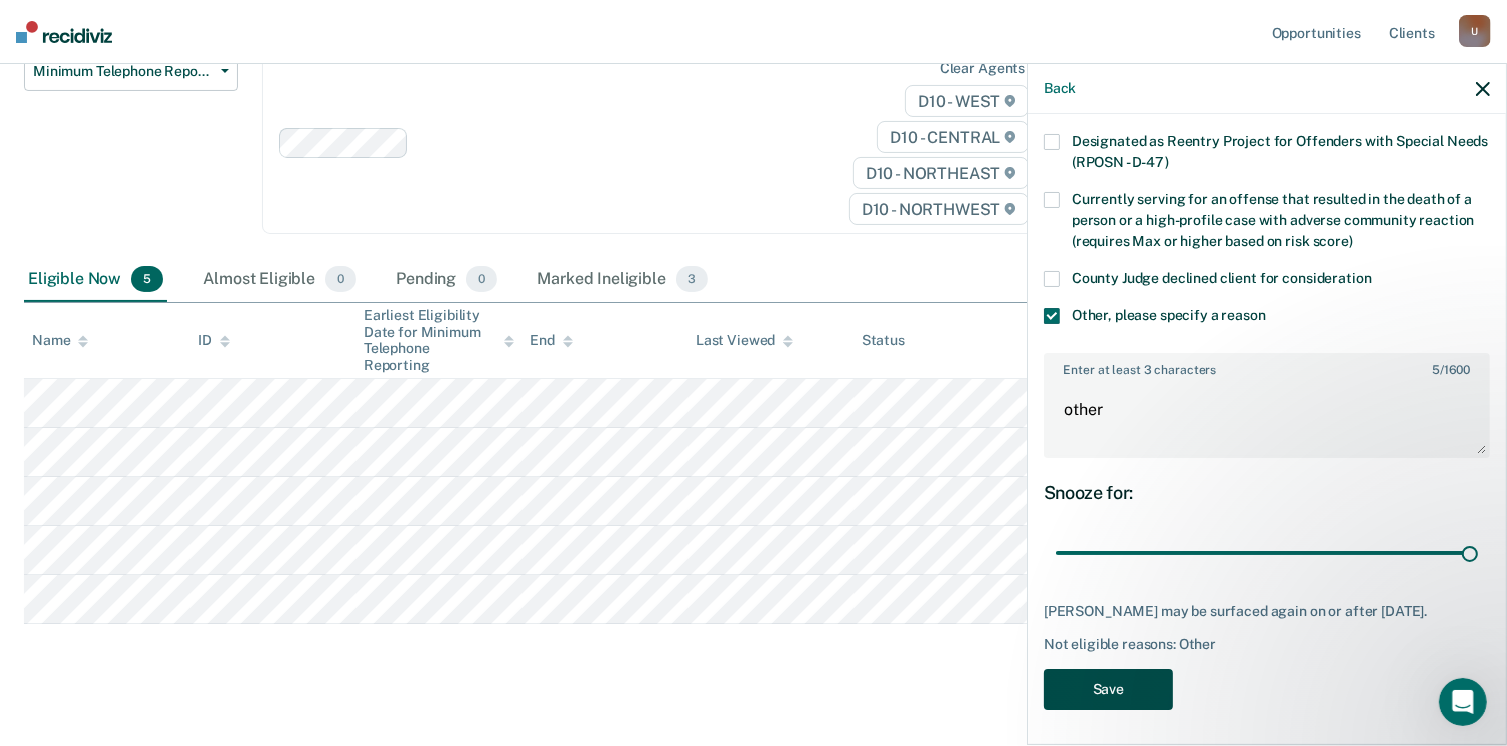 scroll, scrollTop: 187, scrollLeft: 0, axis: vertical 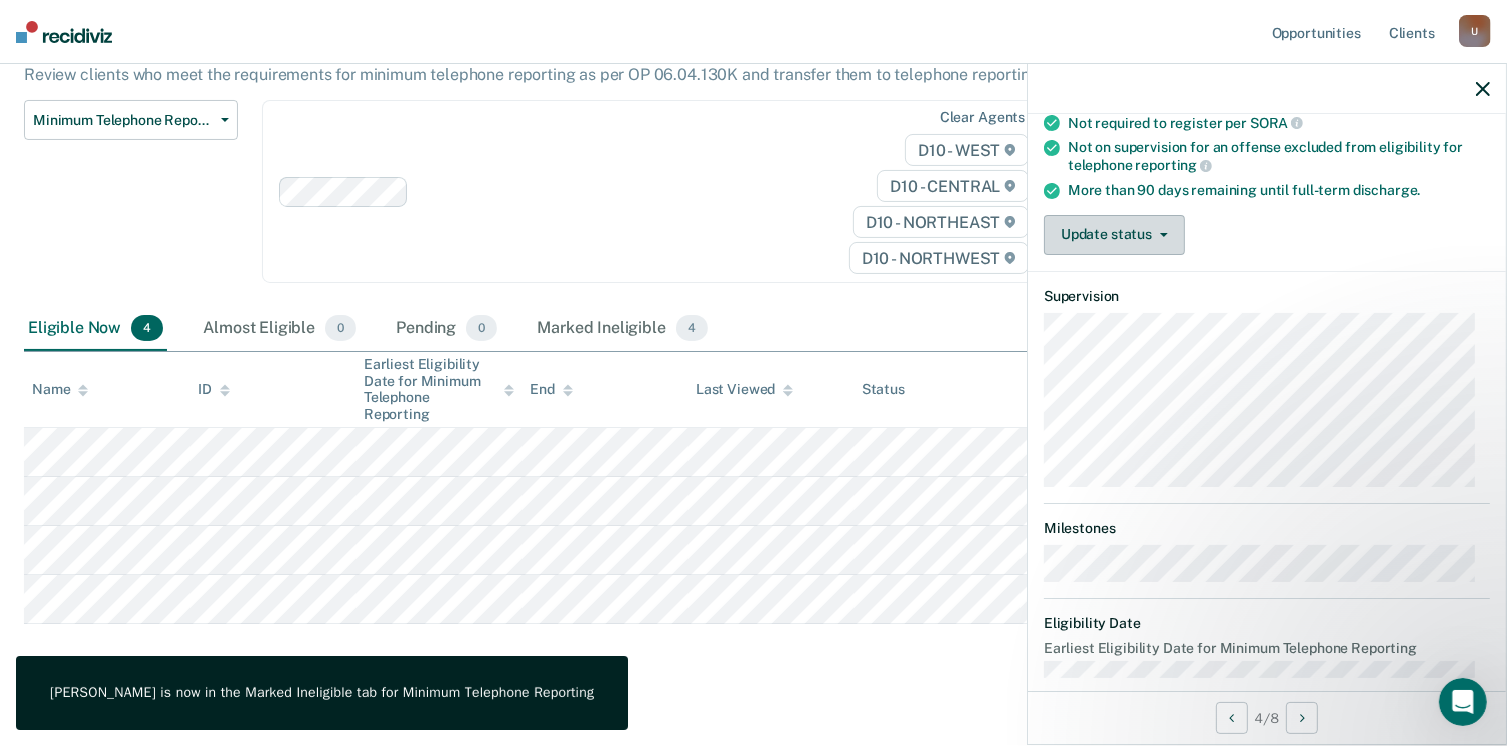 click on "Update status" at bounding box center (1114, 235) 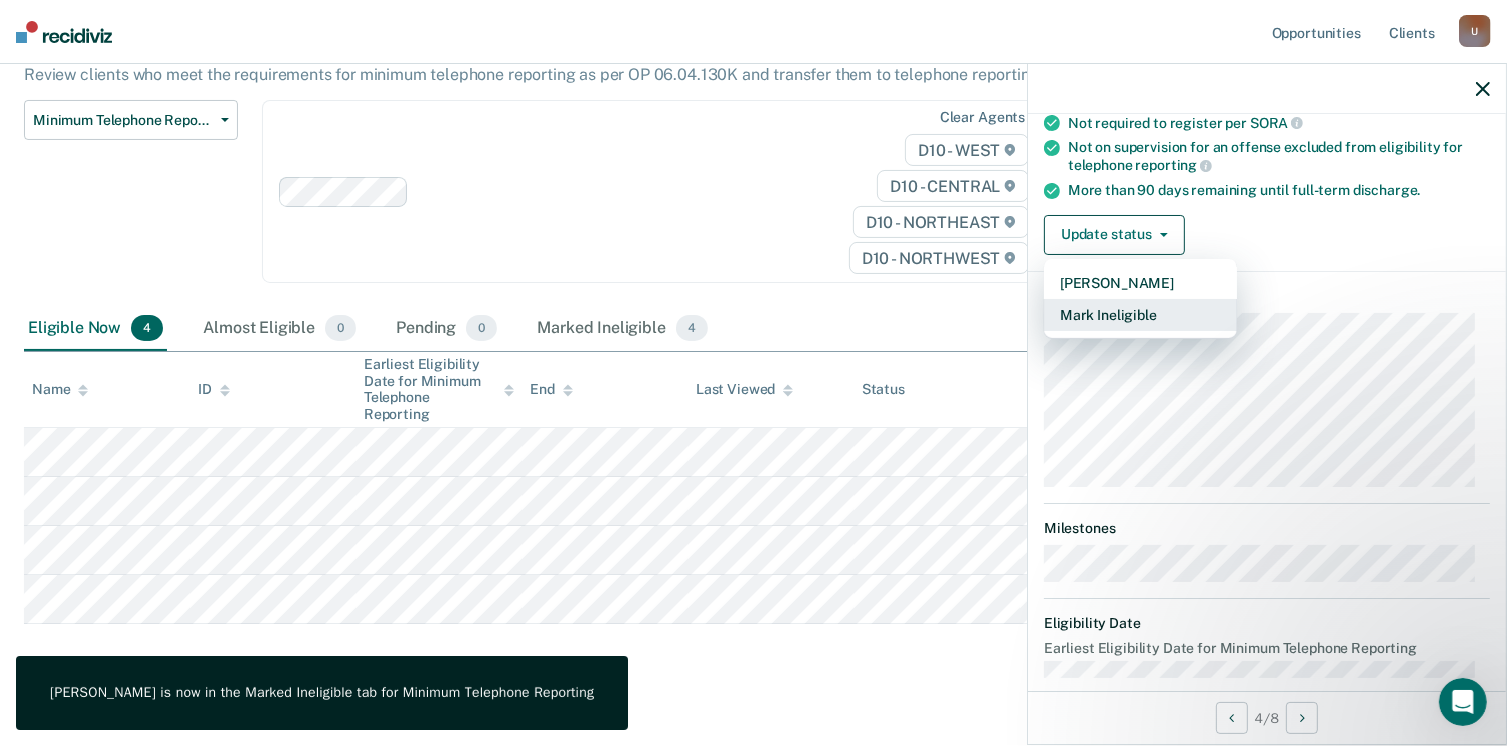 click on "Mark Ineligible" at bounding box center (1140, 315) 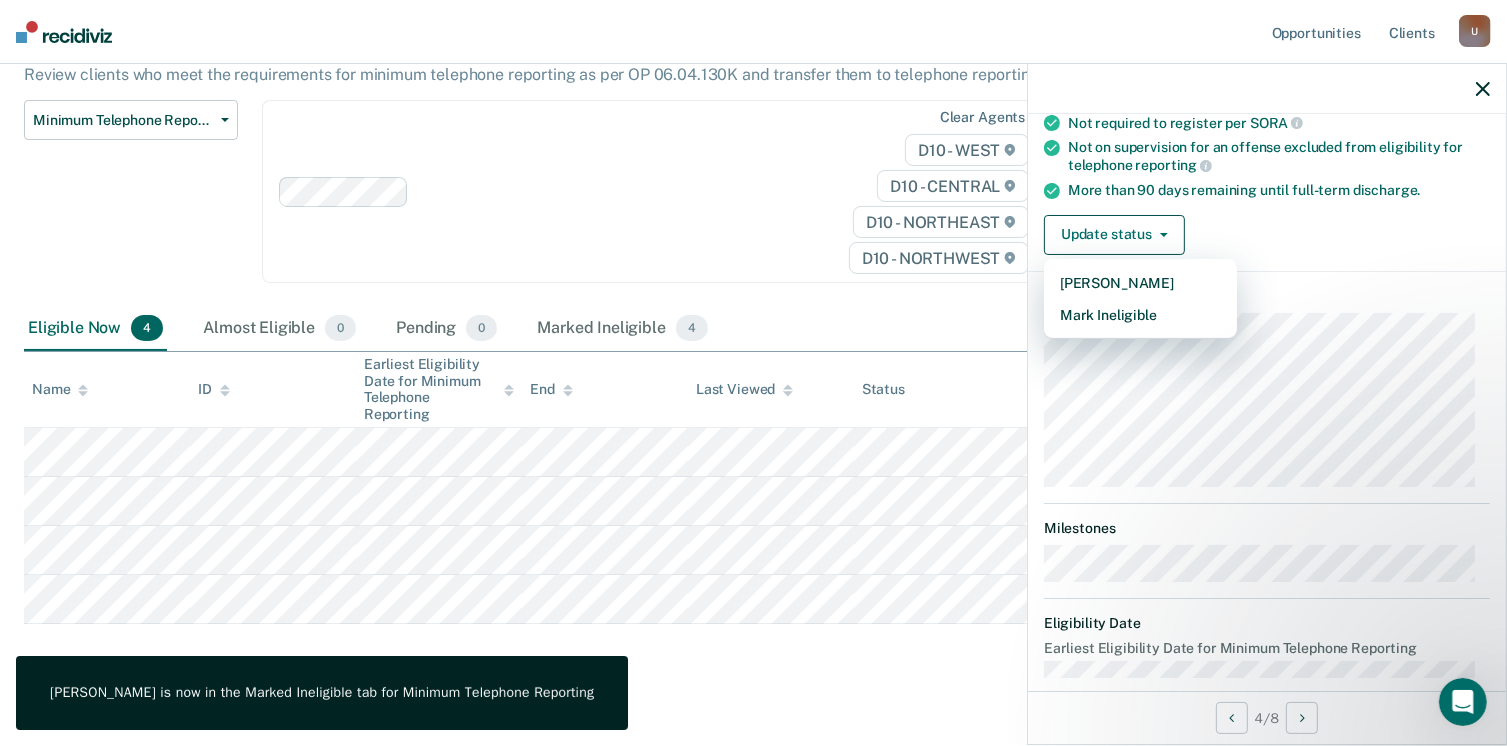 scroll, scrollTop: 129, scrollLeft: 0, axis: vertical 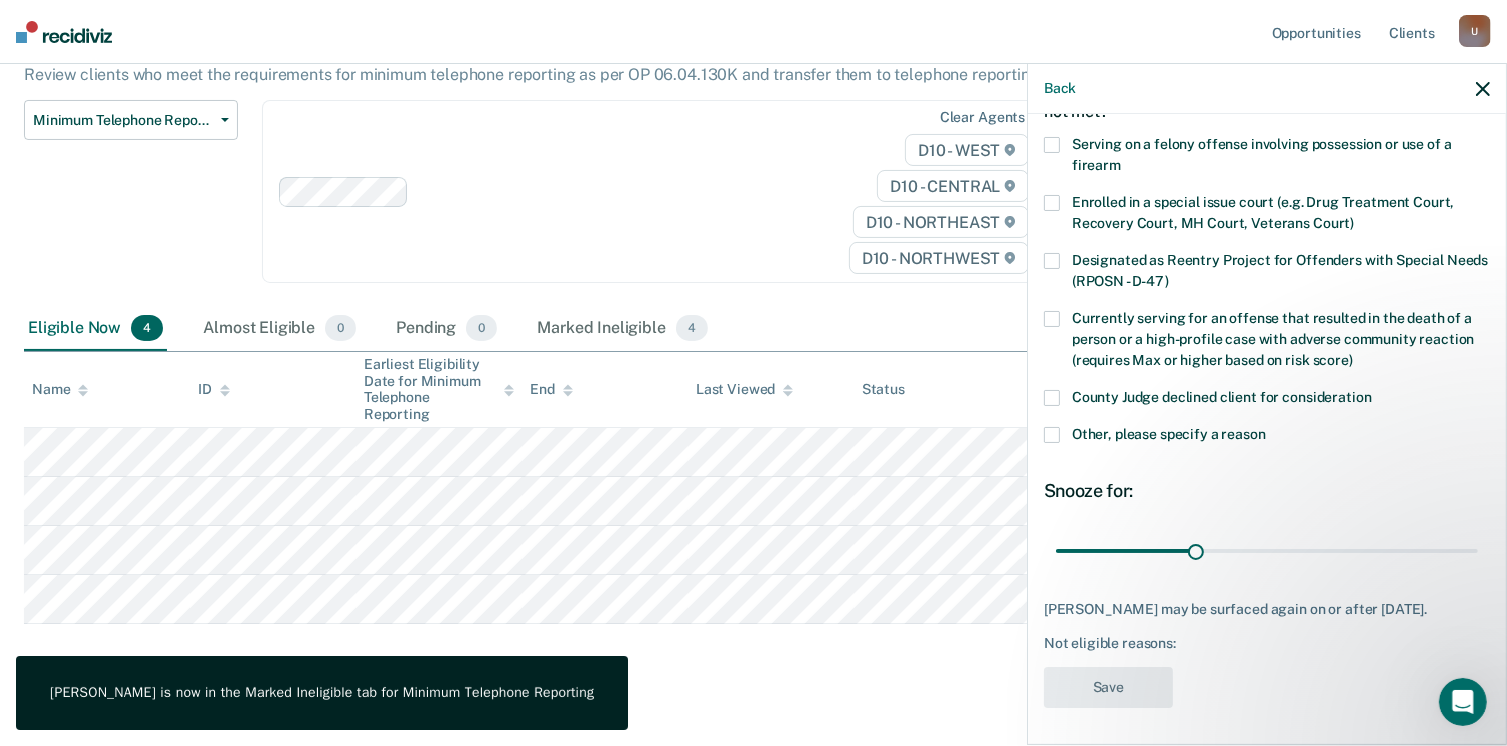 click at bounding box center [1052, 435] 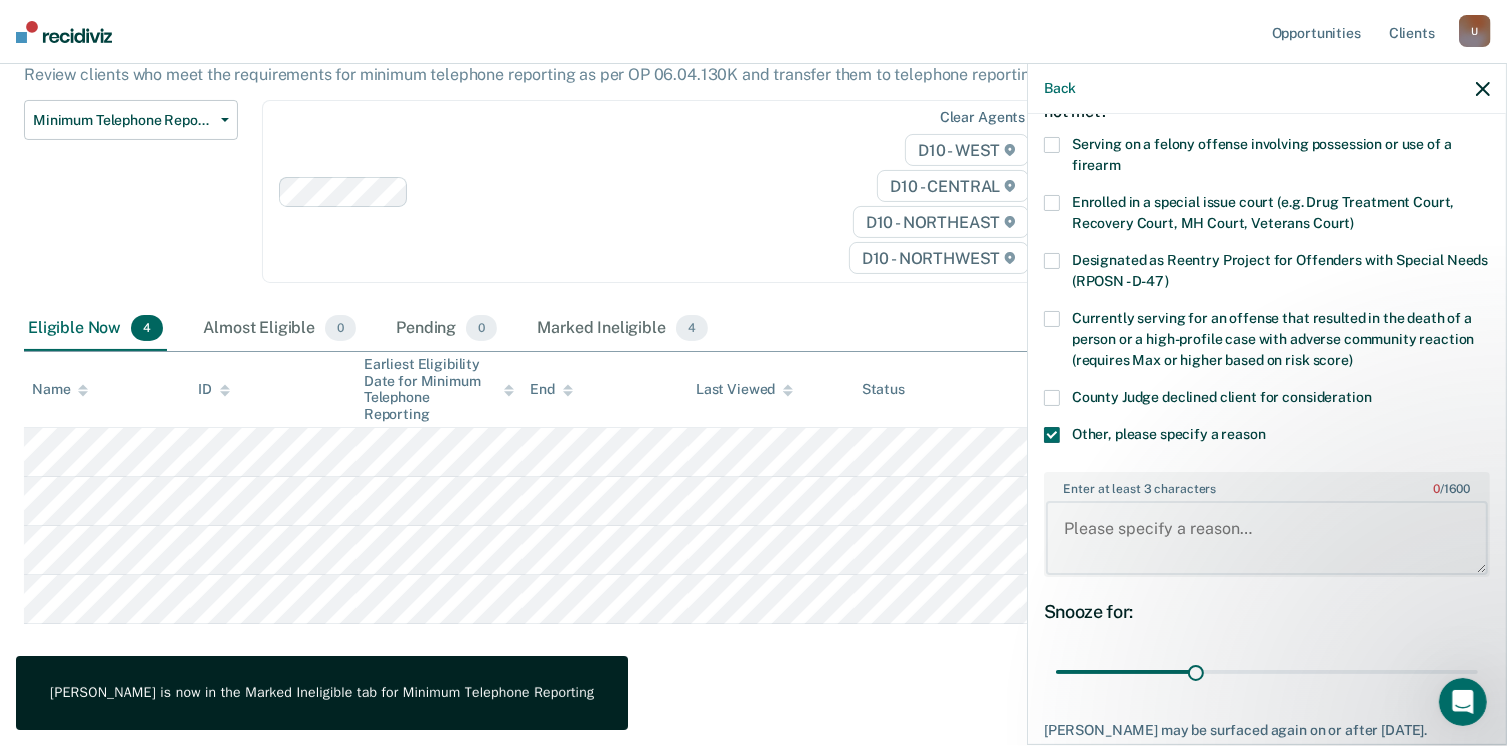 click on "Enter at least 3 characters 0  /  1600" at bounding box center [1267, 538] 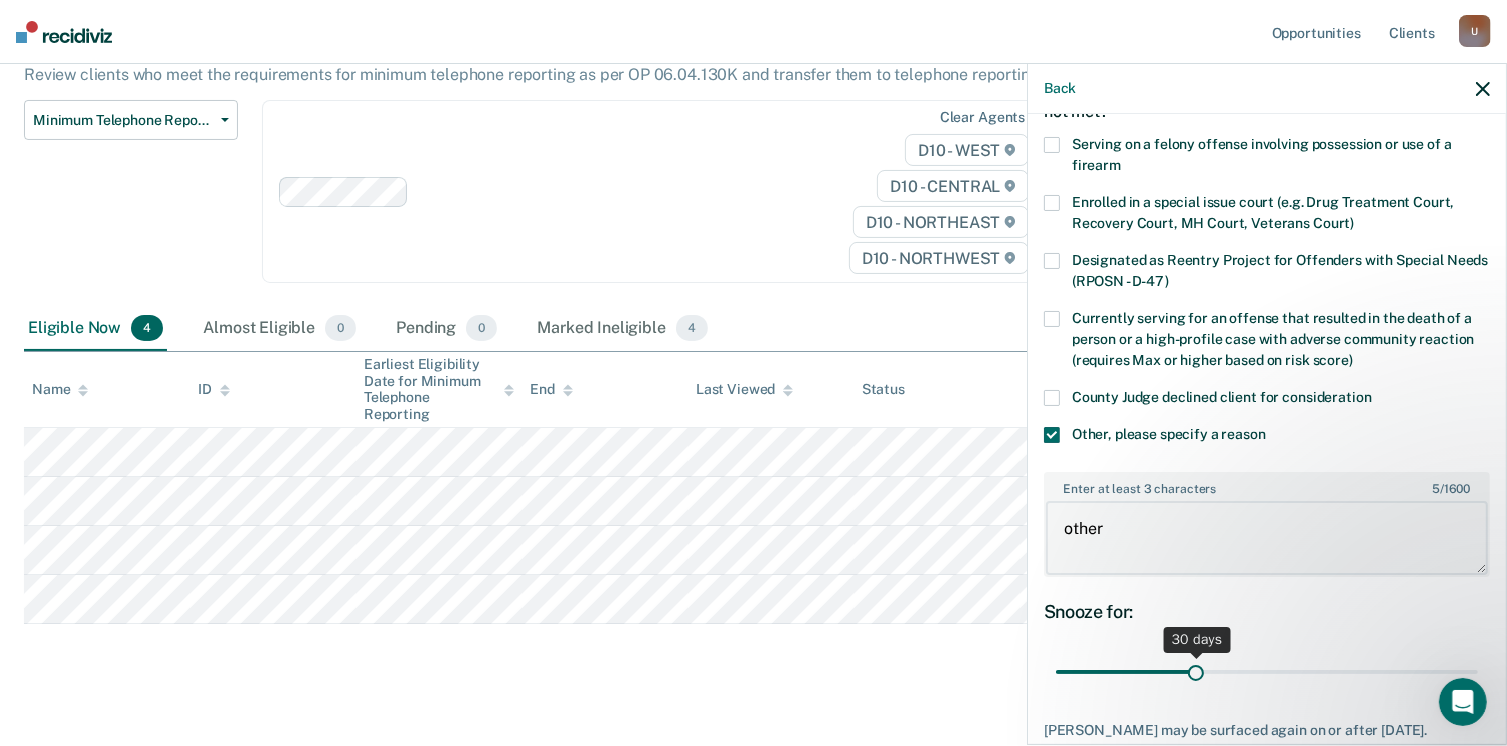 type on "other" 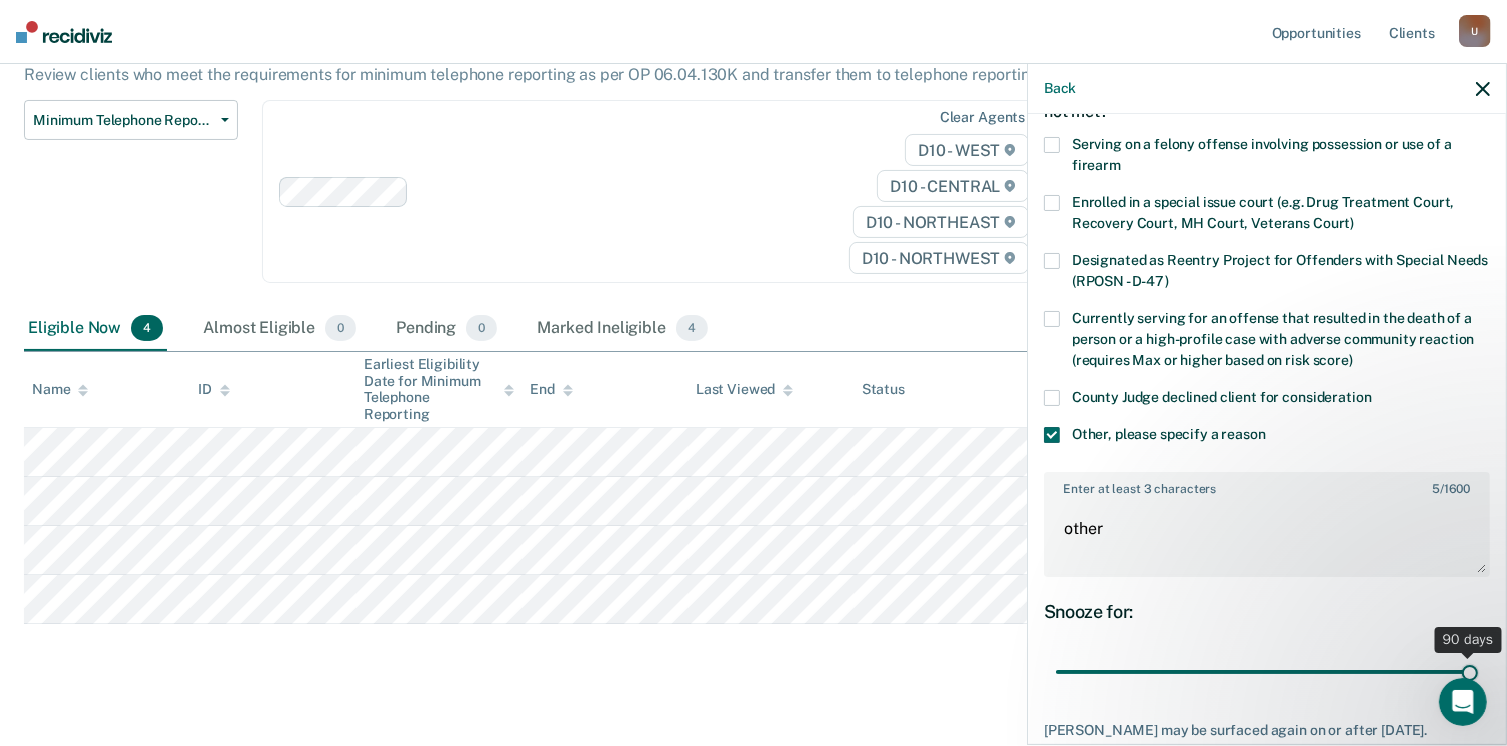 drag, startPoint x: 1305, startPoint y: 670, endPoint x: 1490, endPoint y: 675, distance: 185.06755 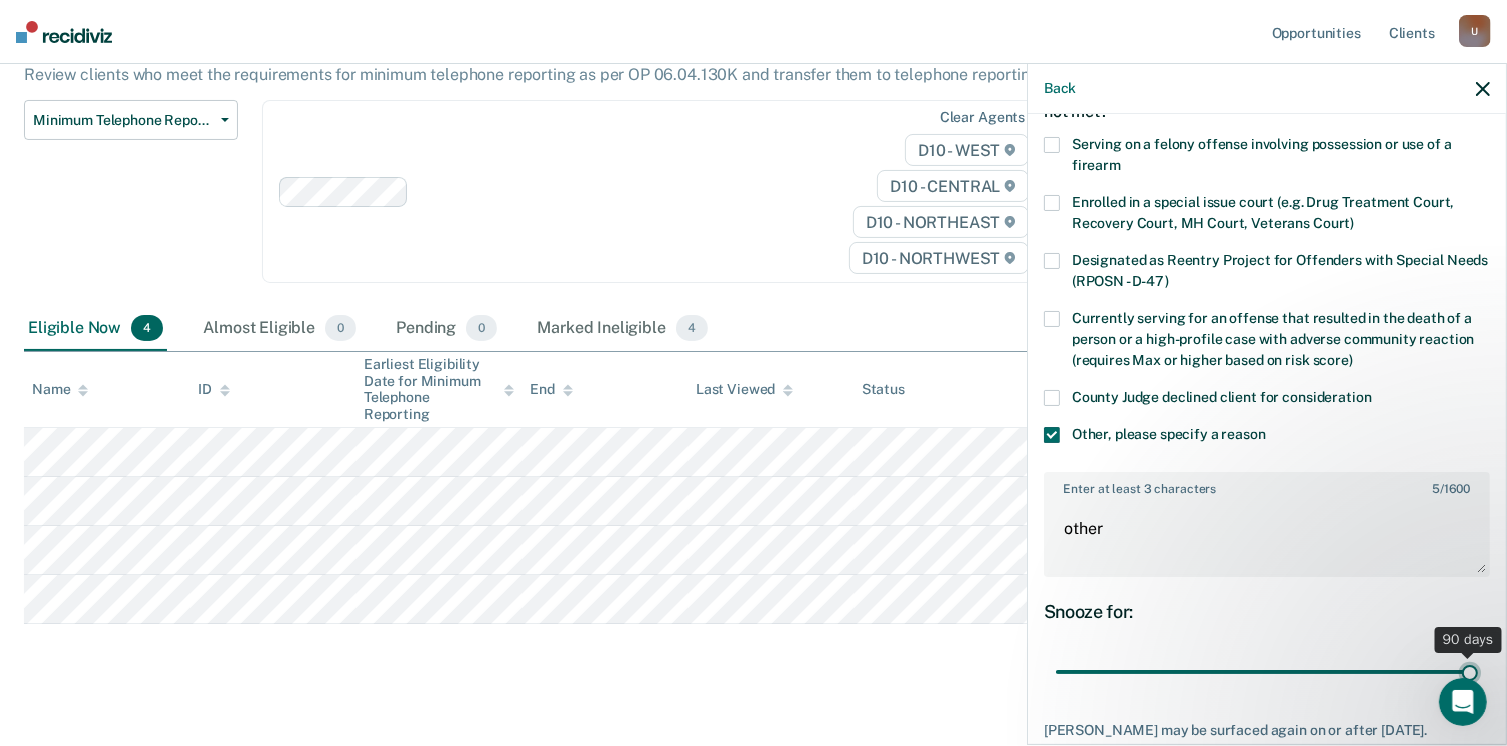type on "90" 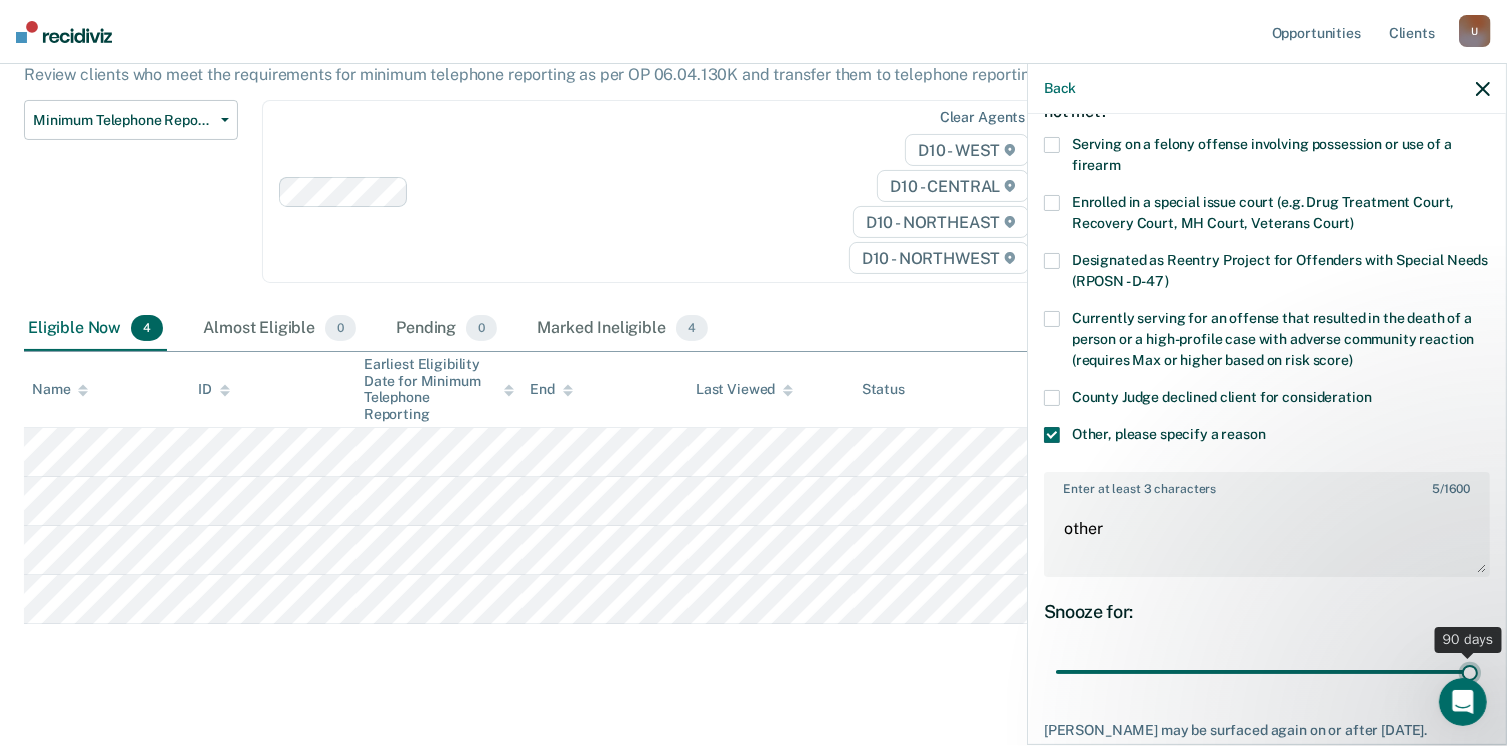 click at bounding box center (1267, 672) 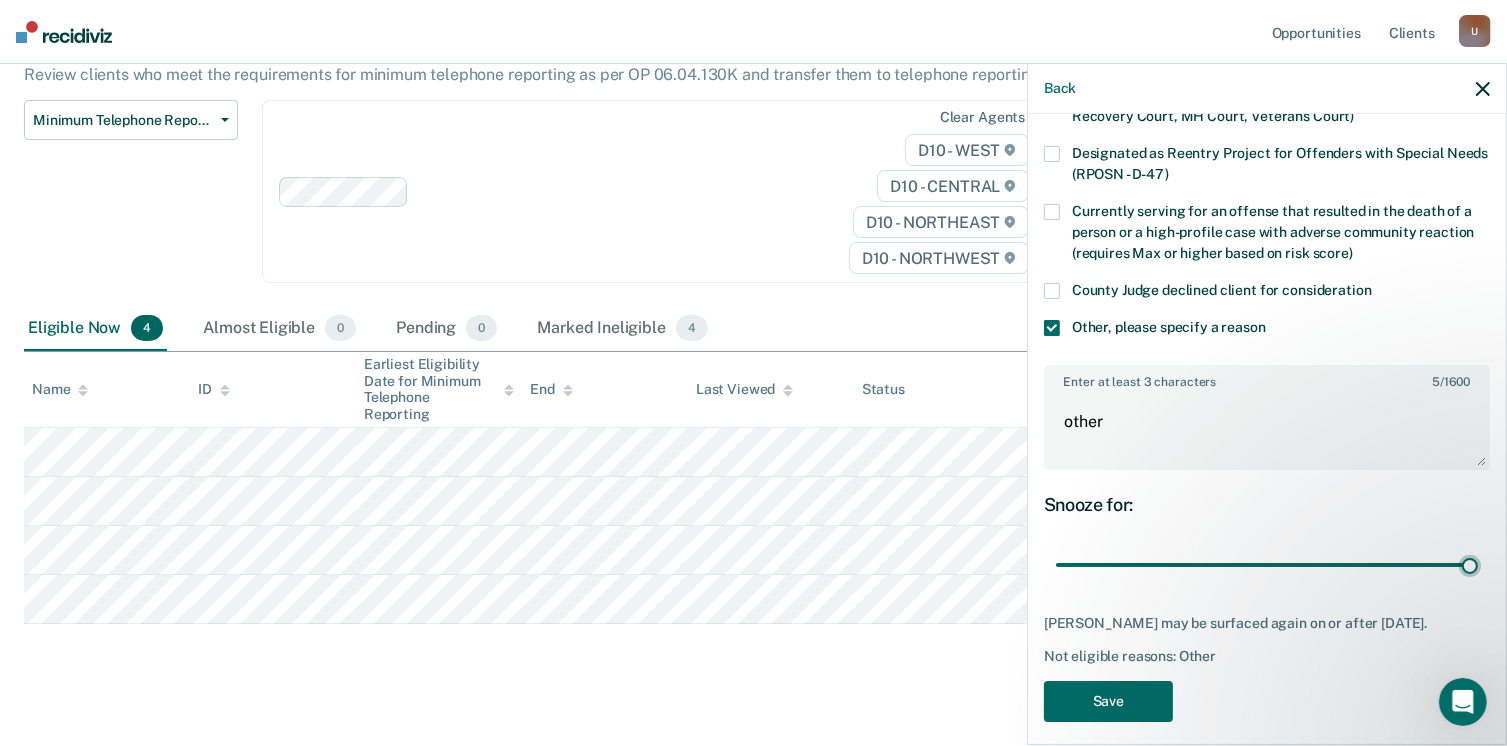 scroll, scrollTop: 248, scrollLeft: 0, axis: vertical 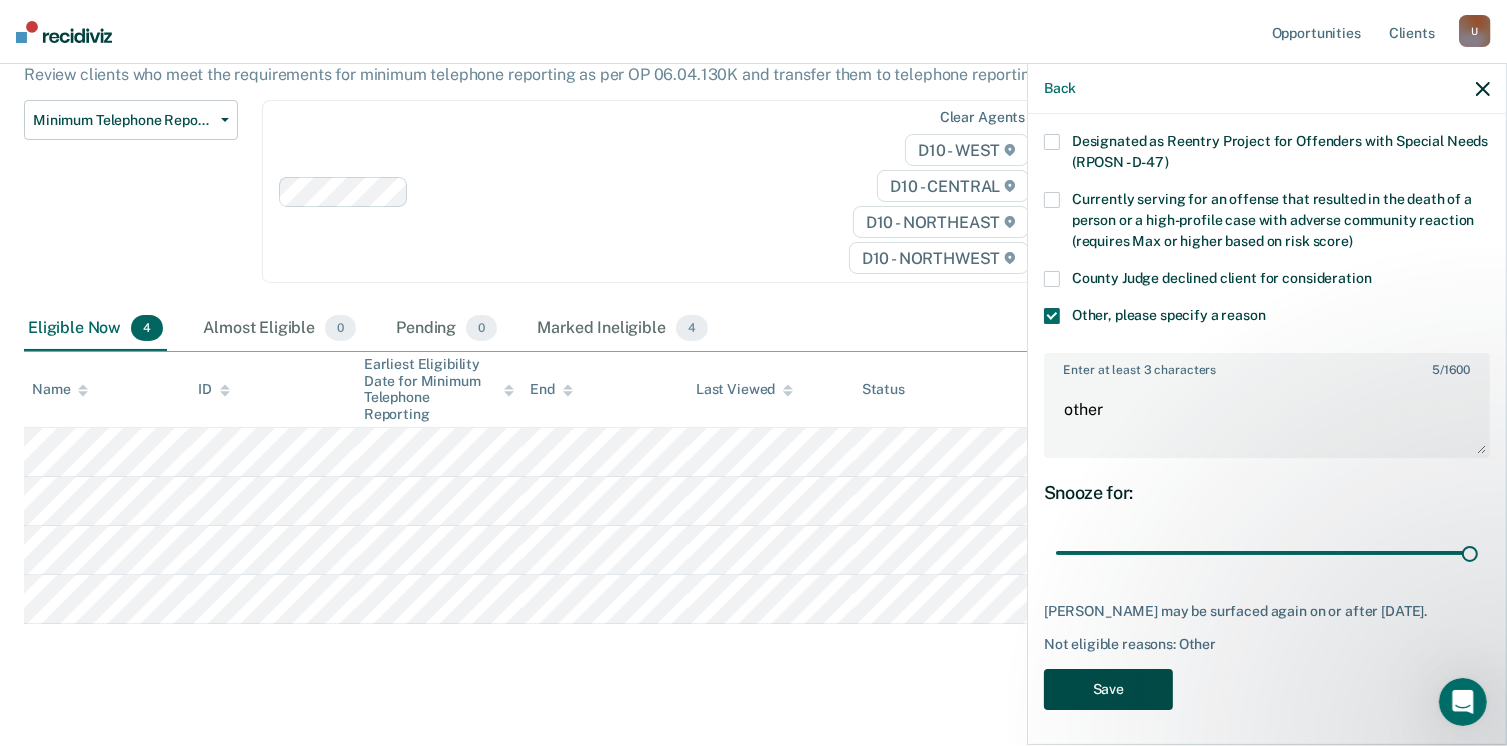 click on "Save" at bounding box center [1108, 689] 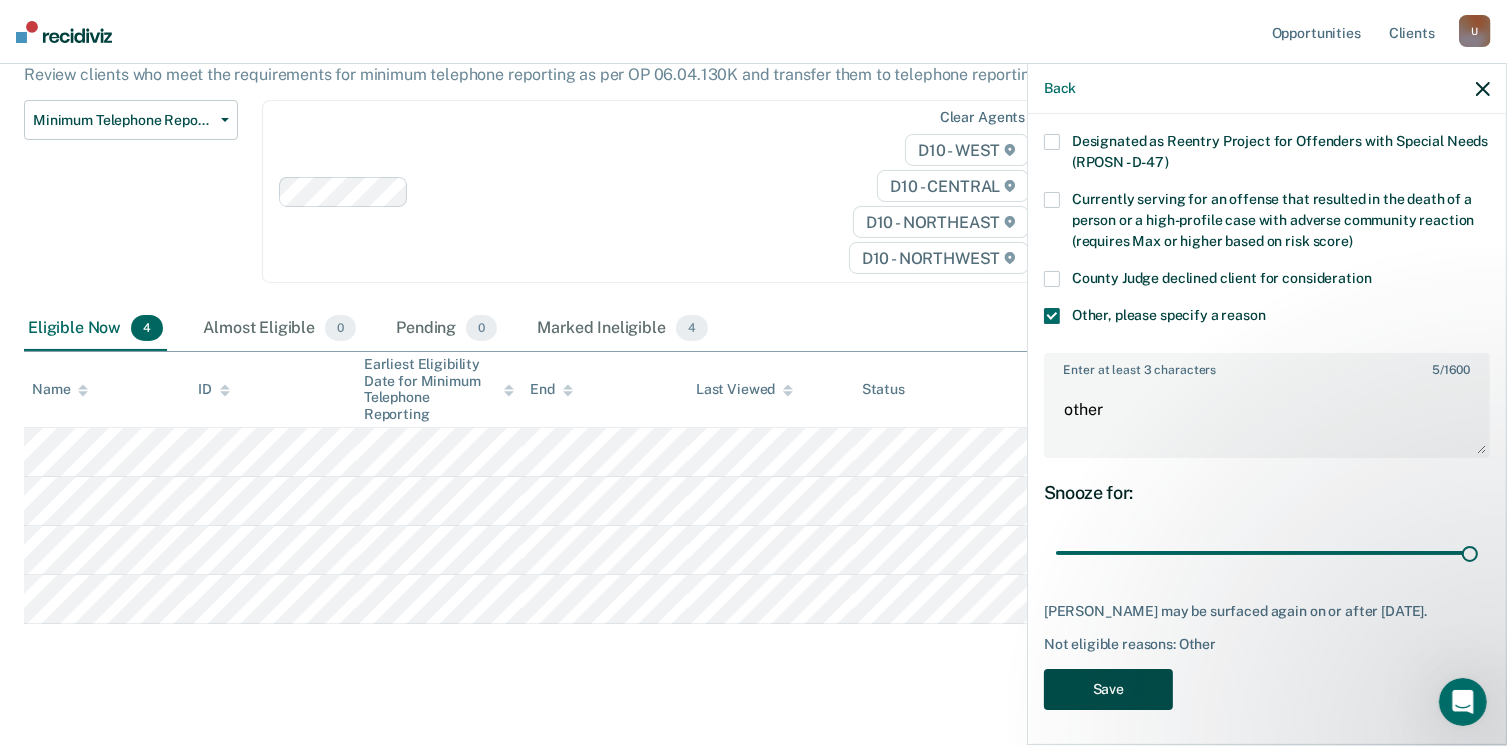 scroll, scrollTop: 138, scrollLeft: 0, axis: vertical 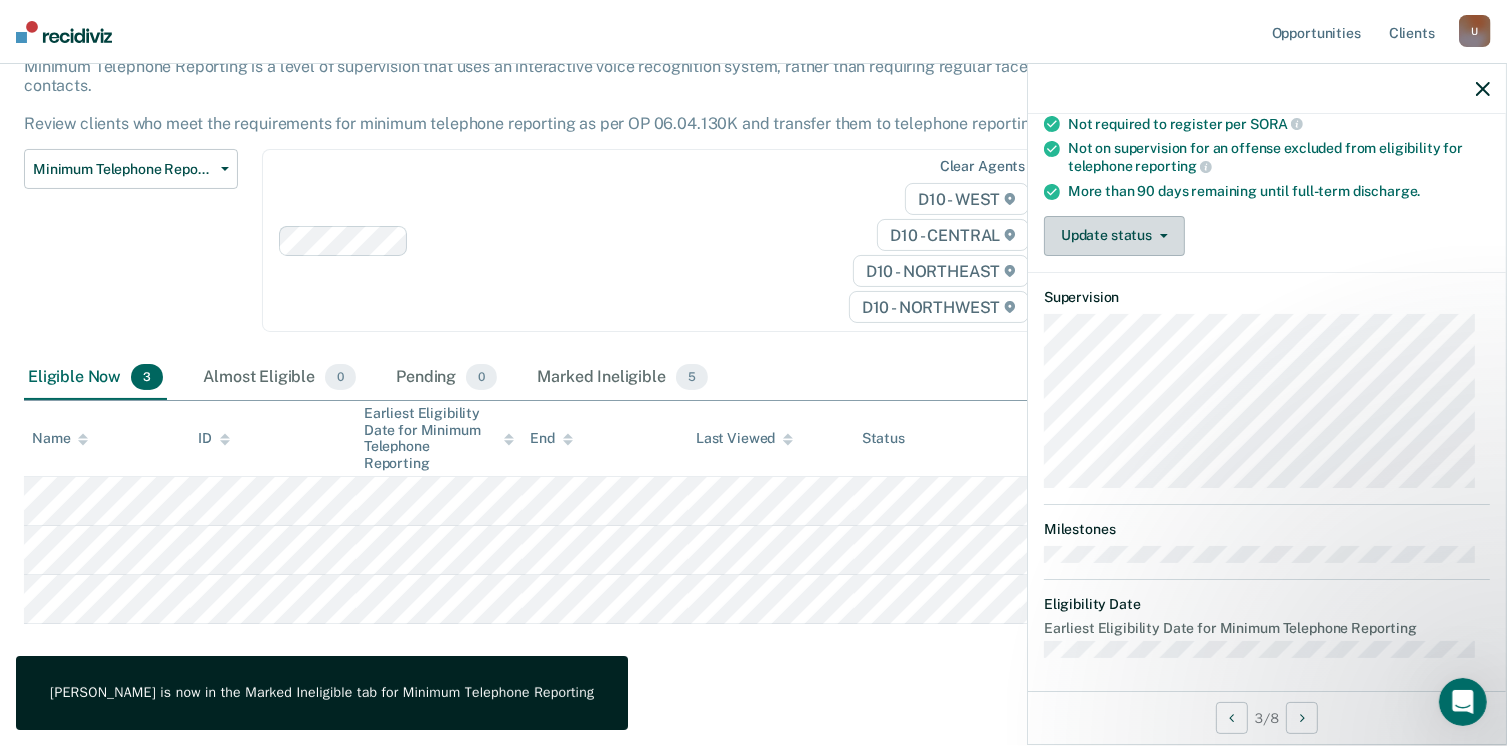click on "Update status" at bounding box center [1114, 236] 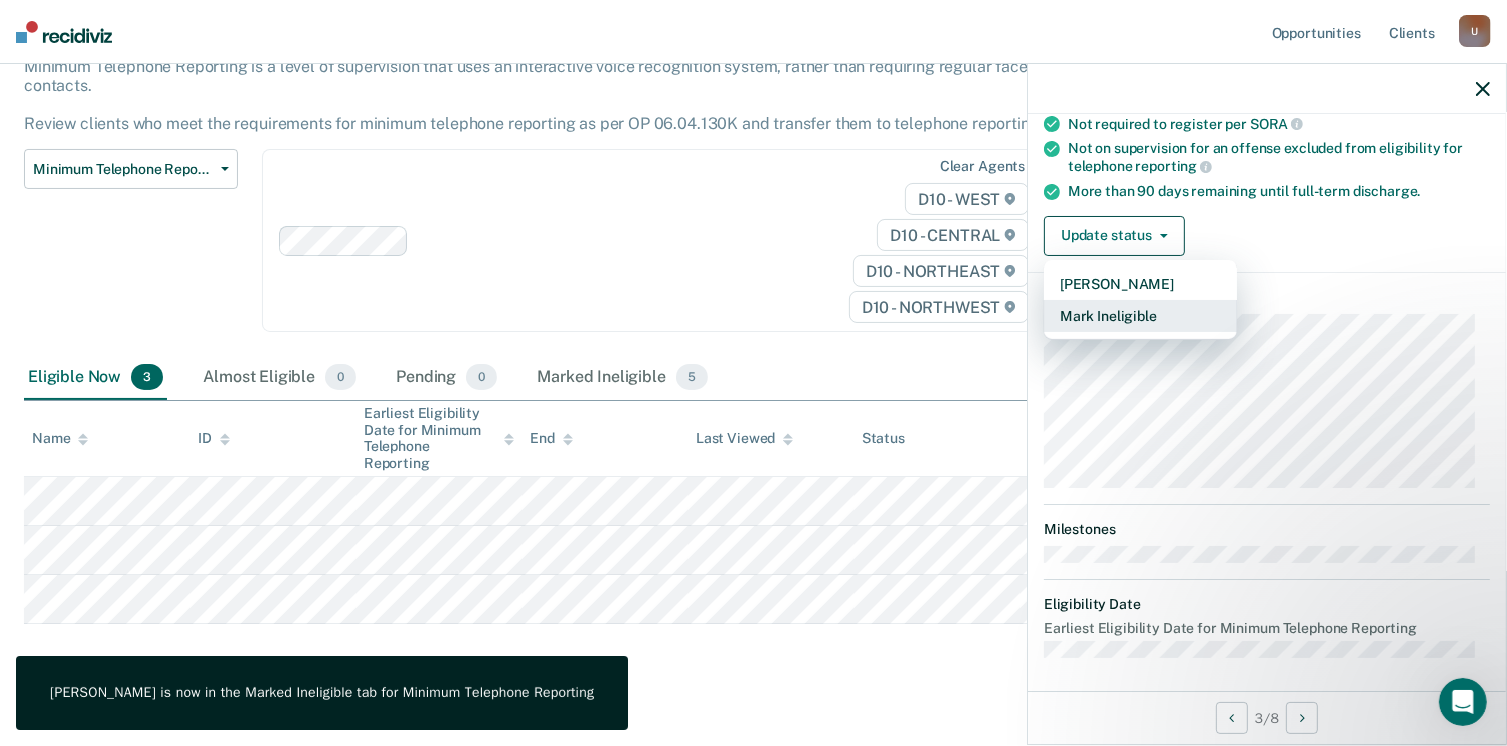click on "Mark Ineligible" at bounding box center [1140, 316] 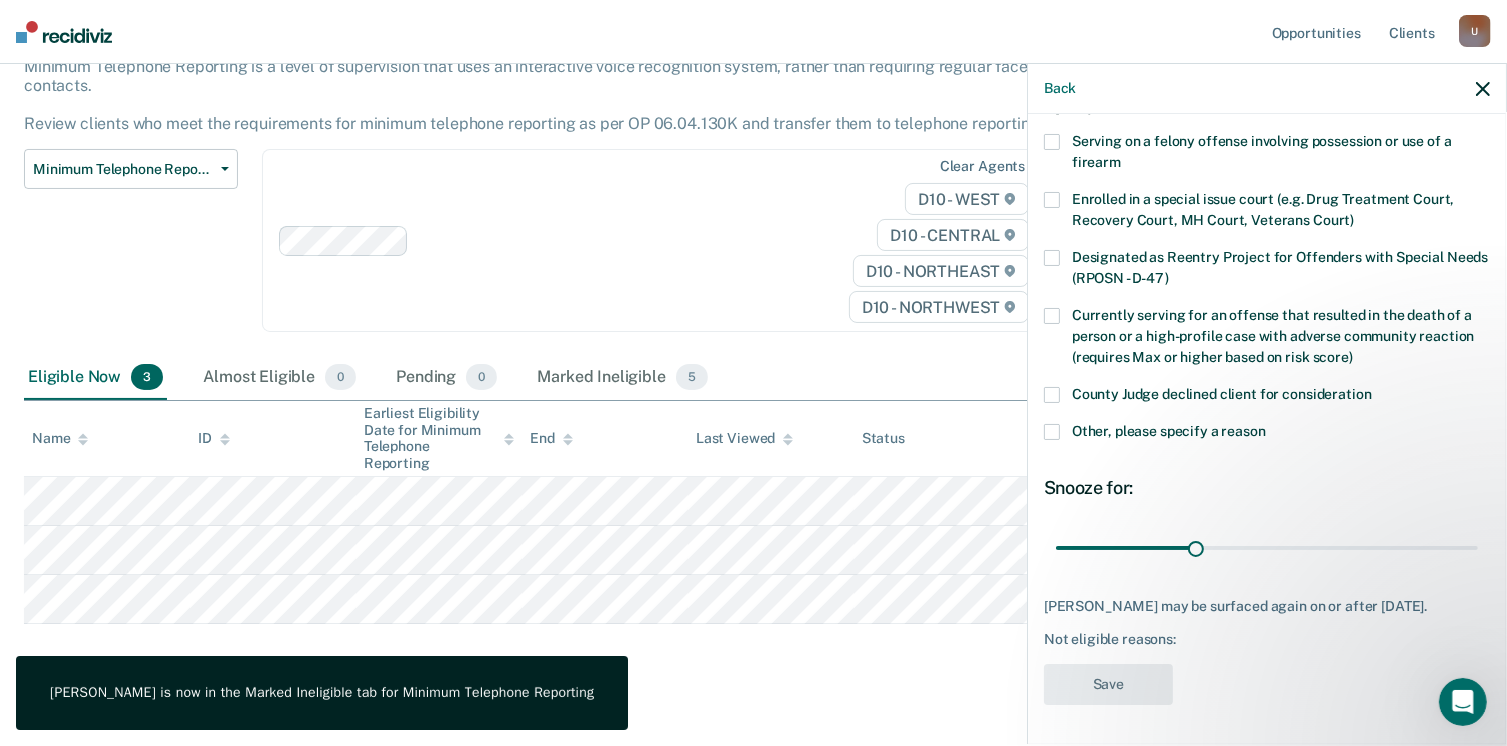 scroll, scrollTop: 129, scrollLeft: 0, axis: vertical 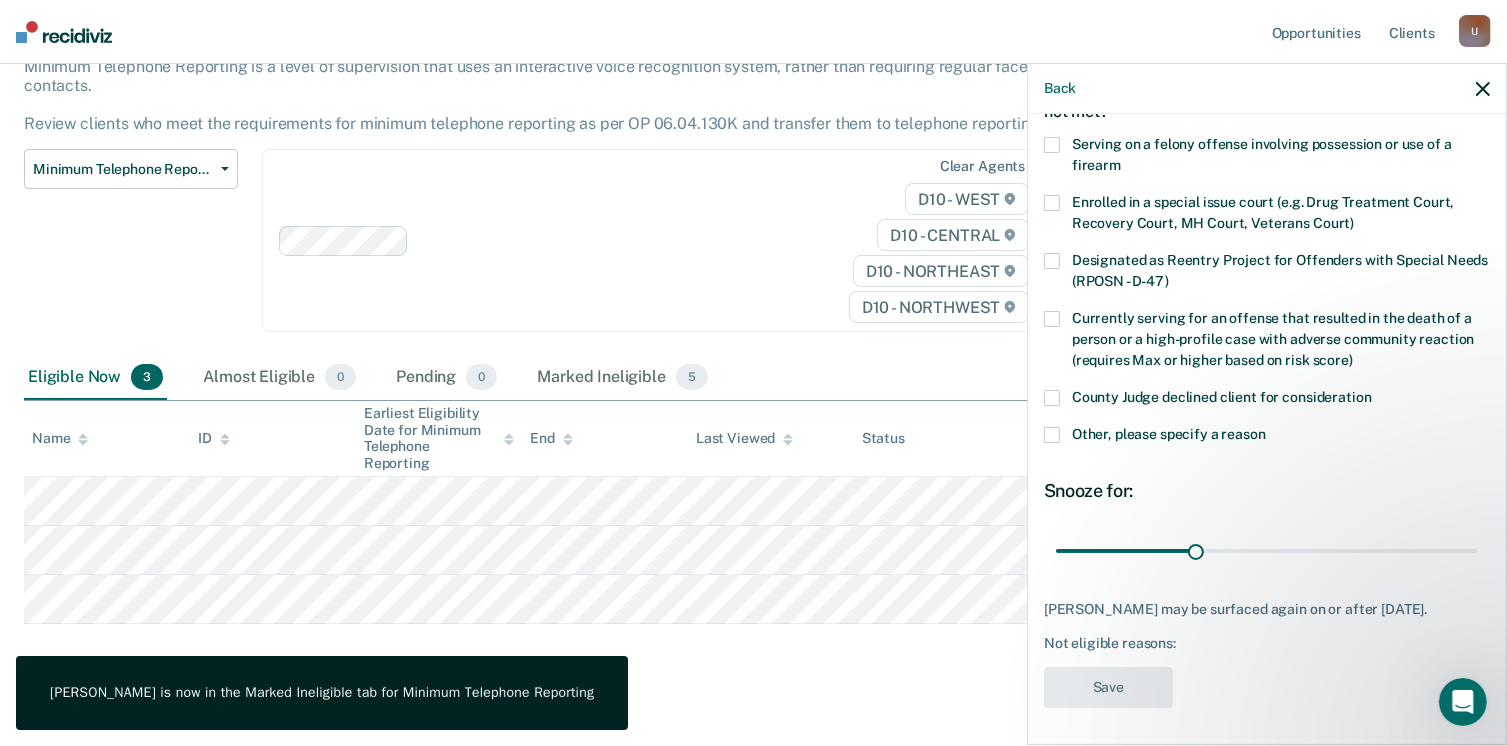 click on "County Judge declined client for consideration" at bounding box center [1267, 400] 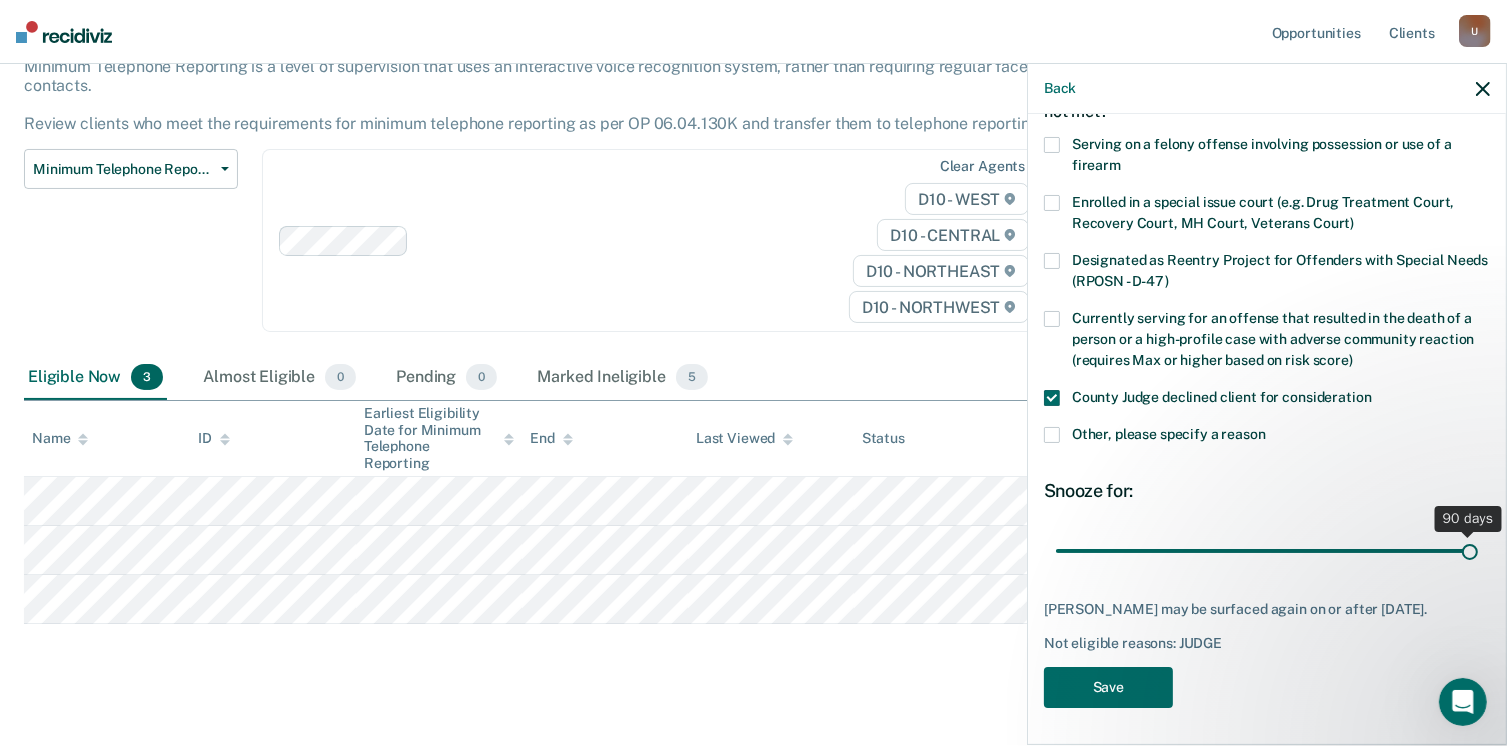 drag, startPoint x: 1189, startPoint y: 556, endPoint x: 1477, endPoint y: 549, distance: 288.08505 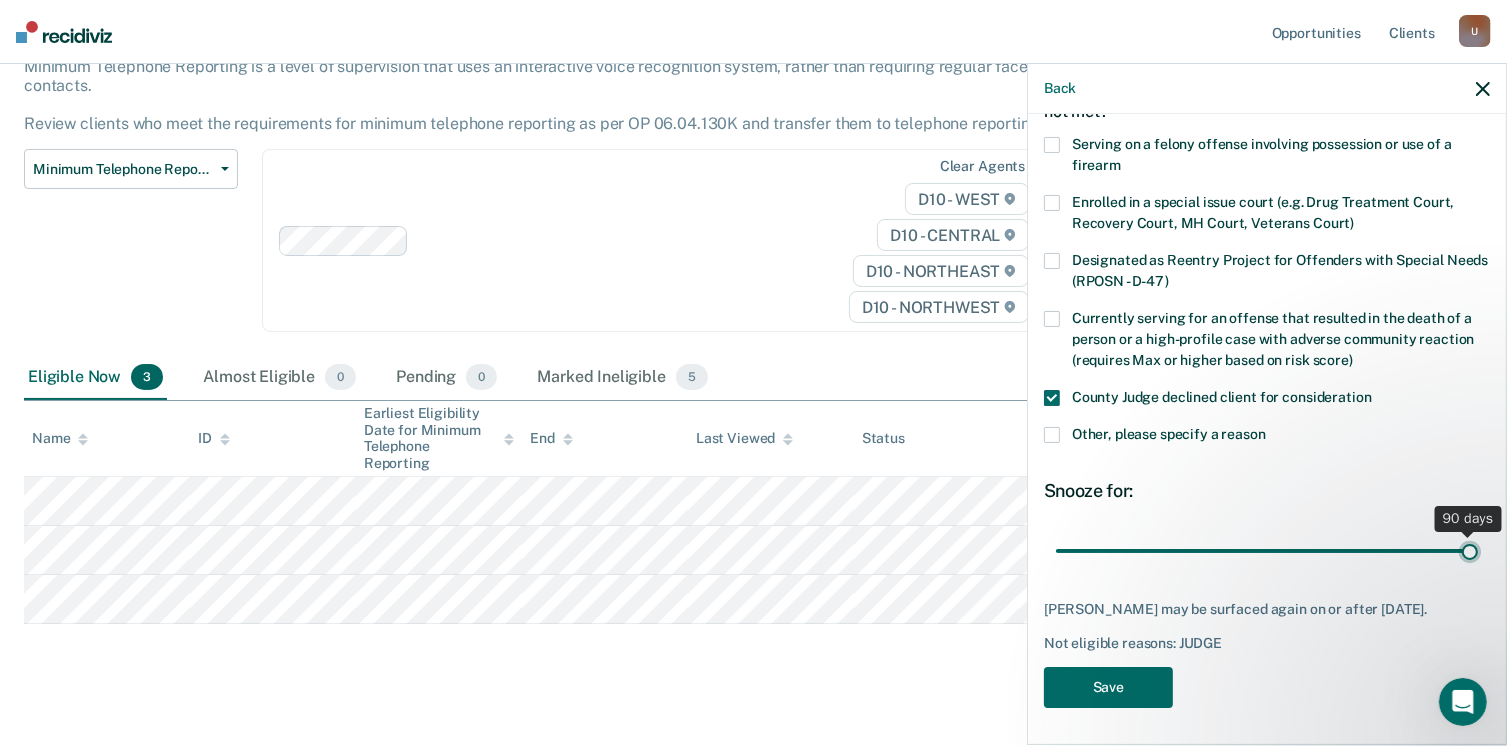 type on "90" 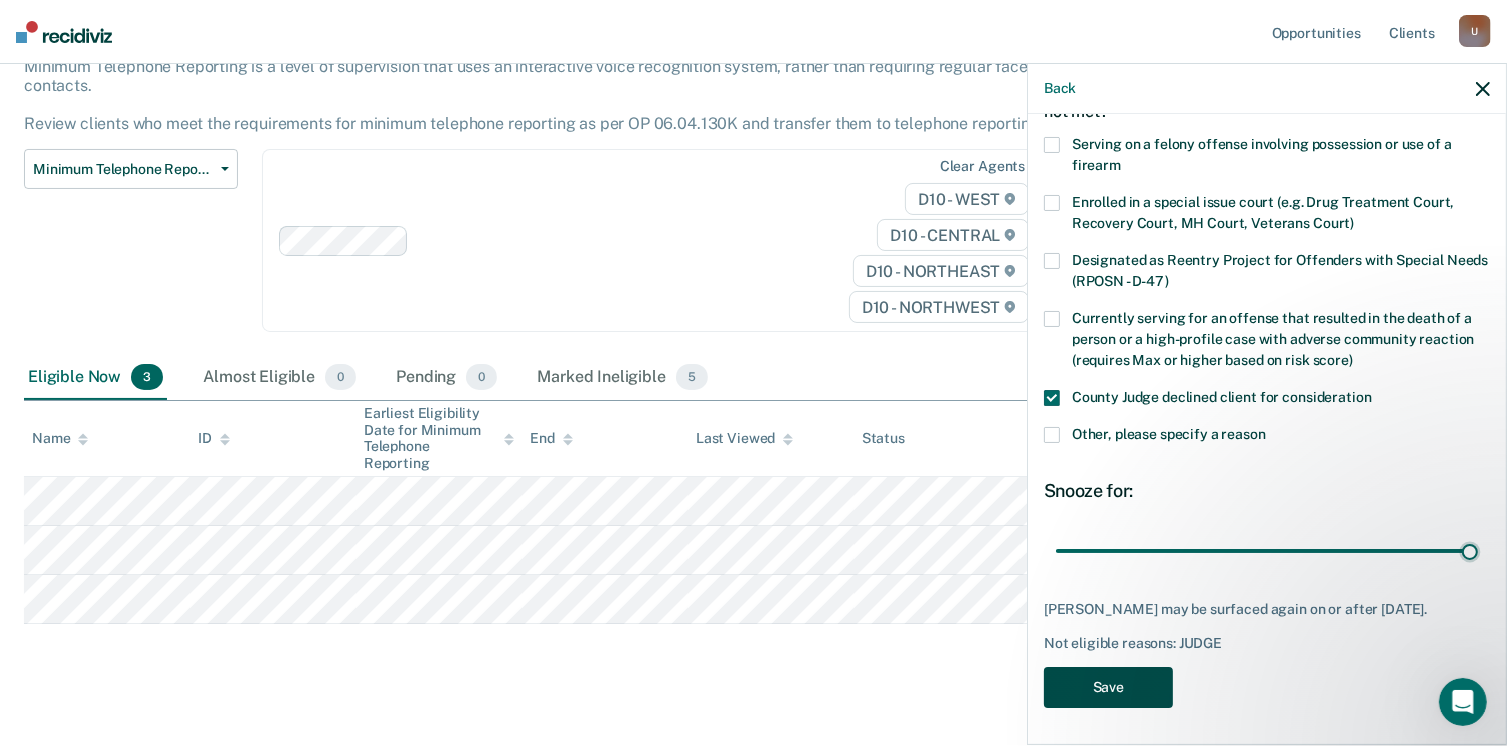 click on "Save" at bounding box center [1108, 687] 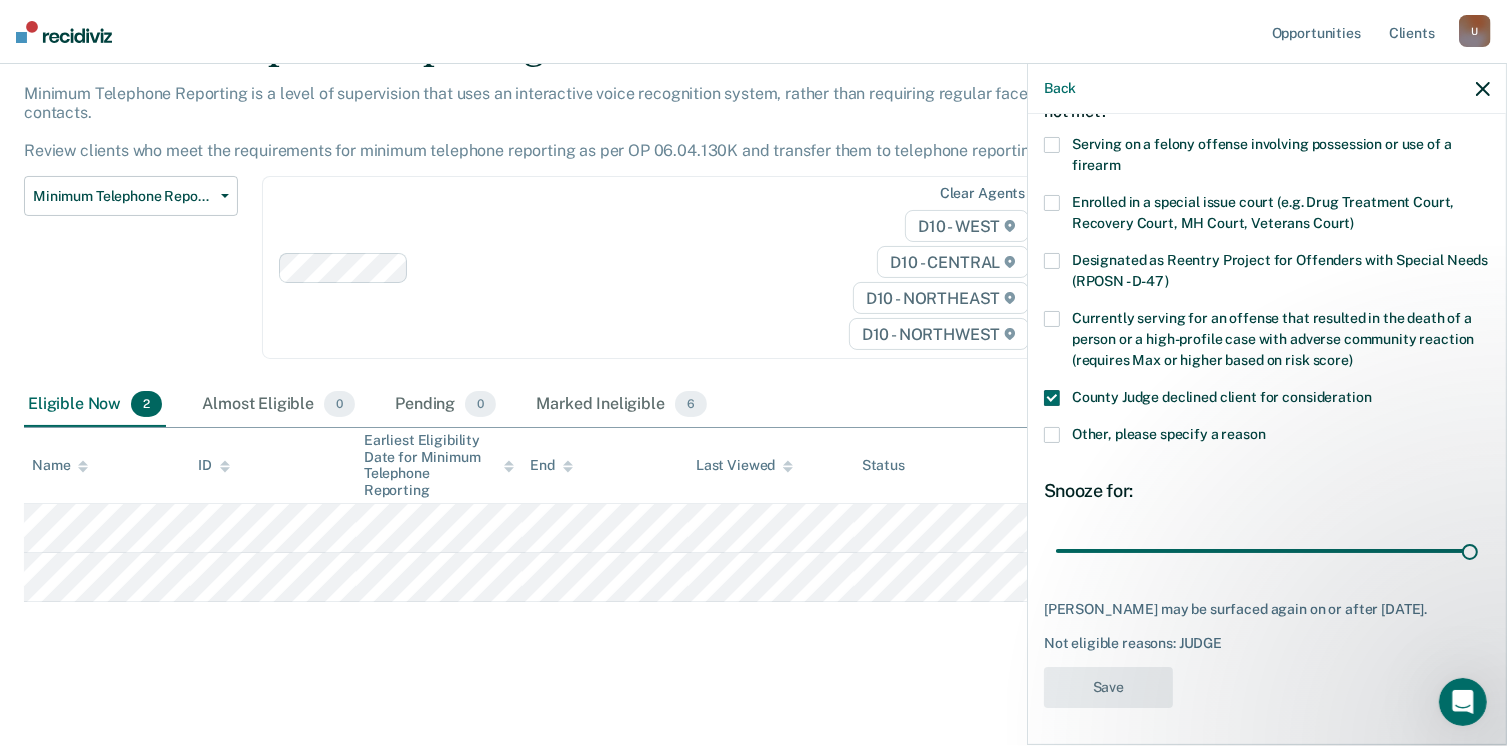 scroll, scrollTop: 89, scrollLeft: 0, axis: vertical 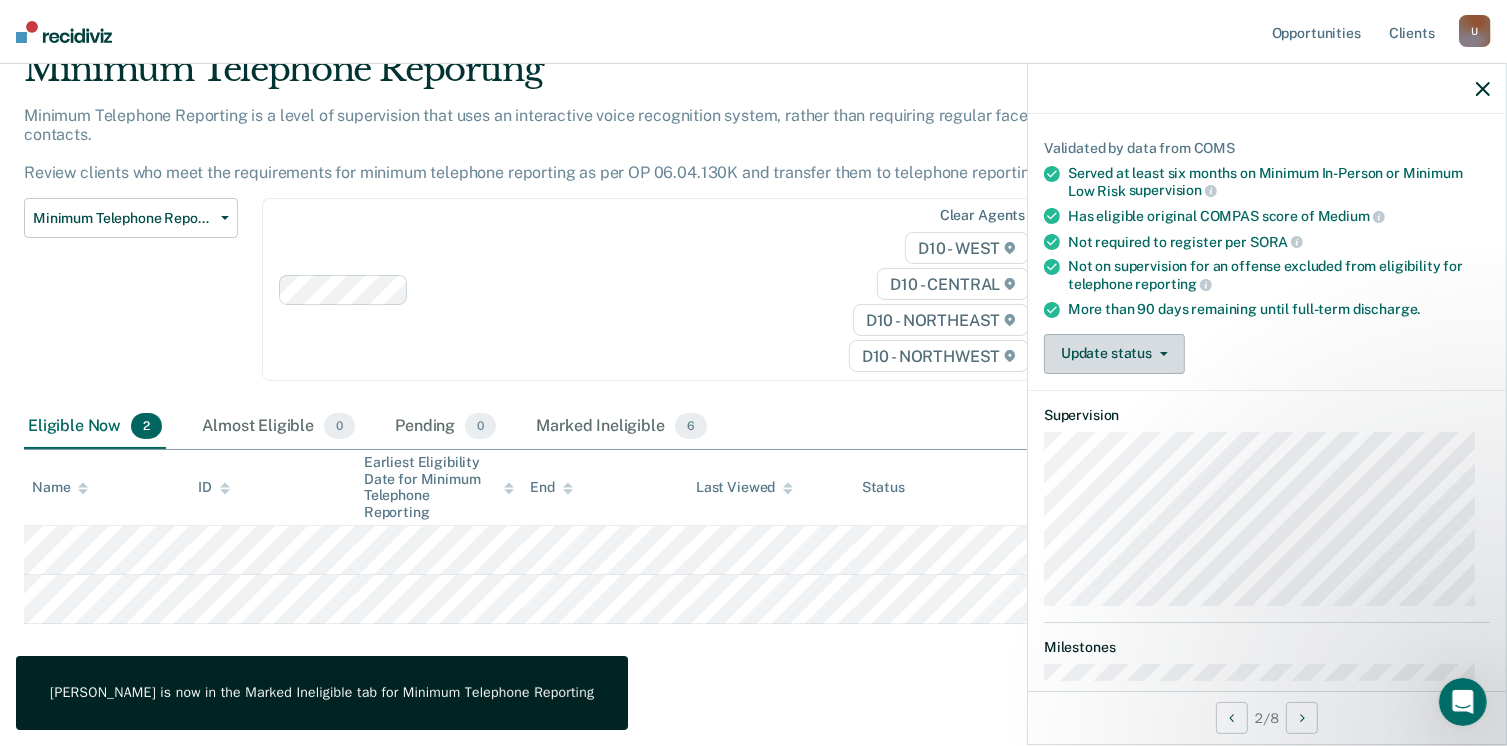 click on "Update status" at bounding box center (1114, 354) 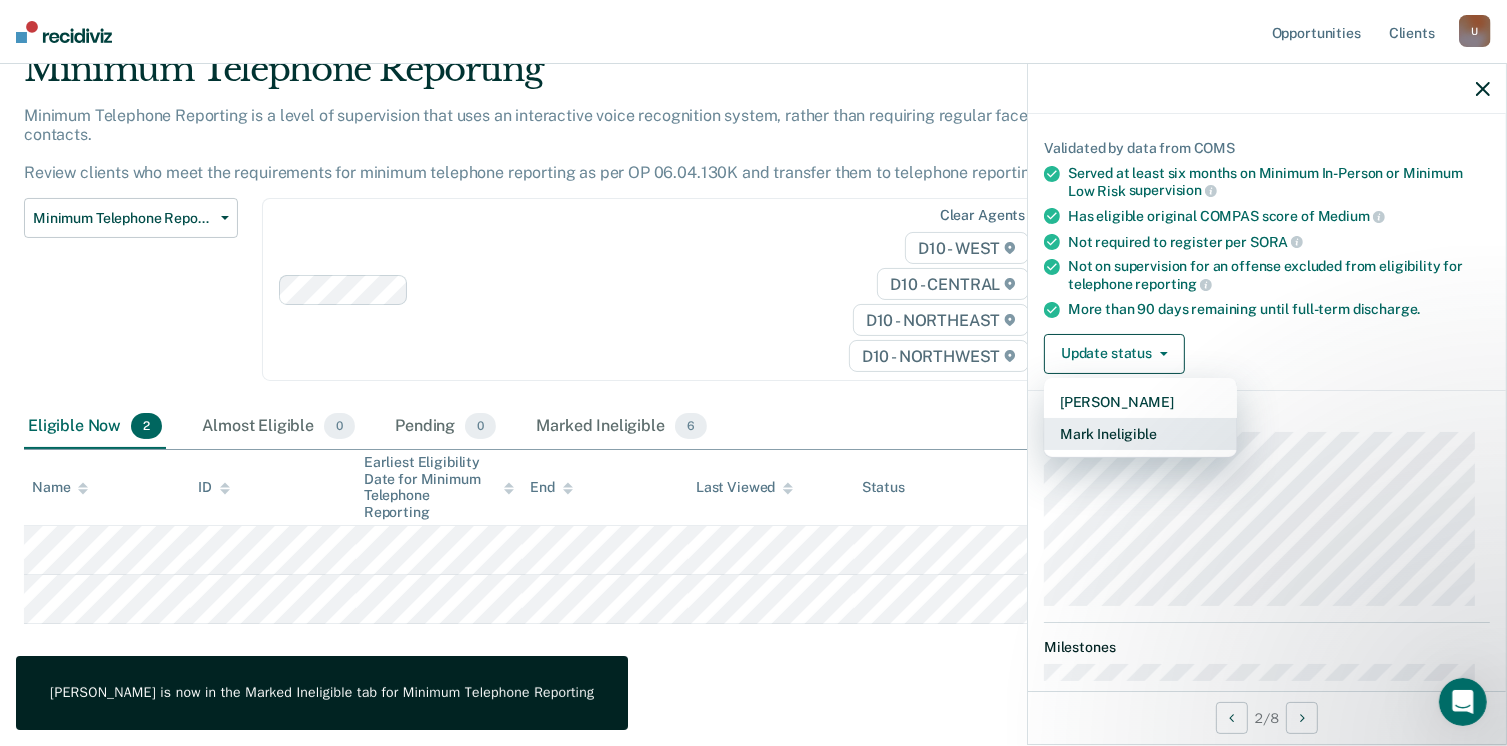 click on "Mark Ineligible" at bounding box center [1140, 434] 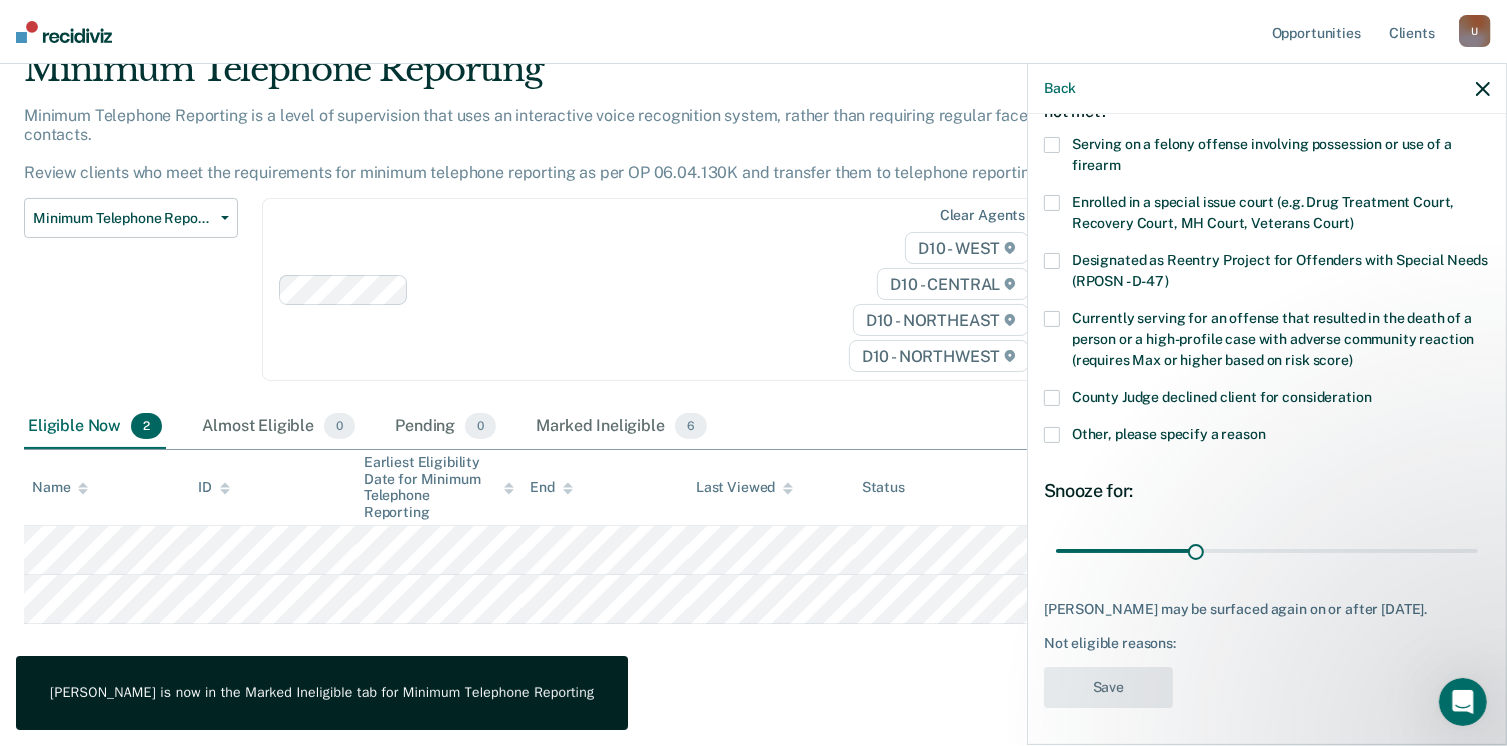 click at bounding box center [1052, 398] 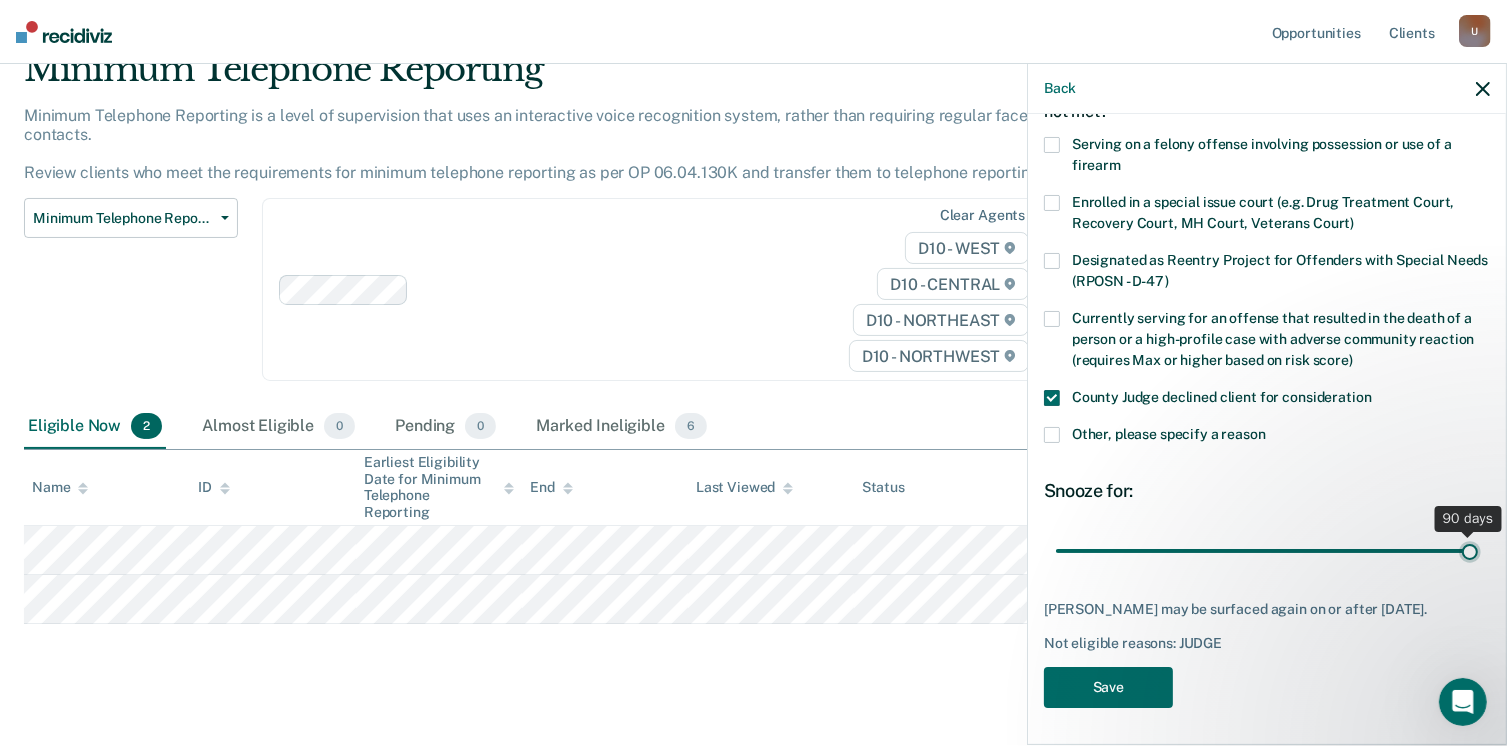 drag, startPoint x: 1188, startPoint y: 553, endPoint x: 1488, endPoint y: 562, distance: 300.13498 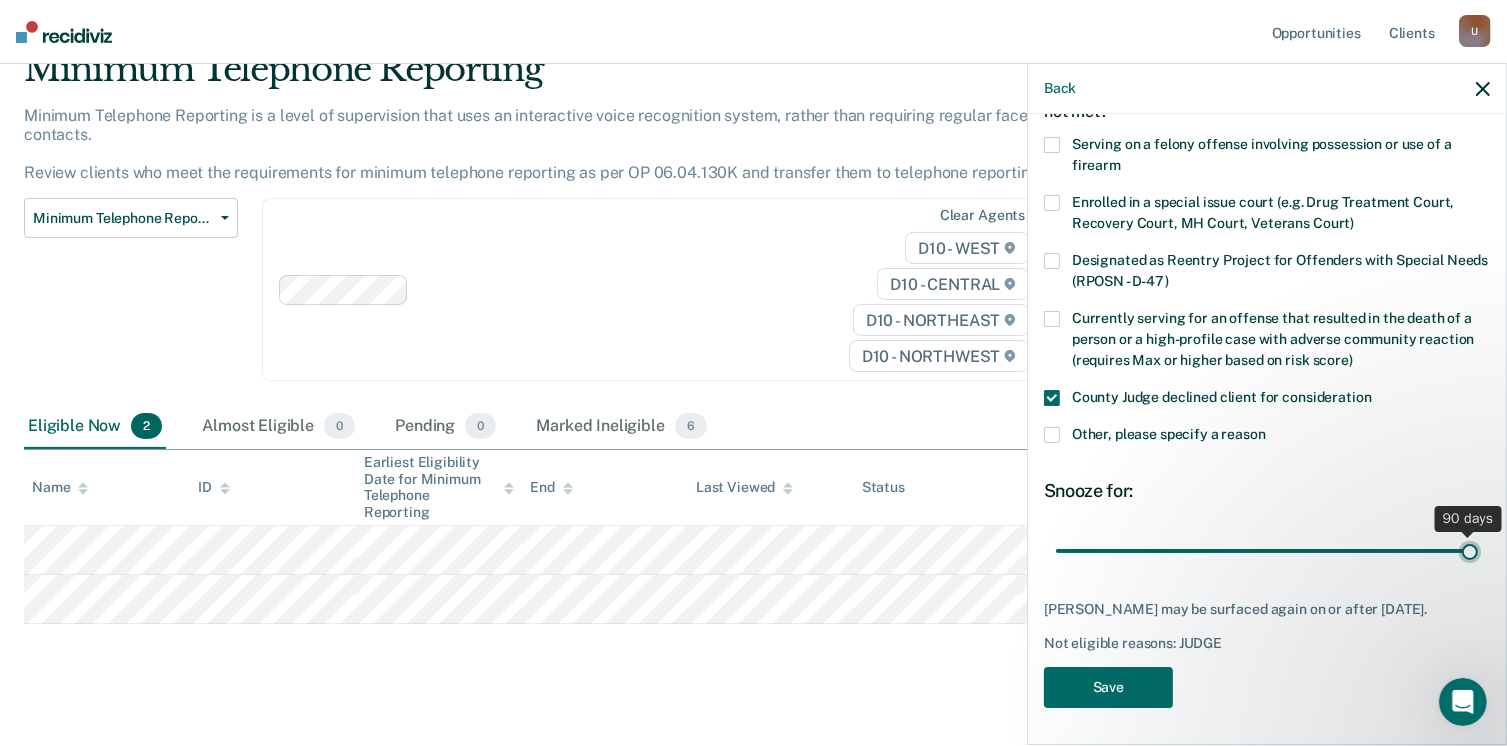 type on "90" 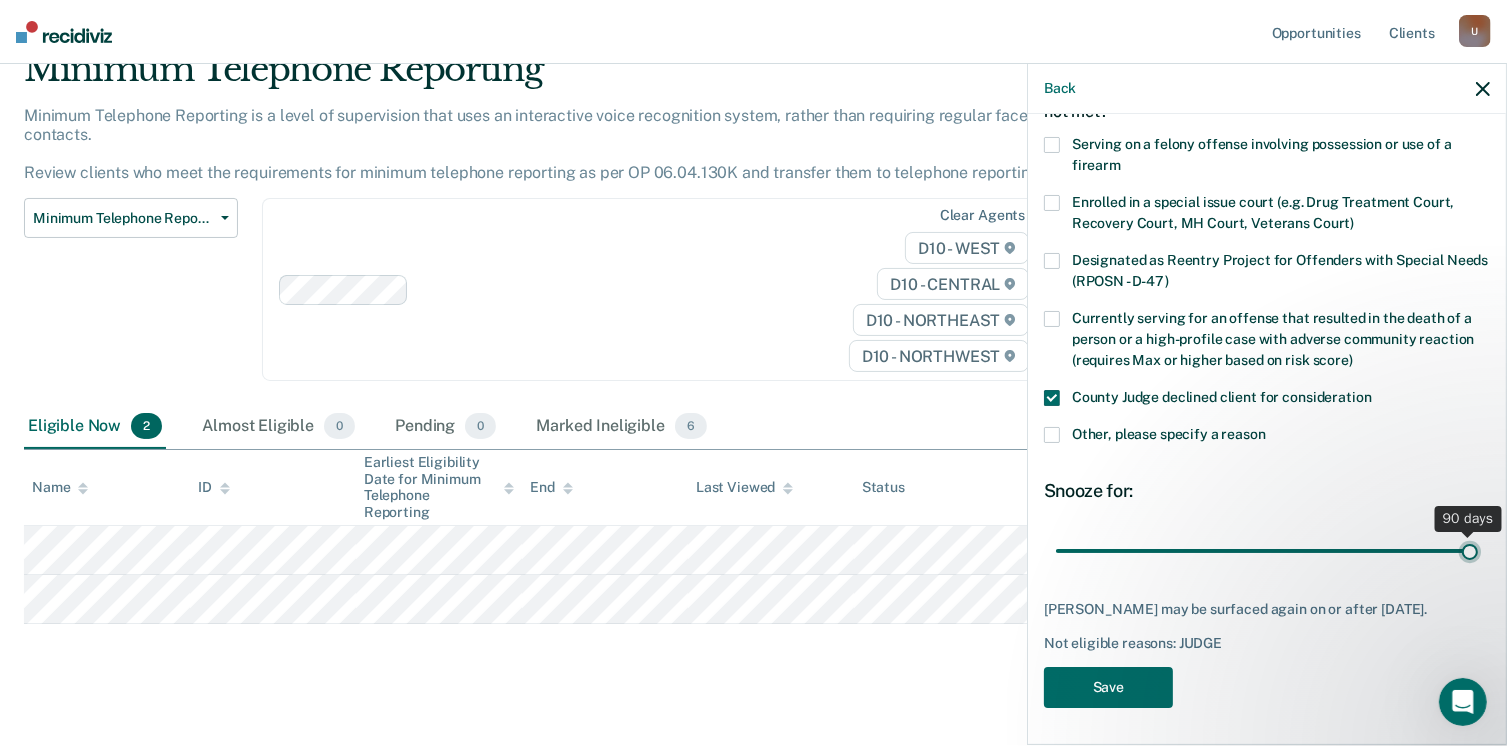 click at bounding box center (1267, 551) 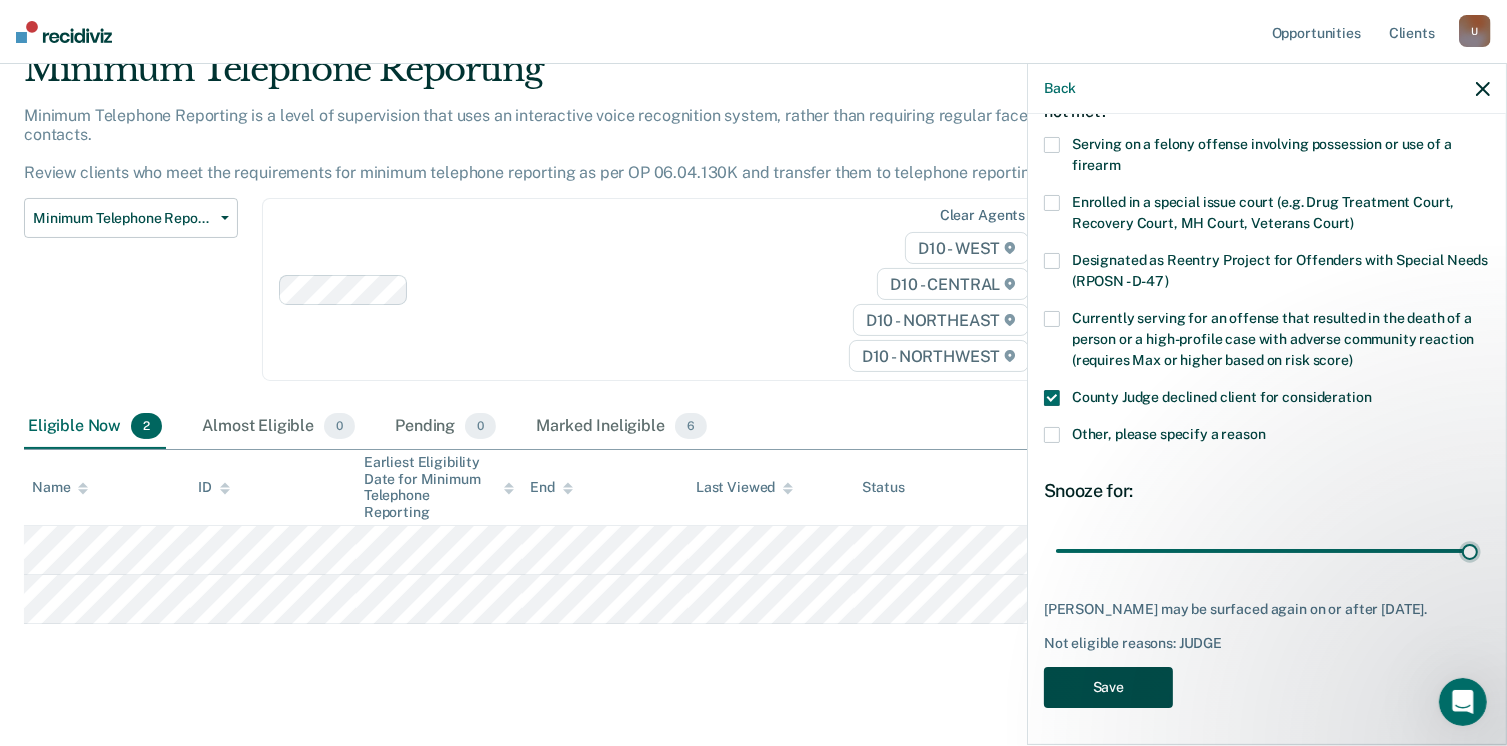 click on "Save" at bounding box center [1108, 687] 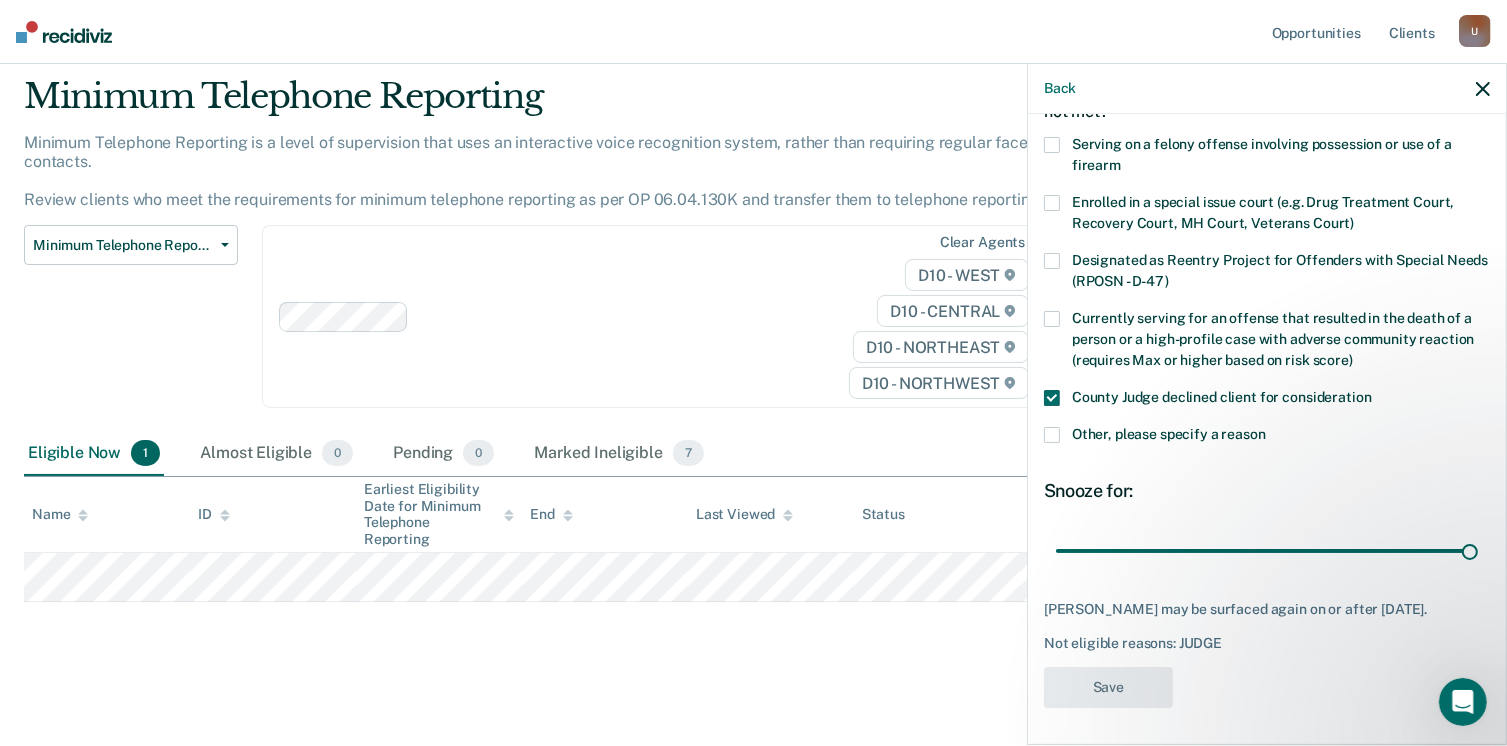 scroll, scrollTop: 40, scrollLeft: 0, axis: vertical 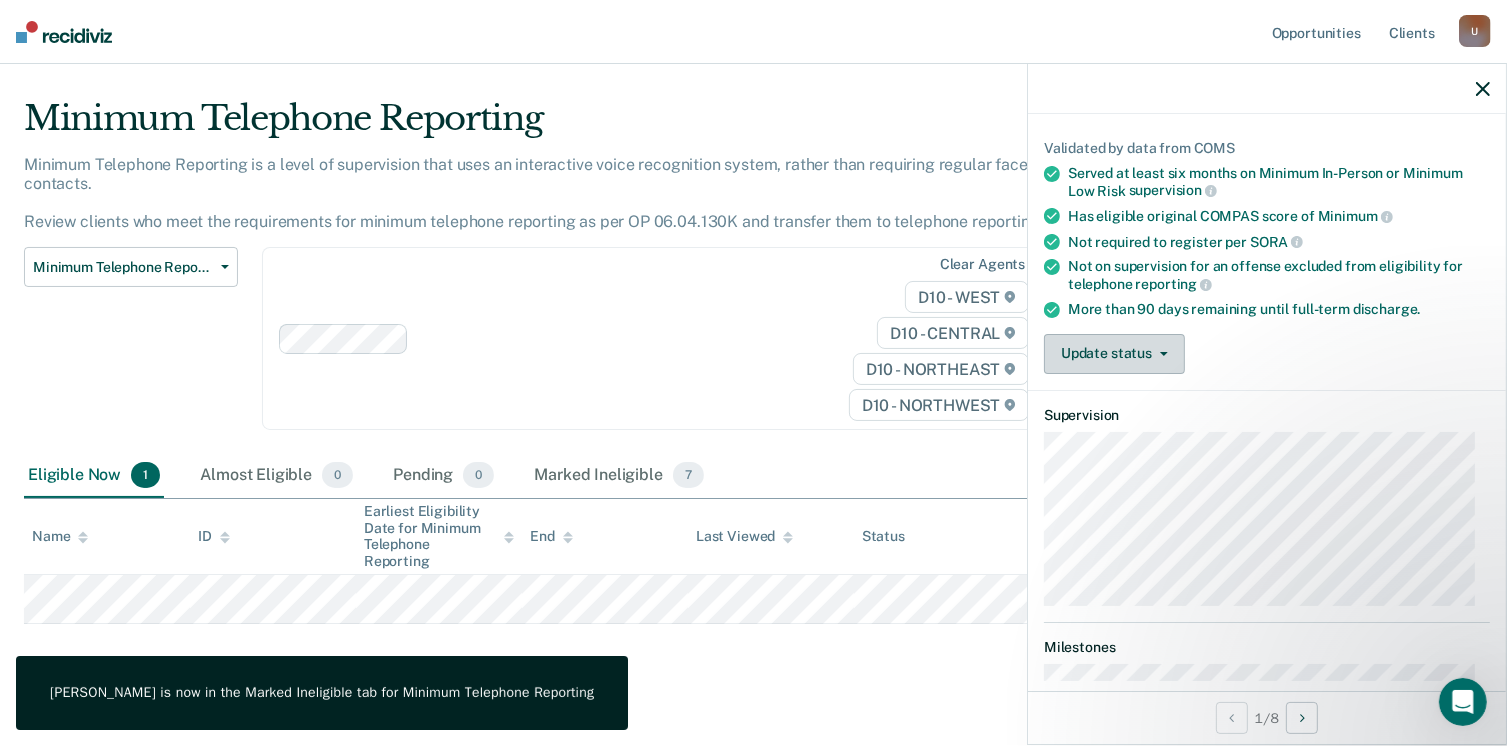 click on "Update status" at bounding box center (1114, 354) 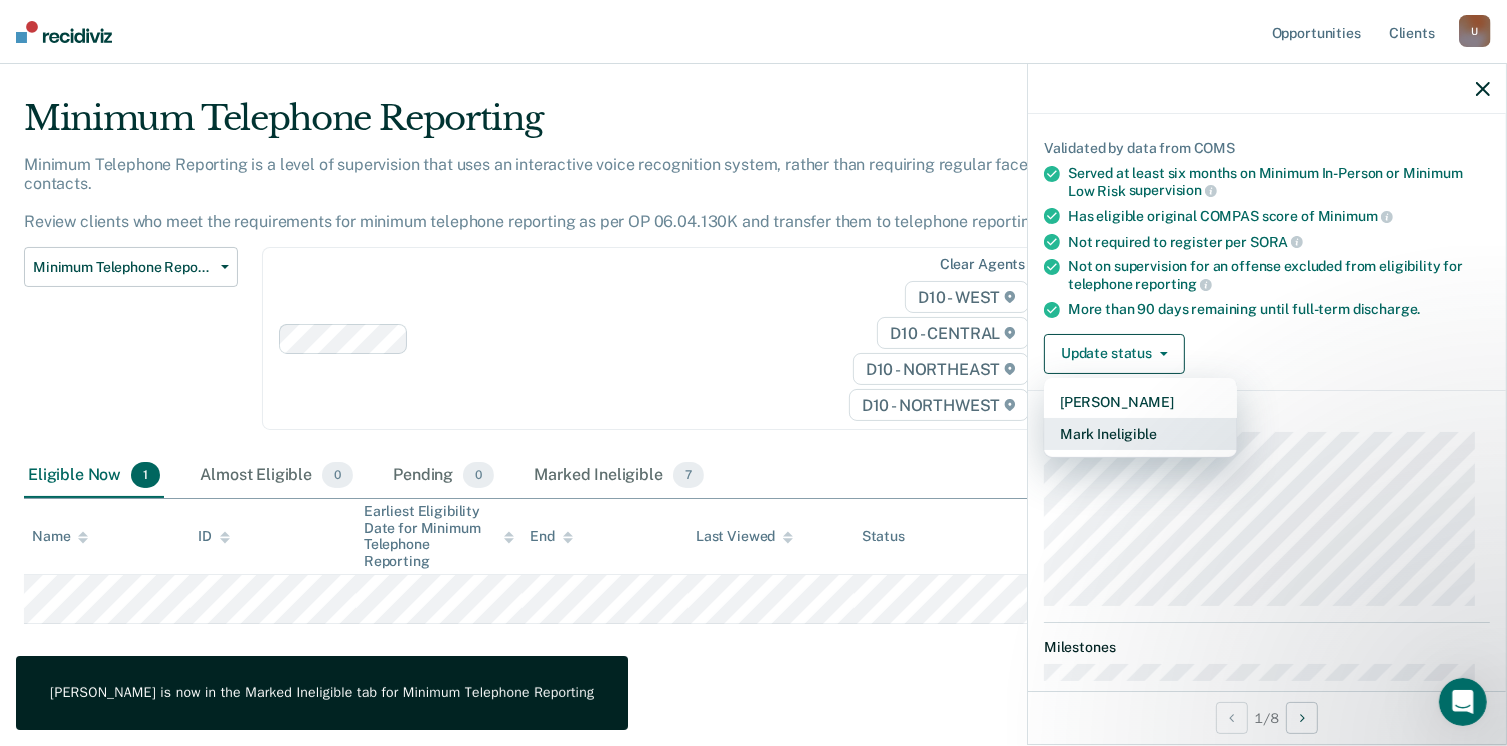 click on "Mark Ineligible" at bounding box center (1140, 434) 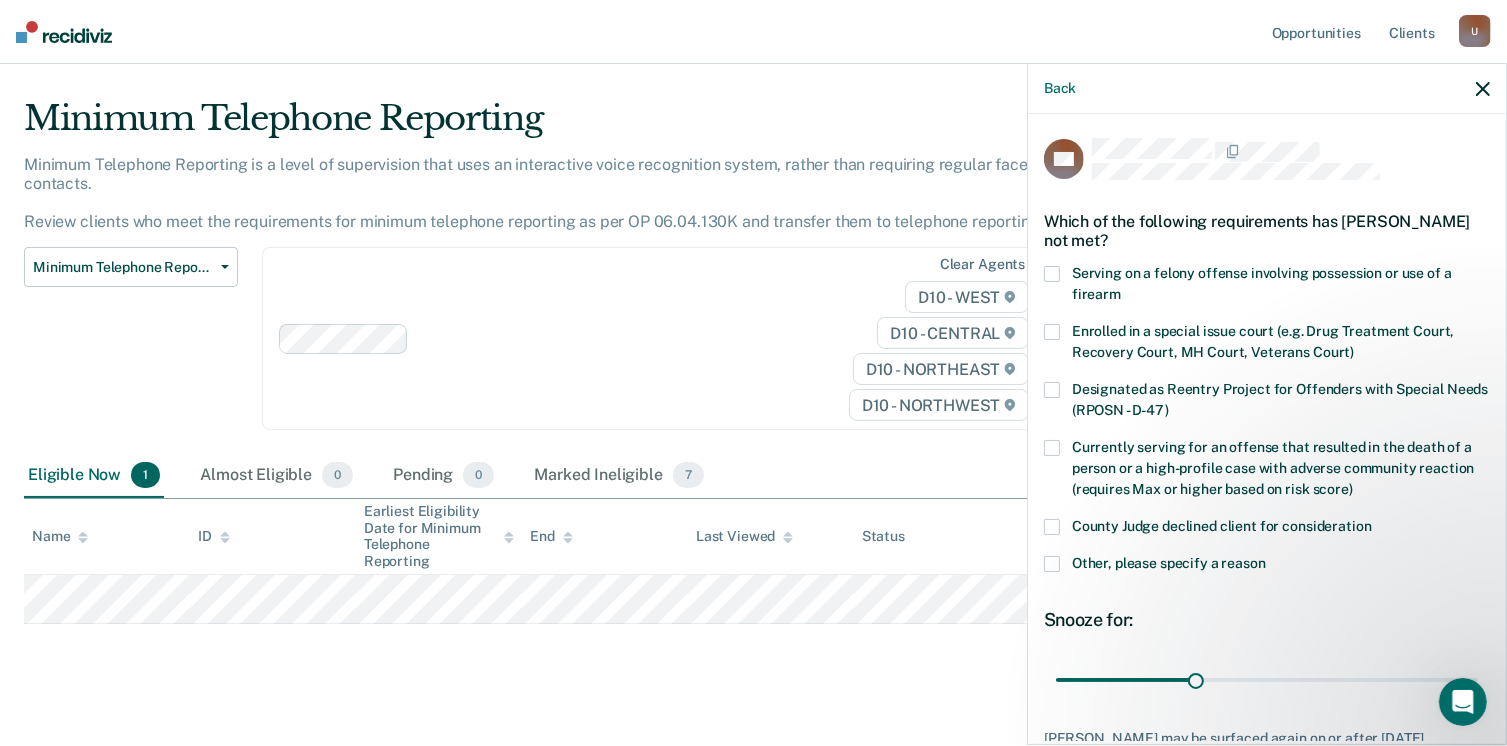 scroll, scrollTop: 100, scrollLeft: 0, axis: vertical 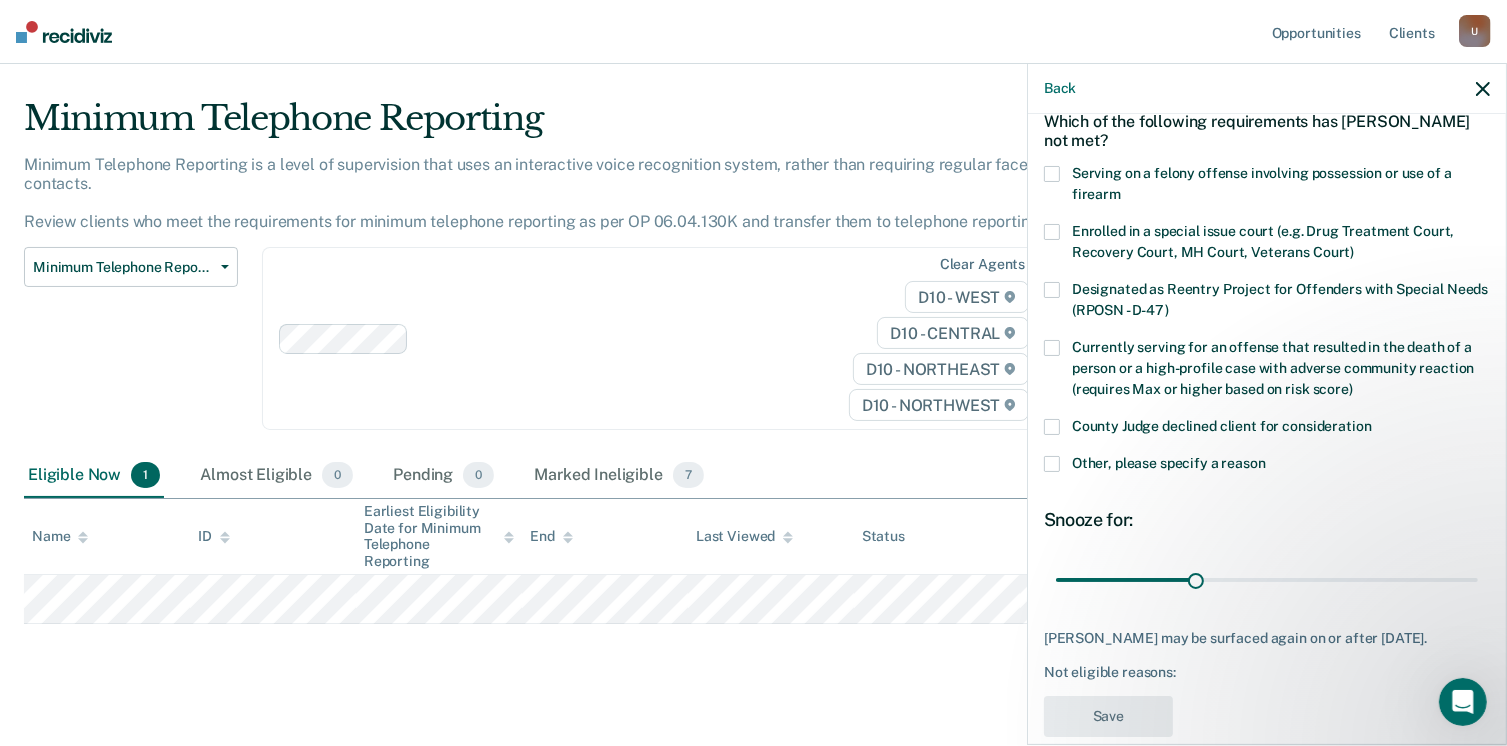click at bounding box center (1052, 464) 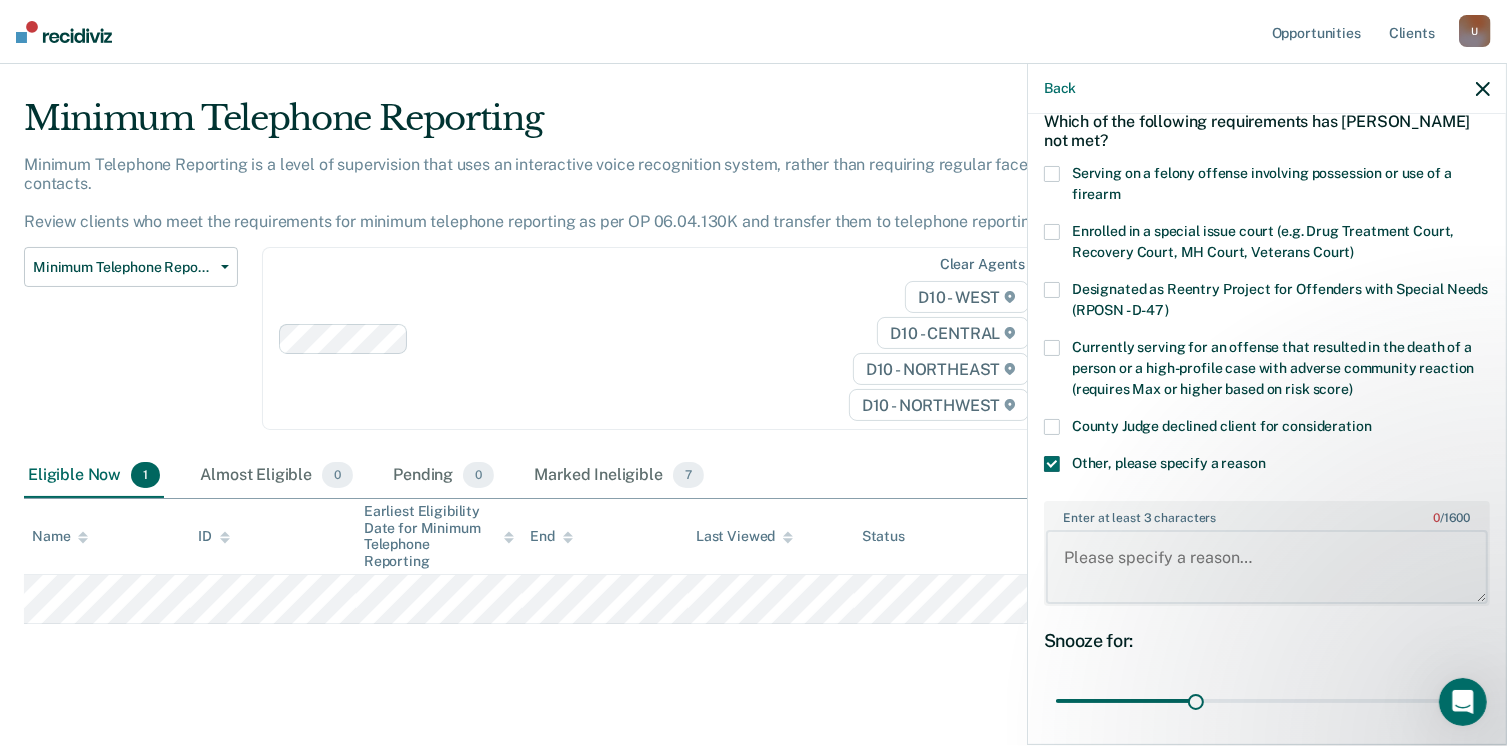 click on "Enter at least 3 characters 0  /  1600" at bounding box center [1267, 567] 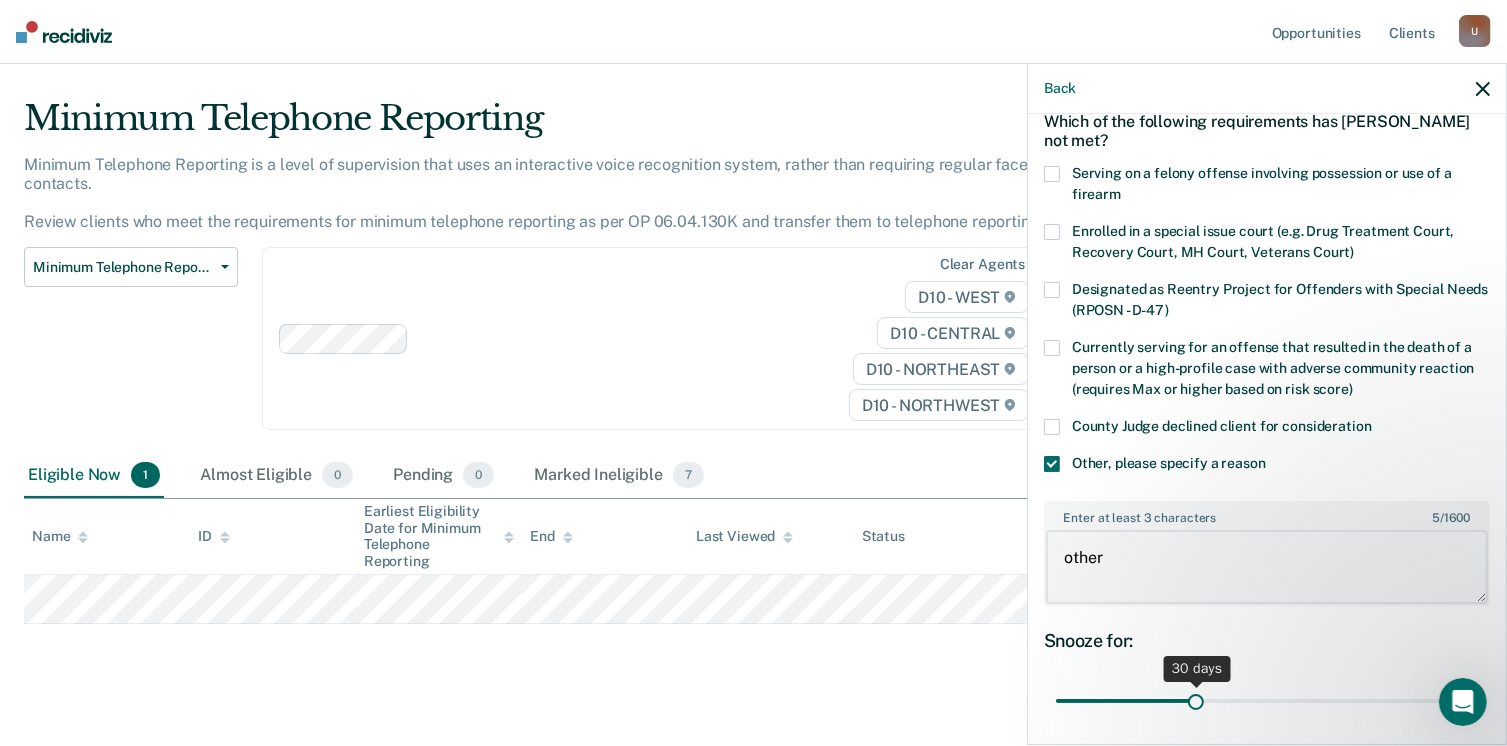 type on "other" 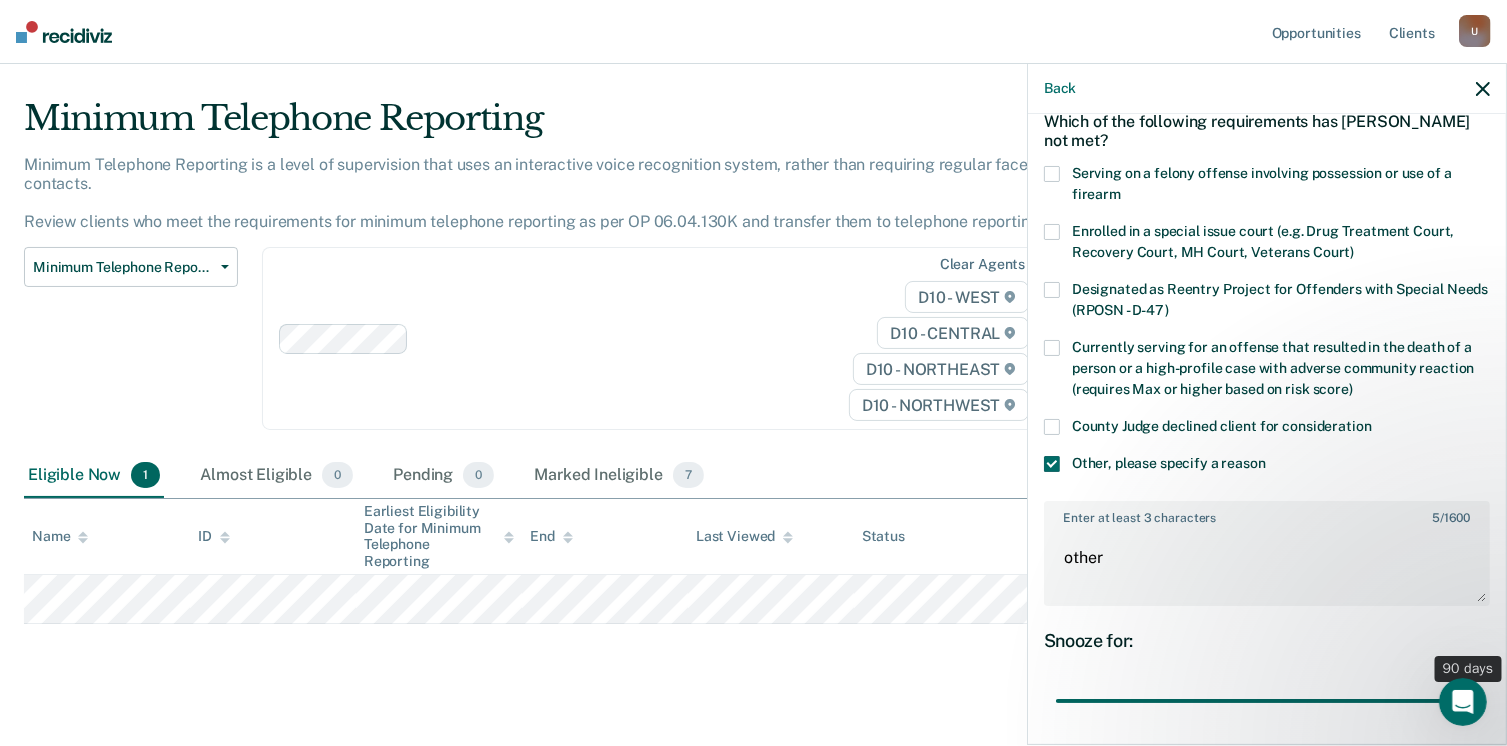 drag, startPoint x: 1217, startPoint y: 699, endPoint x: 34, endPoint y: 10, distance: 1369.018 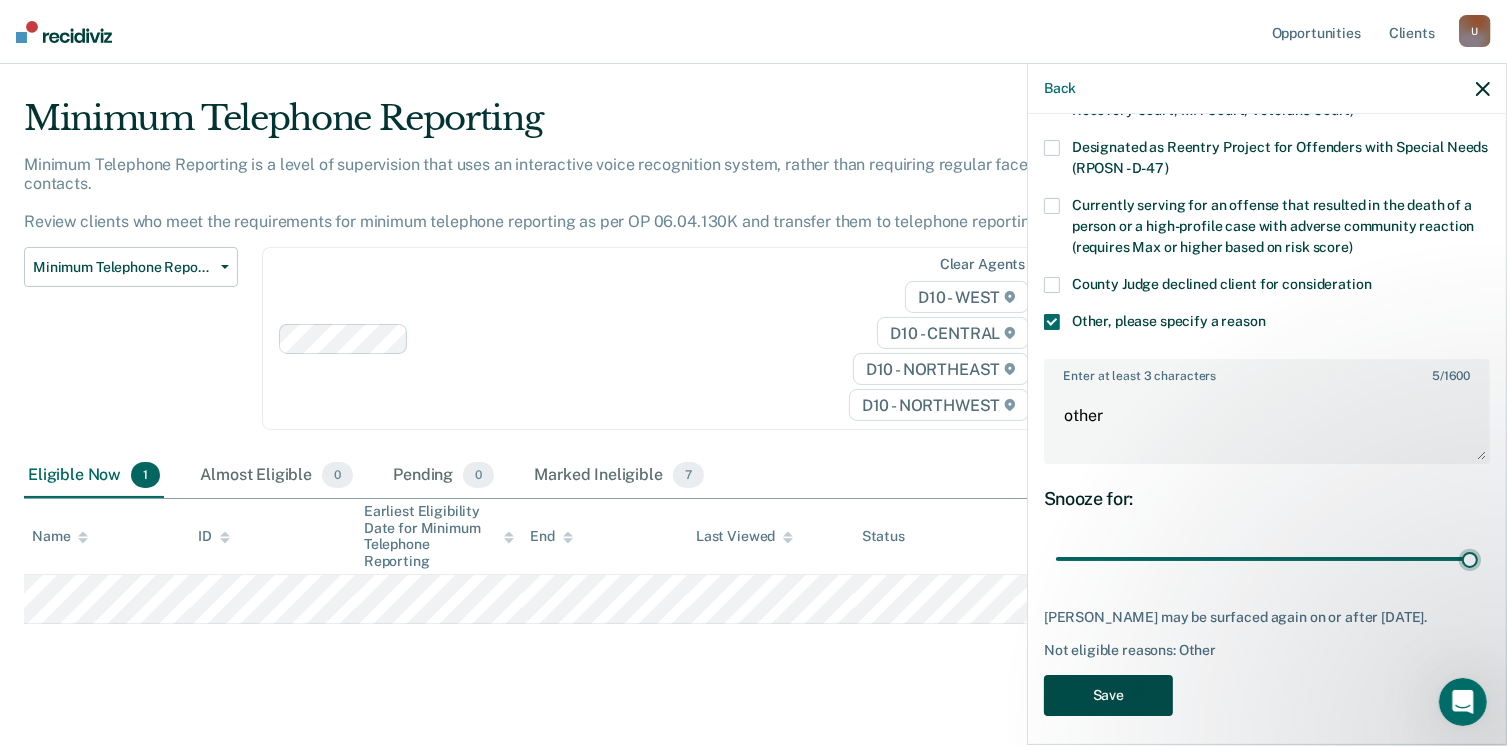 scroll, scrollTop: 265, scrollLeft: 0, axis: vertical 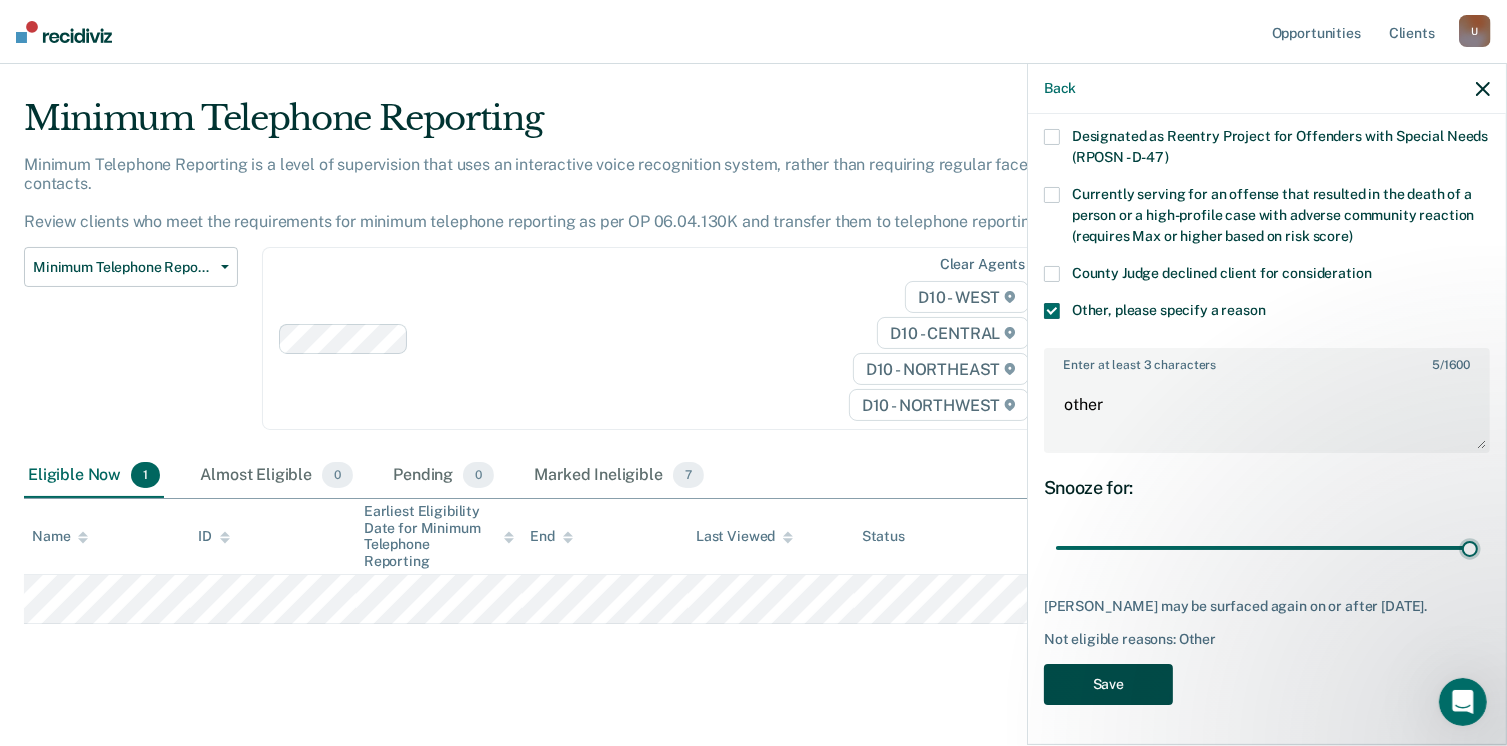 click on "Save" at bounding box center [1108, 684] 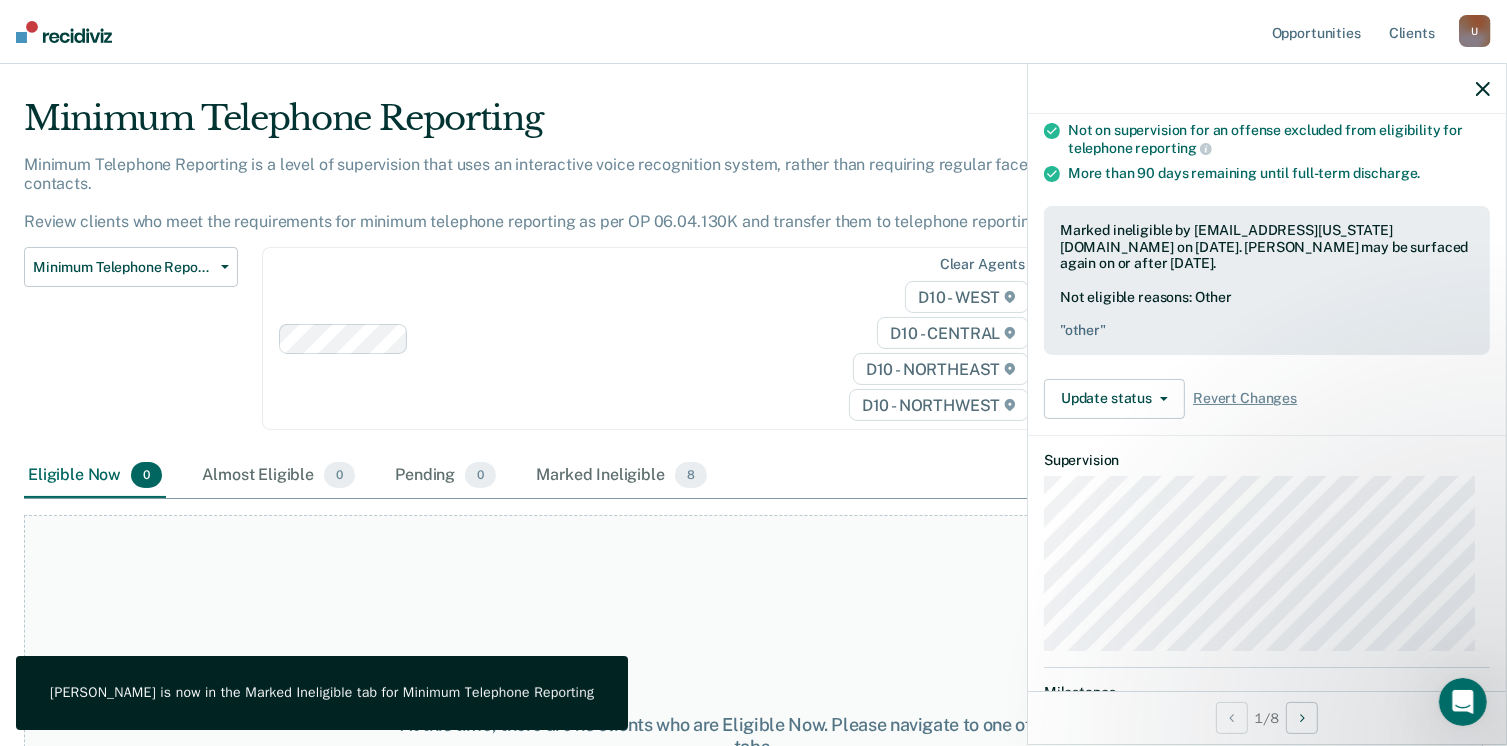 click 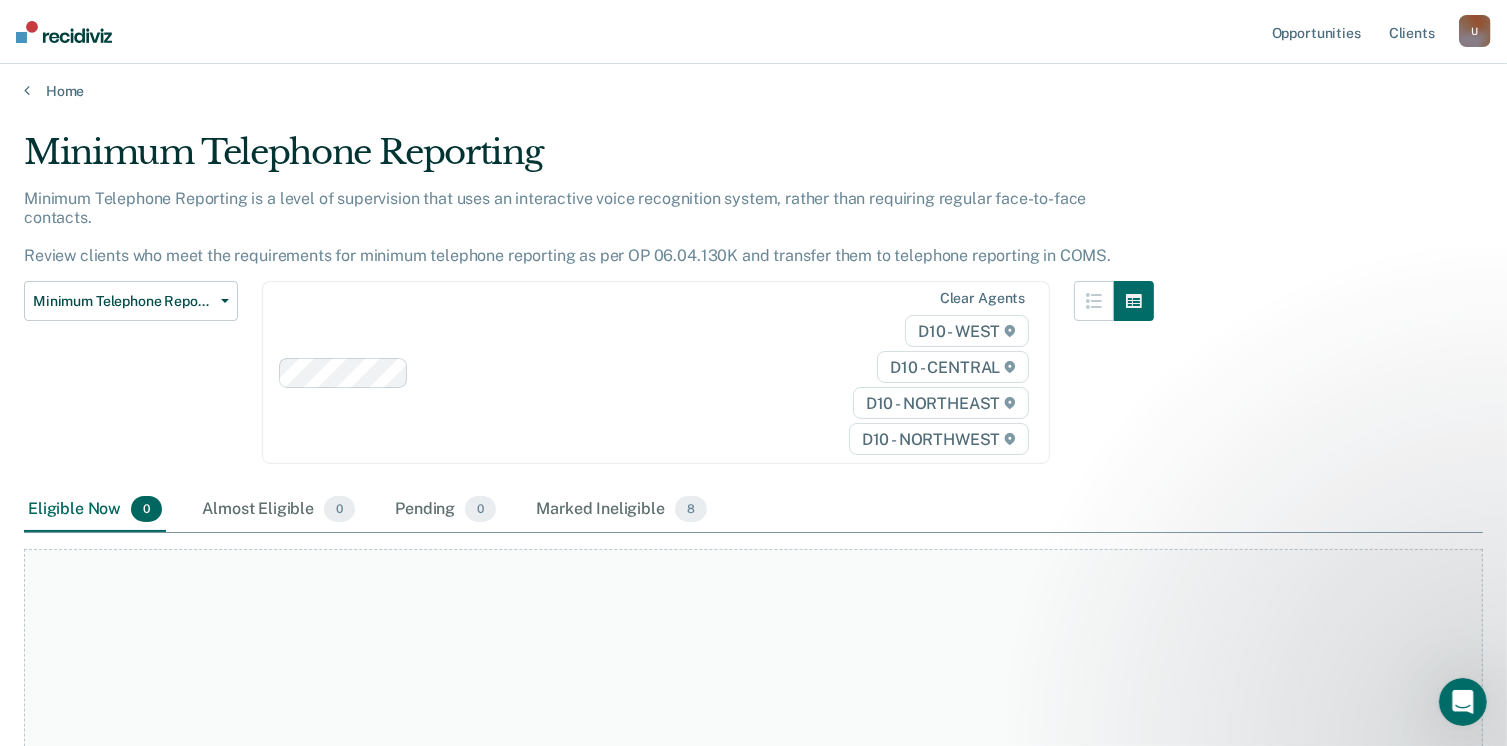 scroll, scrollTop: 0, scrollLeft: 0, axis: both 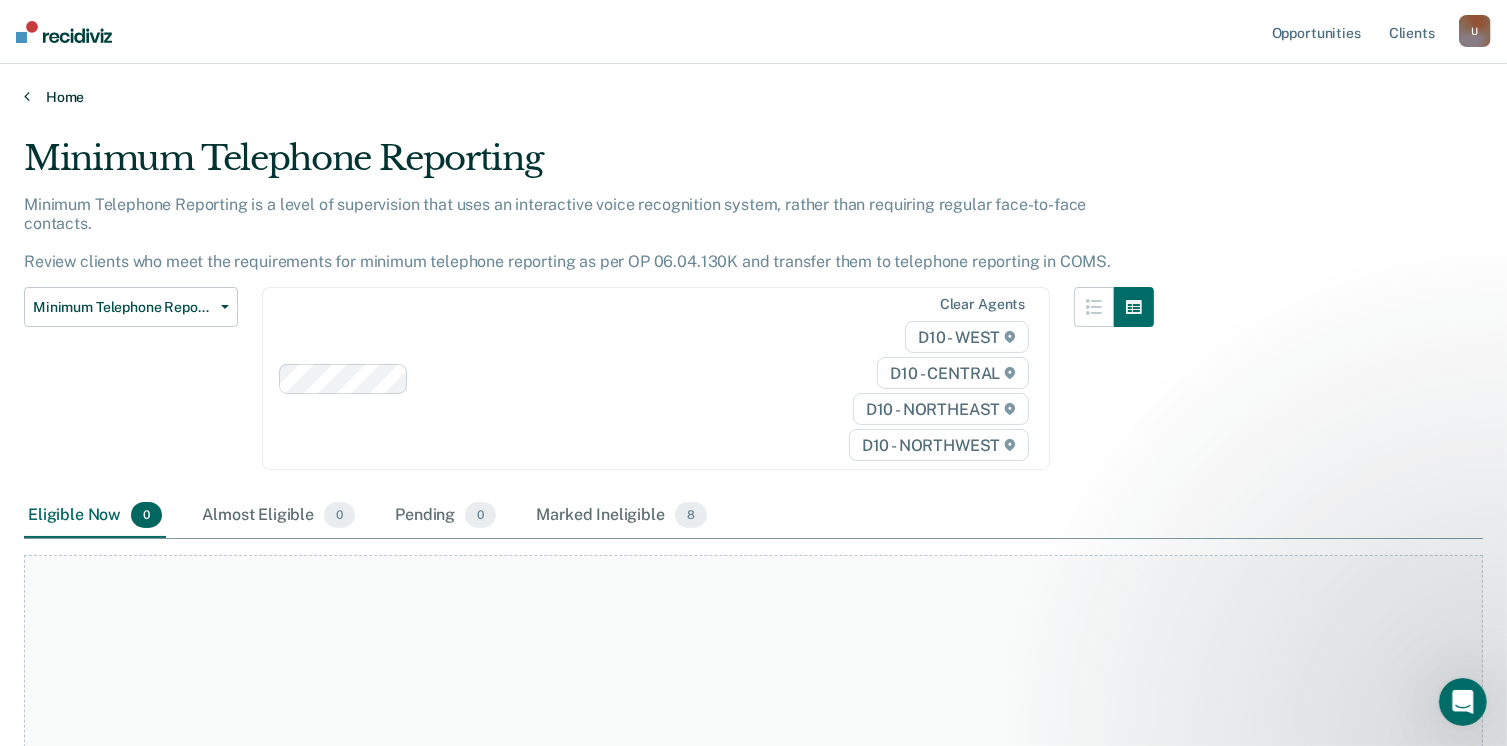 click on "Home" at bounding box center (753, 97) 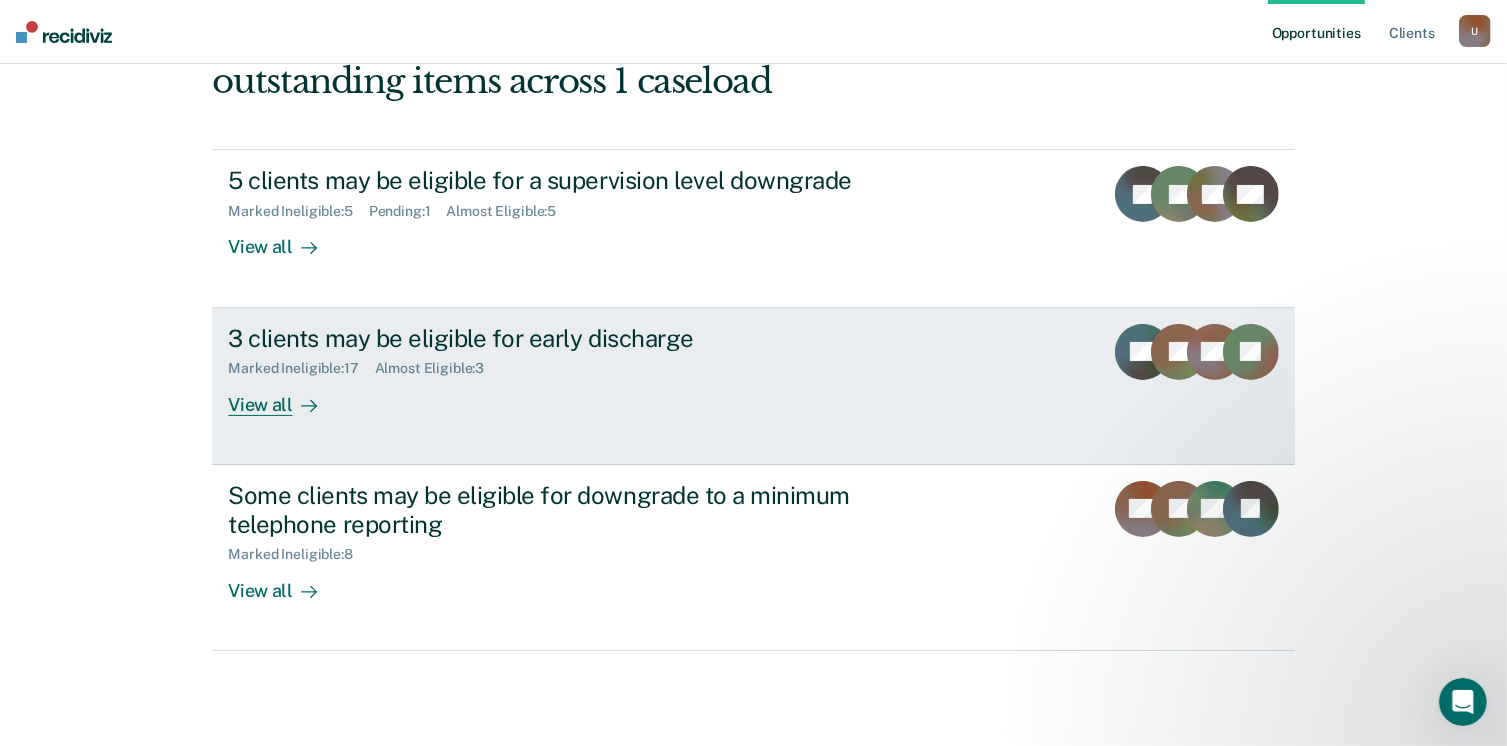 scroll, scrollTop: 272, scrollLeft: 0, axis: vertical 